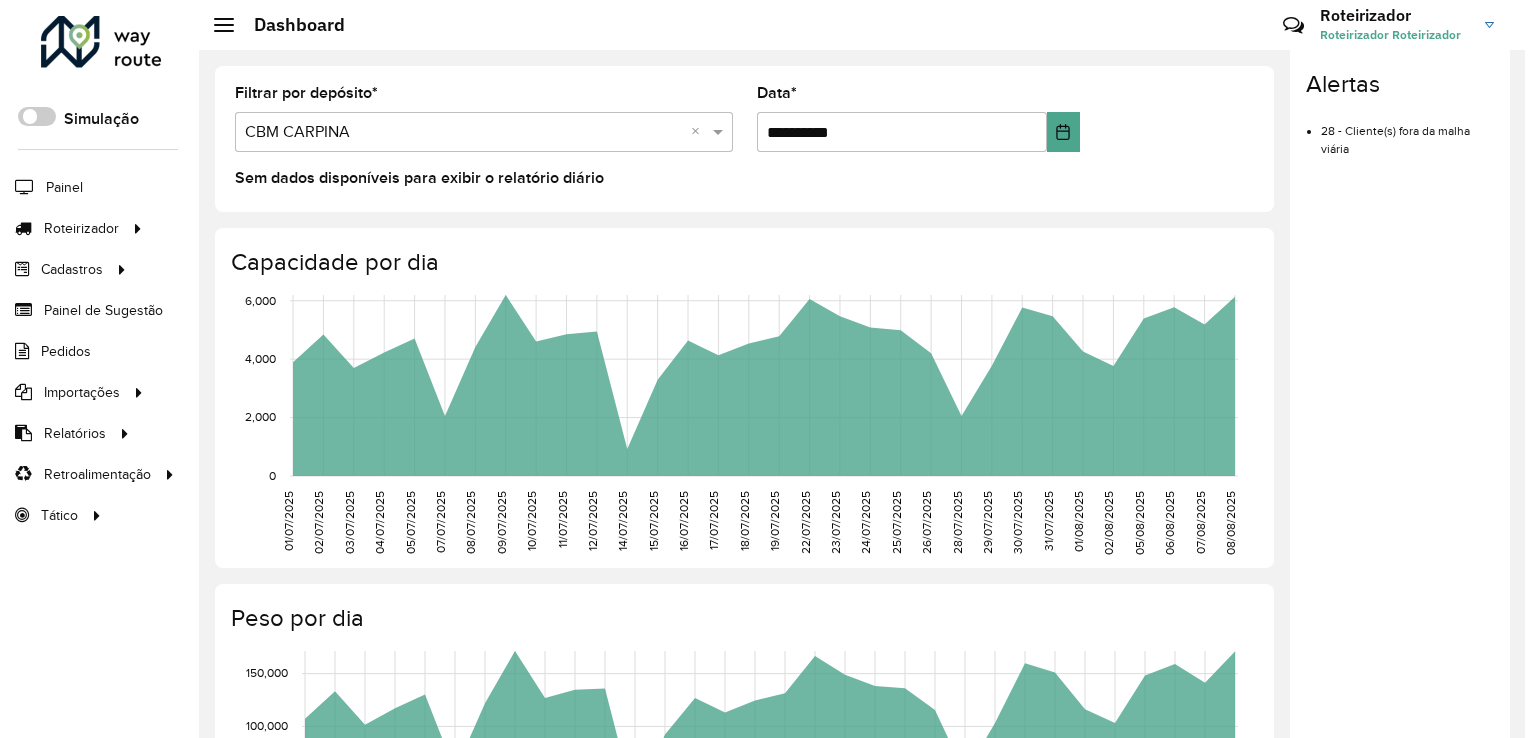 scroll, scrollTop: 0, scrollLeft: 0, axis: both 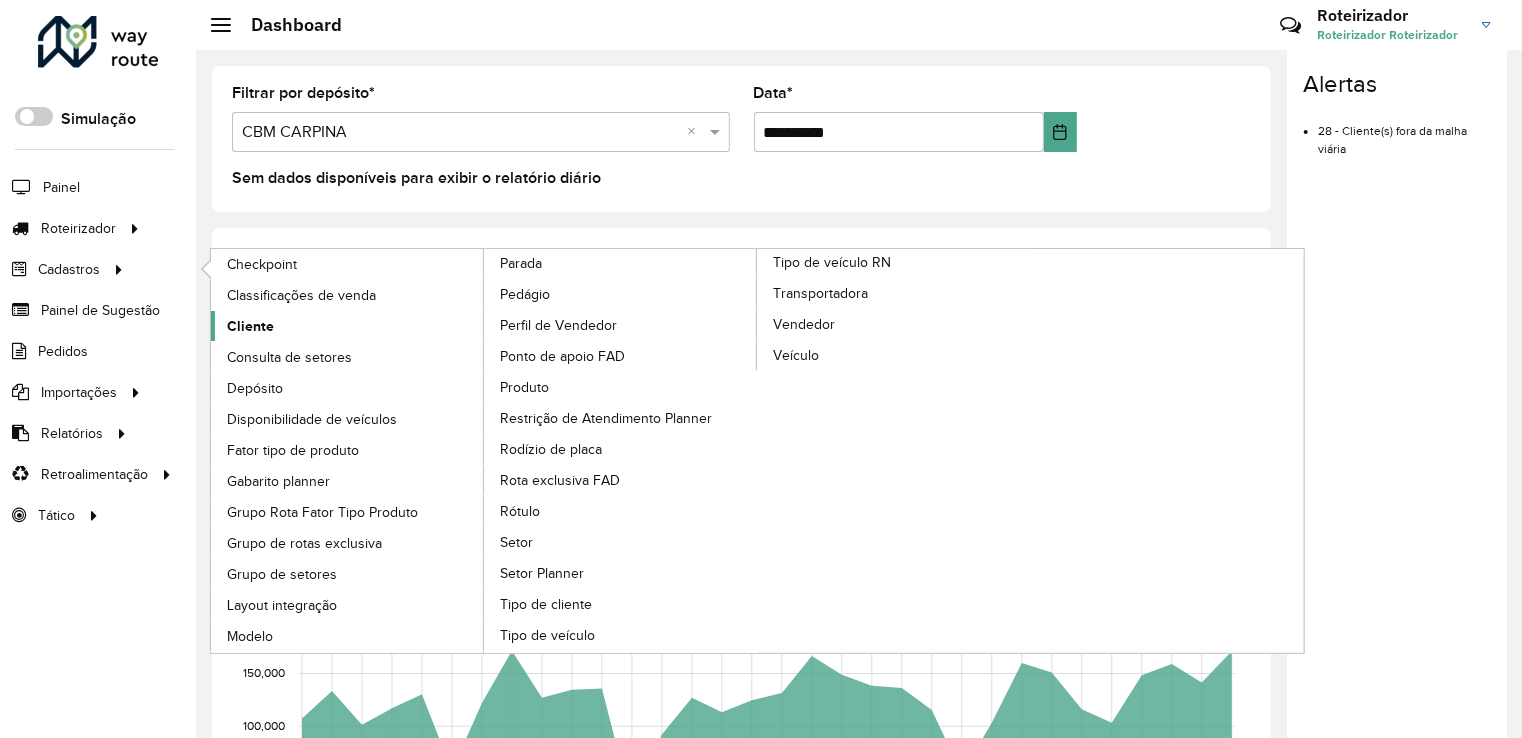 click on "Cliente" 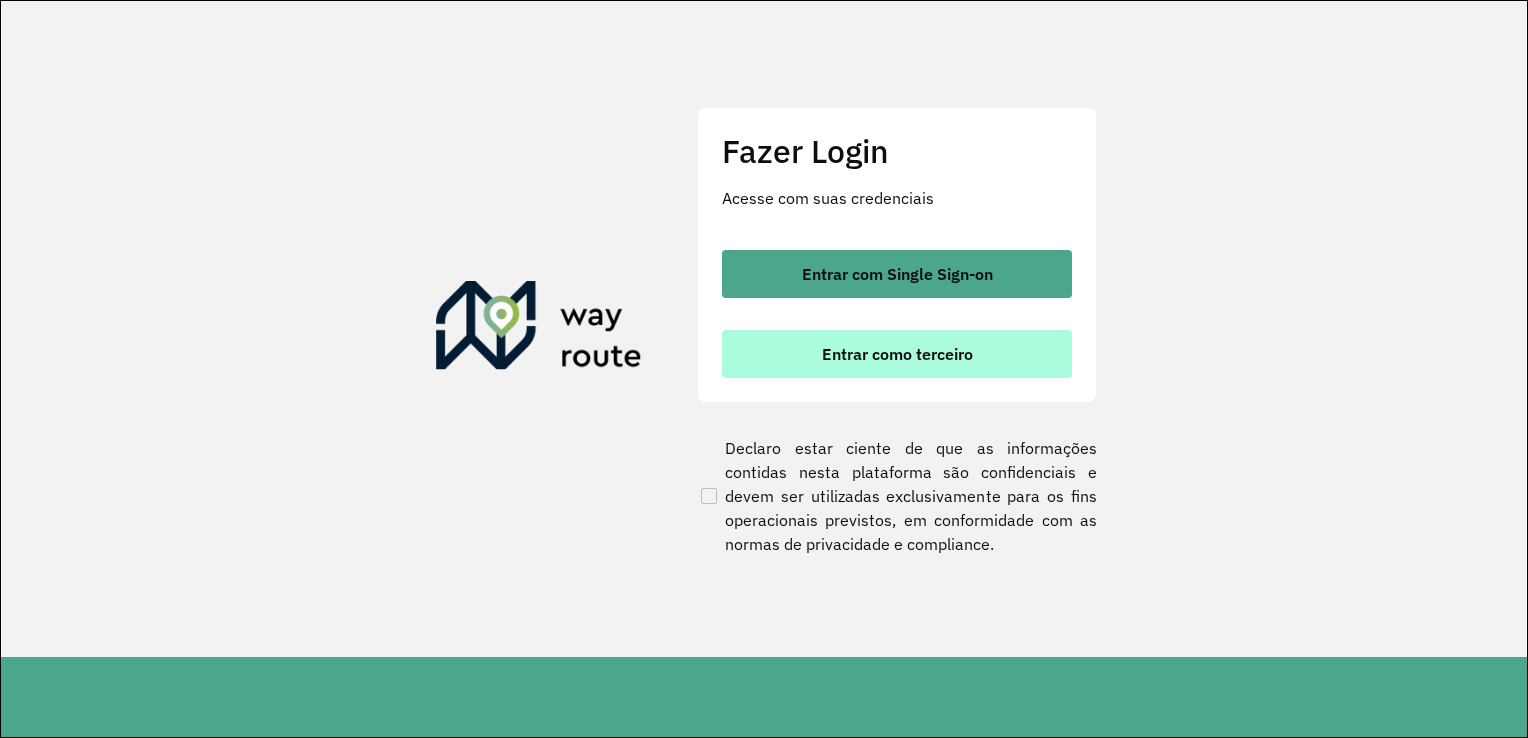 click on "Entrar como terceiro" at bounding box center [897, 354] 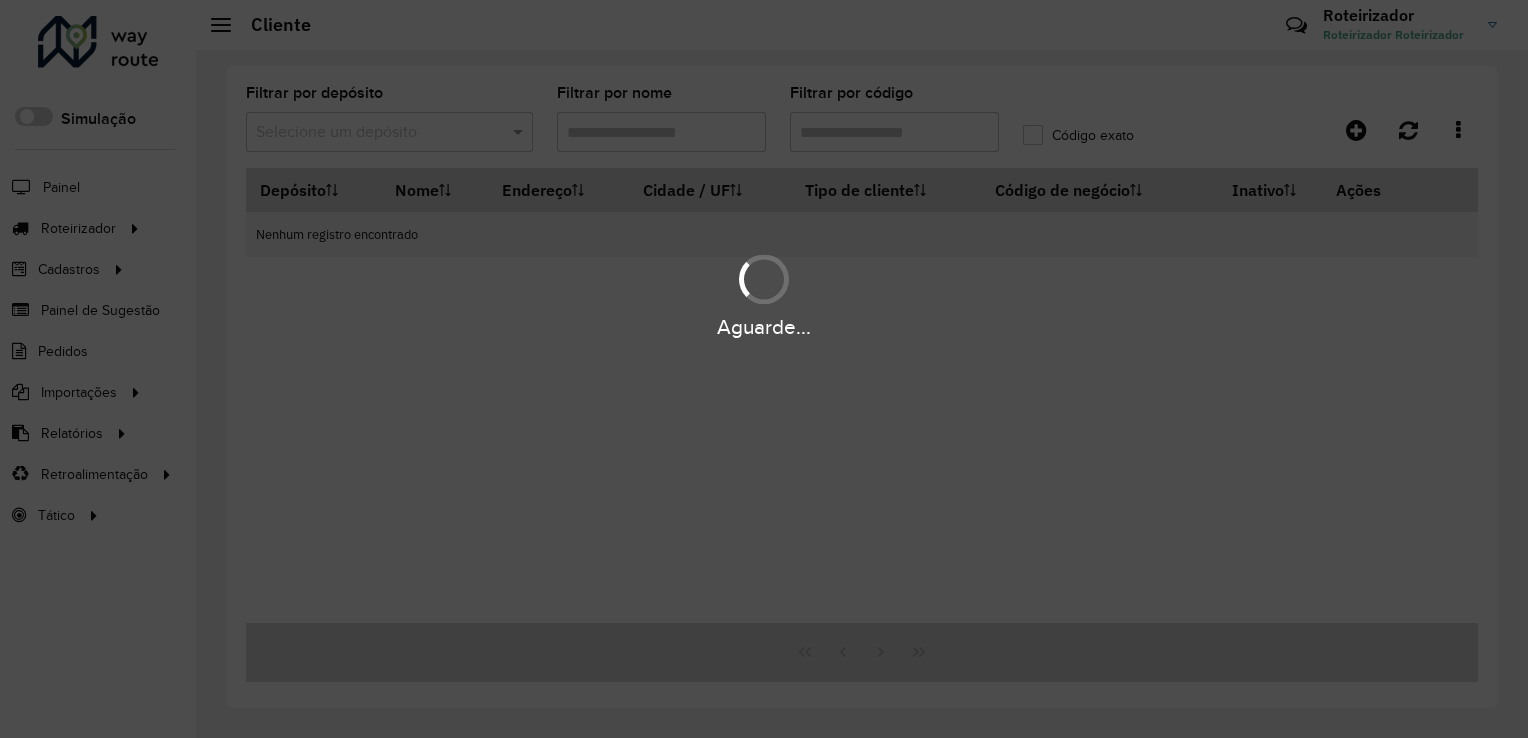 scroll, scrollTop: 0, scrollLeft: 0, axis: both 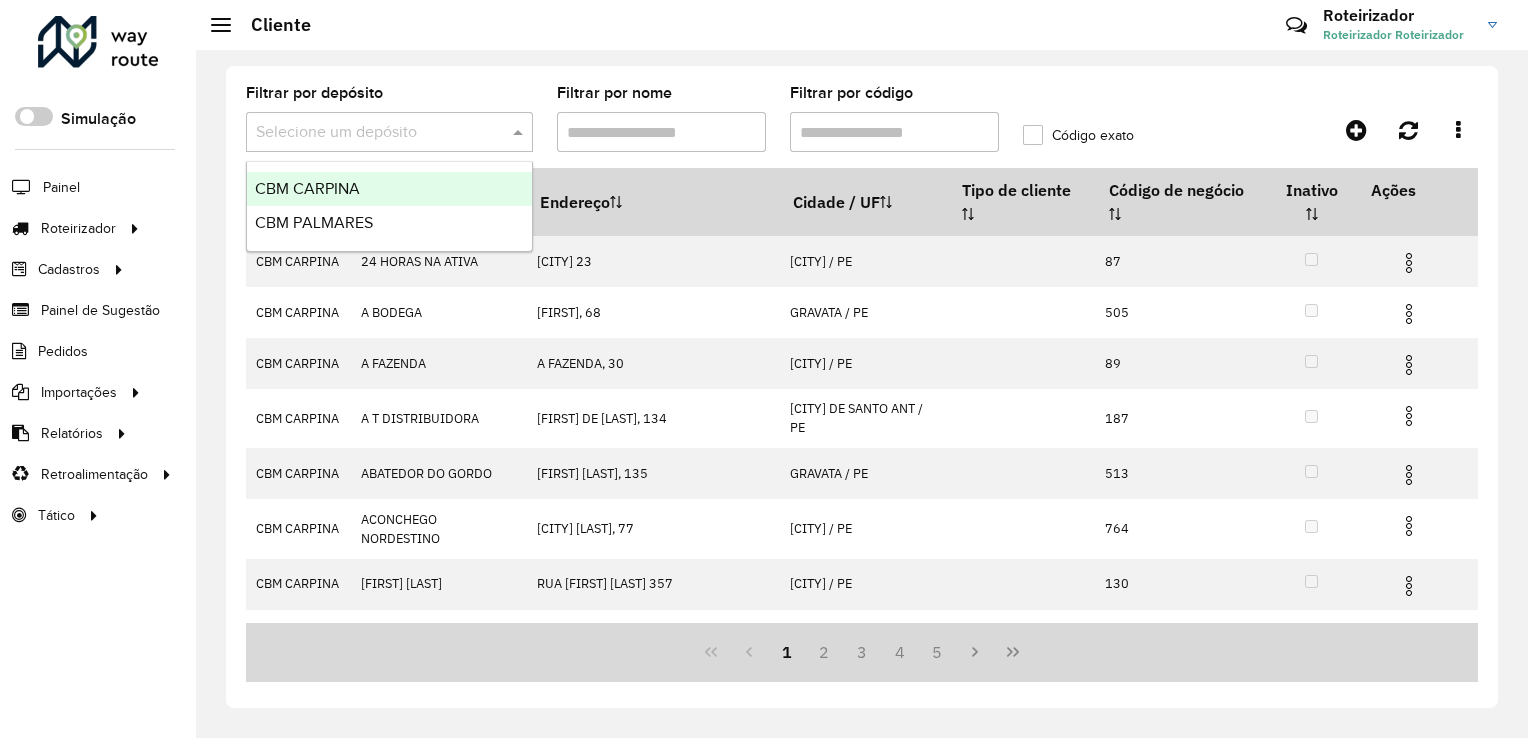 click at bounding box center (369, 133) 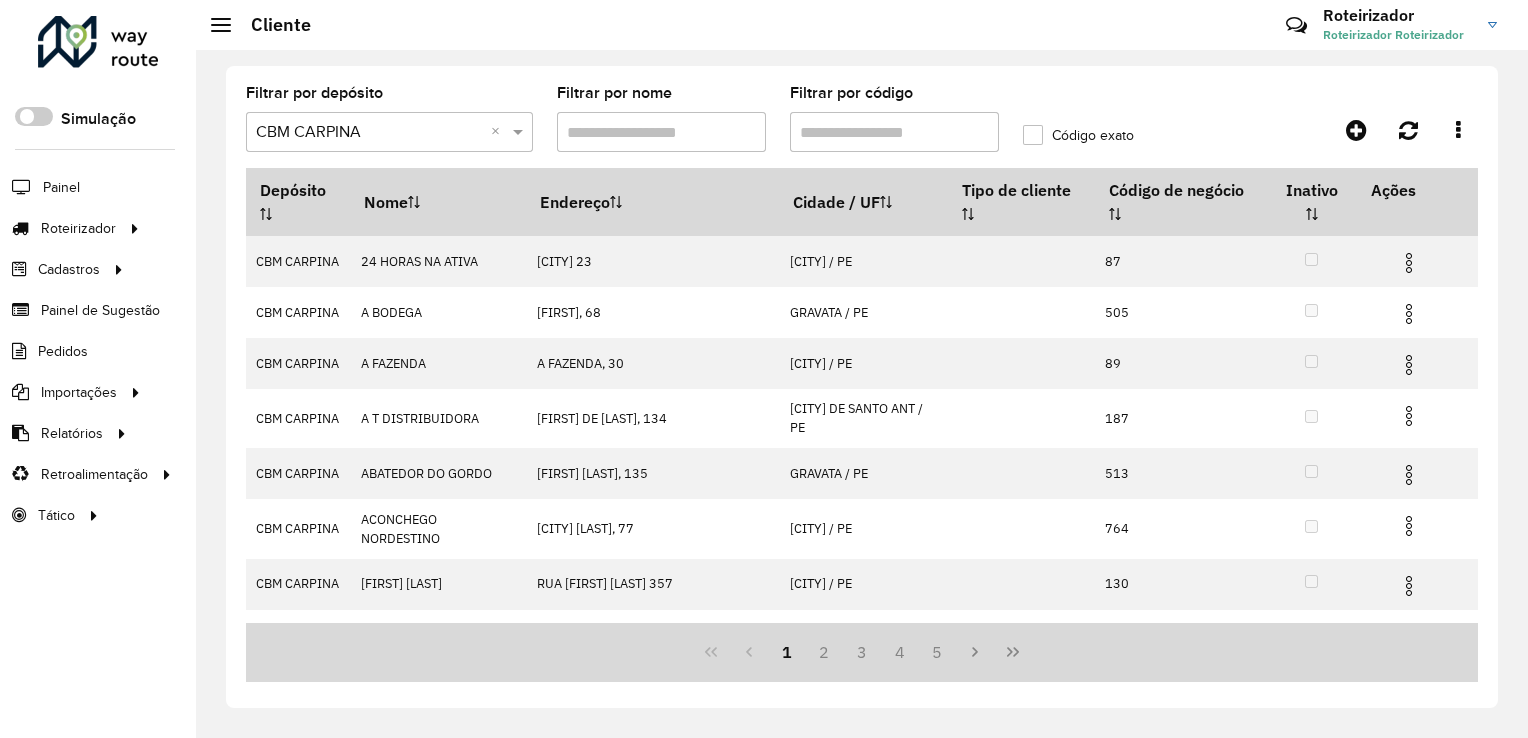 click on "Filtrar por código" at bounding box center (894, 132) 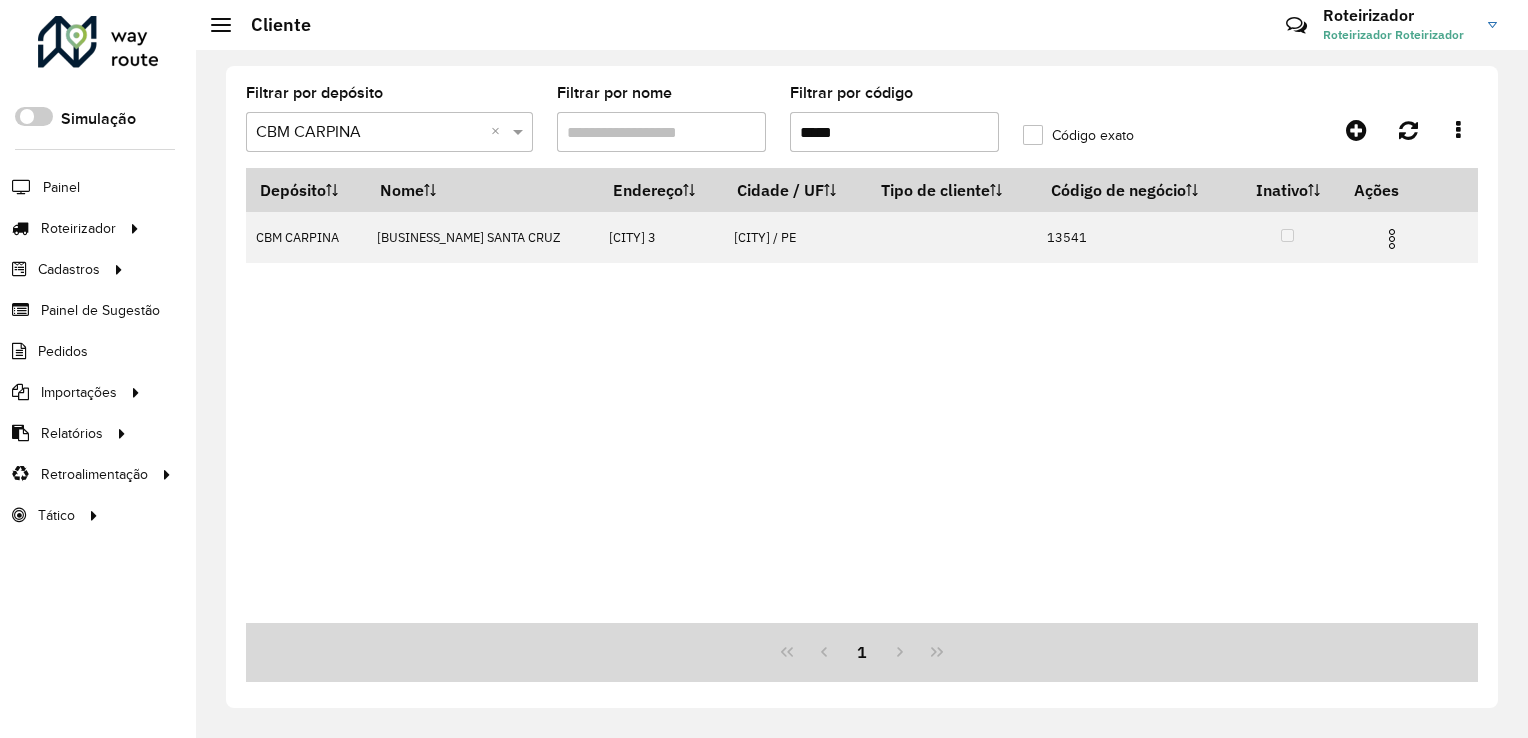 type on "*****" 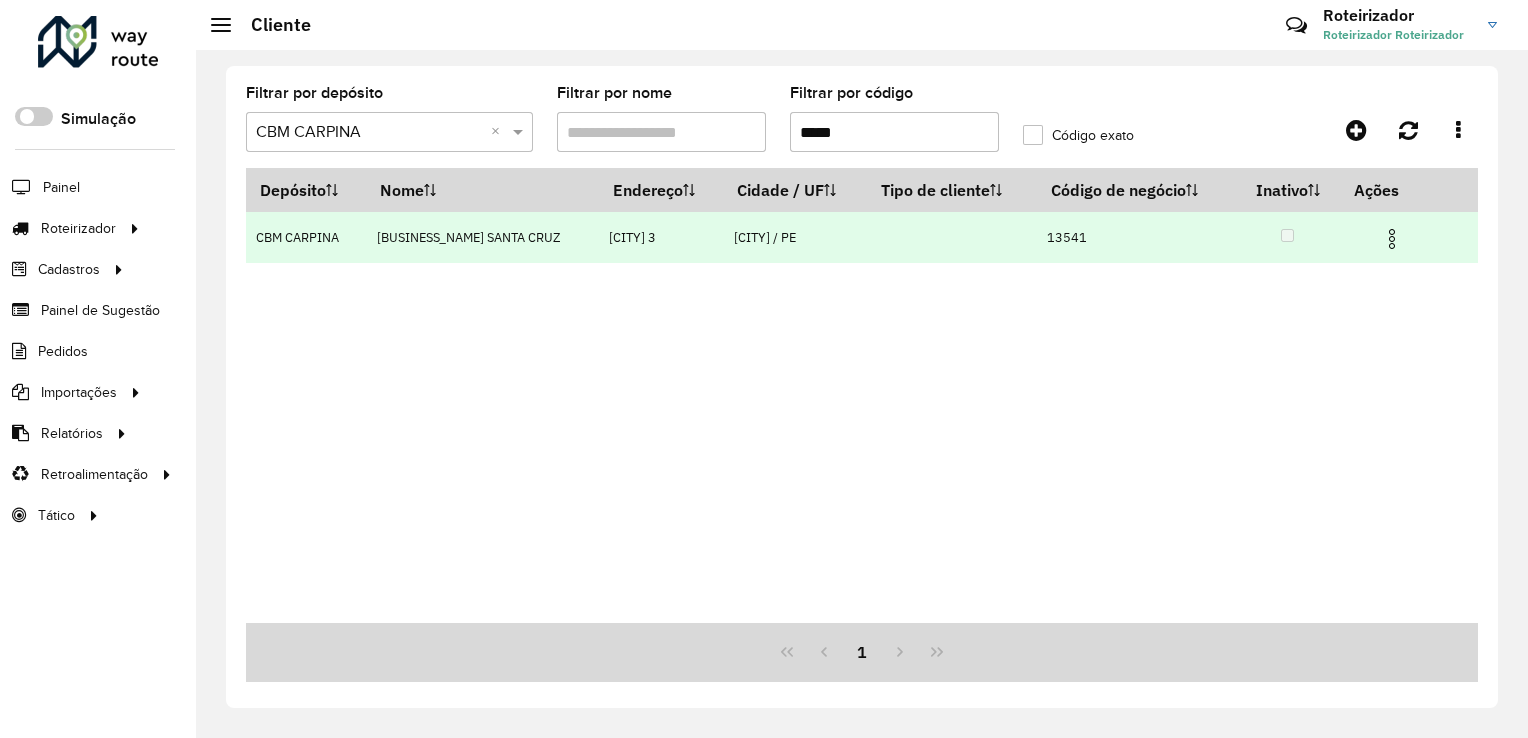 click at bounding box center (1392, 239) 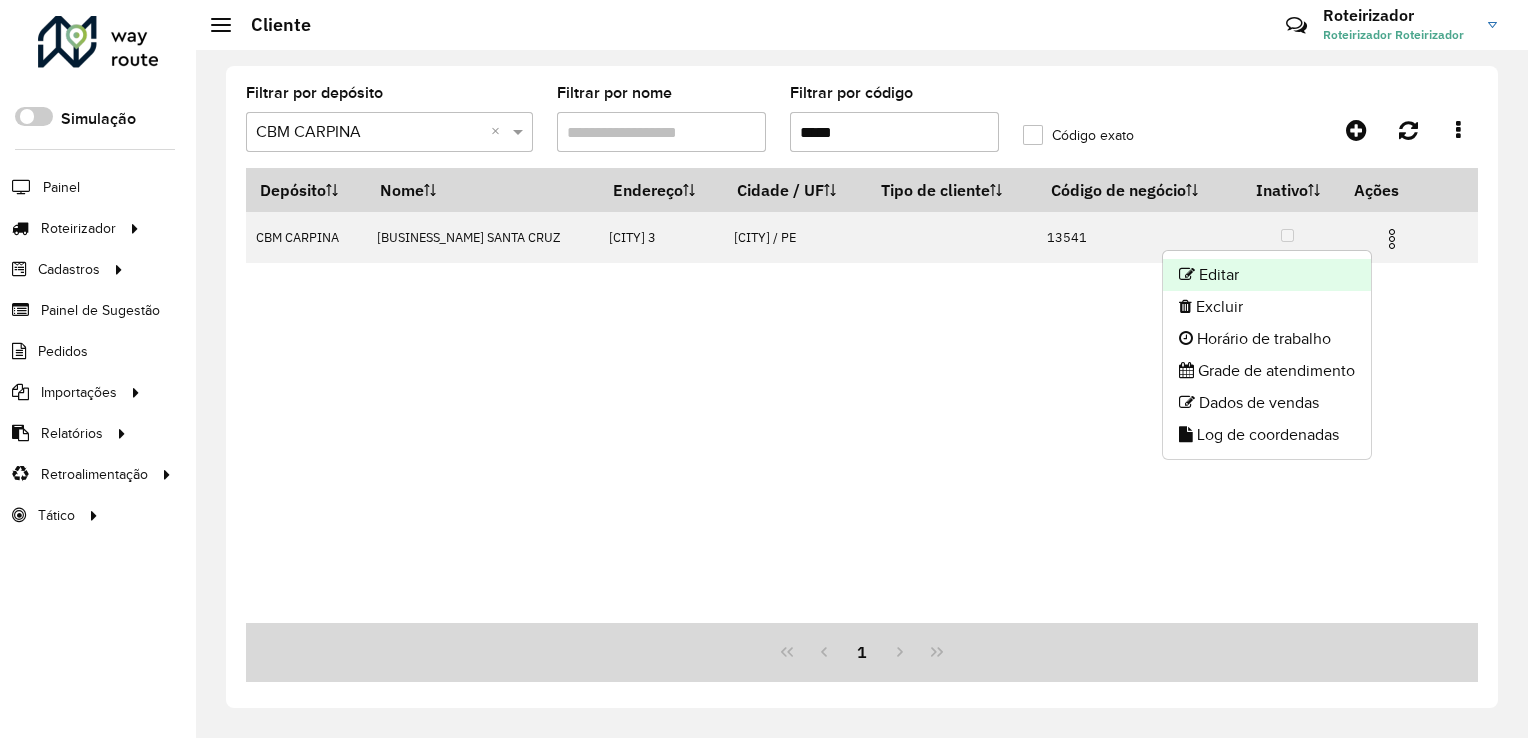 click on "Editar" 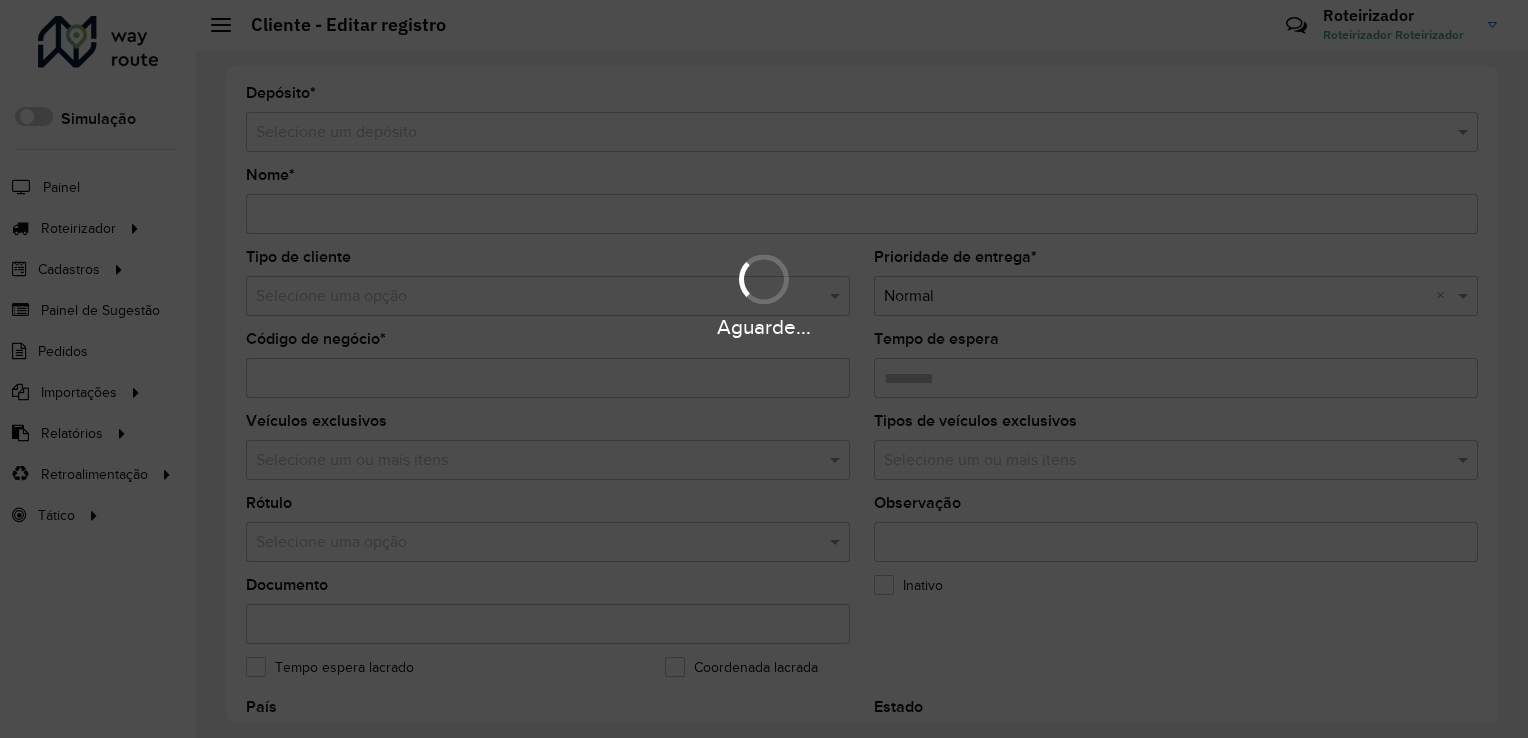 type on "**********" 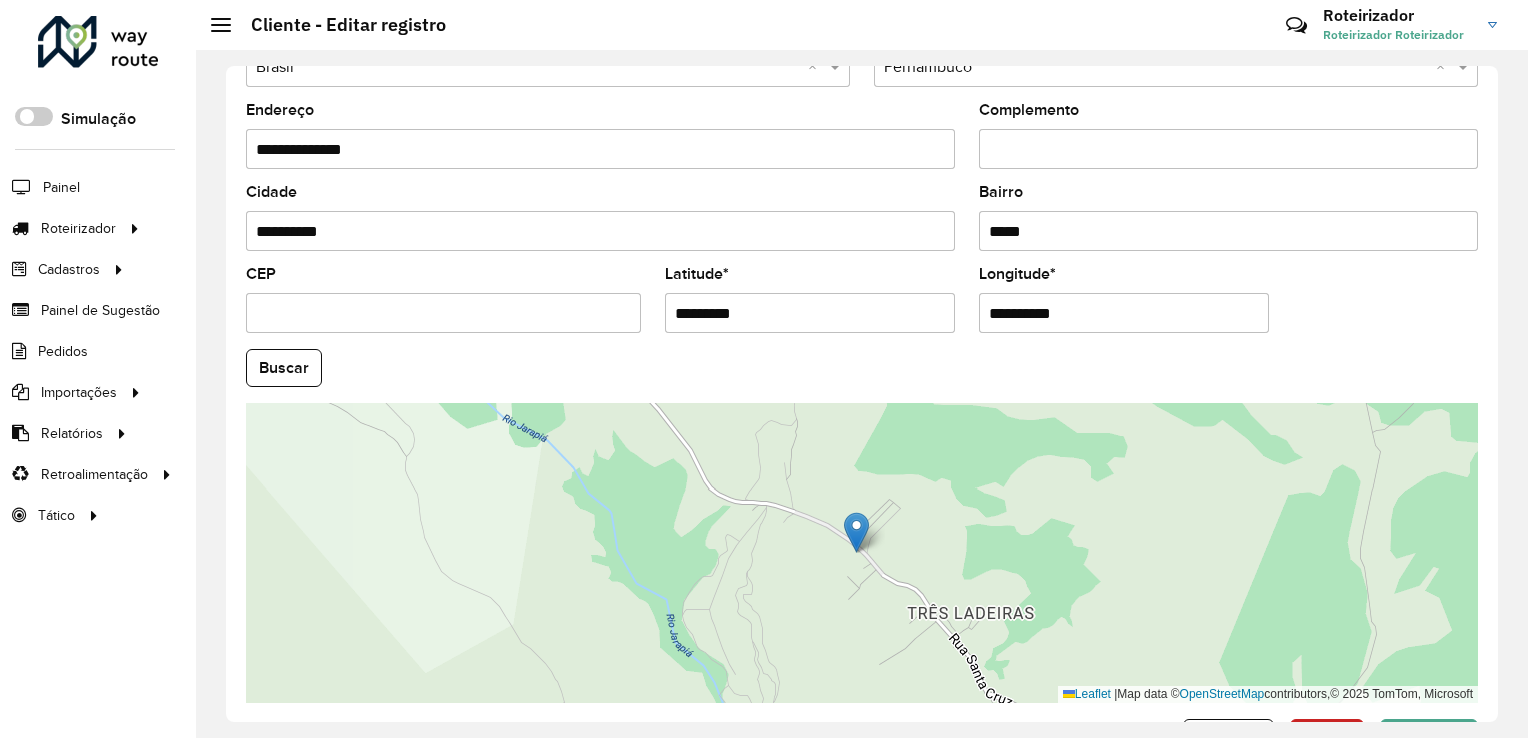 scroll, scrollTop: 741, scrollLeft: 0, axis: vertical 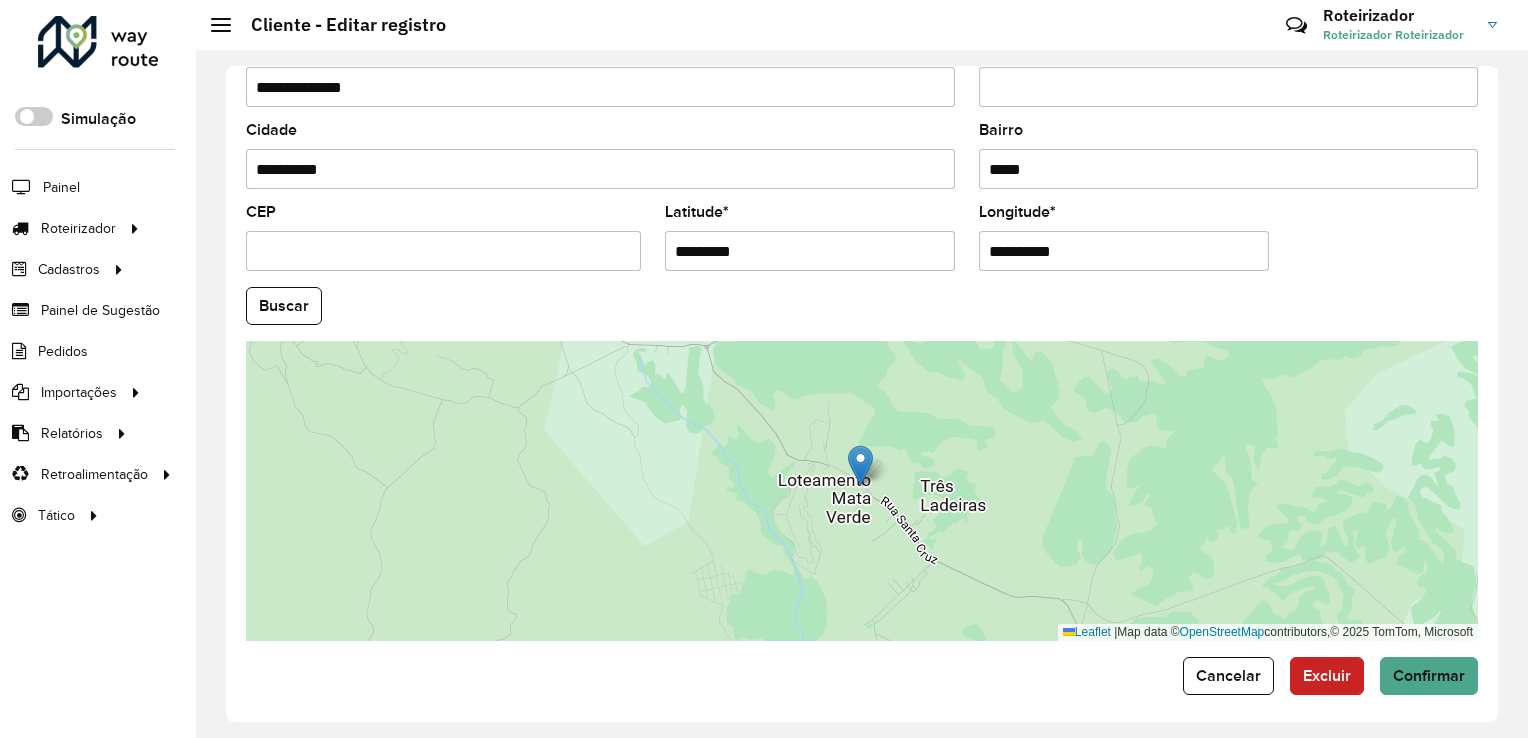 drag, startPoint x: 758, startPoint y: 238, endPoint x: 623, endPoint y: 268, distance: 138.29317 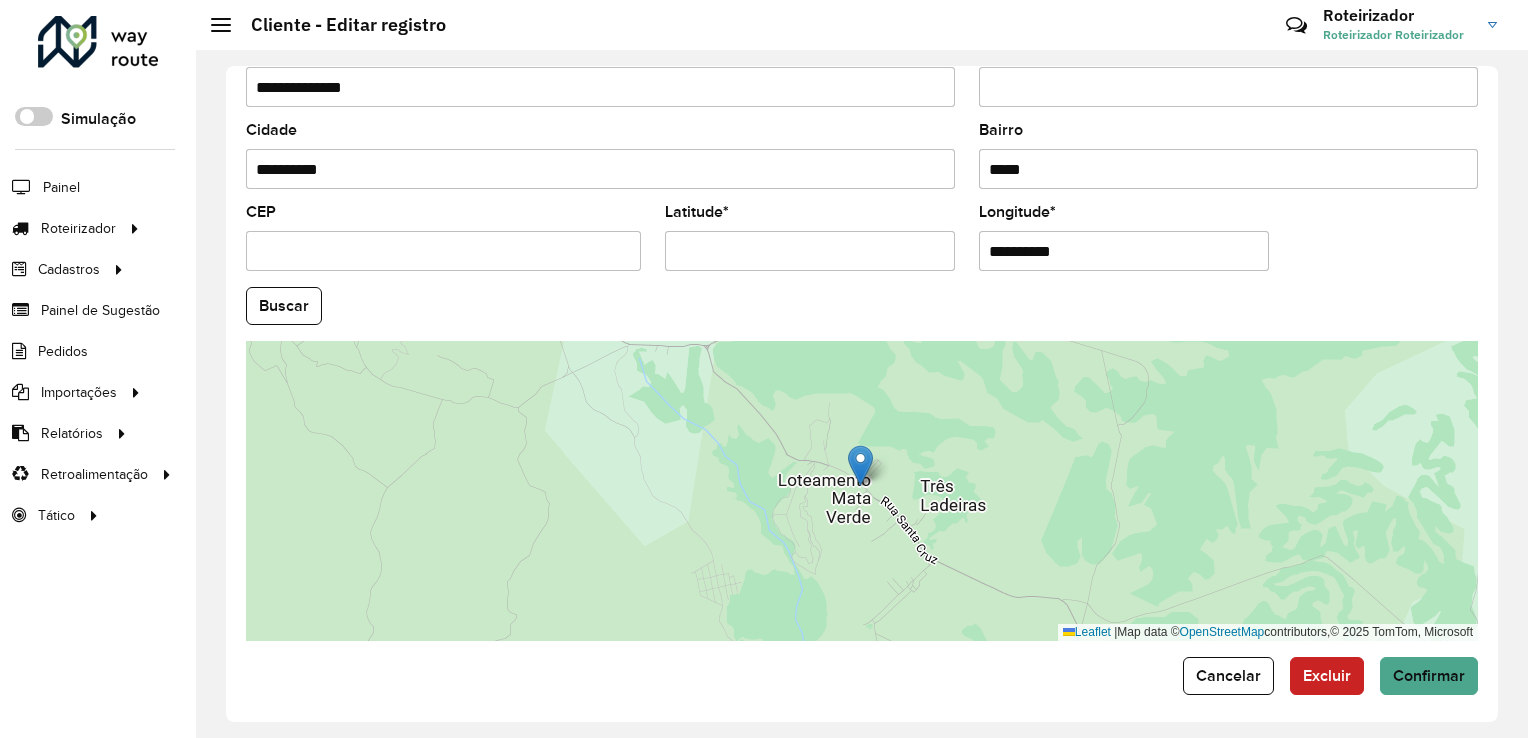 paste on "*********" 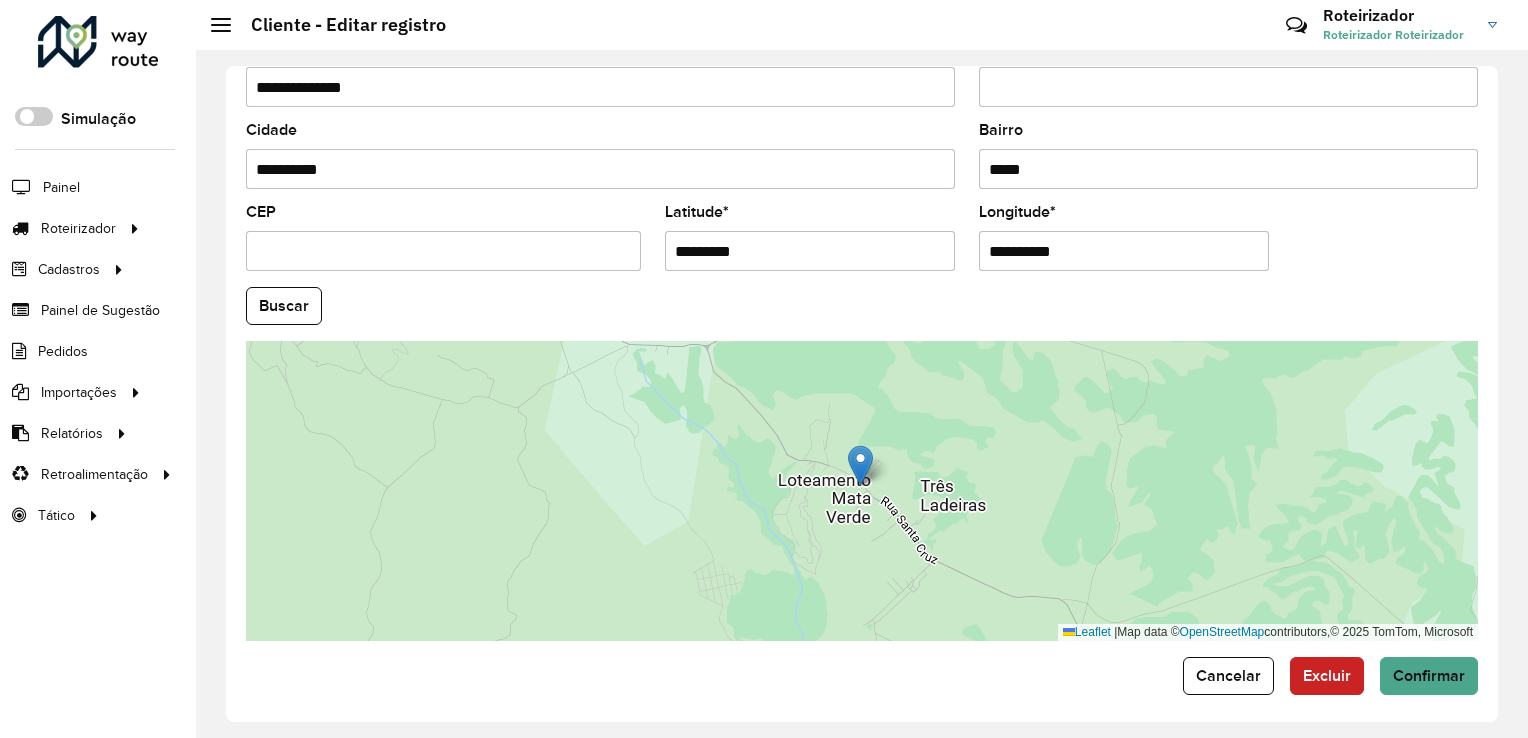 type on "*********" 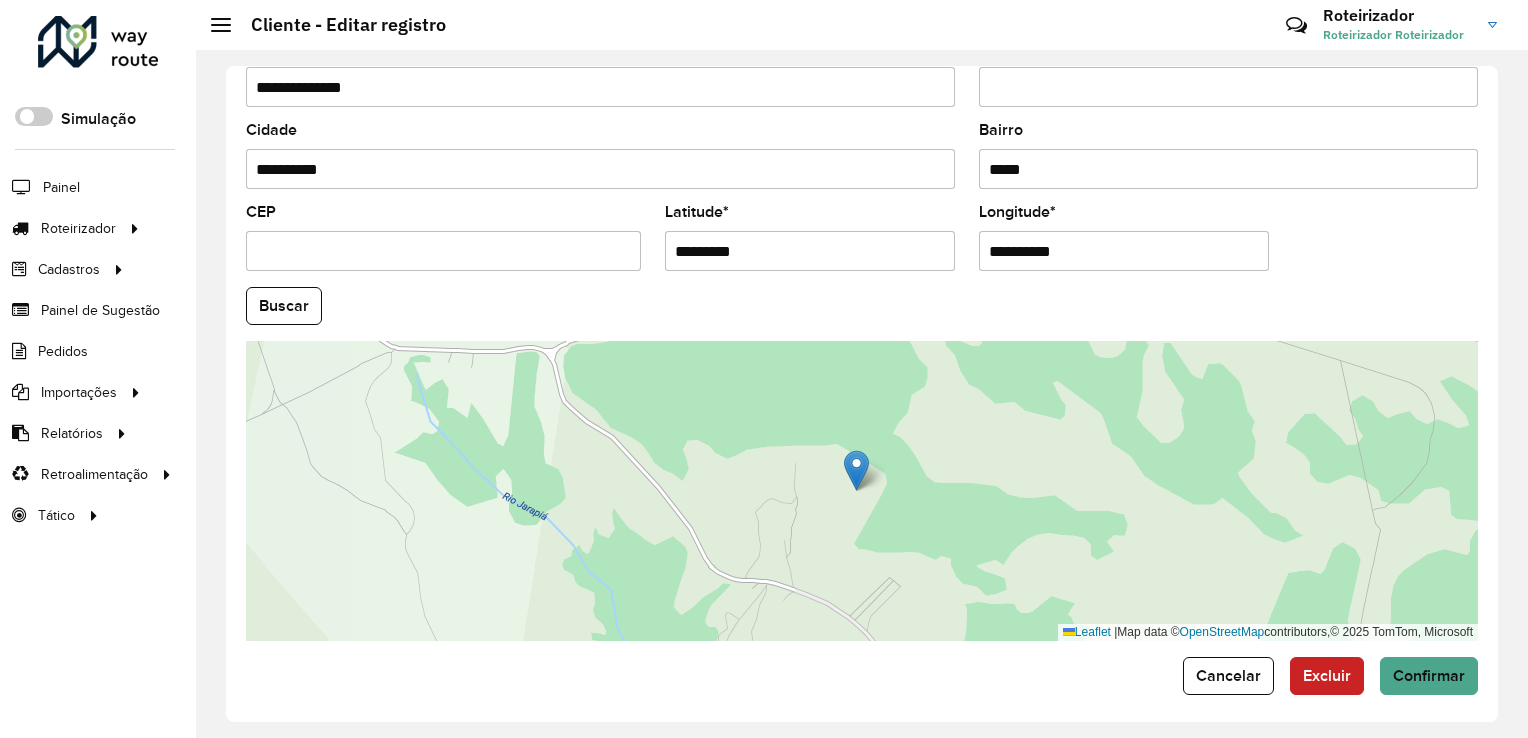 drag, startPoint x: 1071, startPoint y: 240, endPoint x: 910, endPoint y: 258, distance: 162.00308 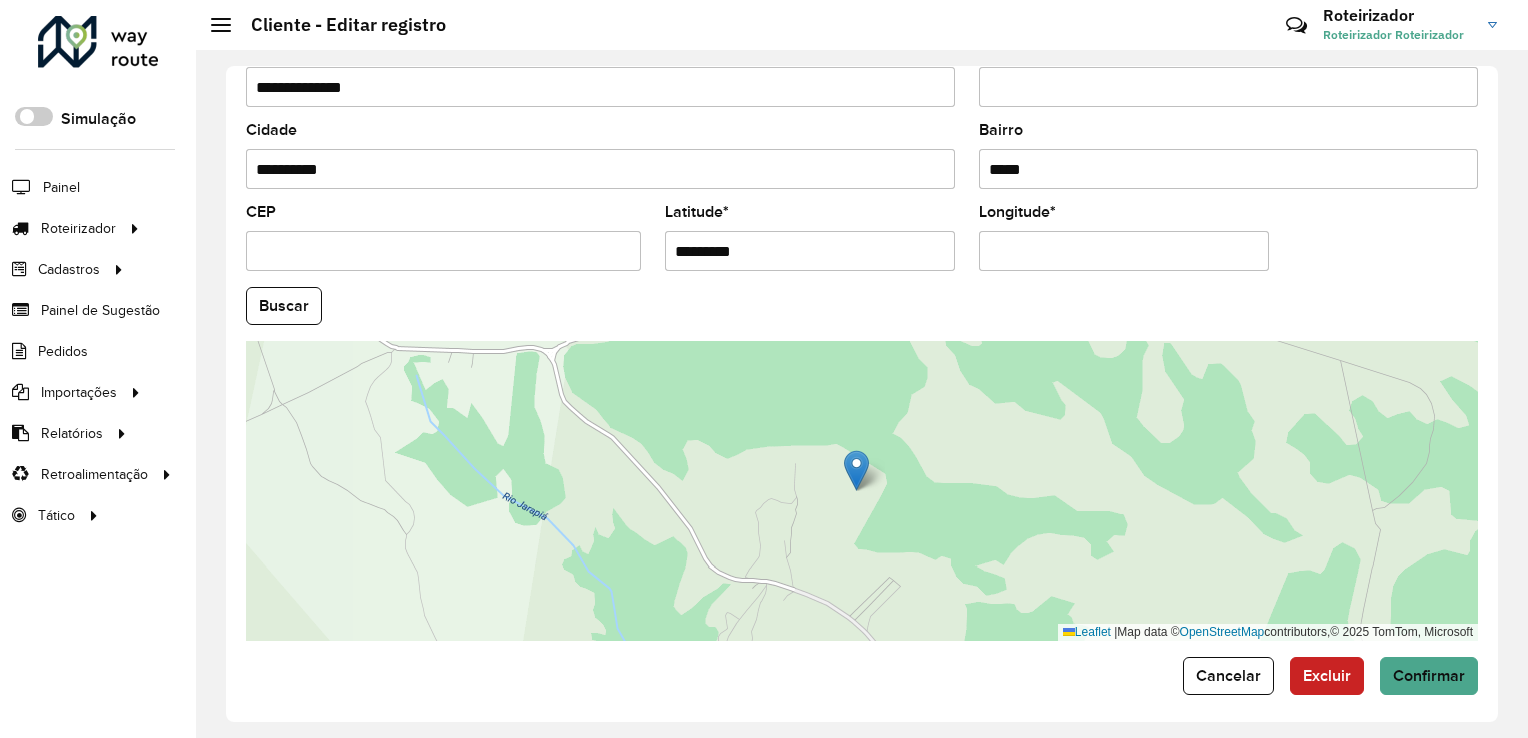 paste on "**********" 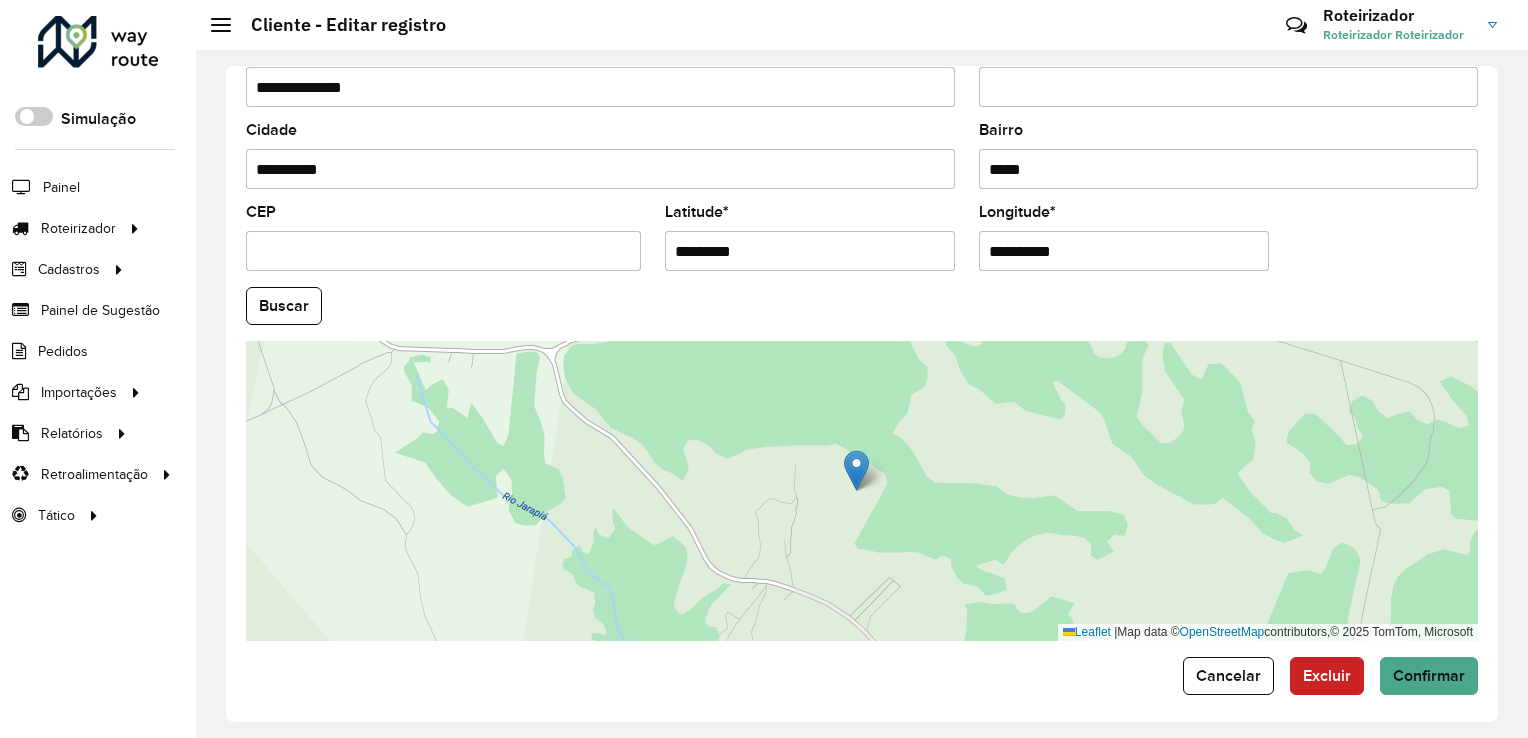 type on "**********" 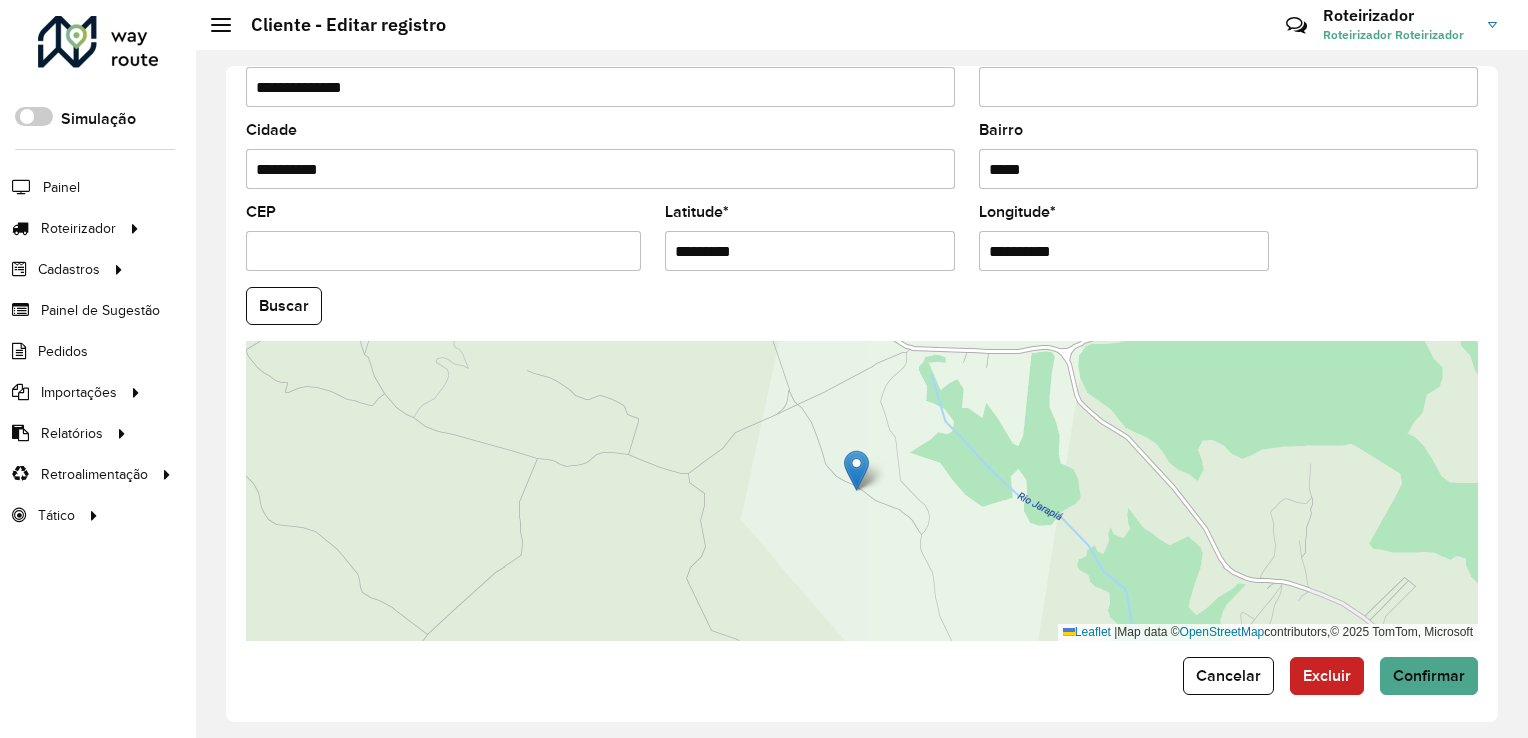 click on "CEP" at bounding box center [443, 251] 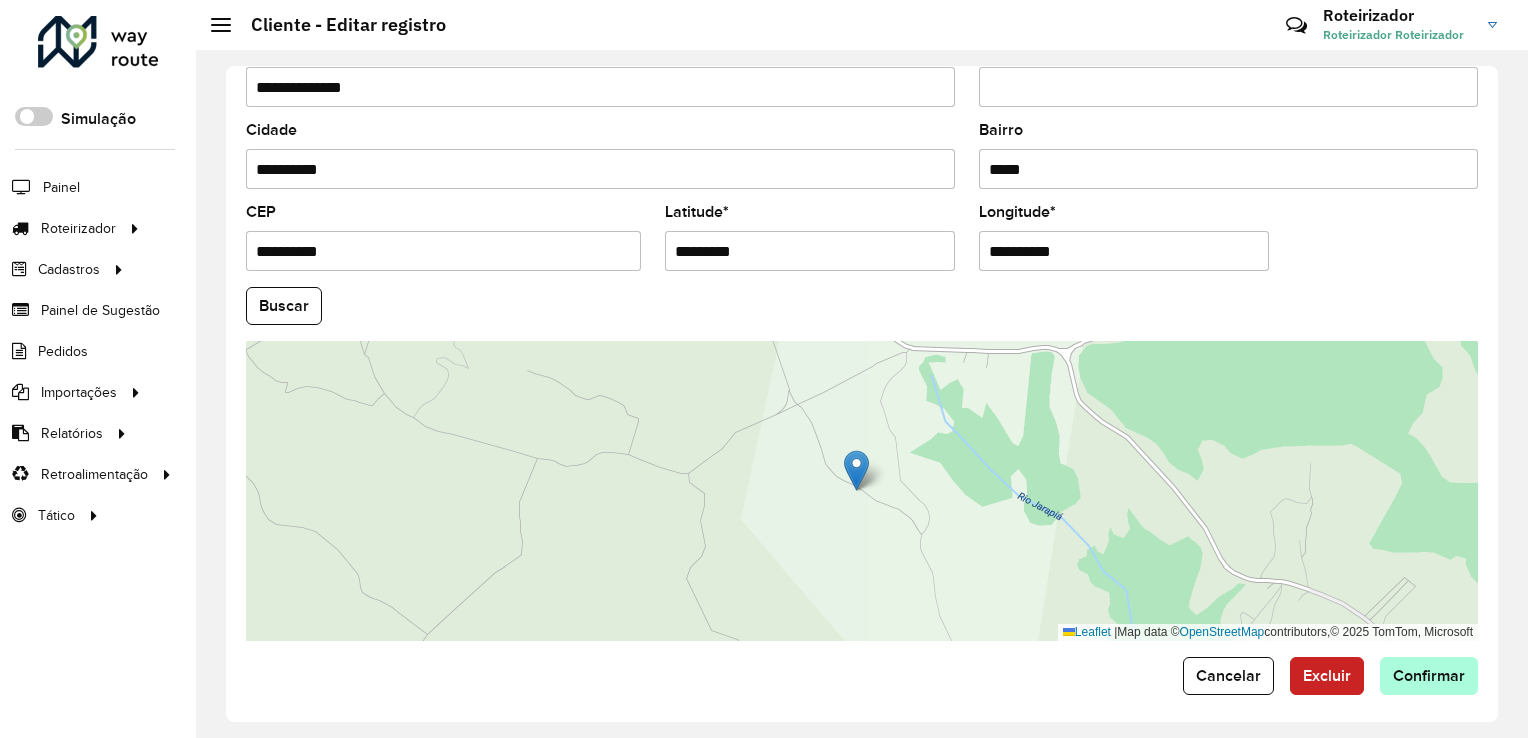 type on "**********" 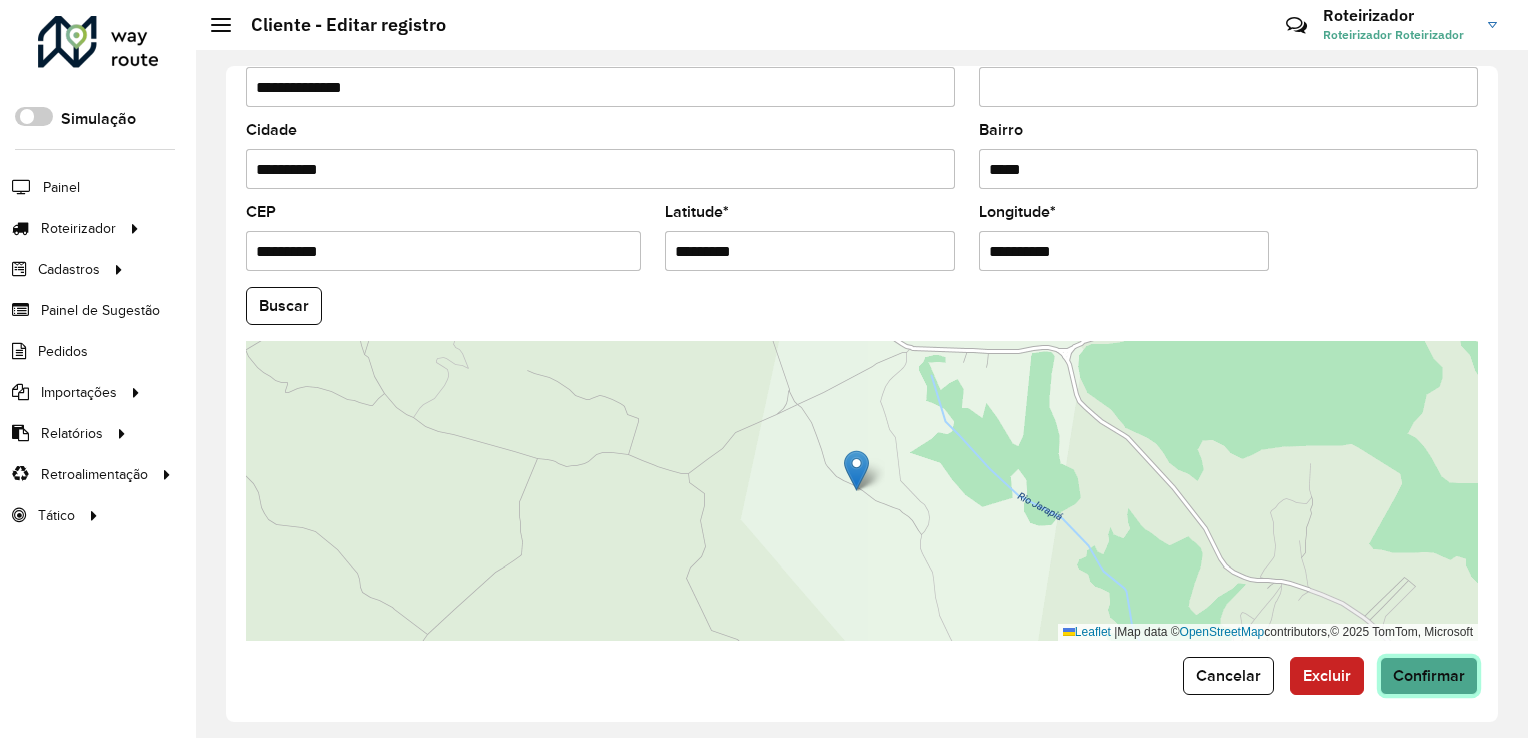 click on "Confirmar" 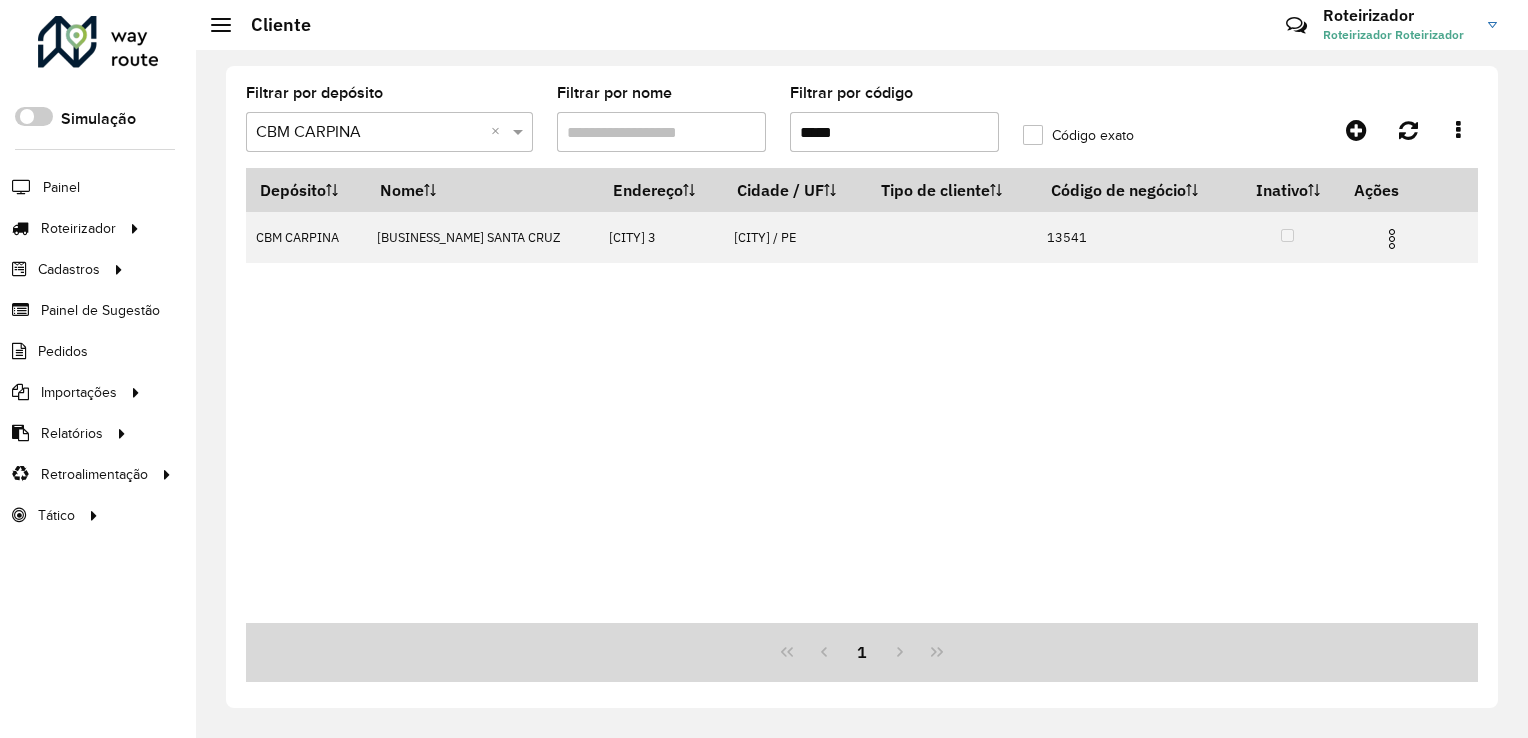 click on "*****" at bounding box center [894, 132] 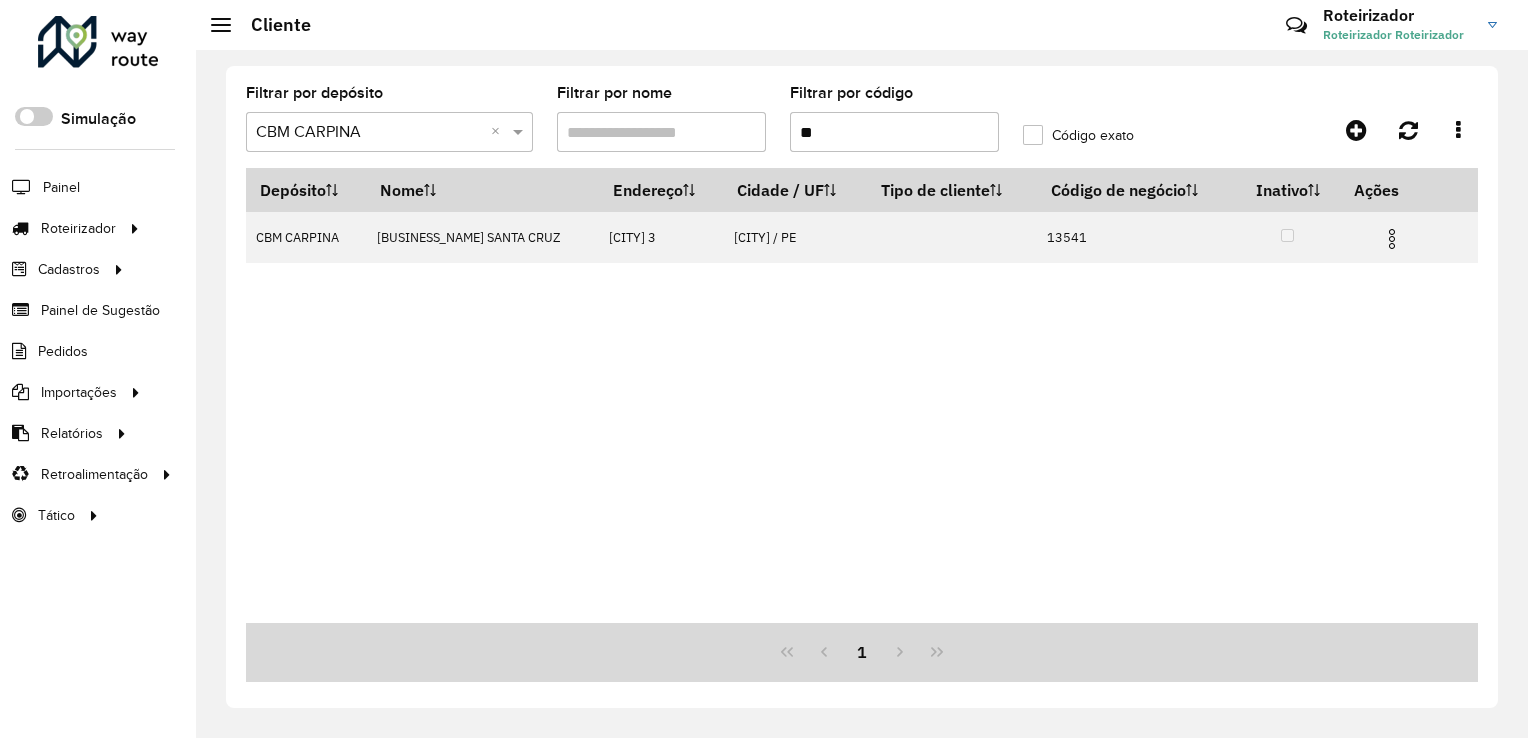 type on "*" 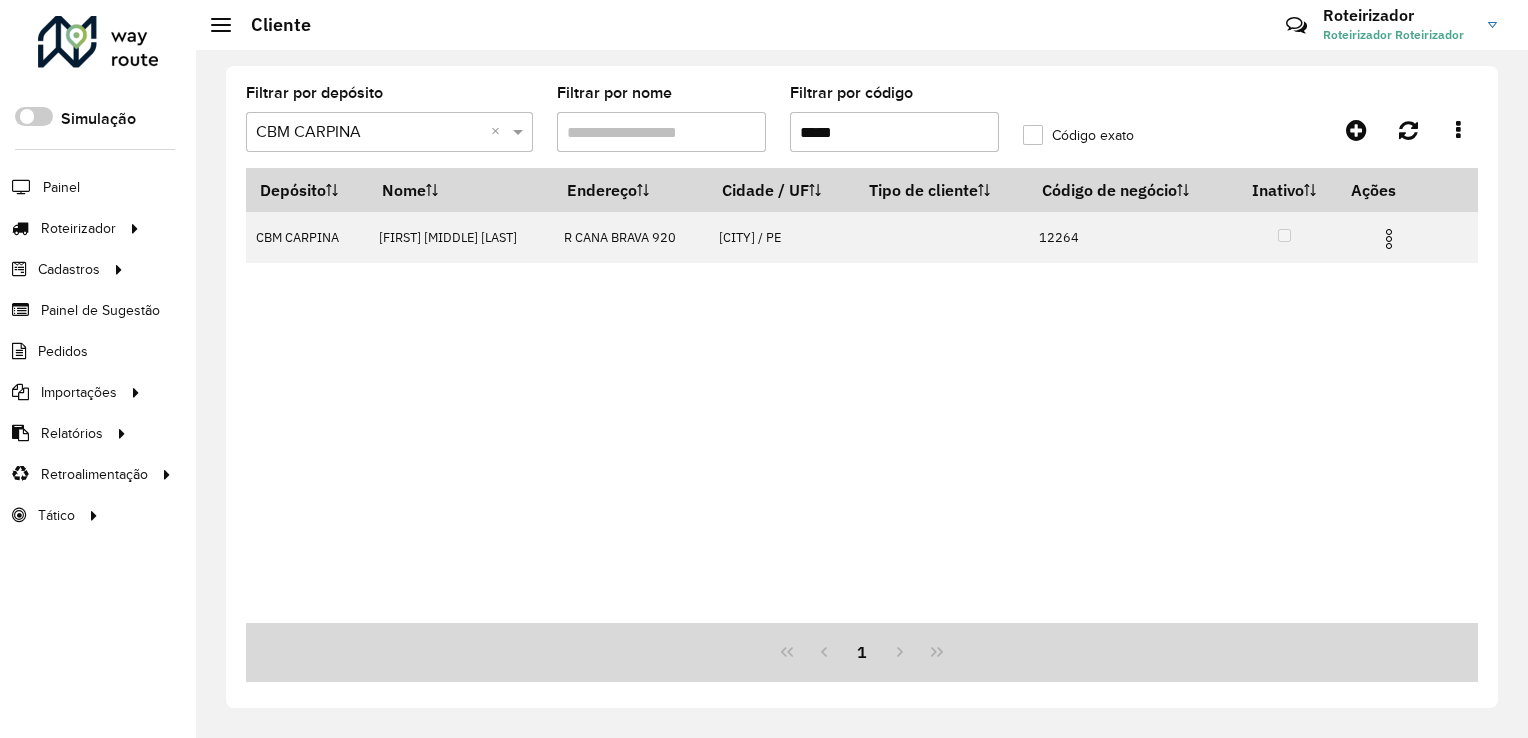type on "*****" 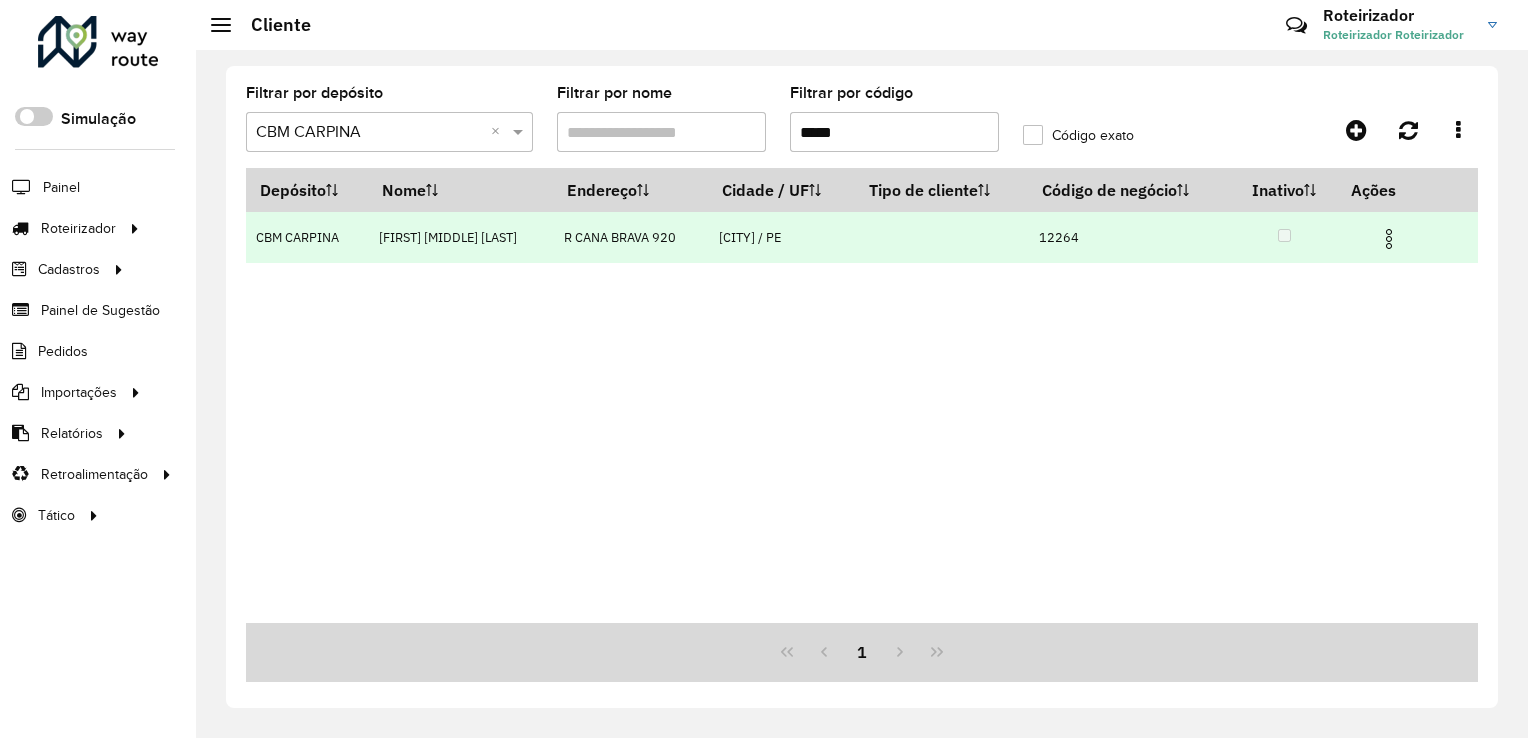 click at bounding box center [1389, 239] 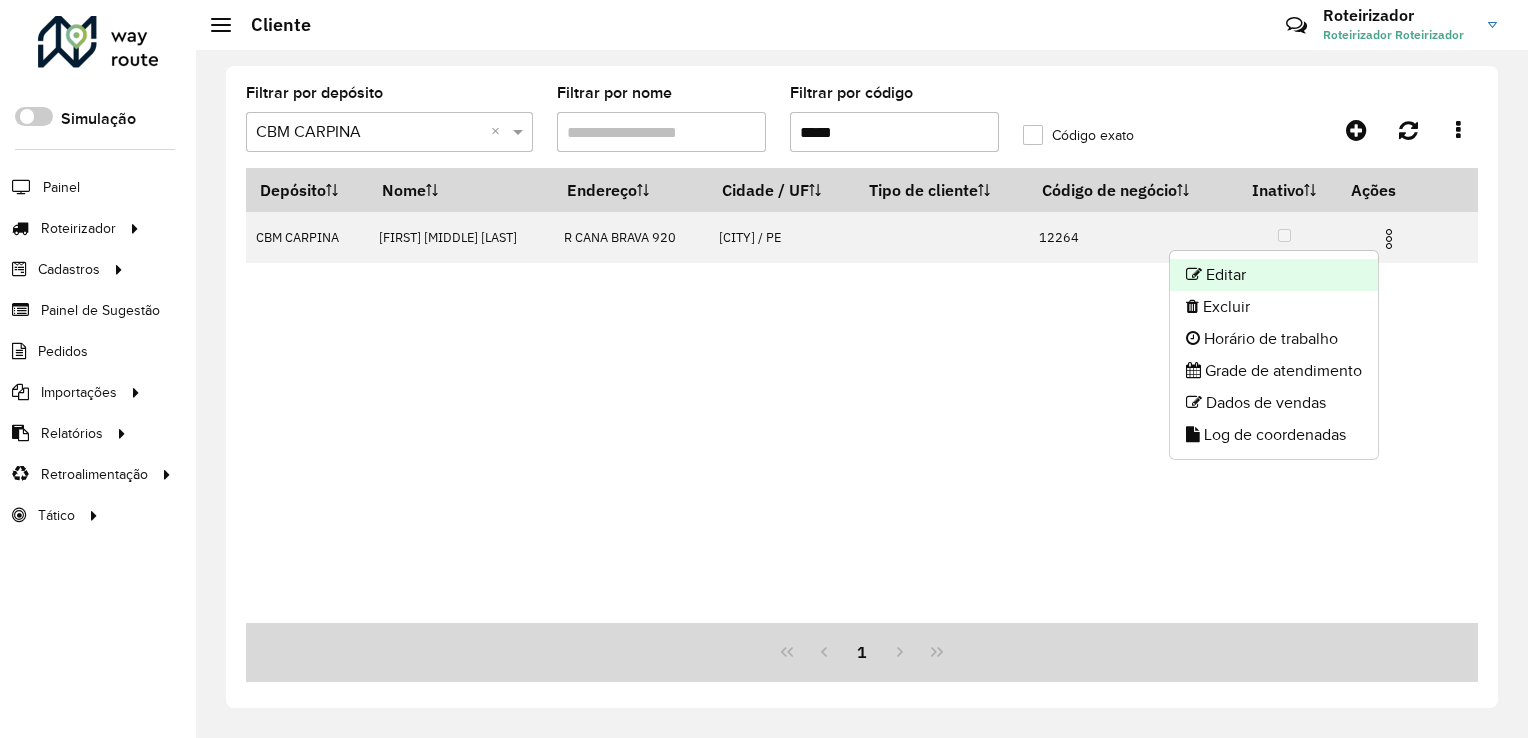 click on "Editar" 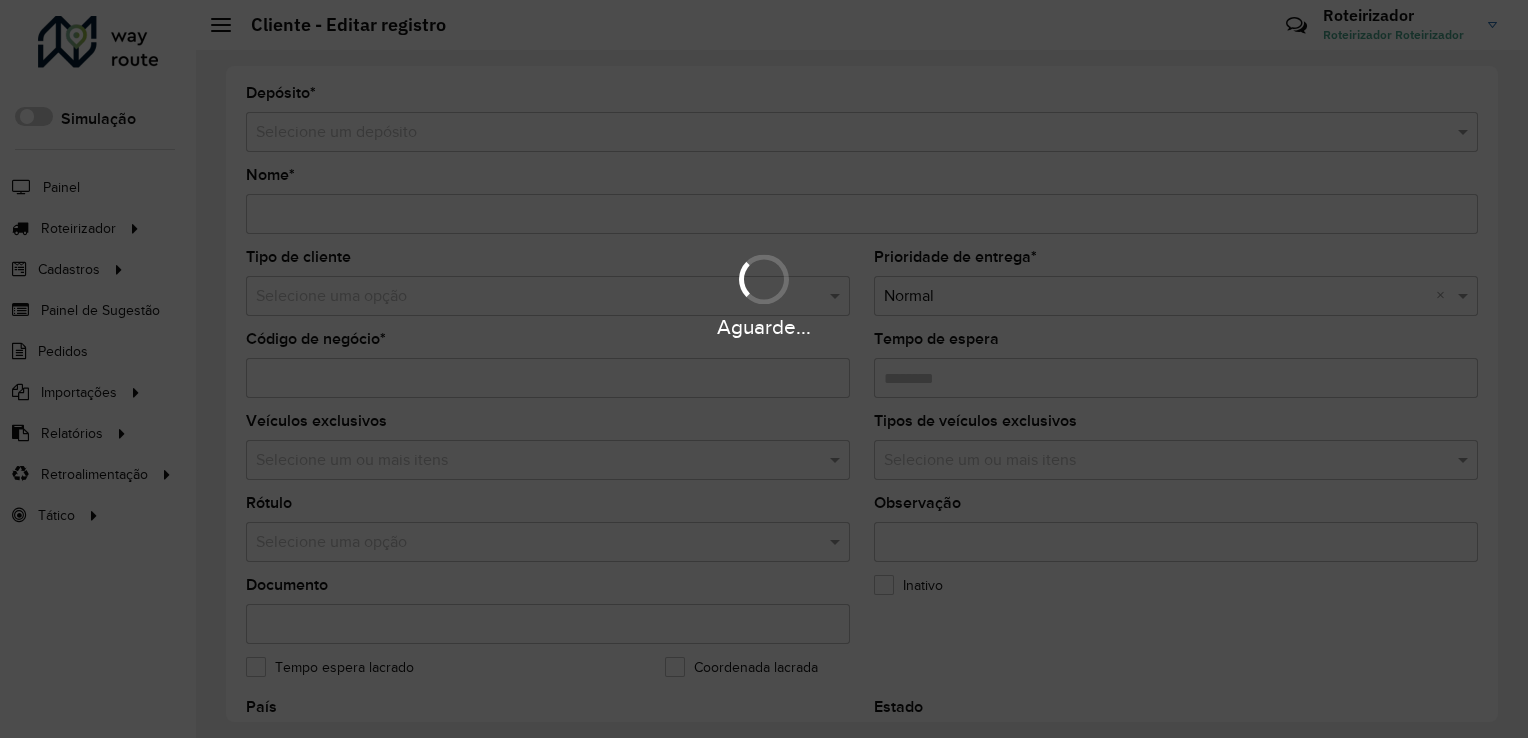 type on "**********" 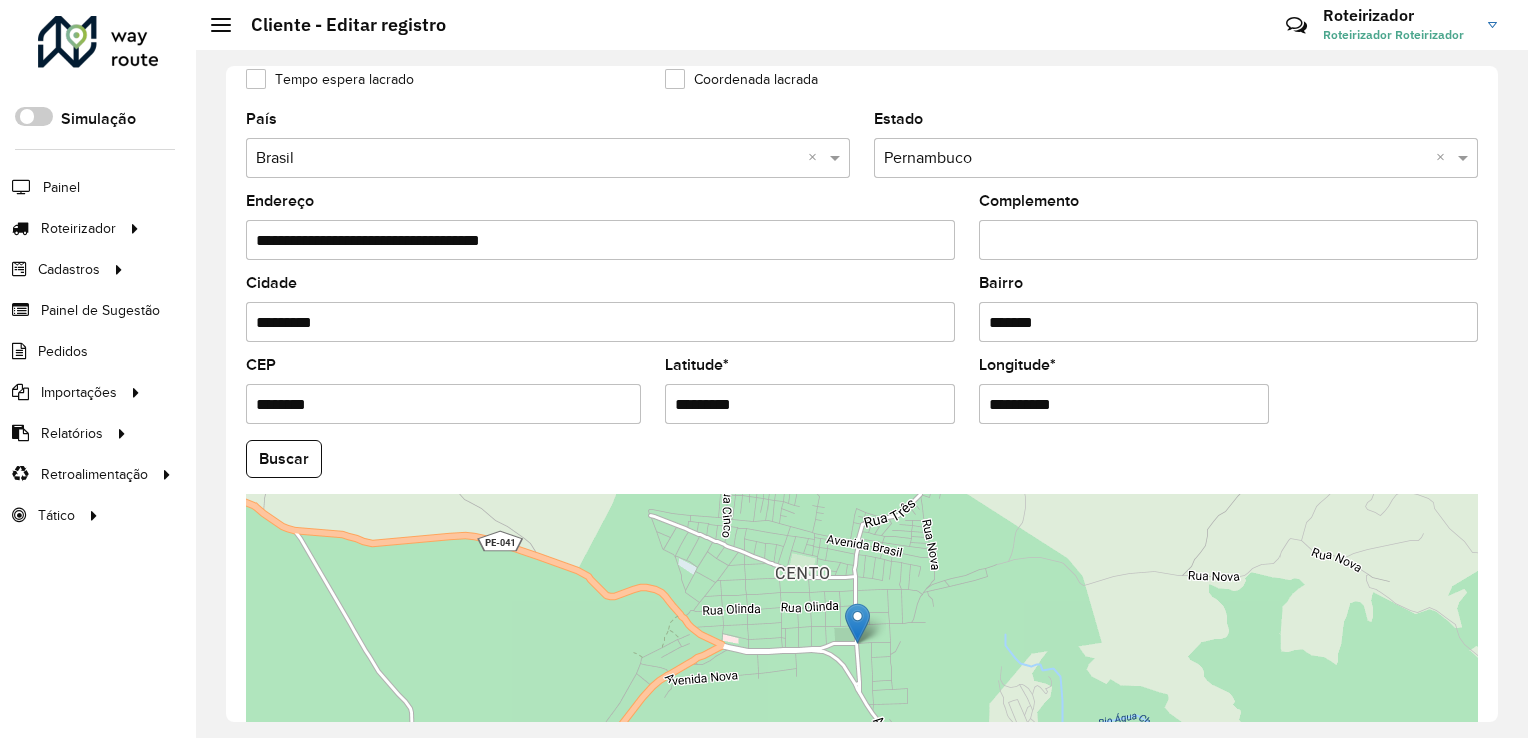 scroll, scrollTop: 600, scrollLeft: 0, axis: vertical 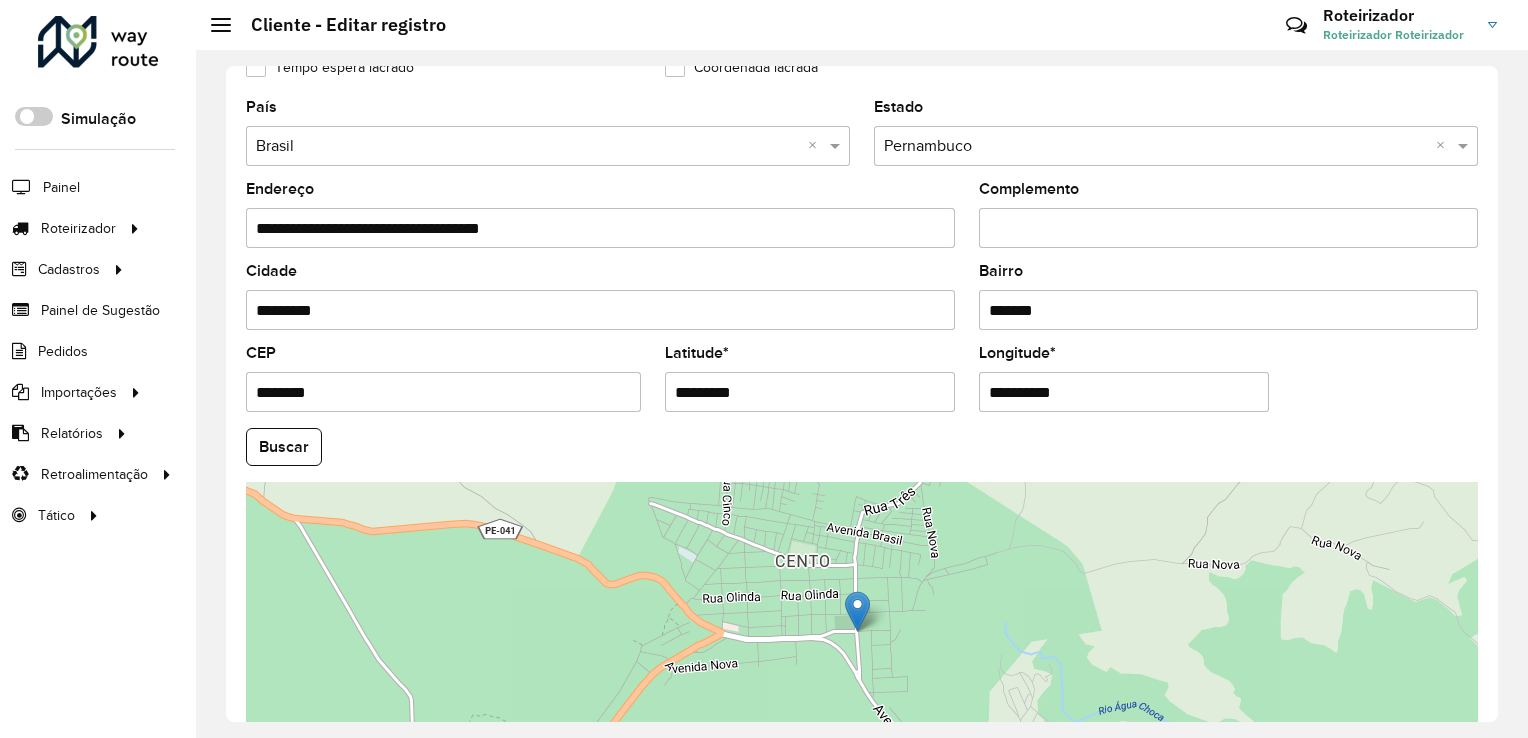 drag, startPoint x: 756, startPoint y: 392, endPoint x: 532, endPoint y: 388, distance: 224.0357 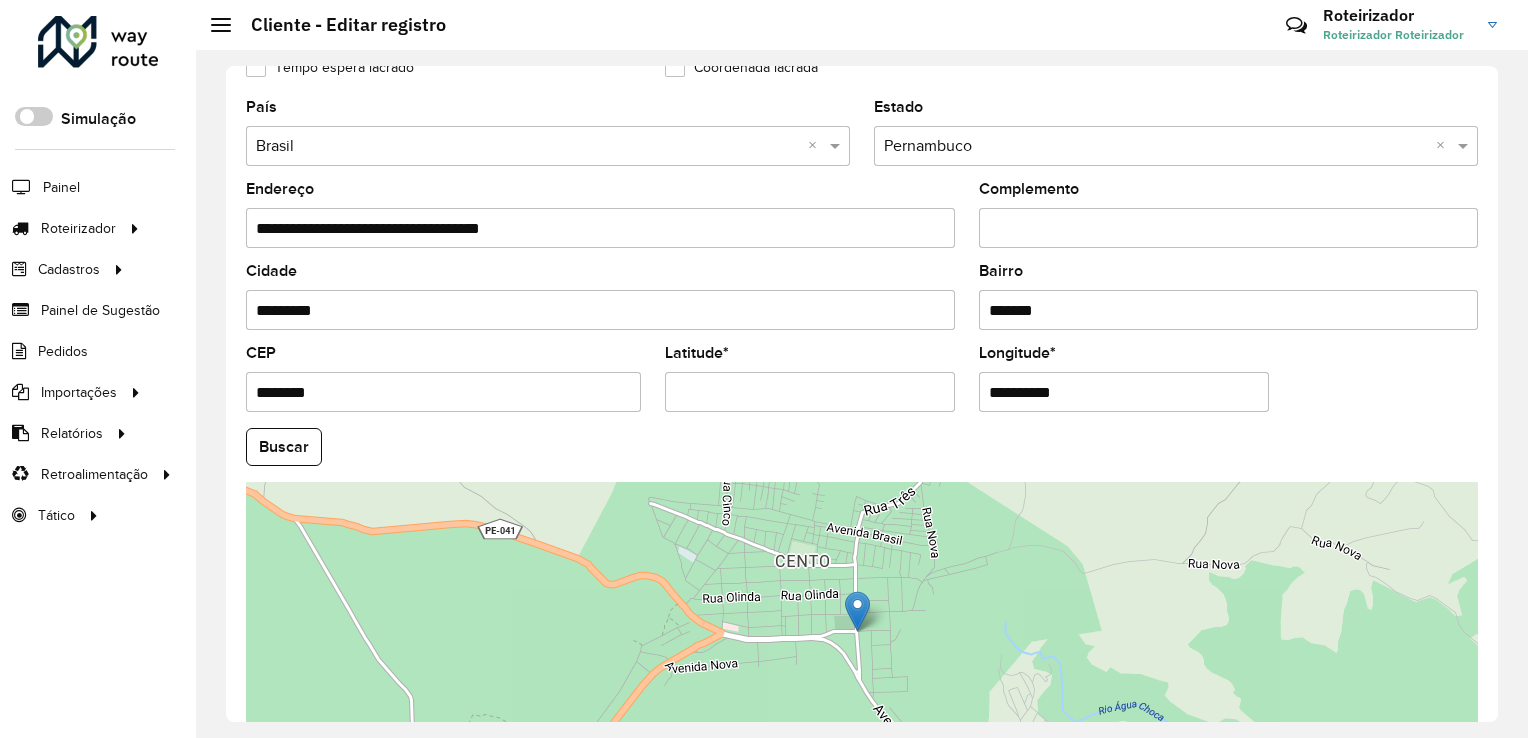 paste on "*********" 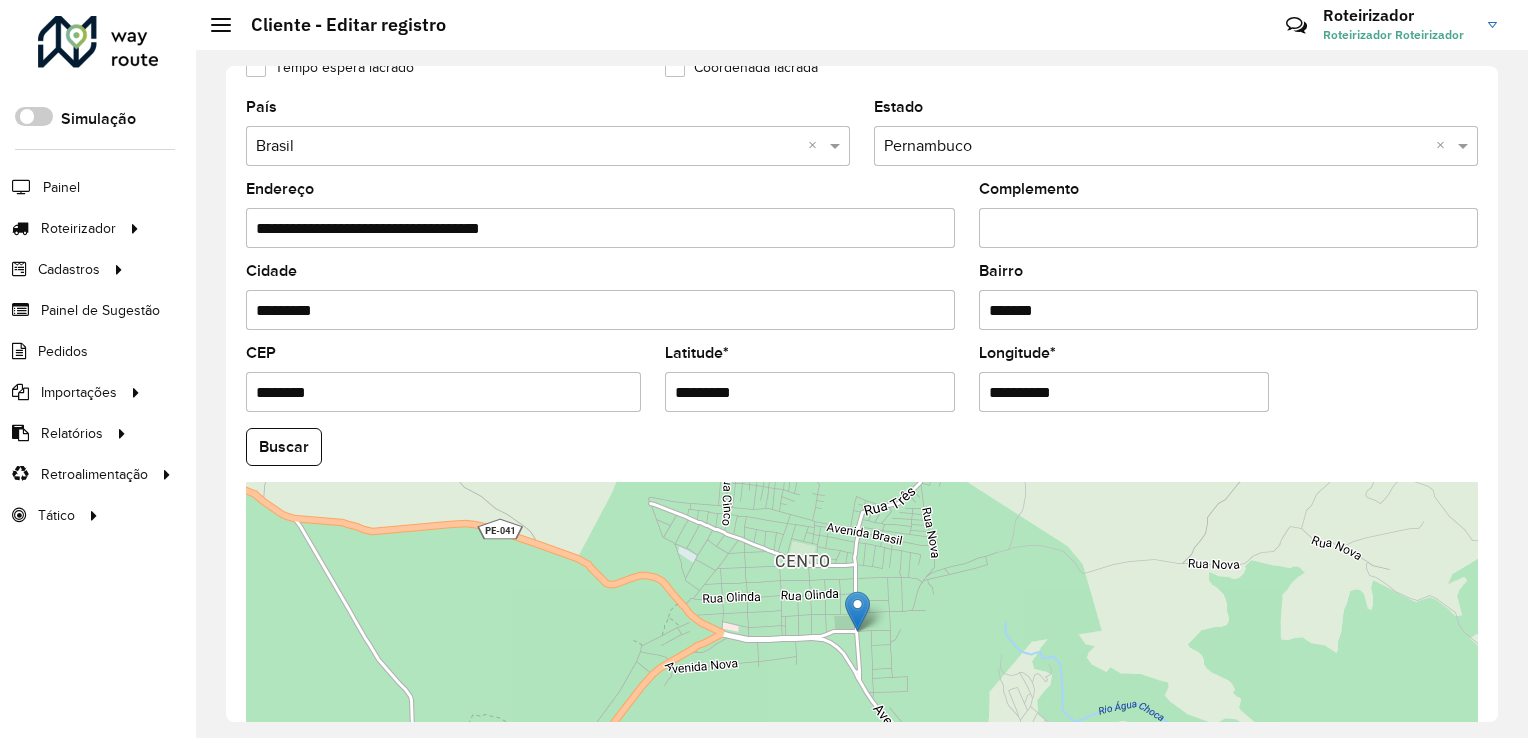 type on "*********" 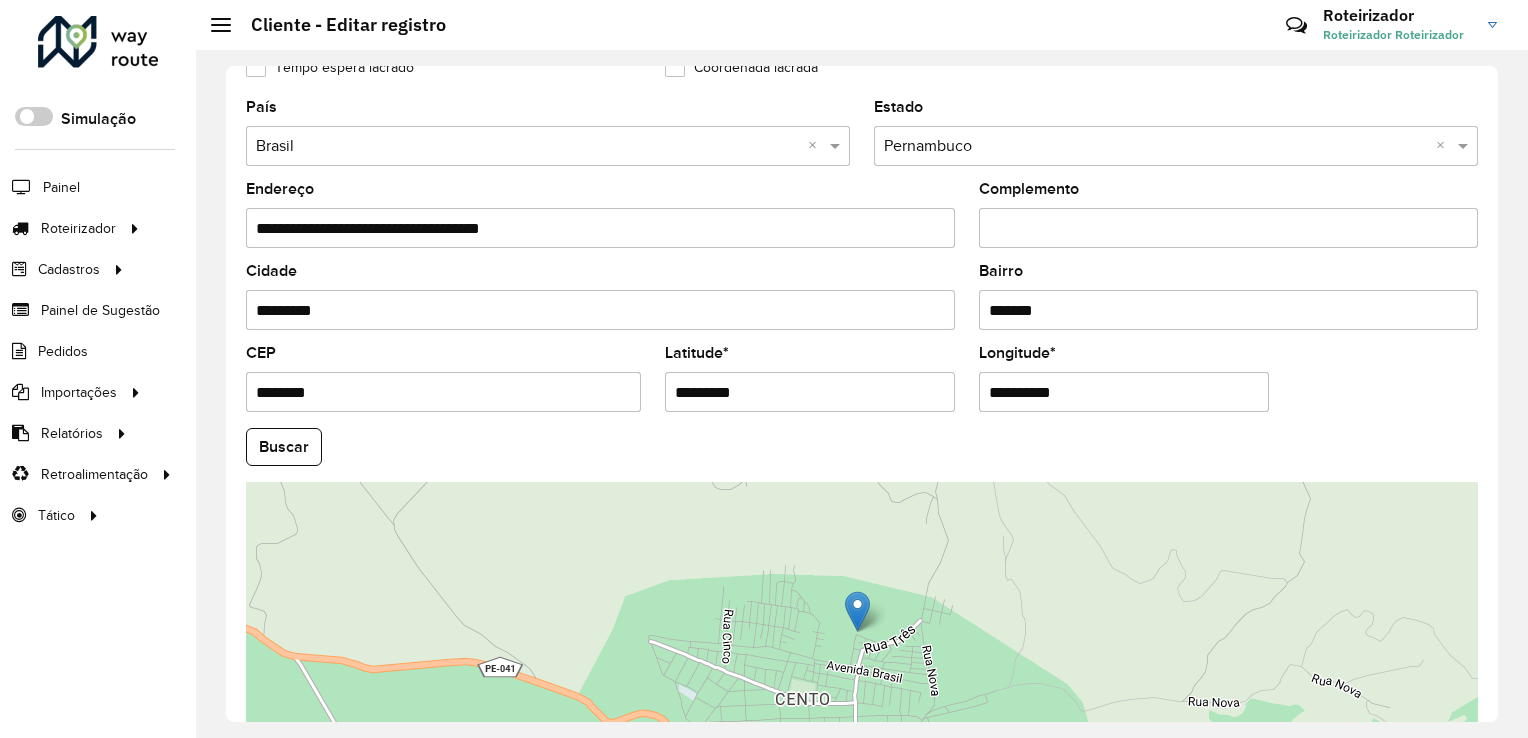 drag, startPoint x: 1090, startPoint y: 389, endPoint x: 949, endPoint y: 406, distance: 142.02112 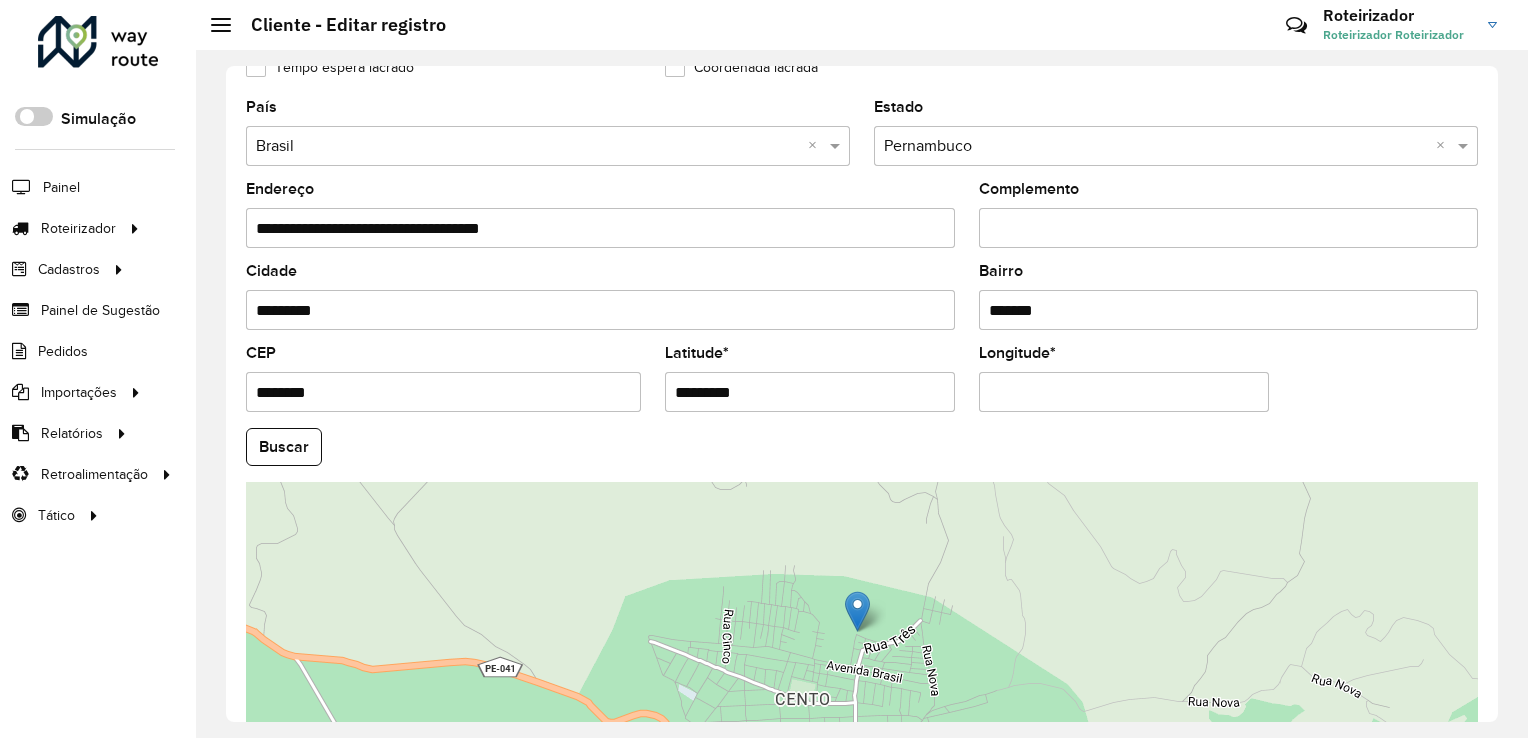 paste on "**********" 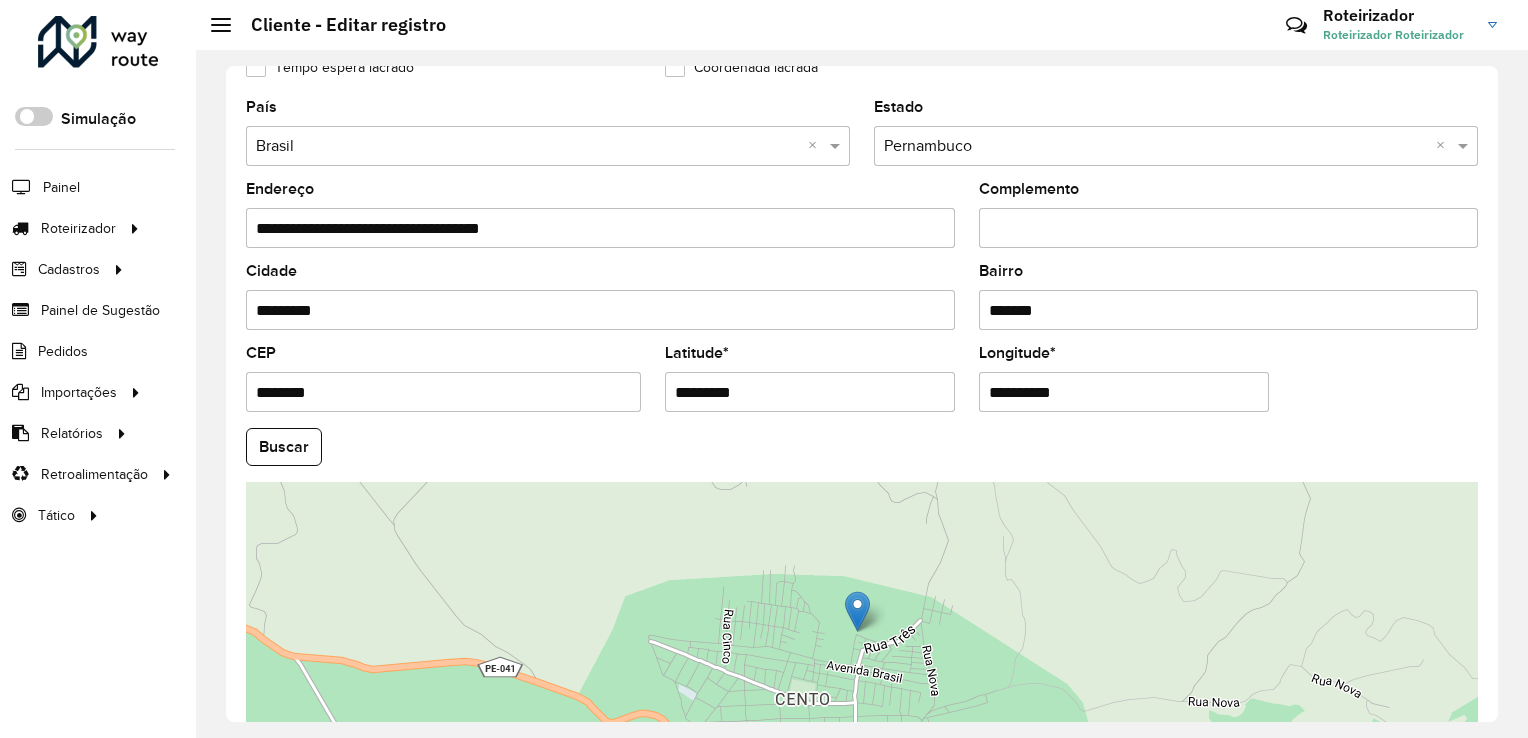 type on "**********" 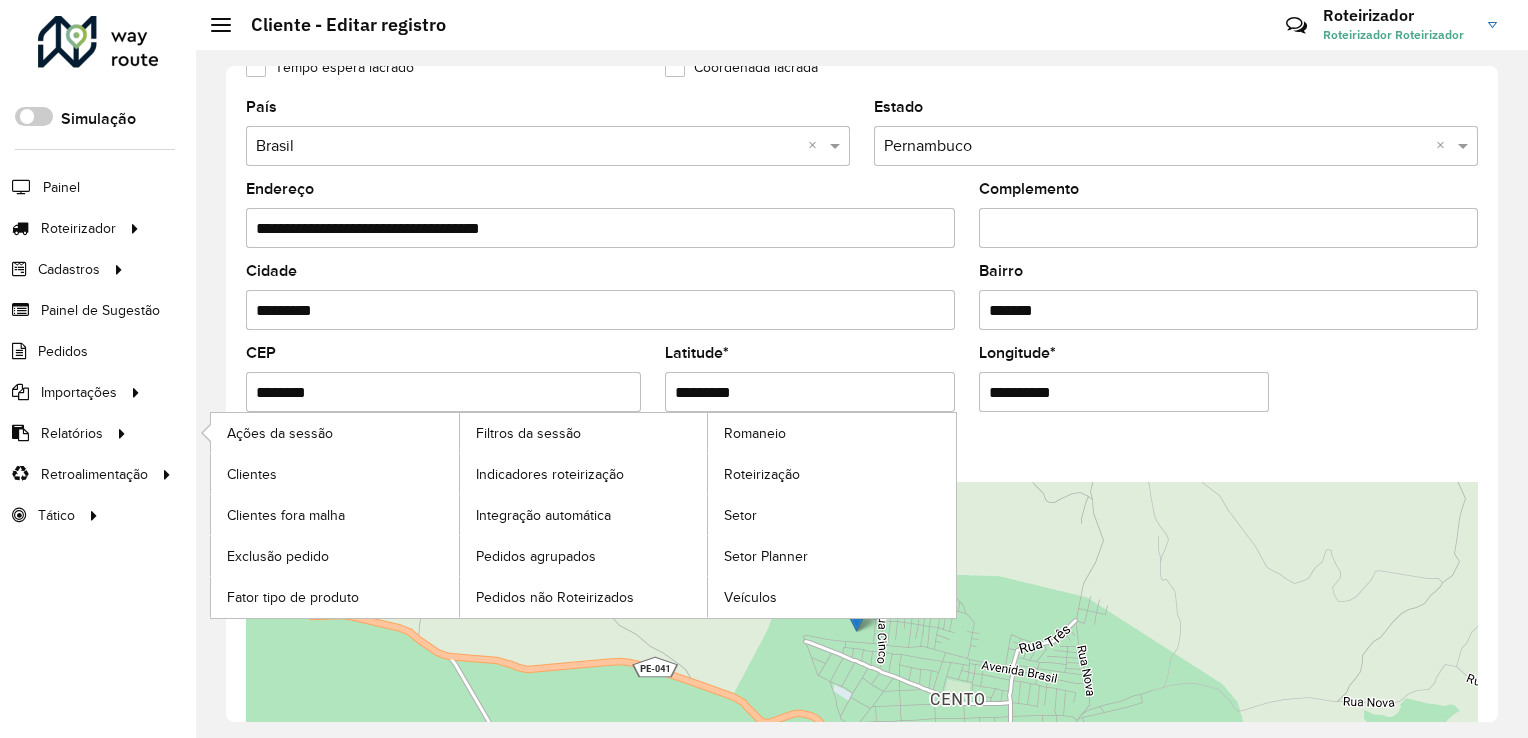 drag, startPoint x: 361, startPoint y: 390, endPoint x: 135, endPoint y: 410, distance: 226.88322 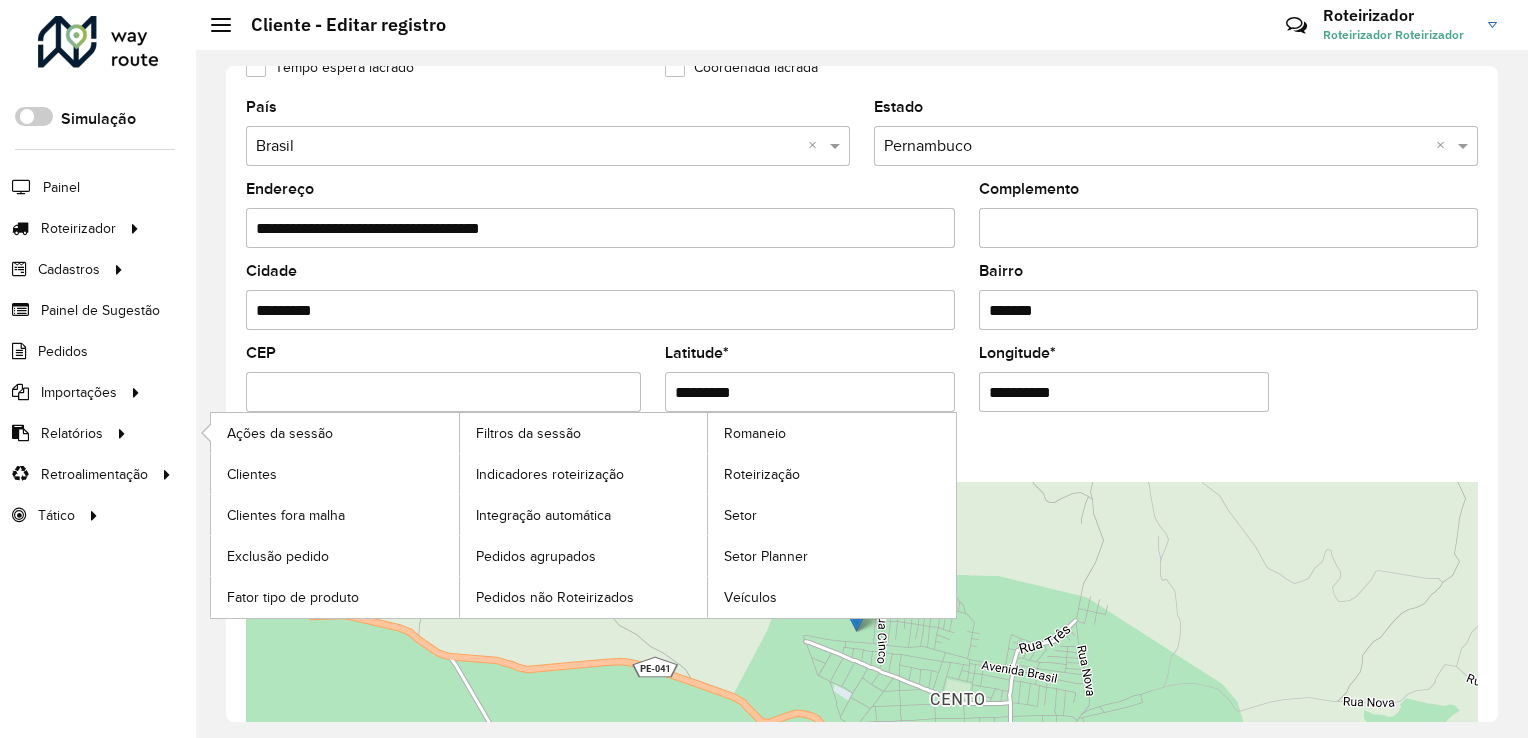 paste on "**********" 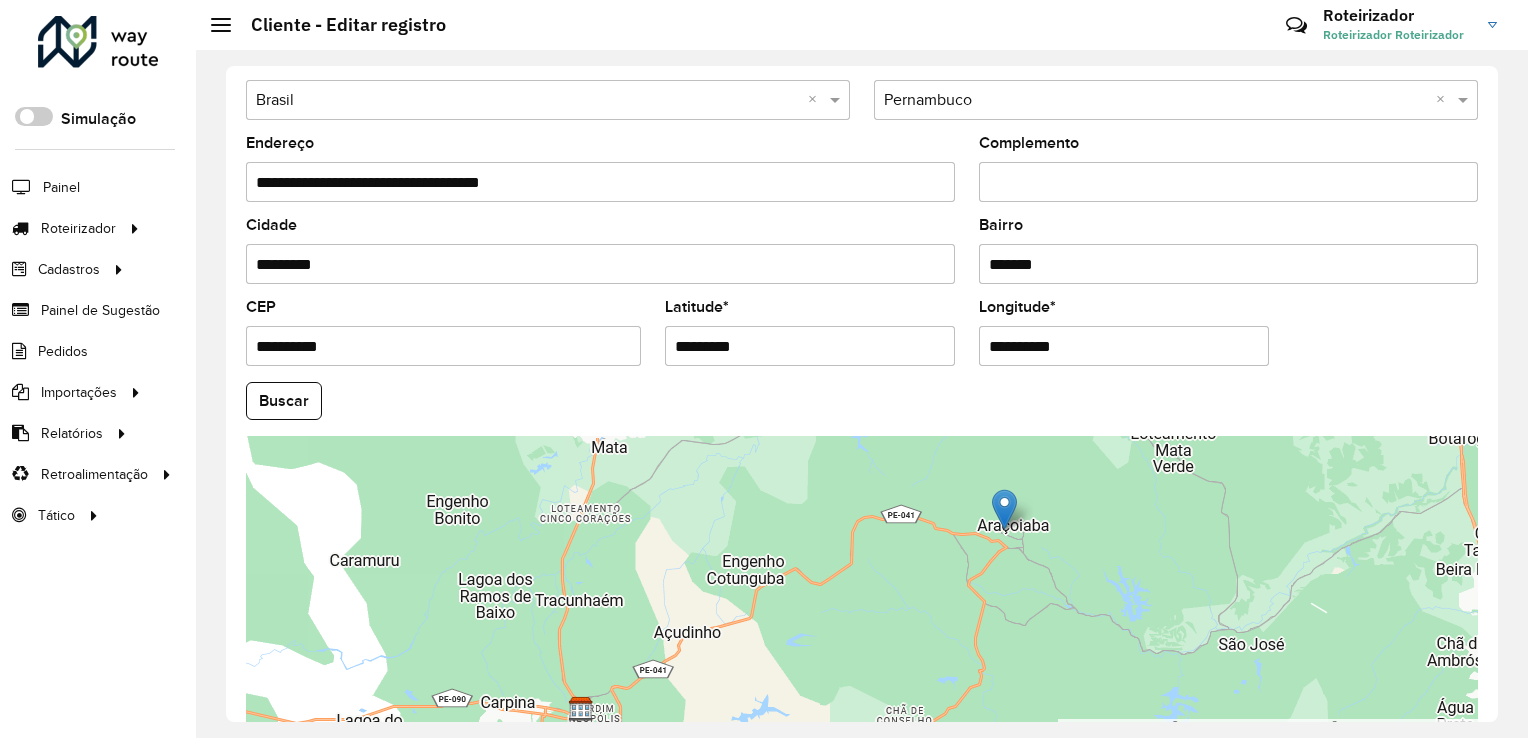 scroll, scrollTop: 741, scrollLeft: 0, axis: vertical 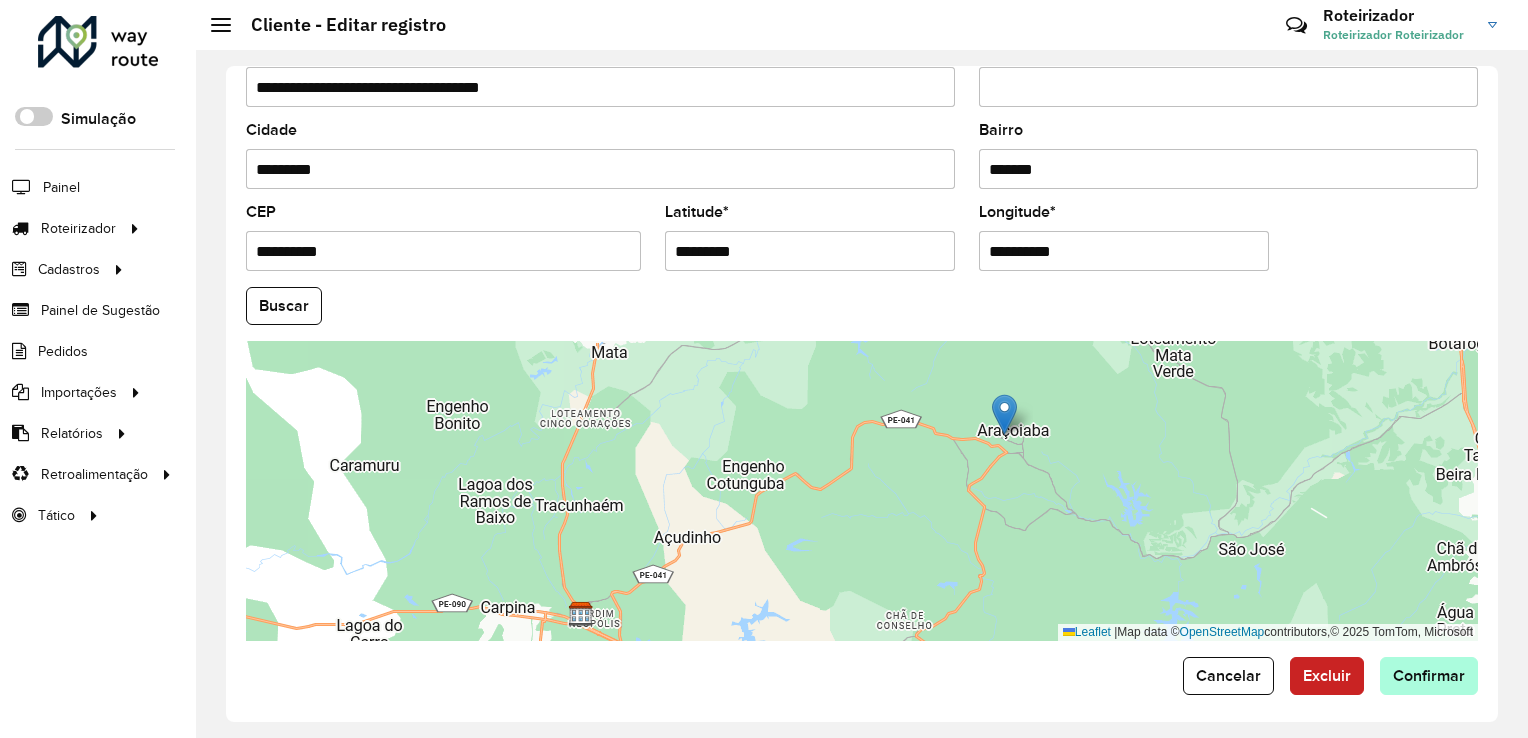 type on "**********" 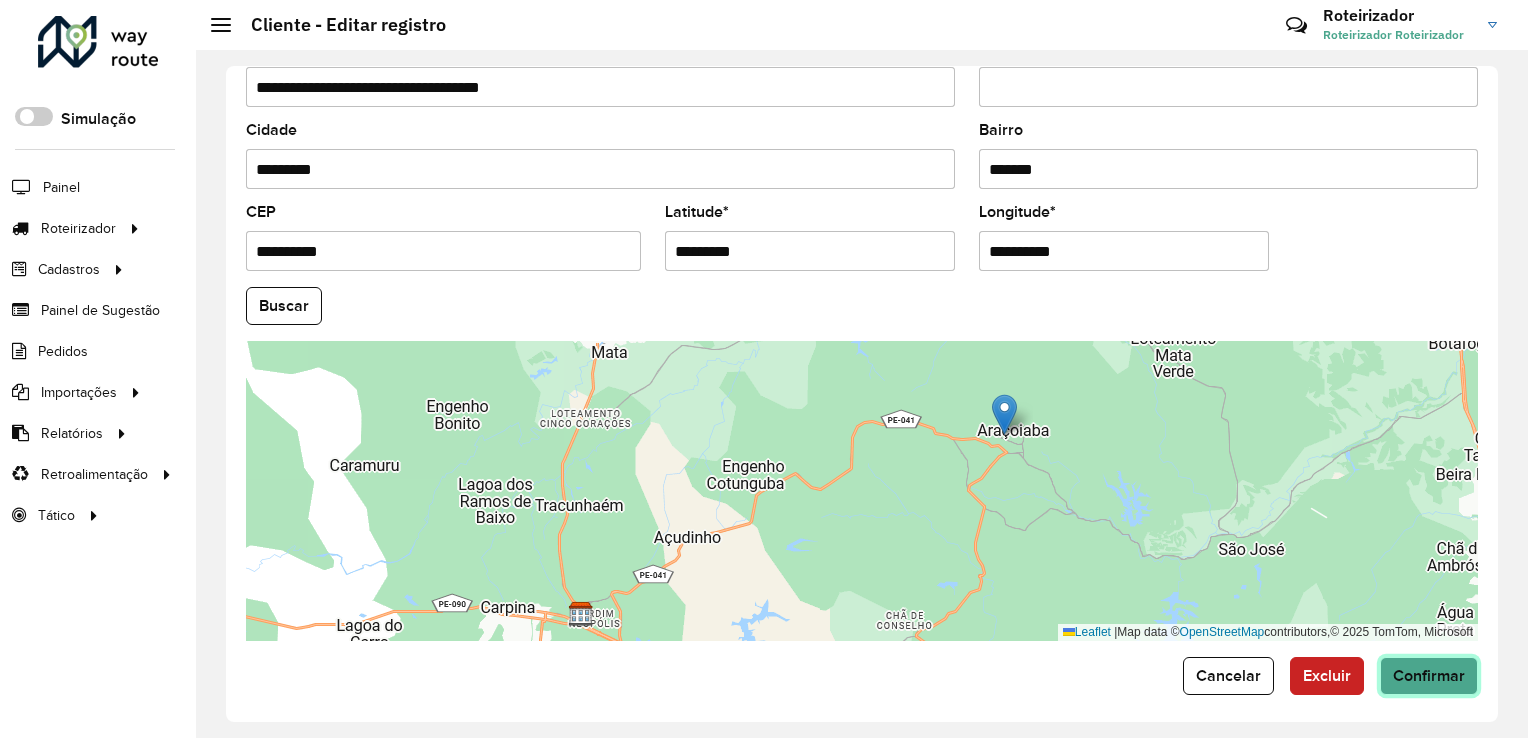 click on "Confirmar" 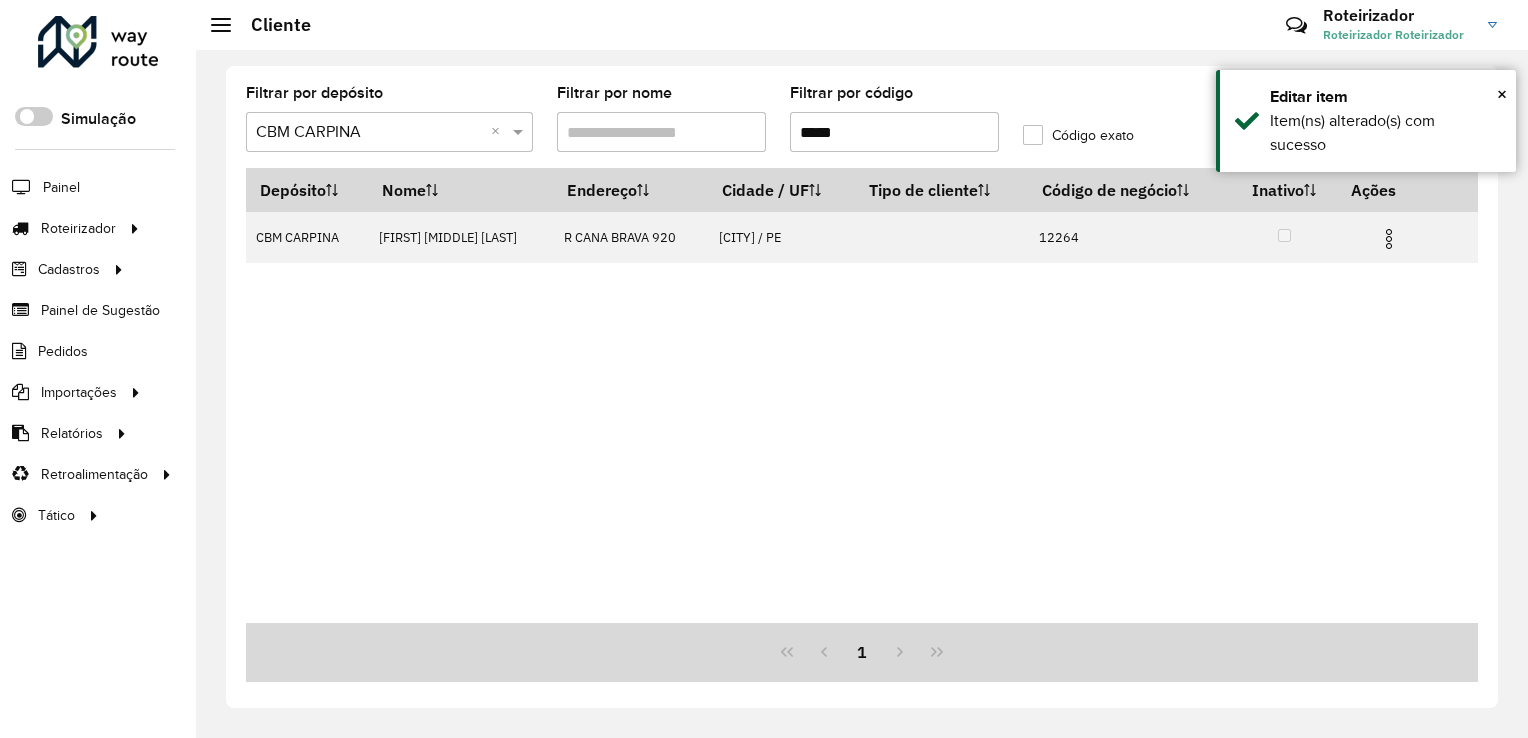 click on "*****" at bounding box center [894, 132] 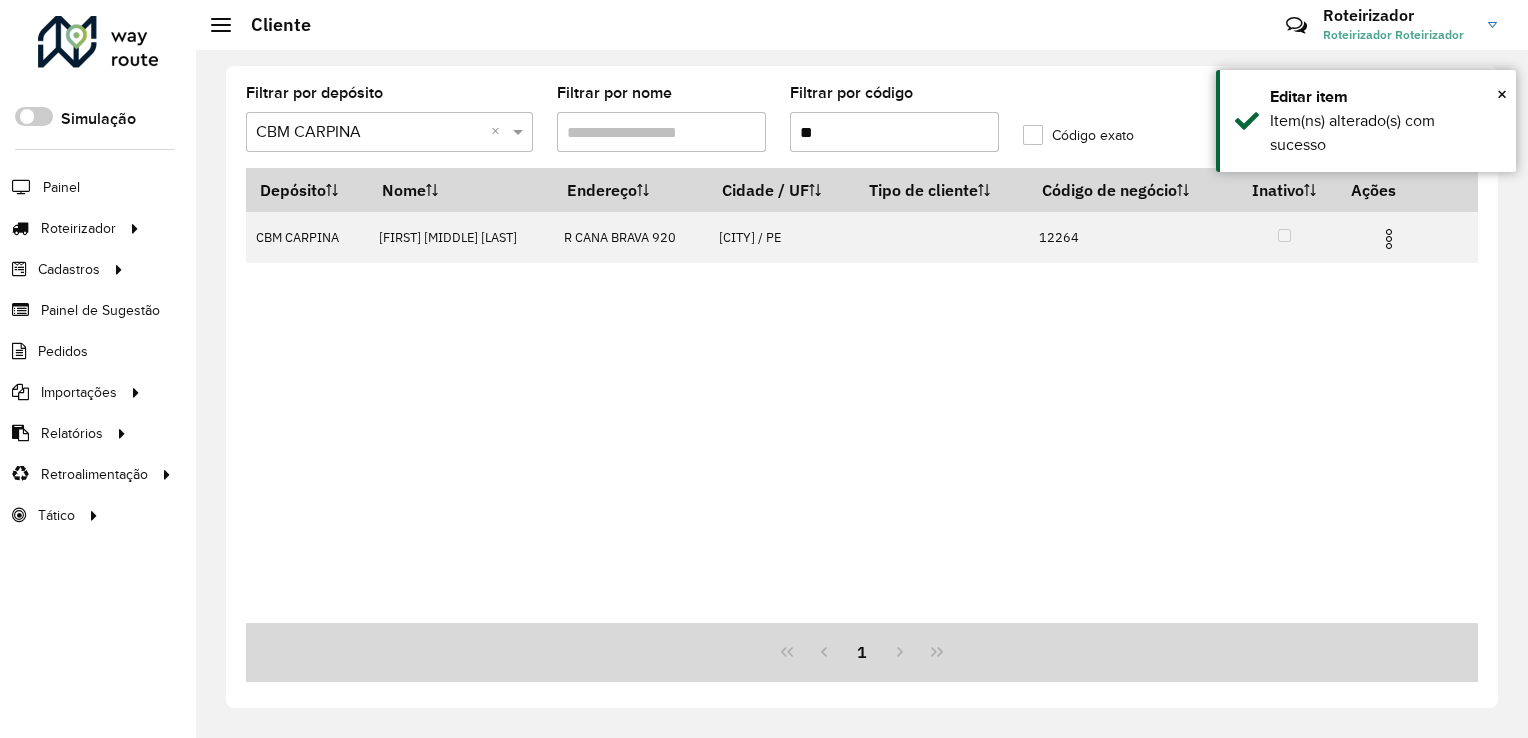 type on "*" 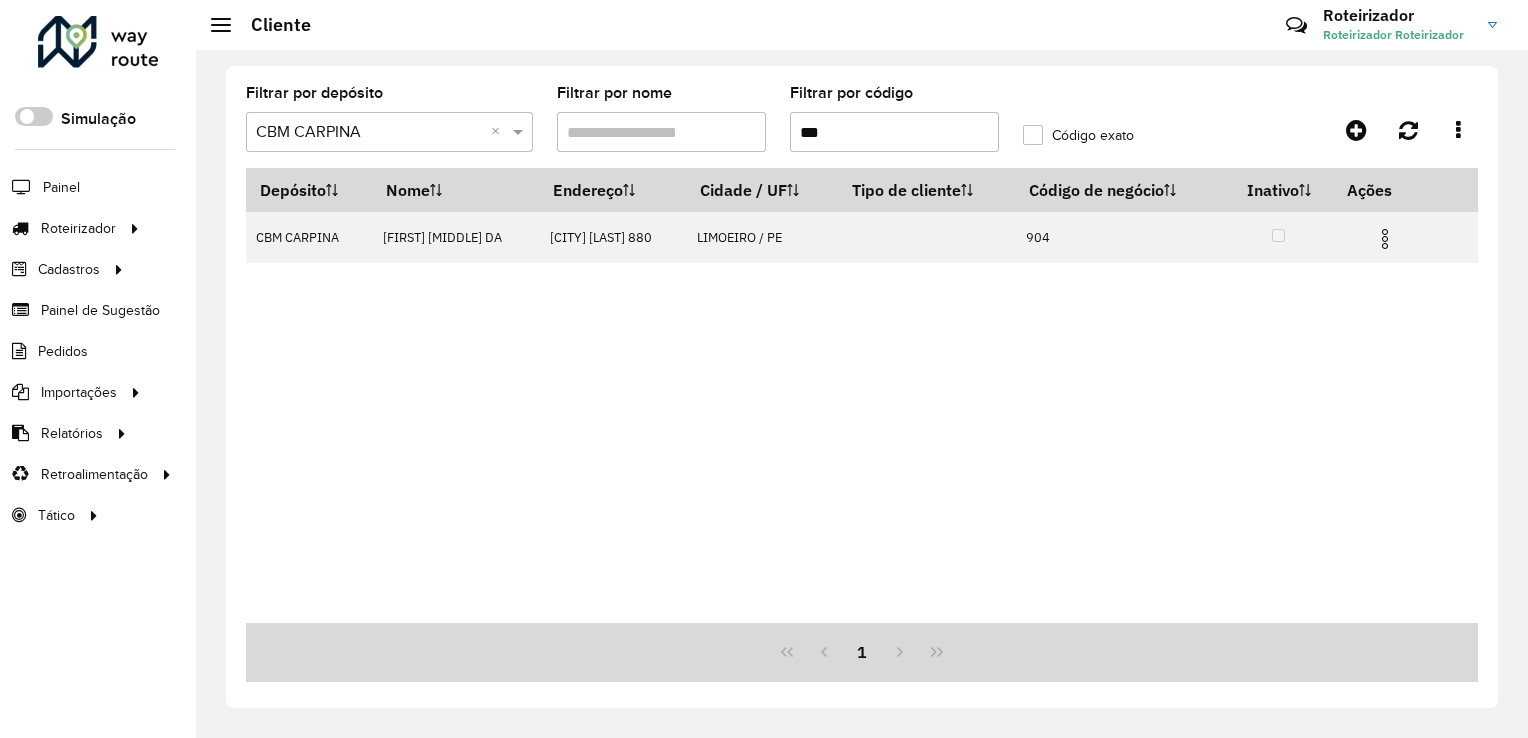 type on "***" 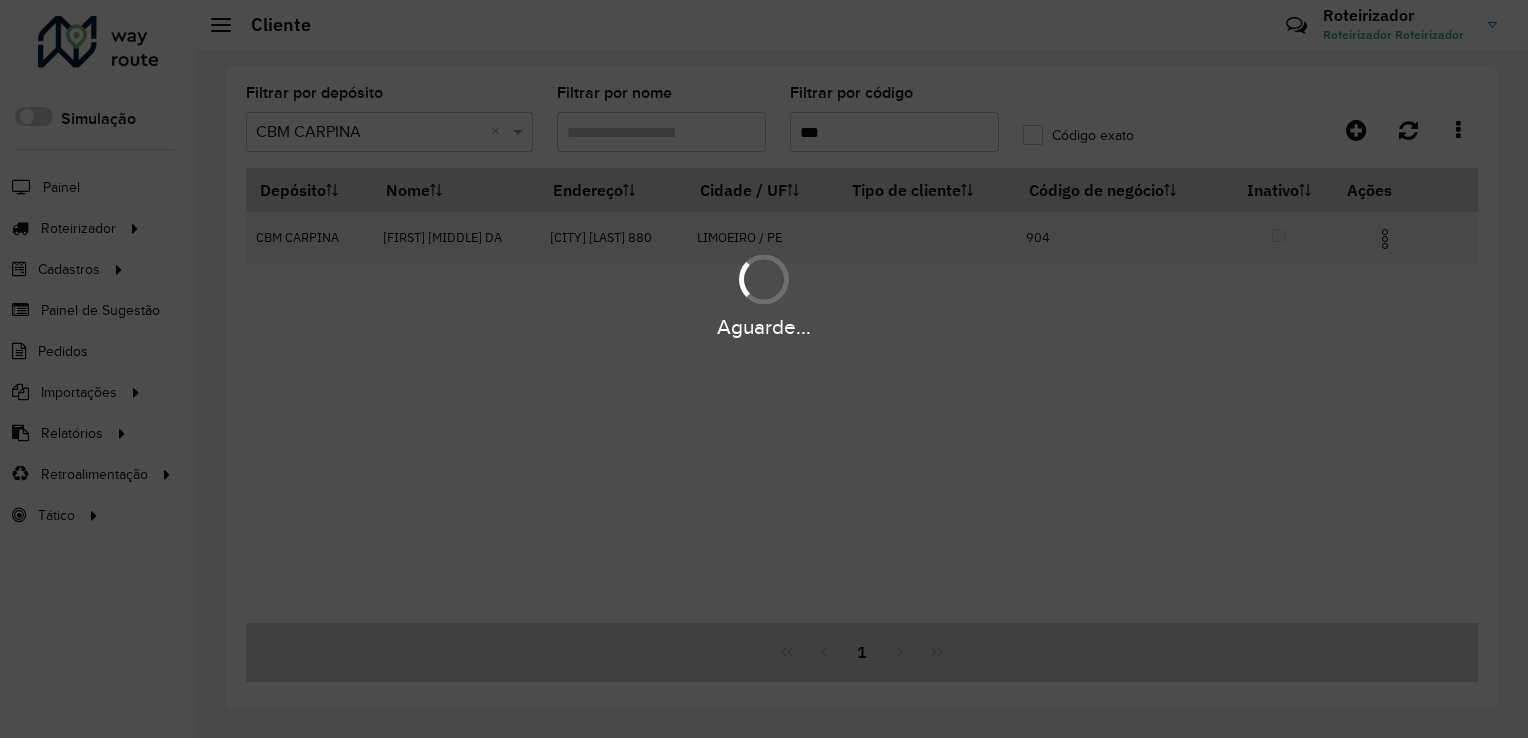 click on "Aguarde..." at bounding box center [764, 369] 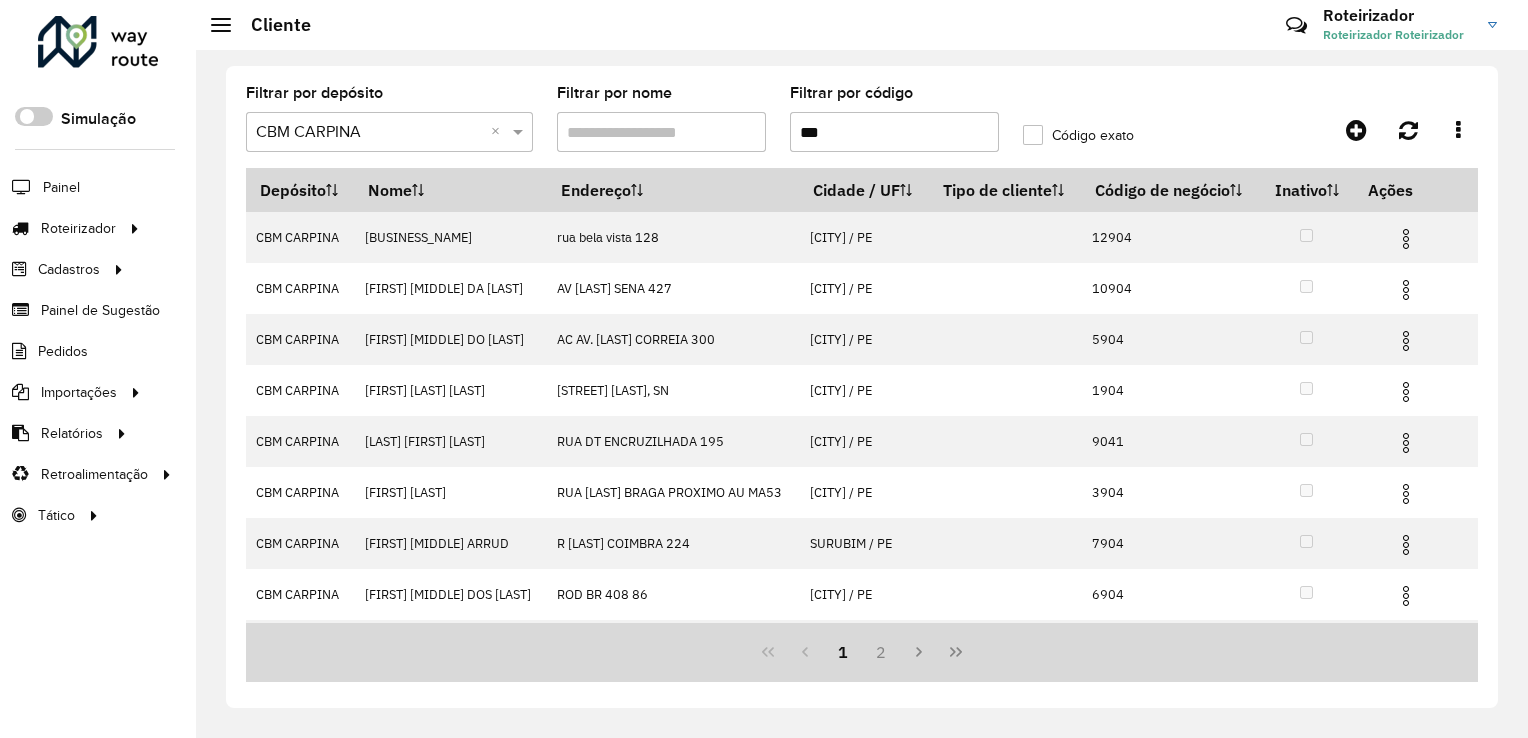 click on "Código exato" 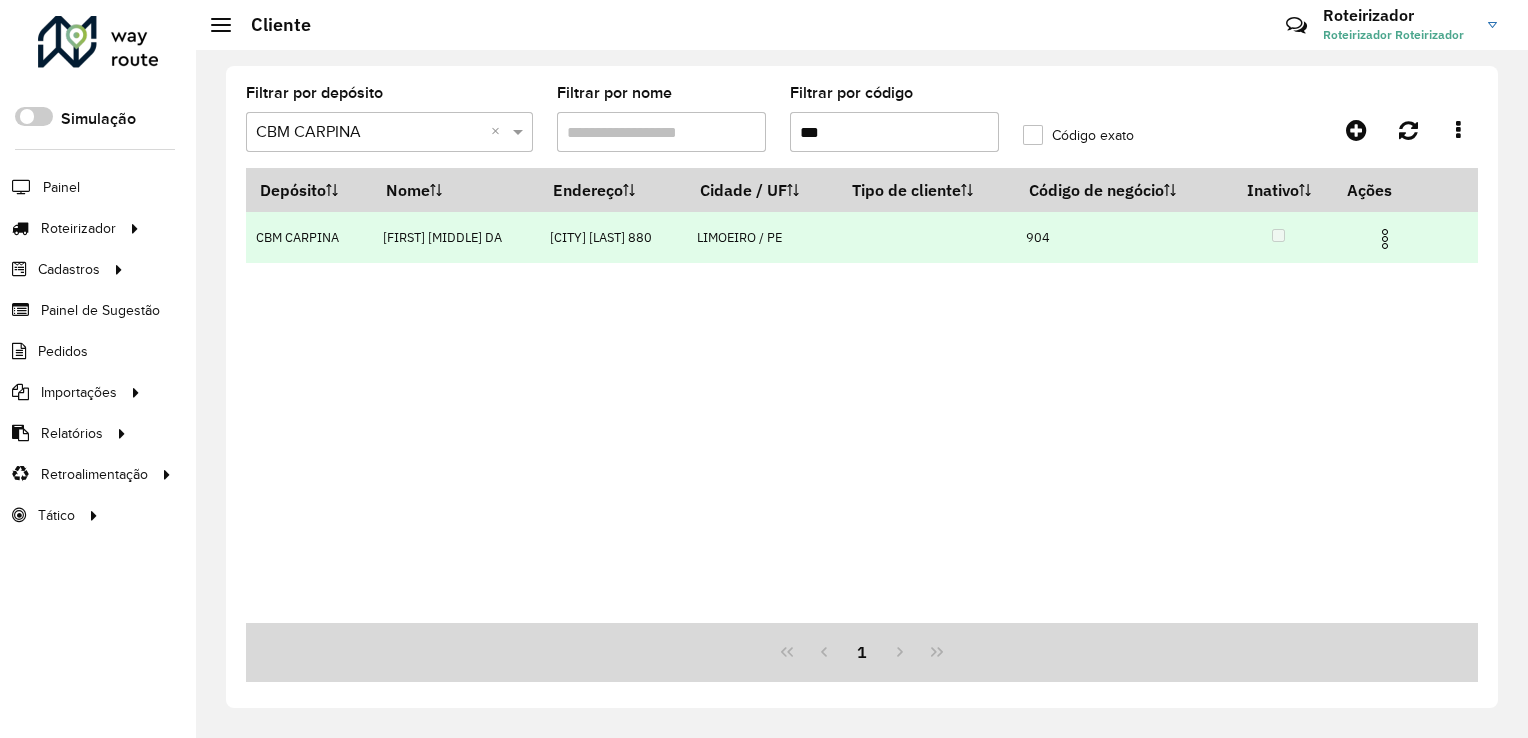 click at bounding box center [1385, 239] 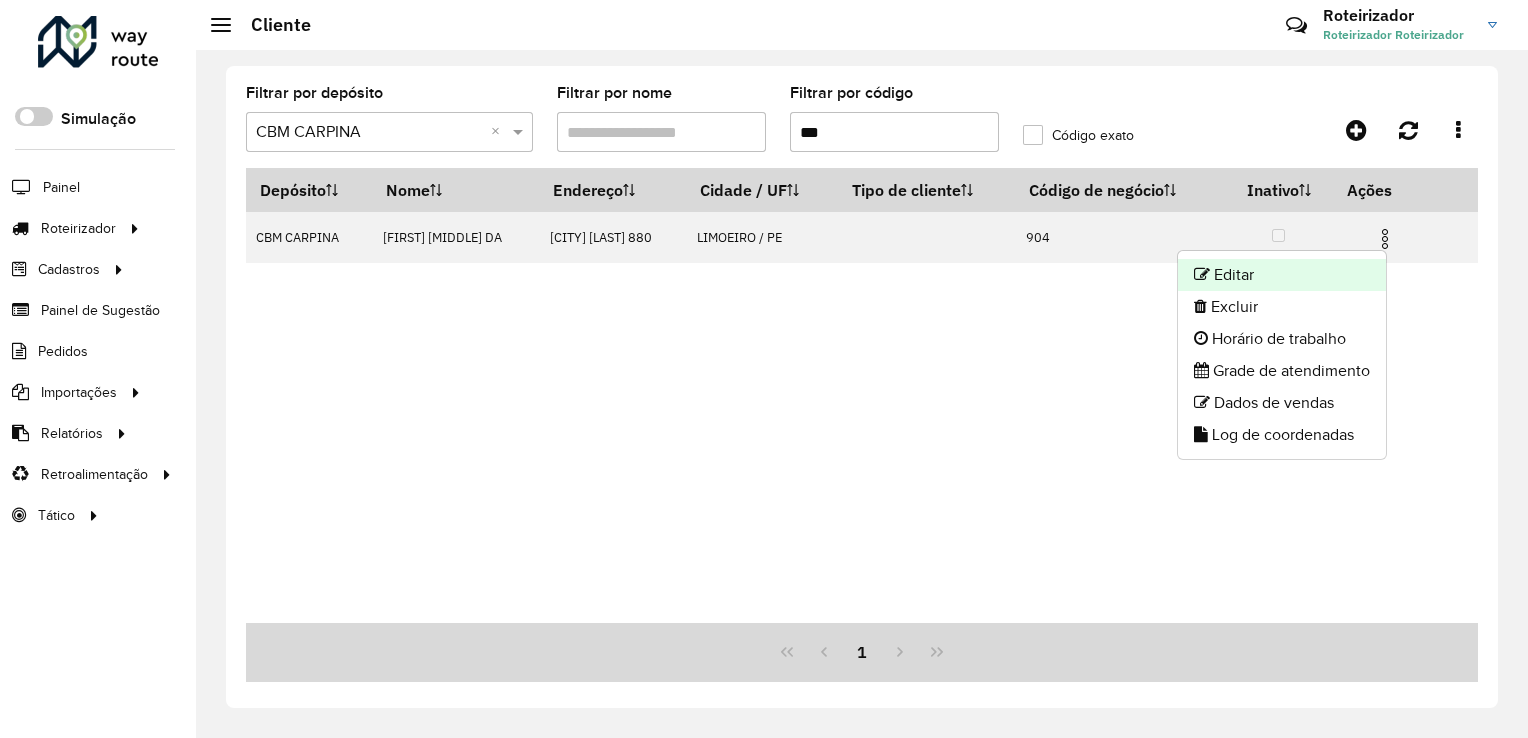 click on "Editar" 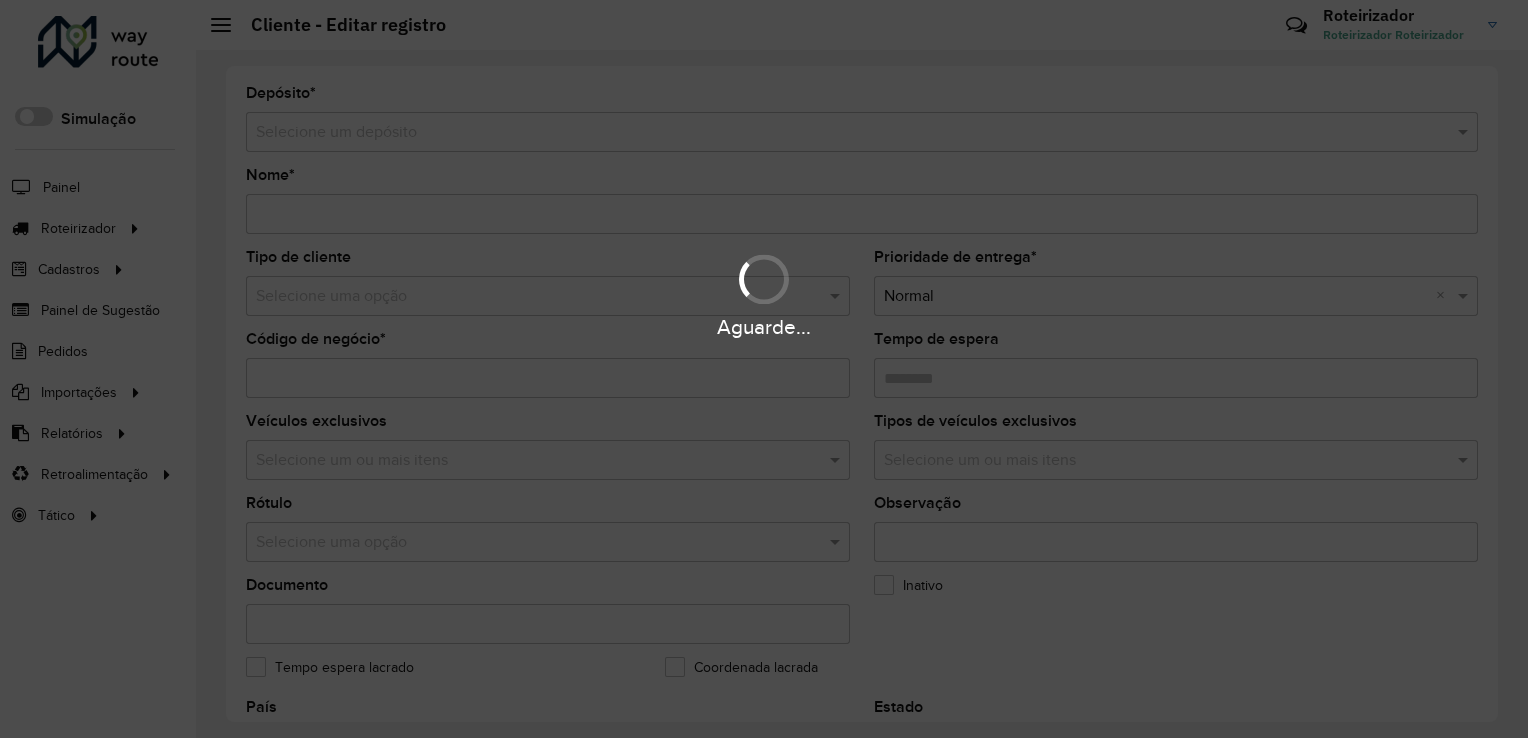 type on "**********" 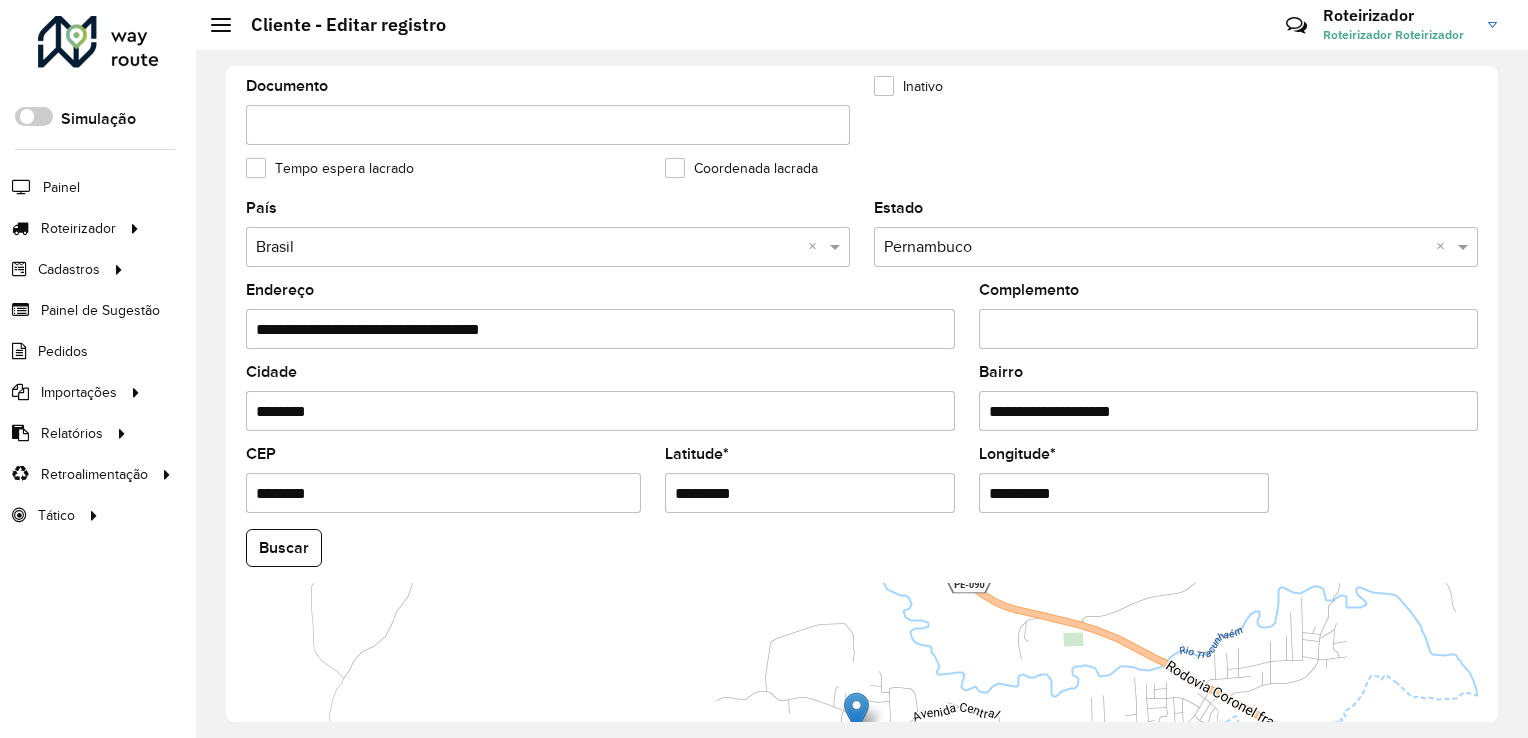 scroll, scrollTop: 500, scrollLeft: 0, axis: vertical 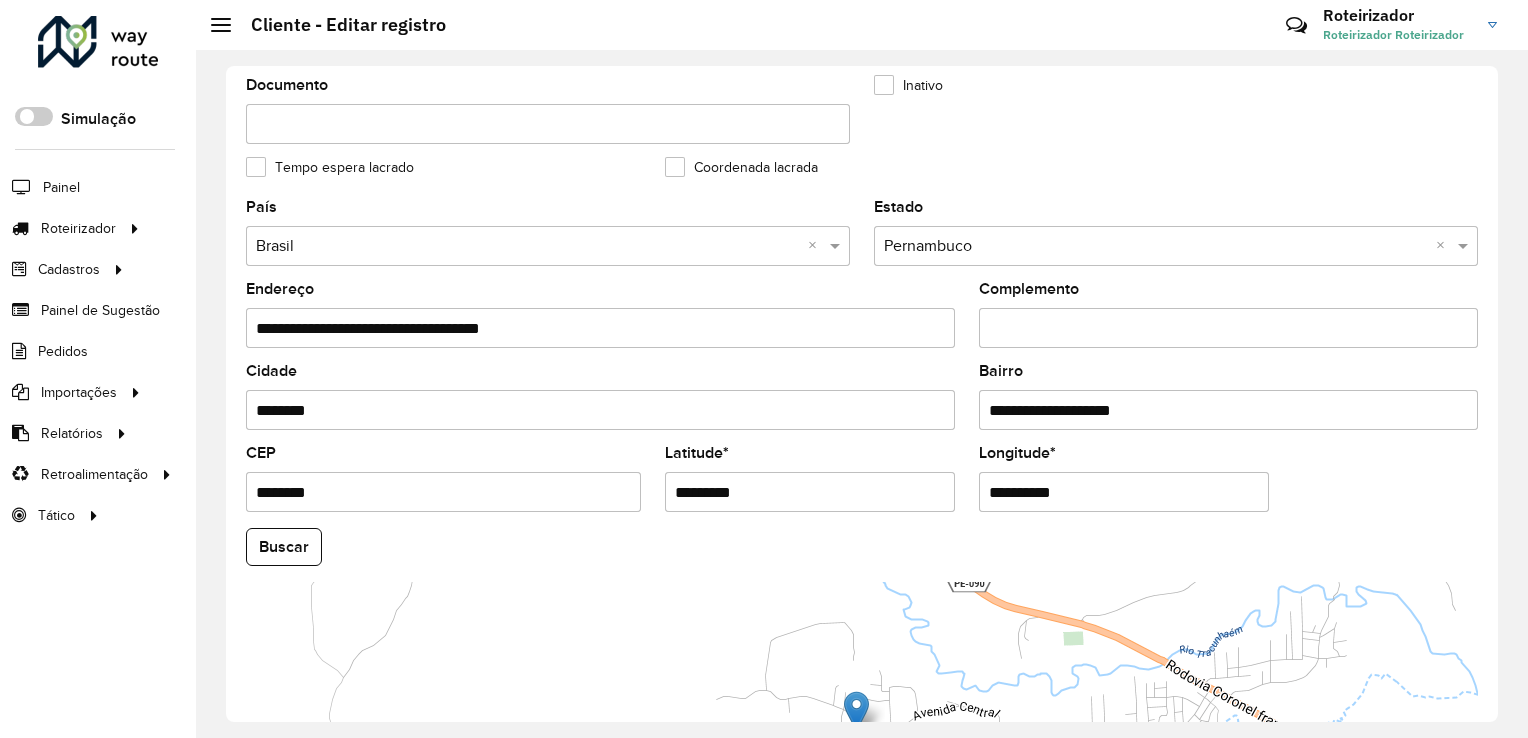 drag, startPoint x: 765, startPoint y: 492, endPoint x: 634, endPoint y: 499, distance: 131.18689 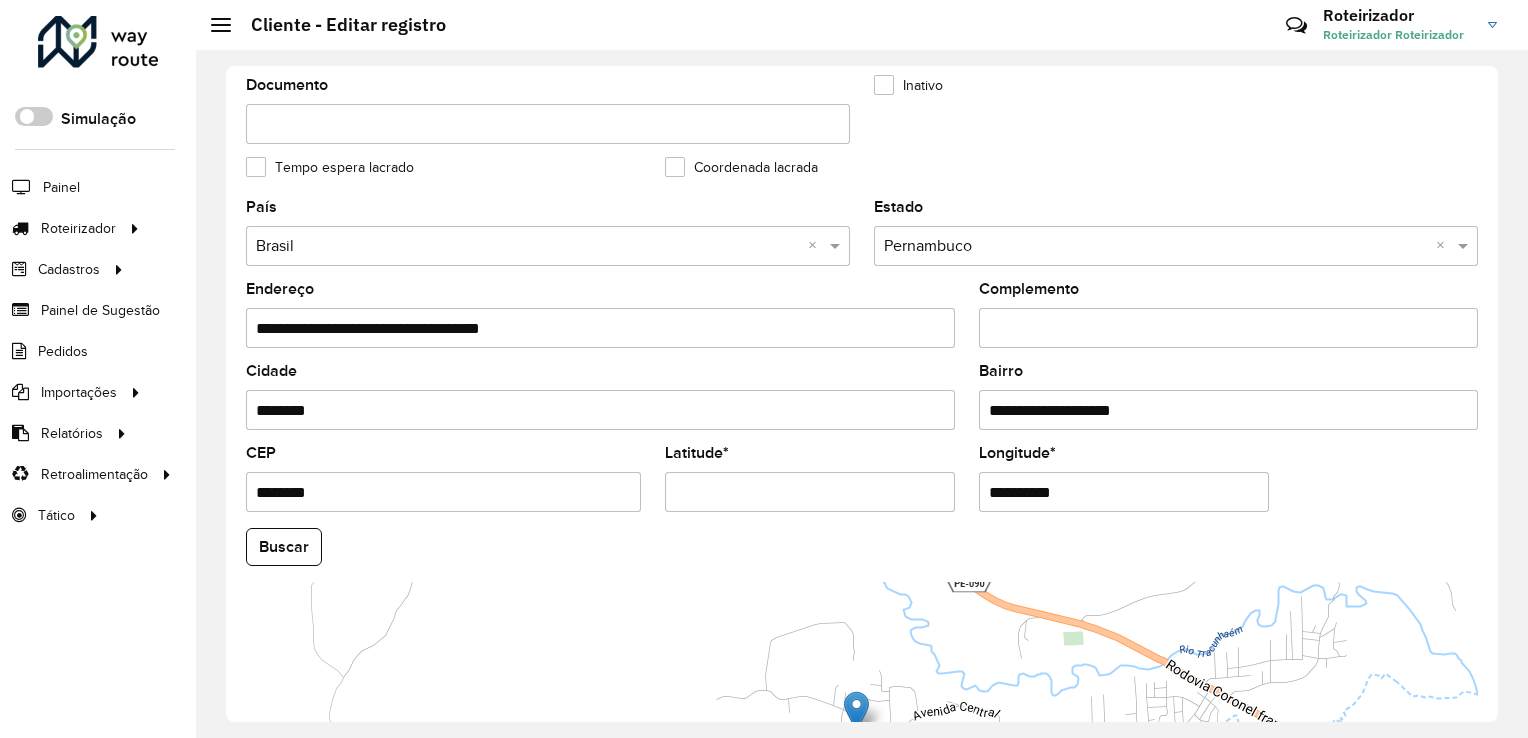 paste on "*********" 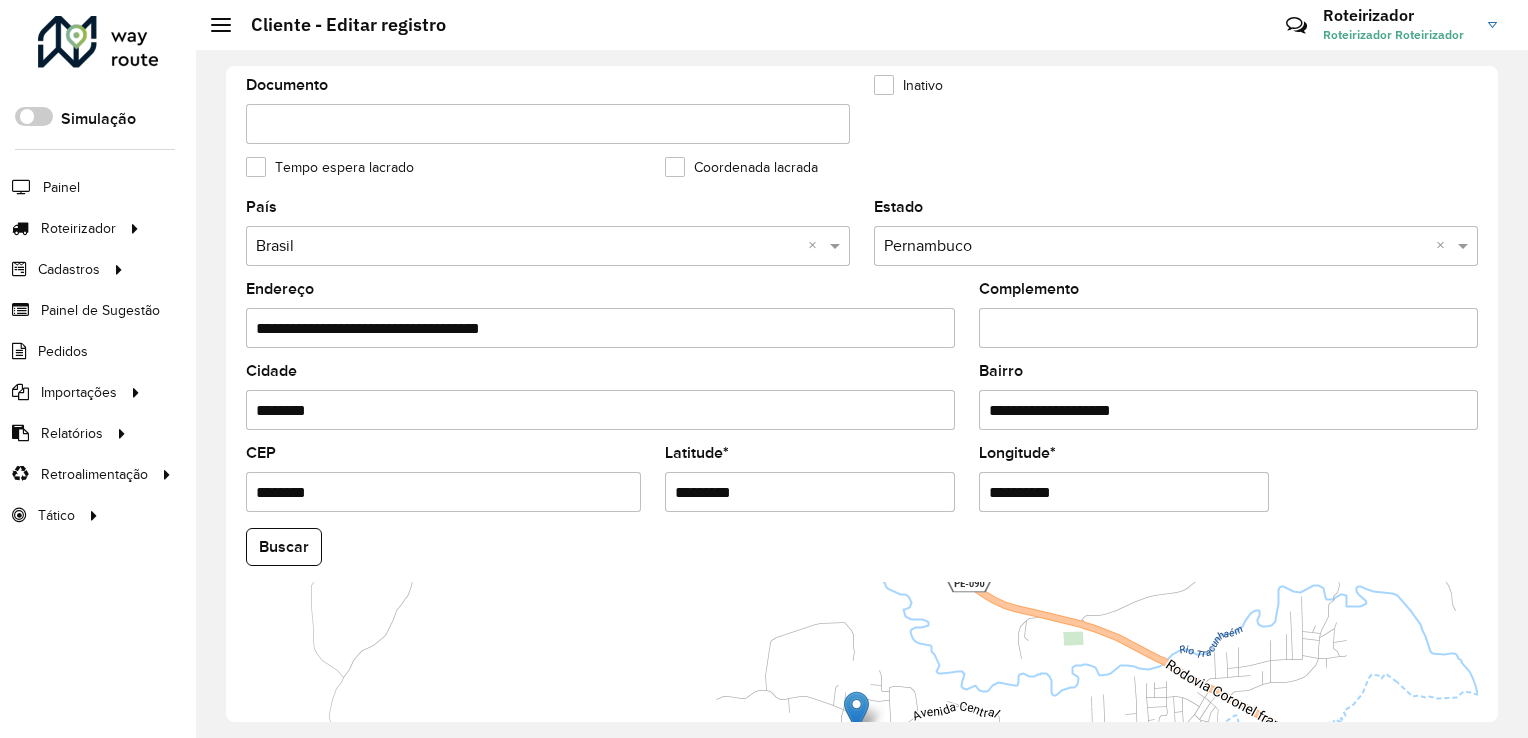 drag, startPoint x: 1108, startPoint y: 485, endPoint x: 889, endPoint y: 499, distance: 219.44704 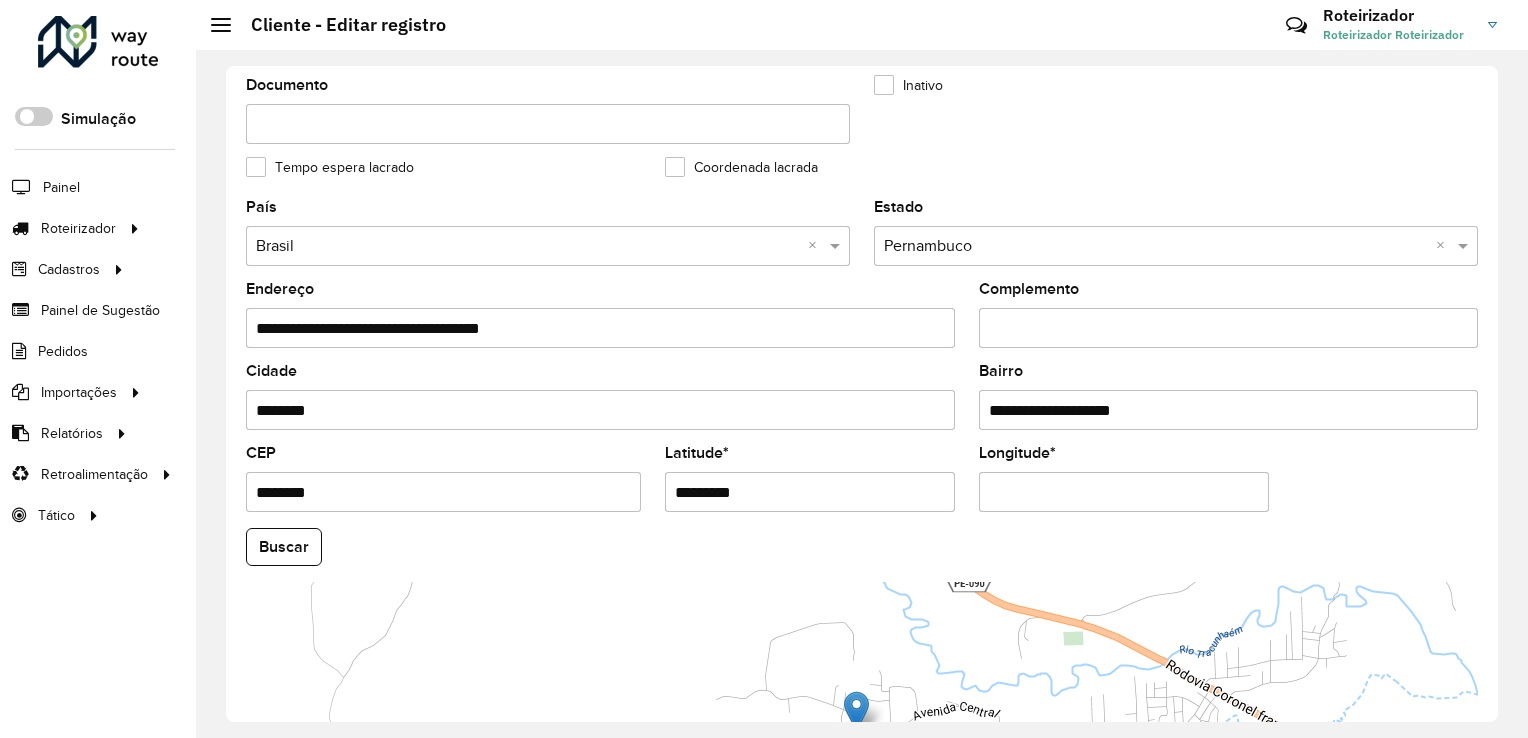 paste on "**********" 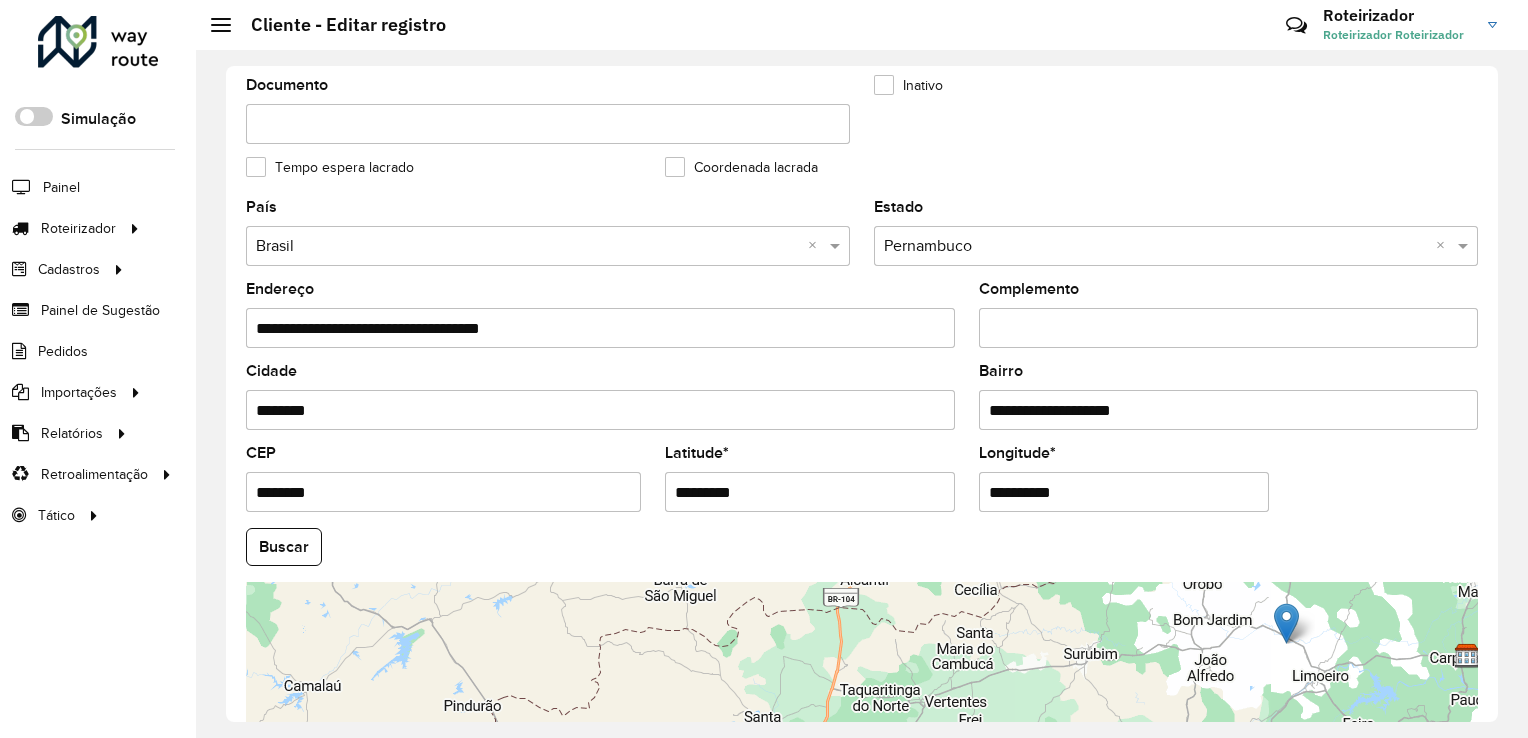 scroll, scrollTop: 652, scrollLeft: 0, axis: vertical 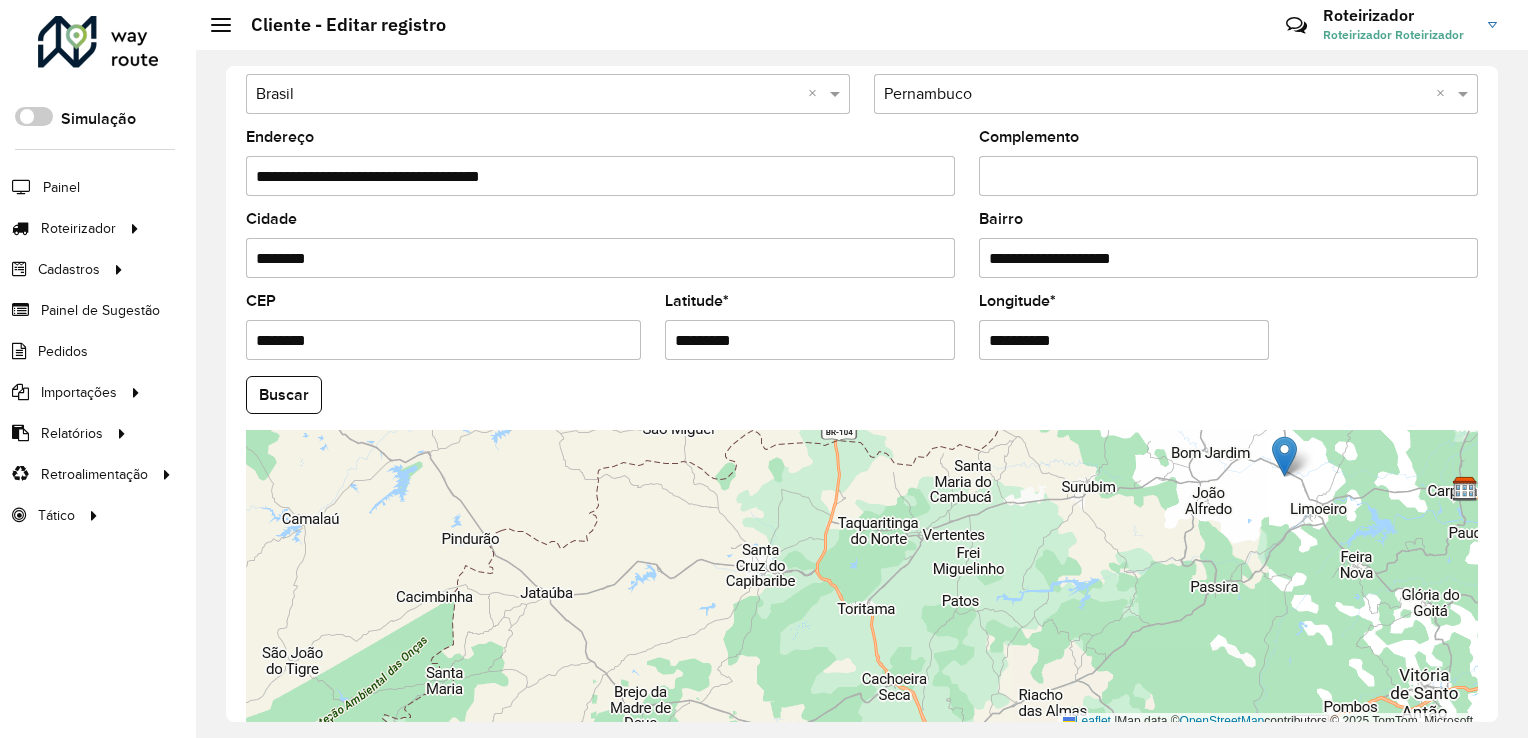 drag, startPoint x: 1360, startPoint y: 686, endPoint x: 1340, endPoint y: 523, distance: 164.22241 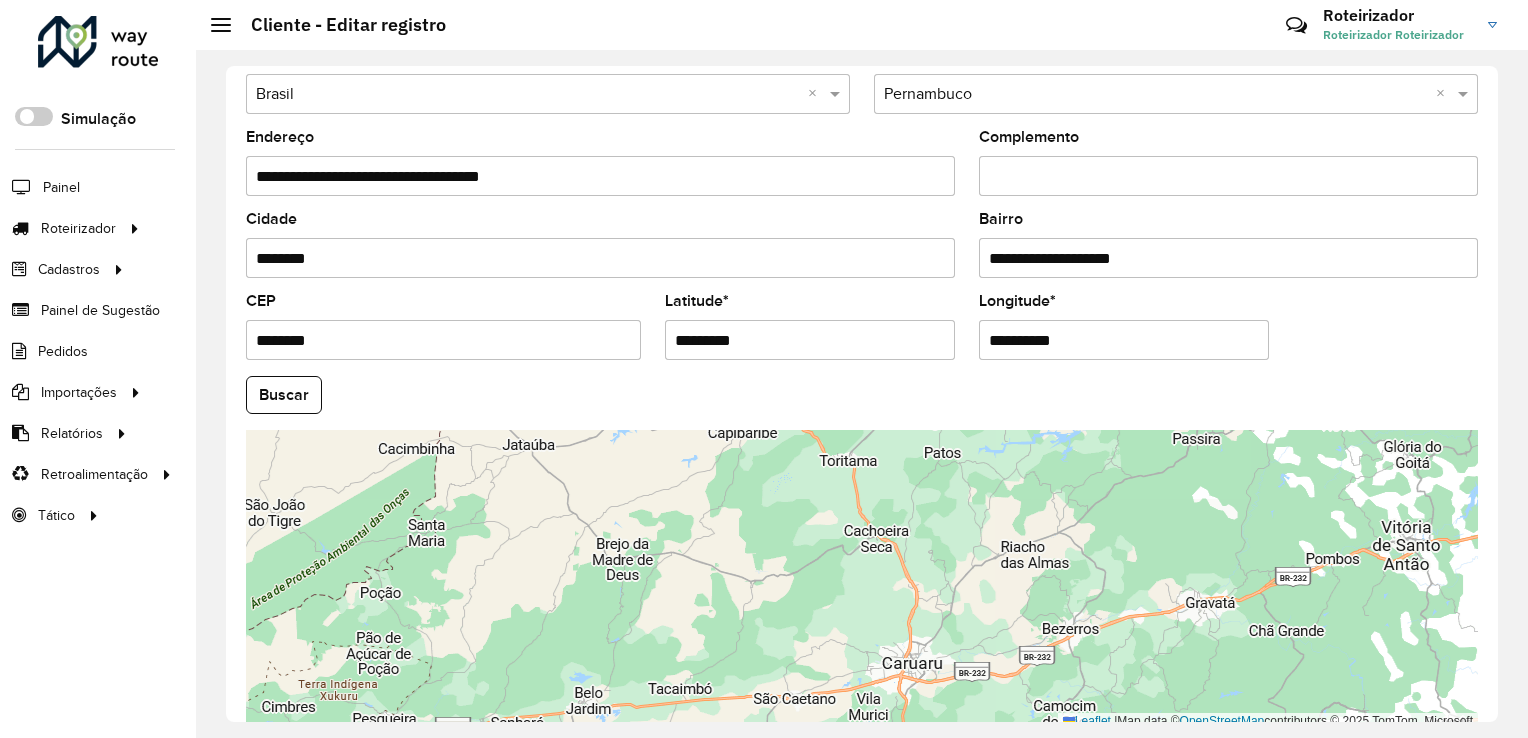 drag, startPoint x: 364, startPoint y: 336, endPoint x: 163, endPoint y: 339, distance: 201.02238 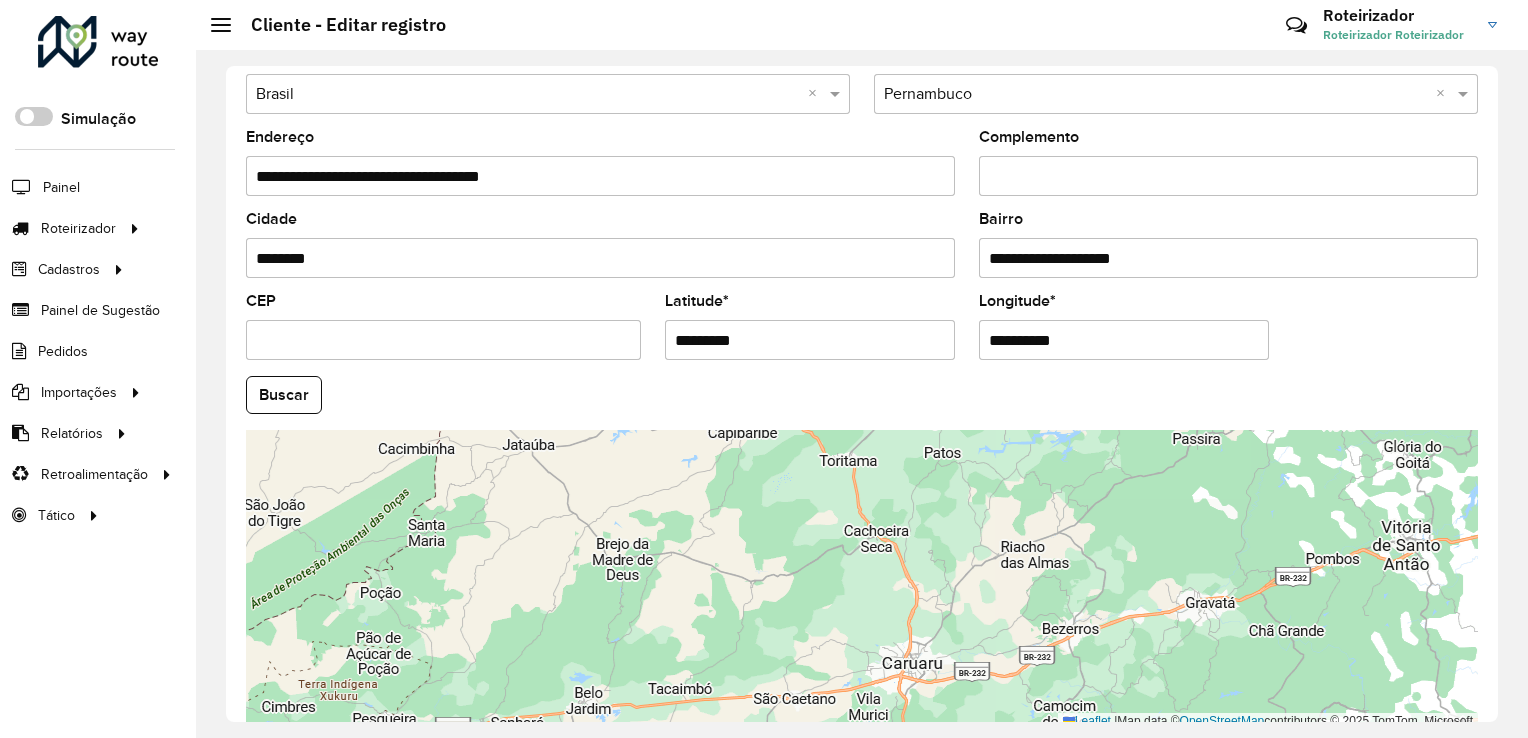 paste on "**********" 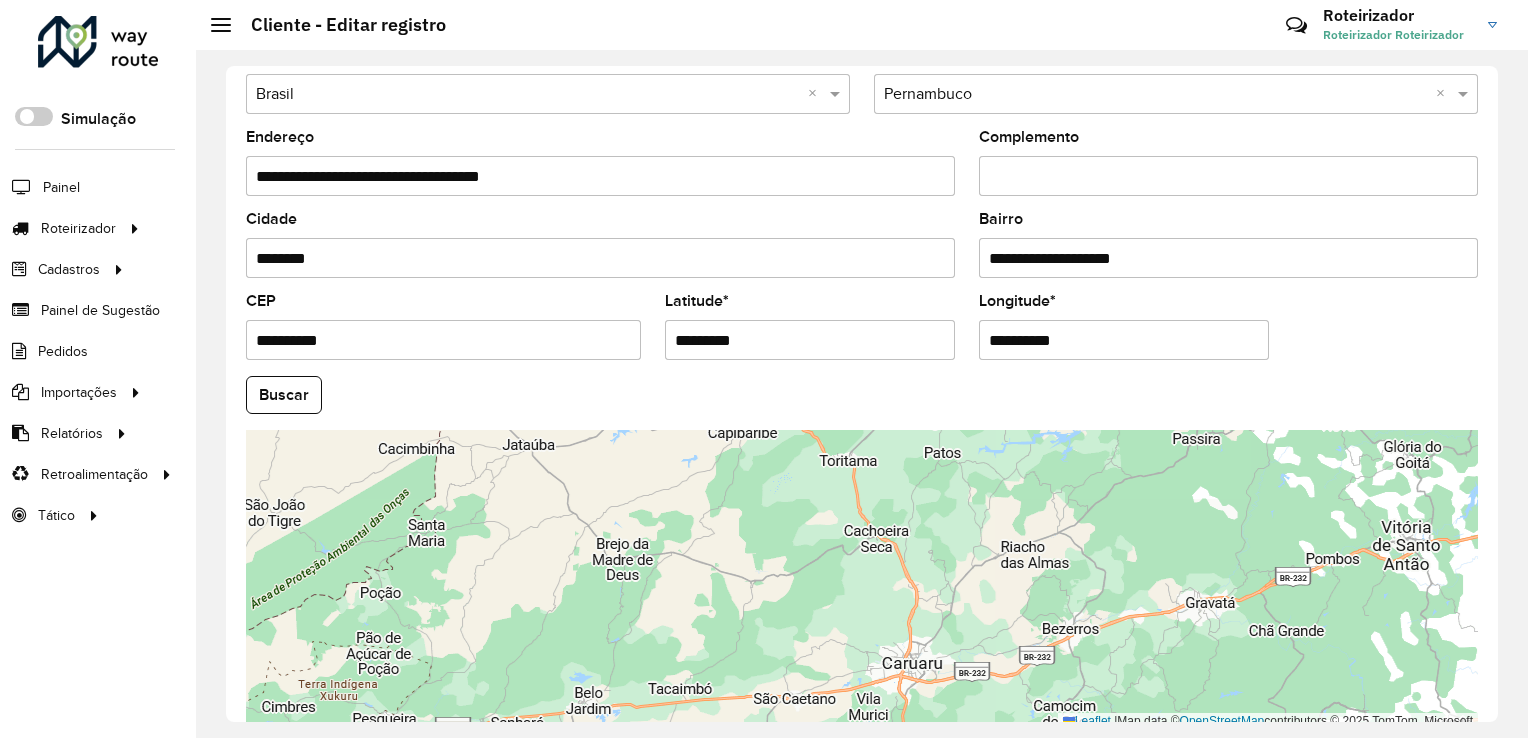type on "**********" 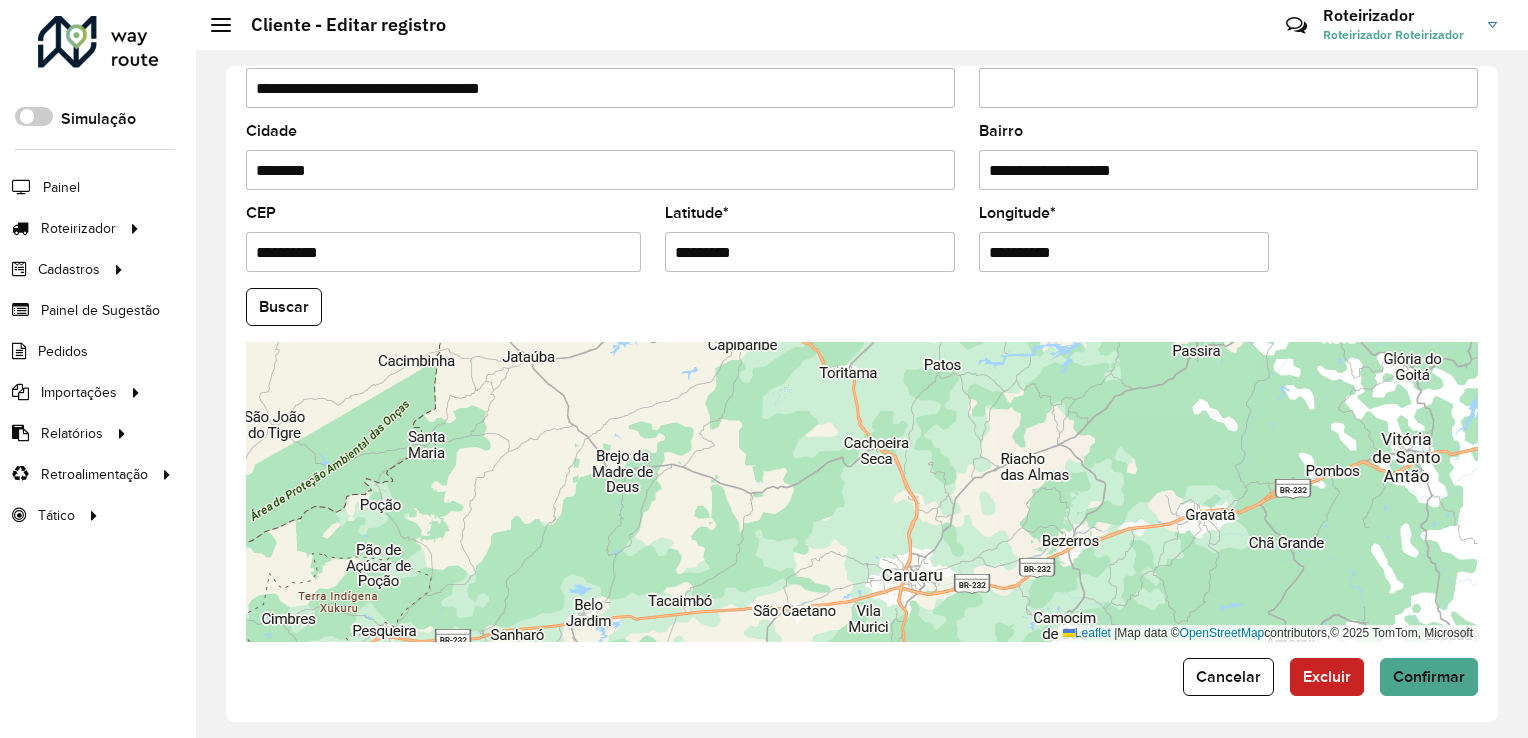 scroll, scrollTop: 741, scrollLeft: 0, axis: vertical 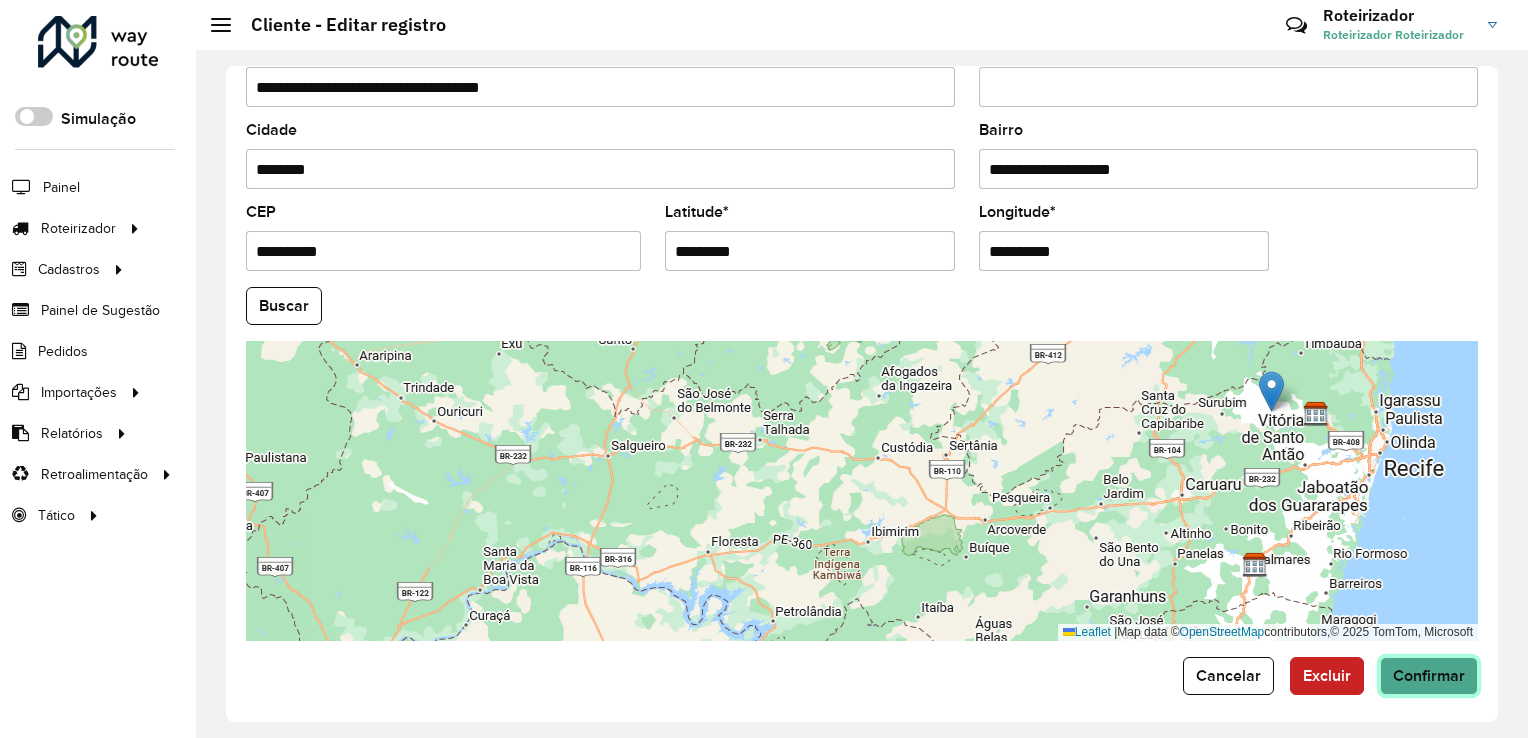 click on "Confirmar" 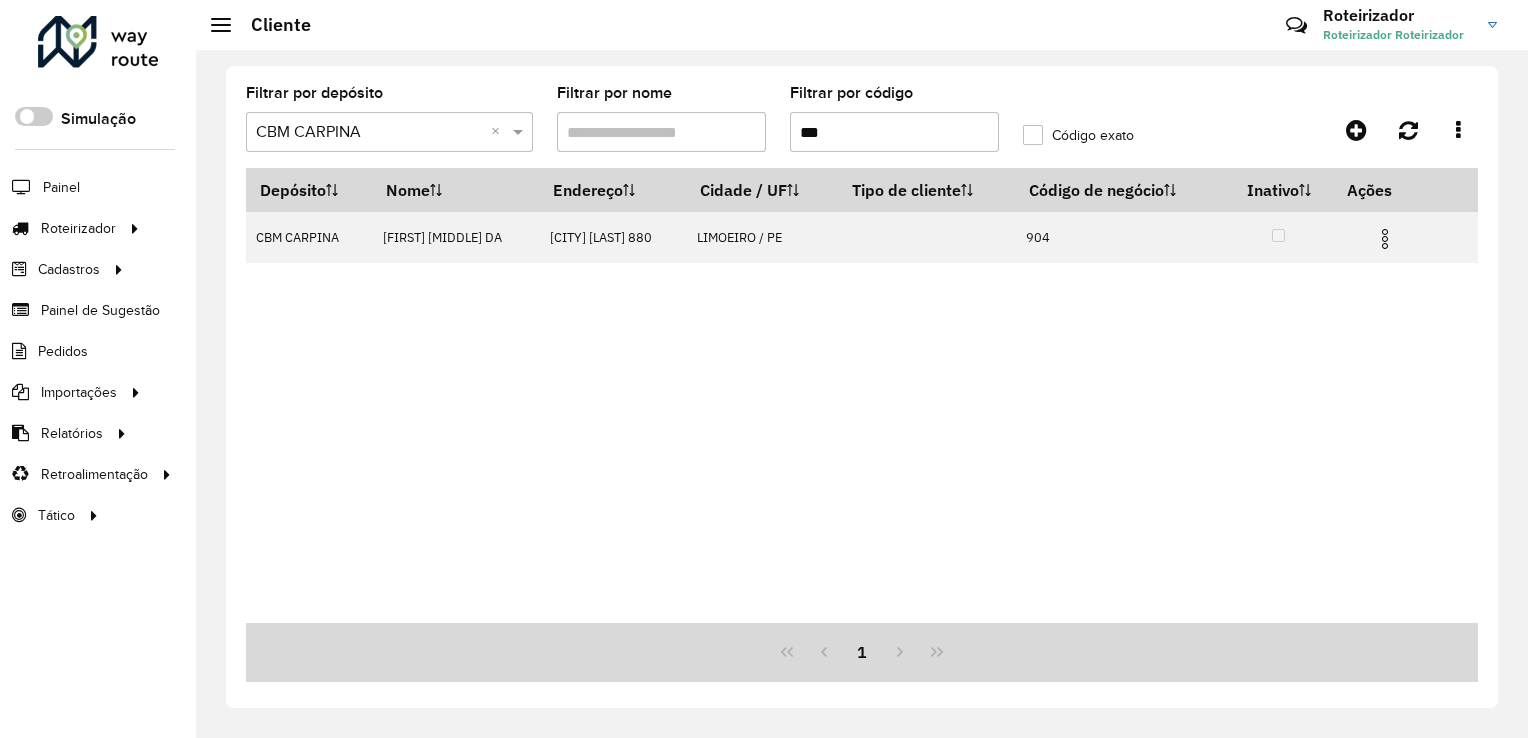 click on "***" at bounding box center (894, 132) 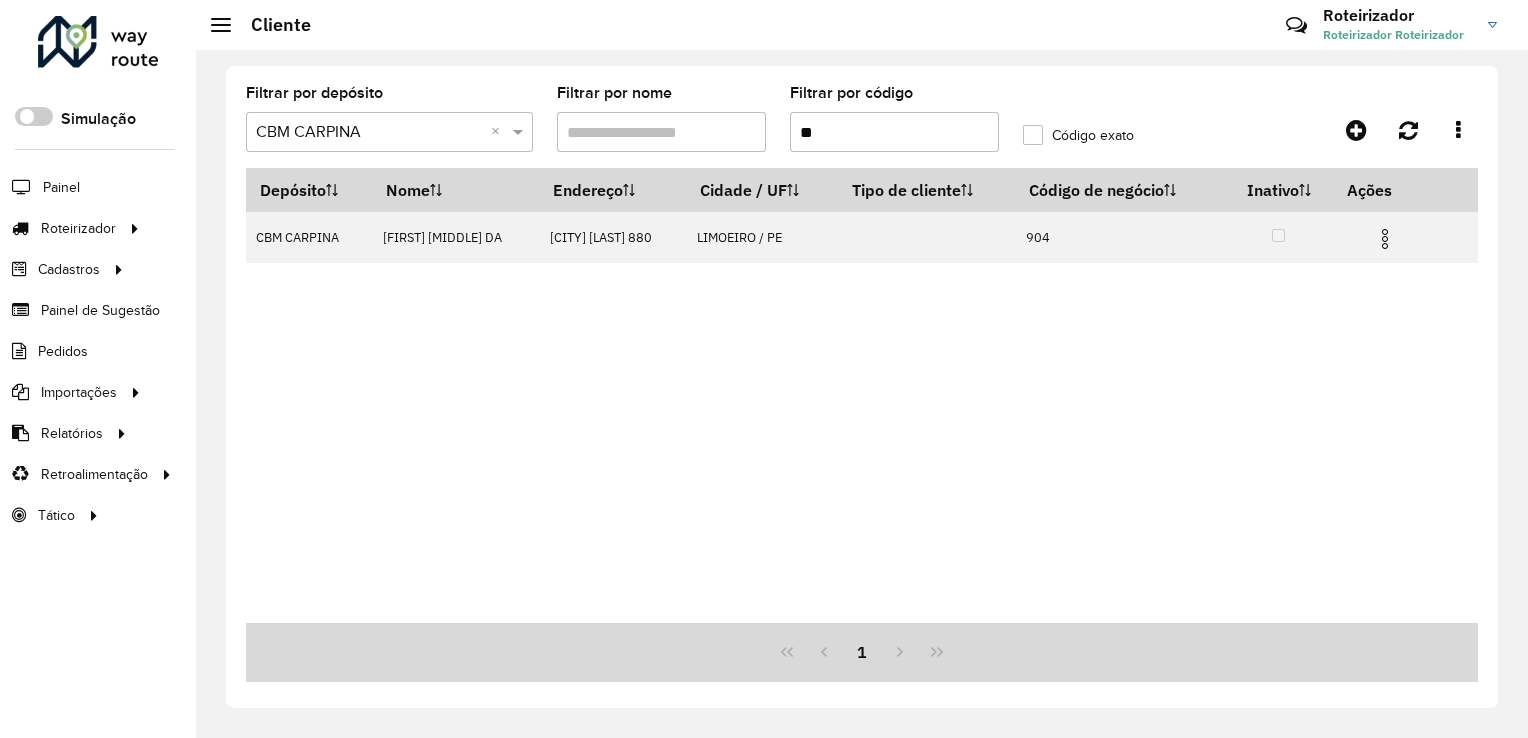 type on "*" 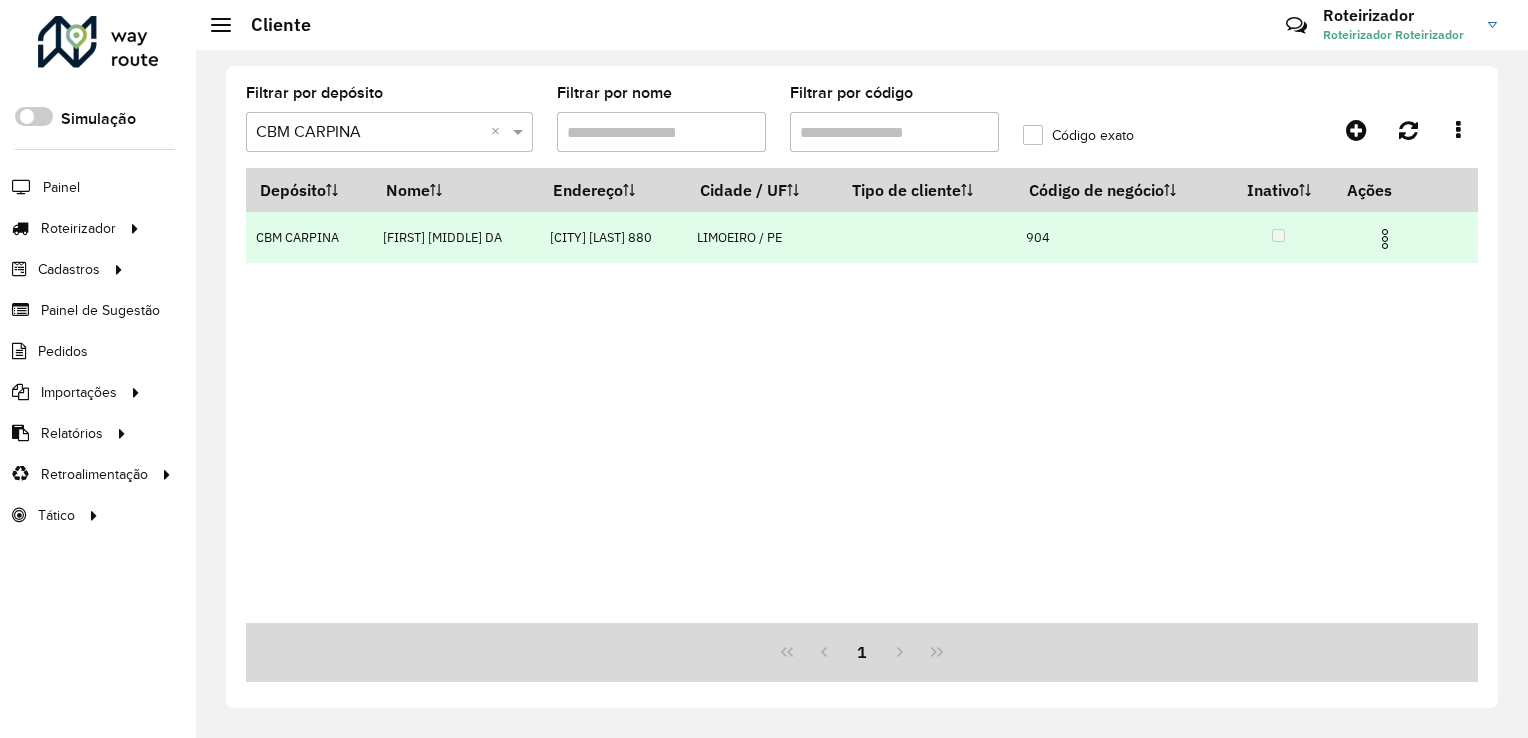 click on "Filtrar por depósito  Selecione um depósito × CBM CARPINA ×  Filtrar por nome   Filtrar por código   Código exato   Depósito   Nome   Endereço   Cidade / UF   Tipo de cliente   Código de negócio   Inativo   Ações   CBM CARPINA   [FIRST] [LAST] DA  [CITY] [LAST]             880  LIMOEIRO / PE      904   1" 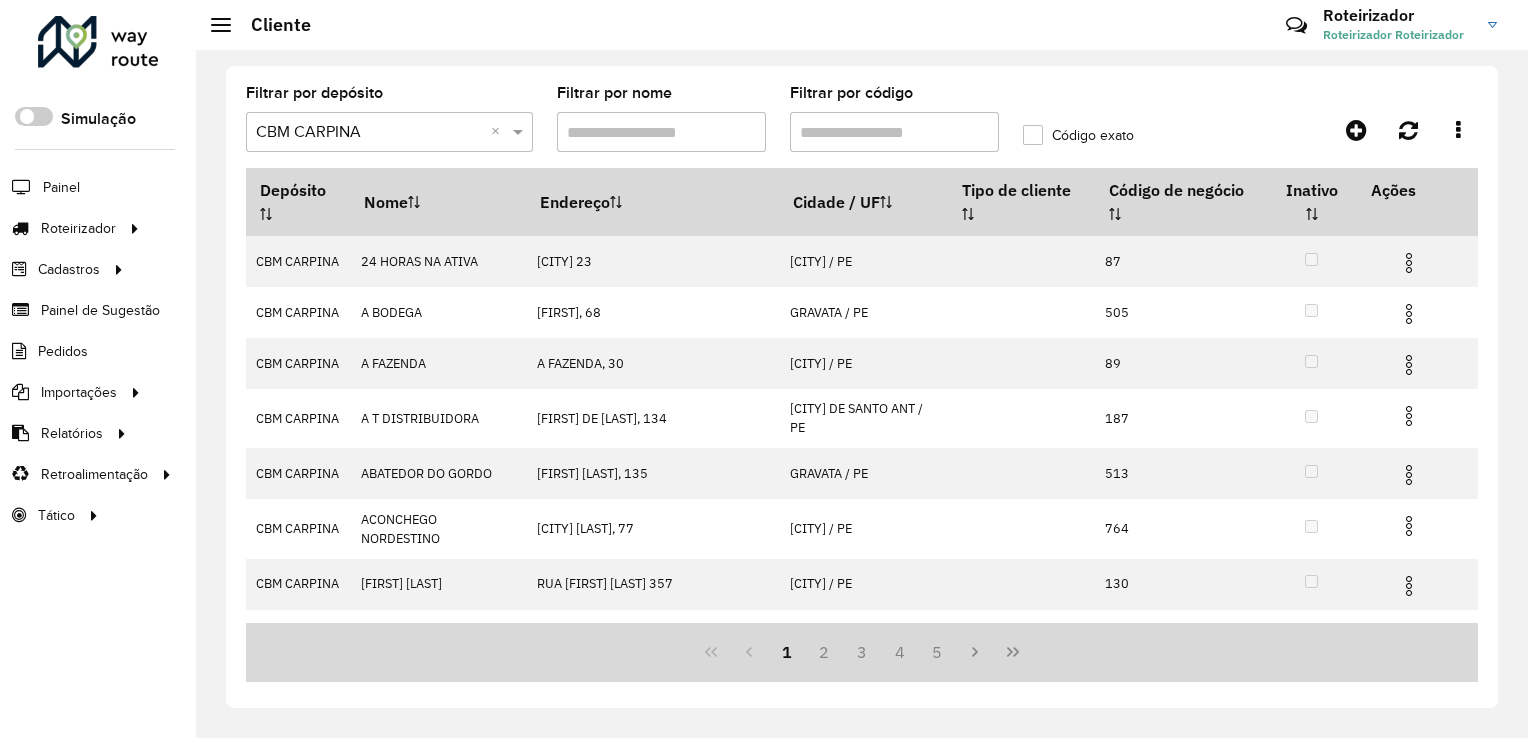 click on "Filtrar por código" at bounding box center [894, 132] 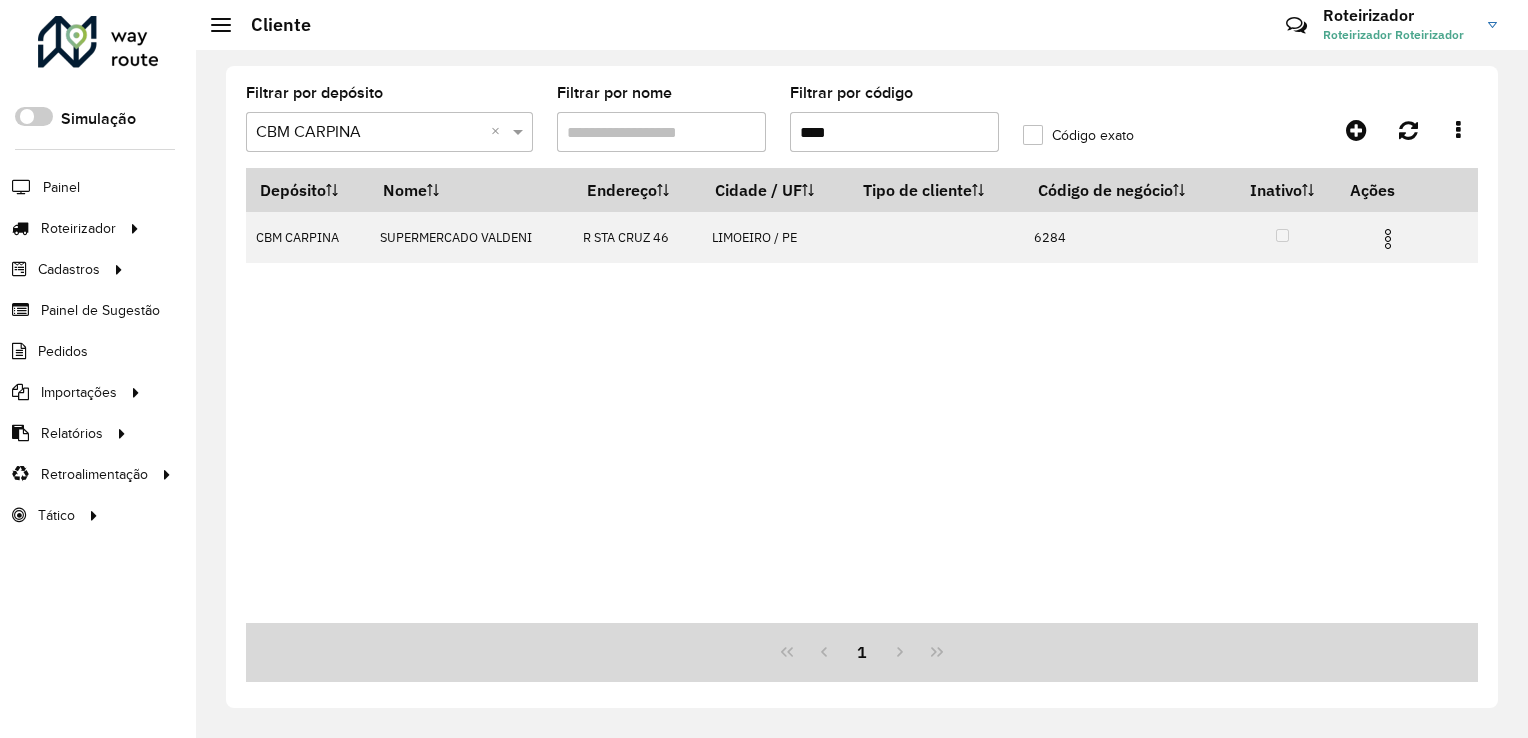 type on "****" 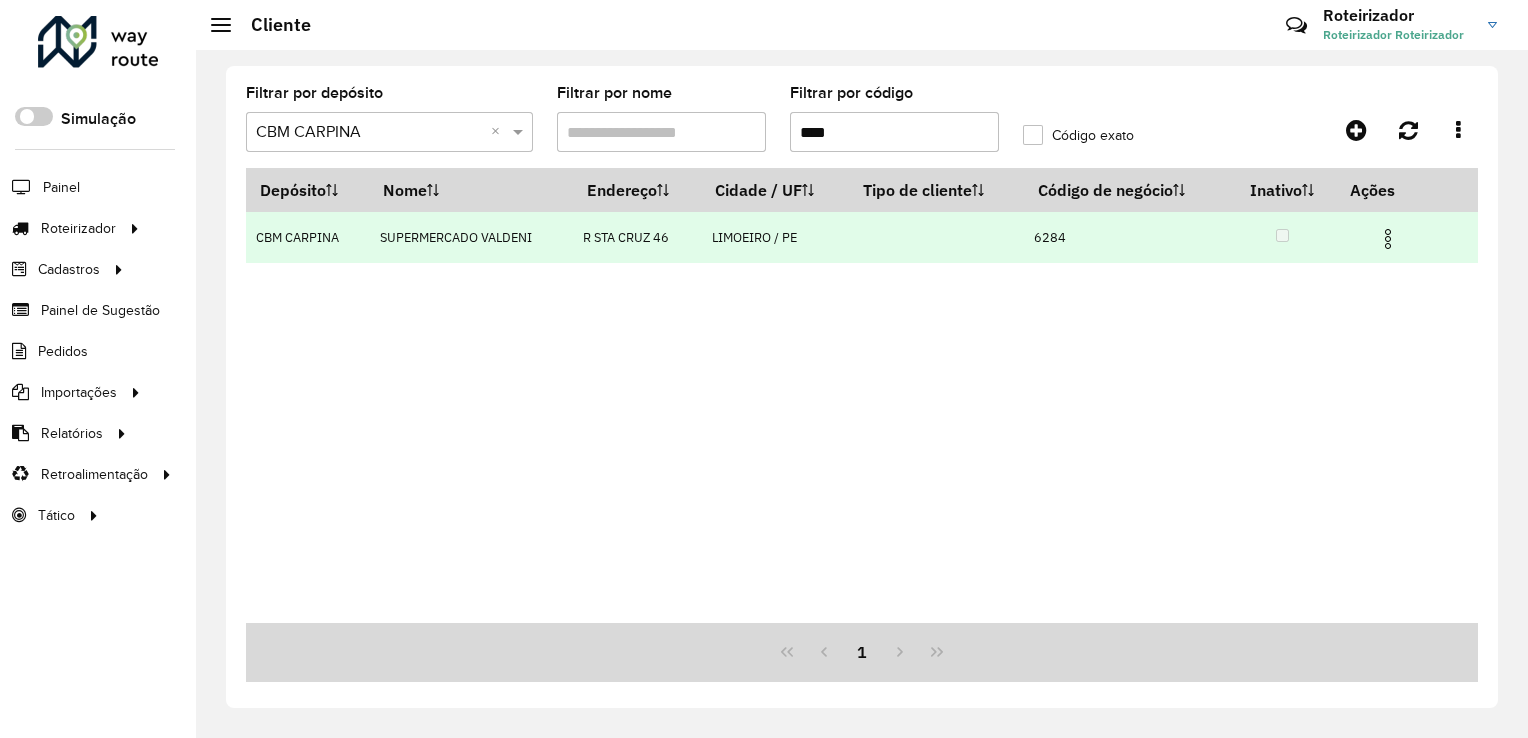 click at bounding box center (1388, 239) 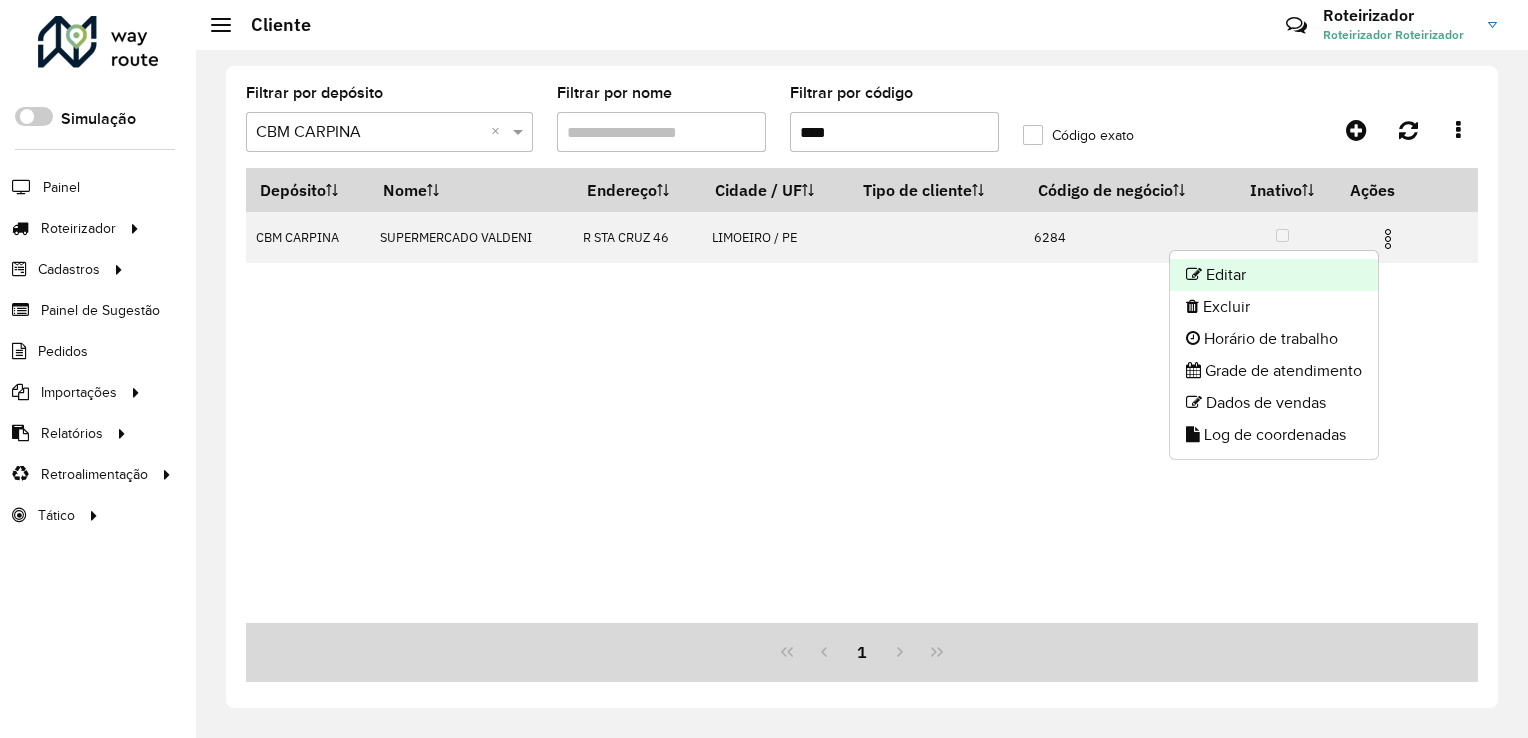 click on "Editar" 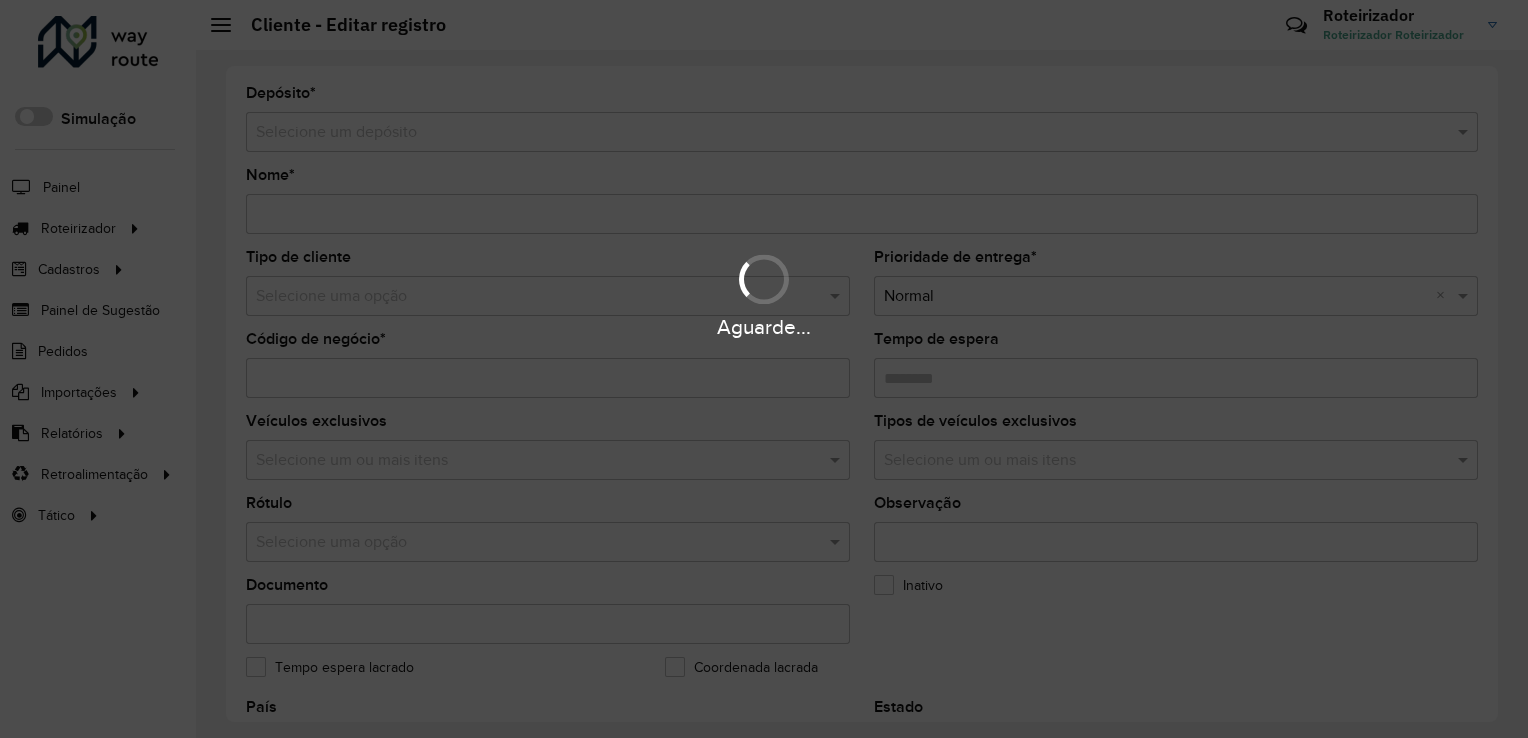 type on "**********" 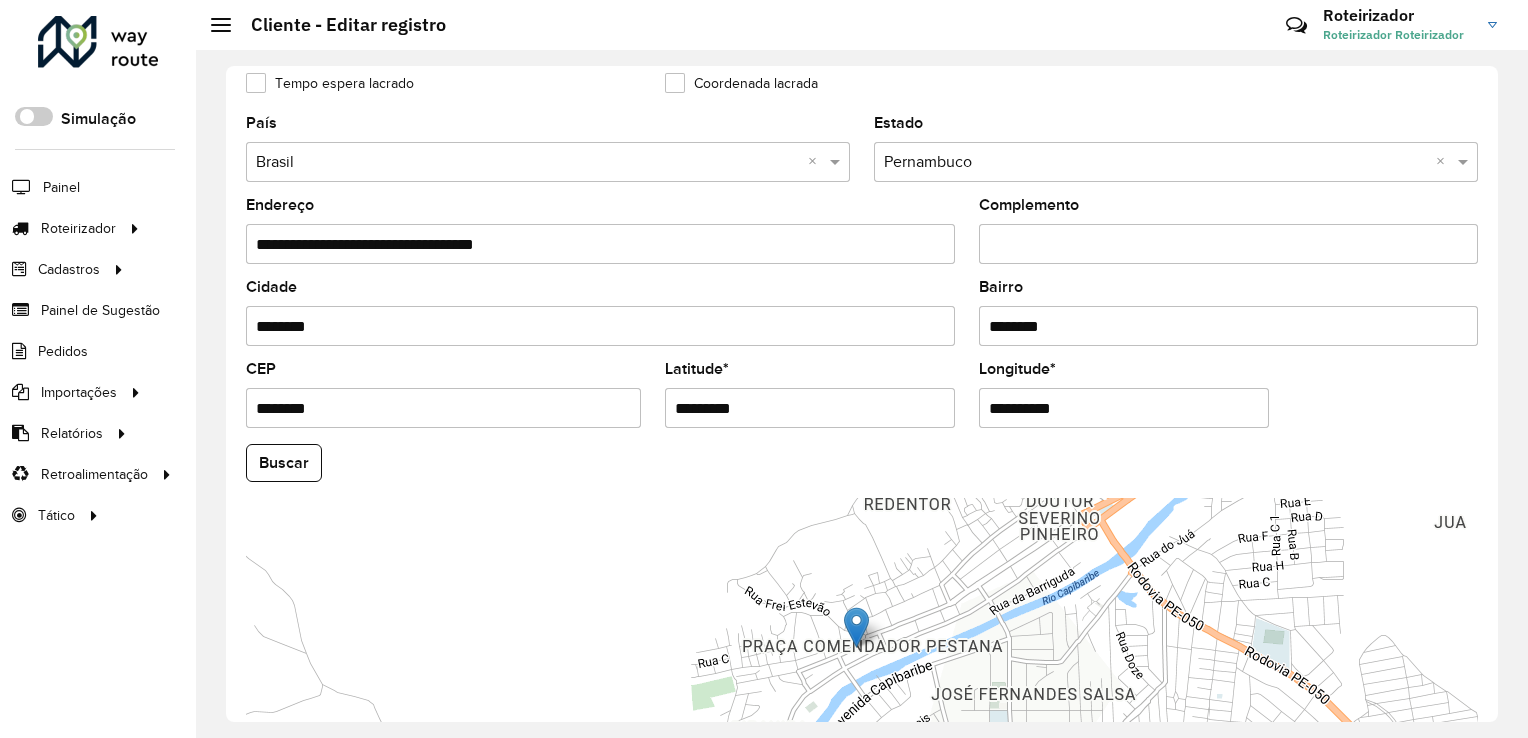 scroll, scrollTop: 600, scrollLeft: 0, axis: vertical 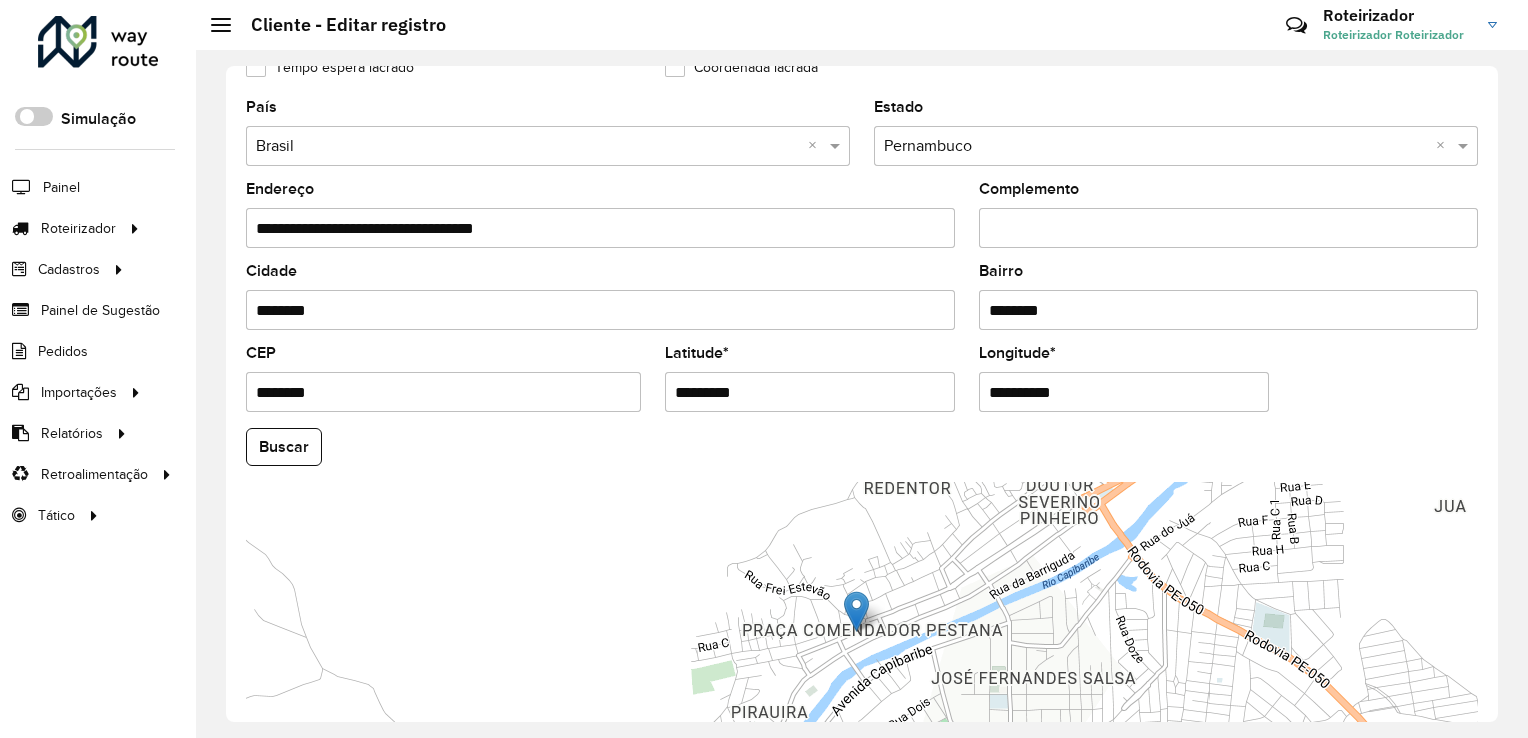 drag, startPoint x: 784, startPoint y: 388, endPoint x: 619, endPoint y: 389, distance: 165.00304 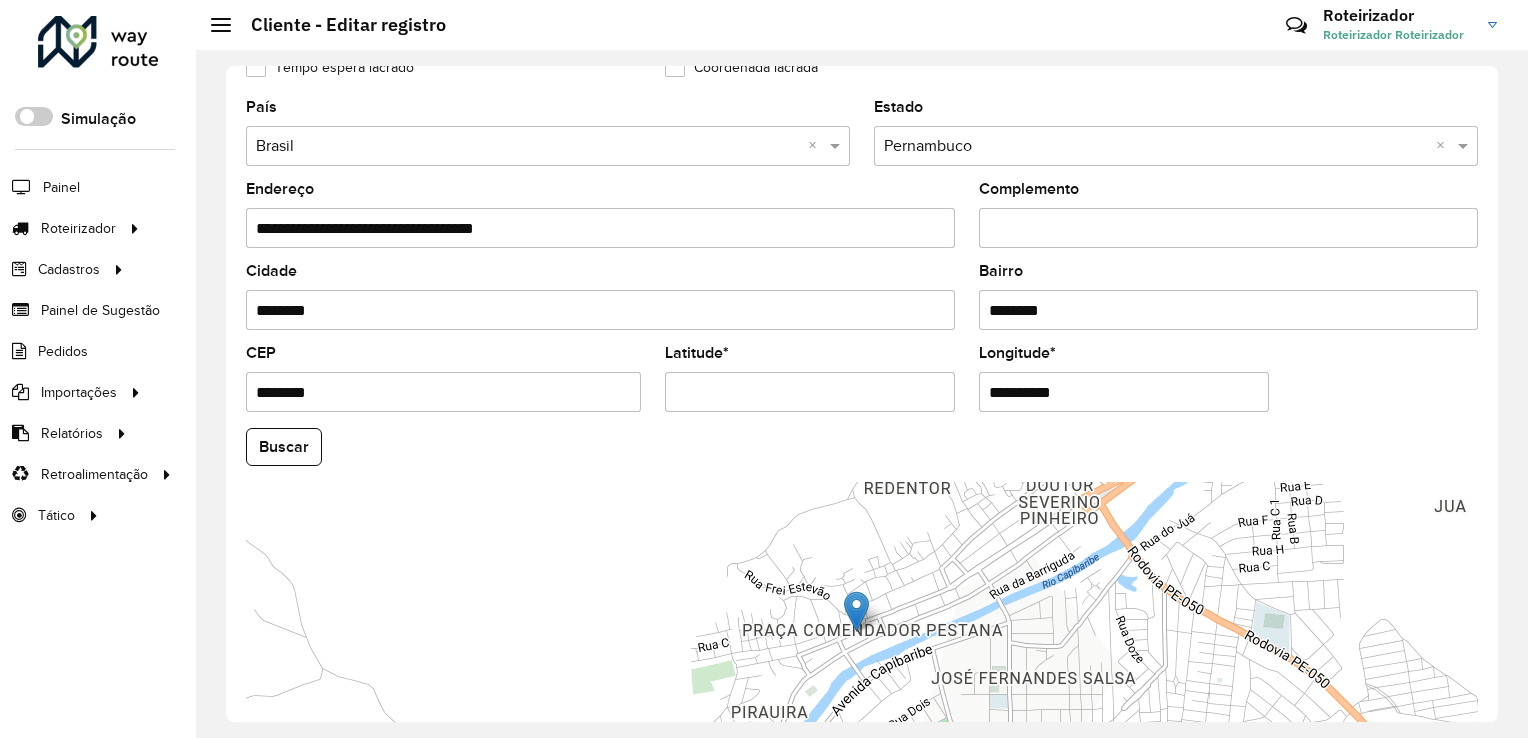 paste on "*********" 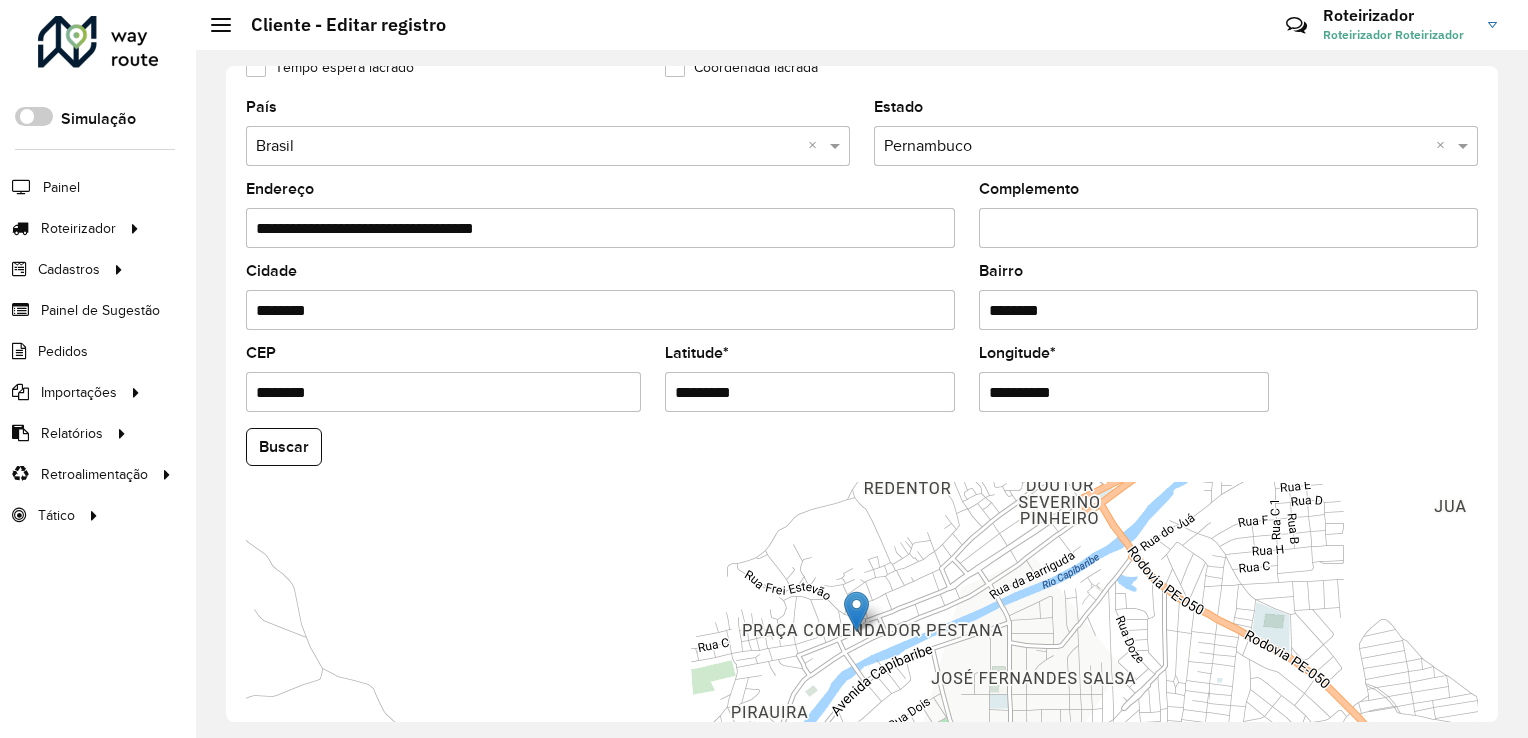 drag, startPoint x: 1082, startPoint y: 386, endPoint x: 872, endPoint y: 374, distance: 210.34258 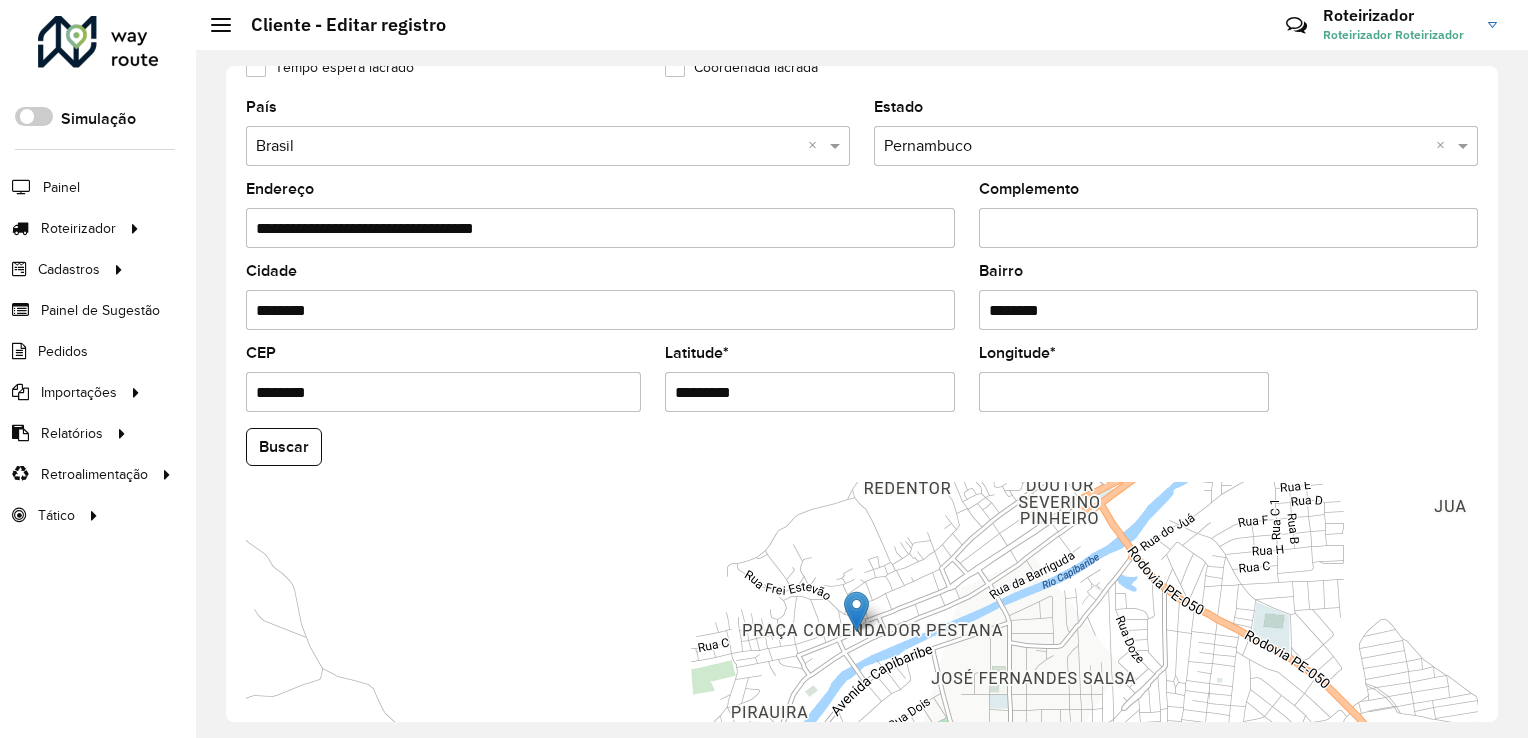 paste on "**********" 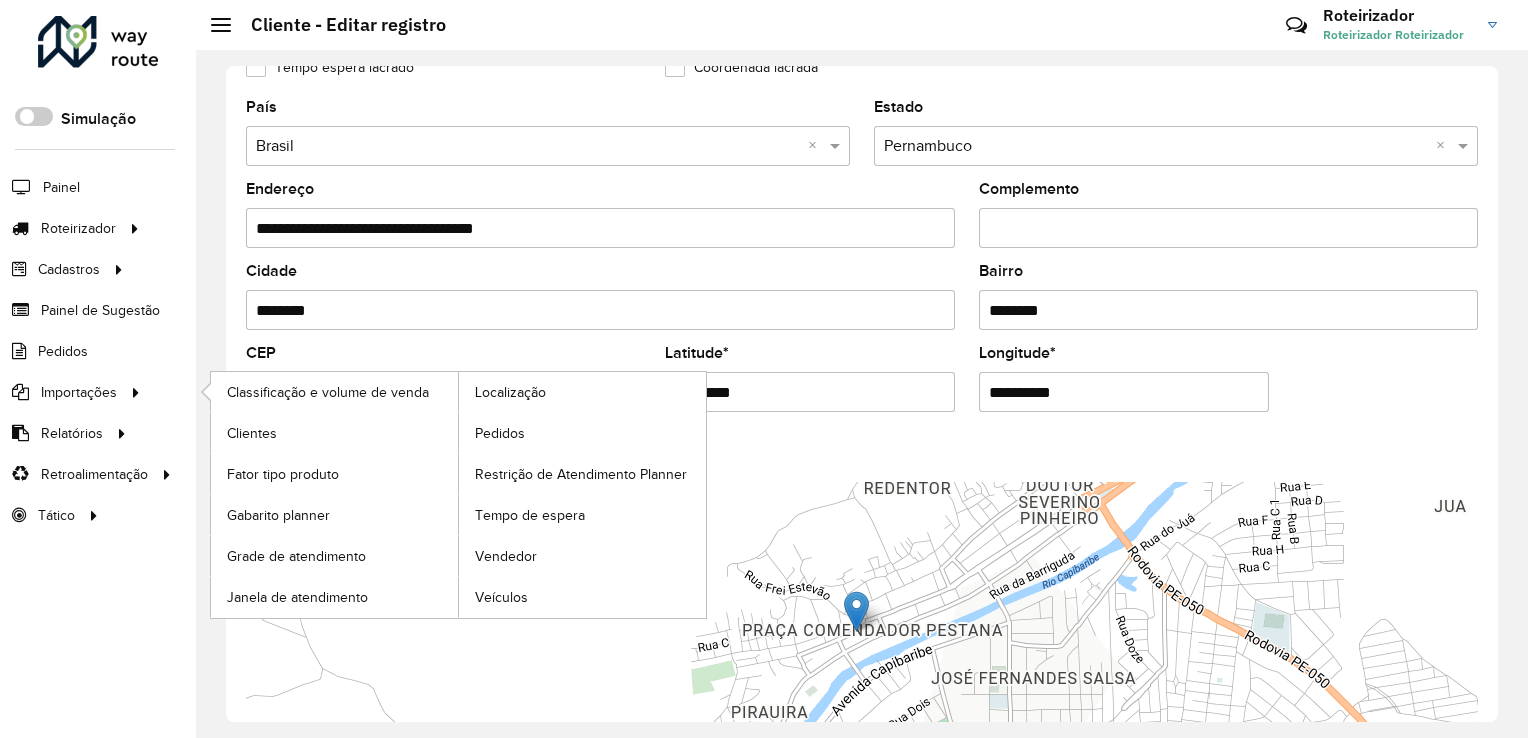 drag, startPoint x: 378, startPoint y: 397, endPoint x: 165, endPoint y: 391, distance: 213.08449 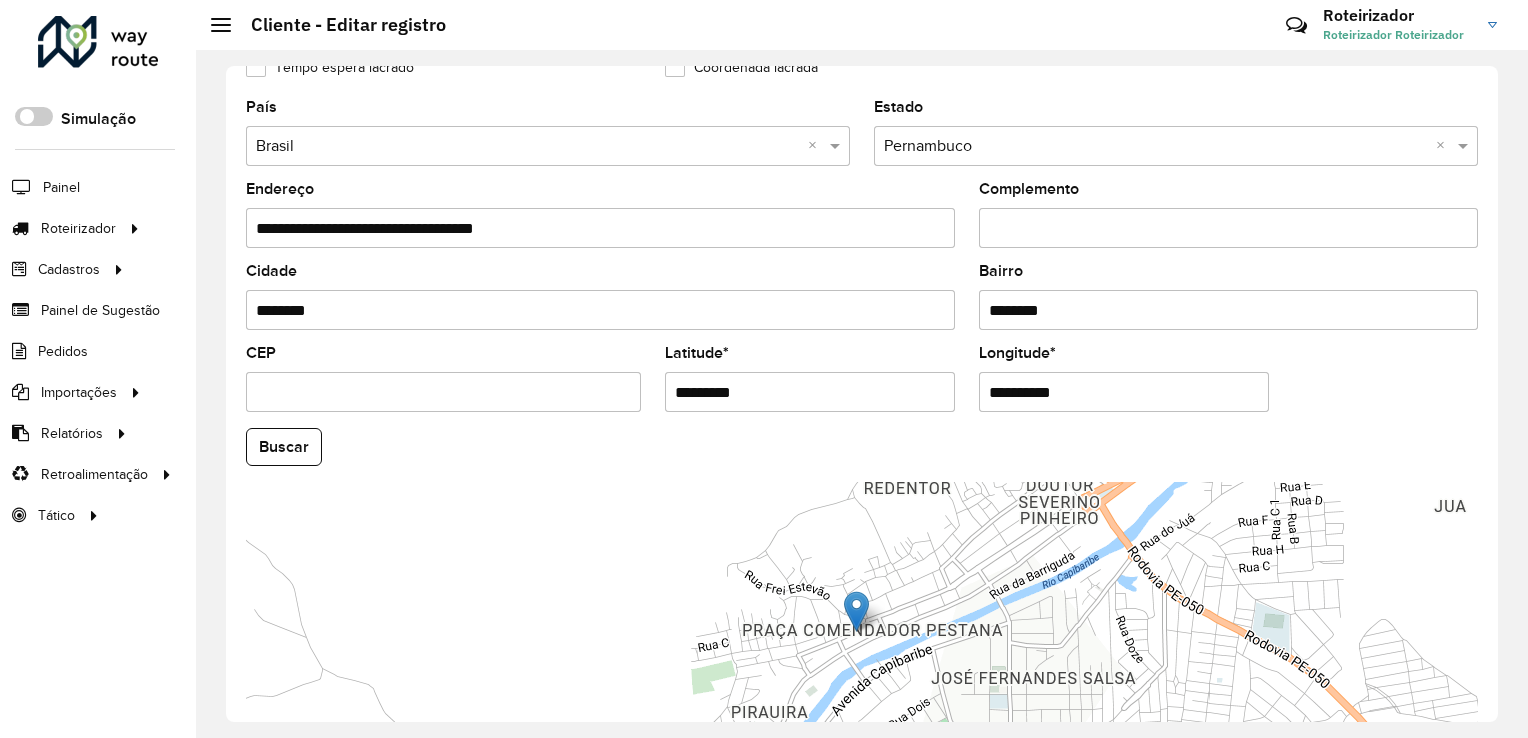 paste on "**********" 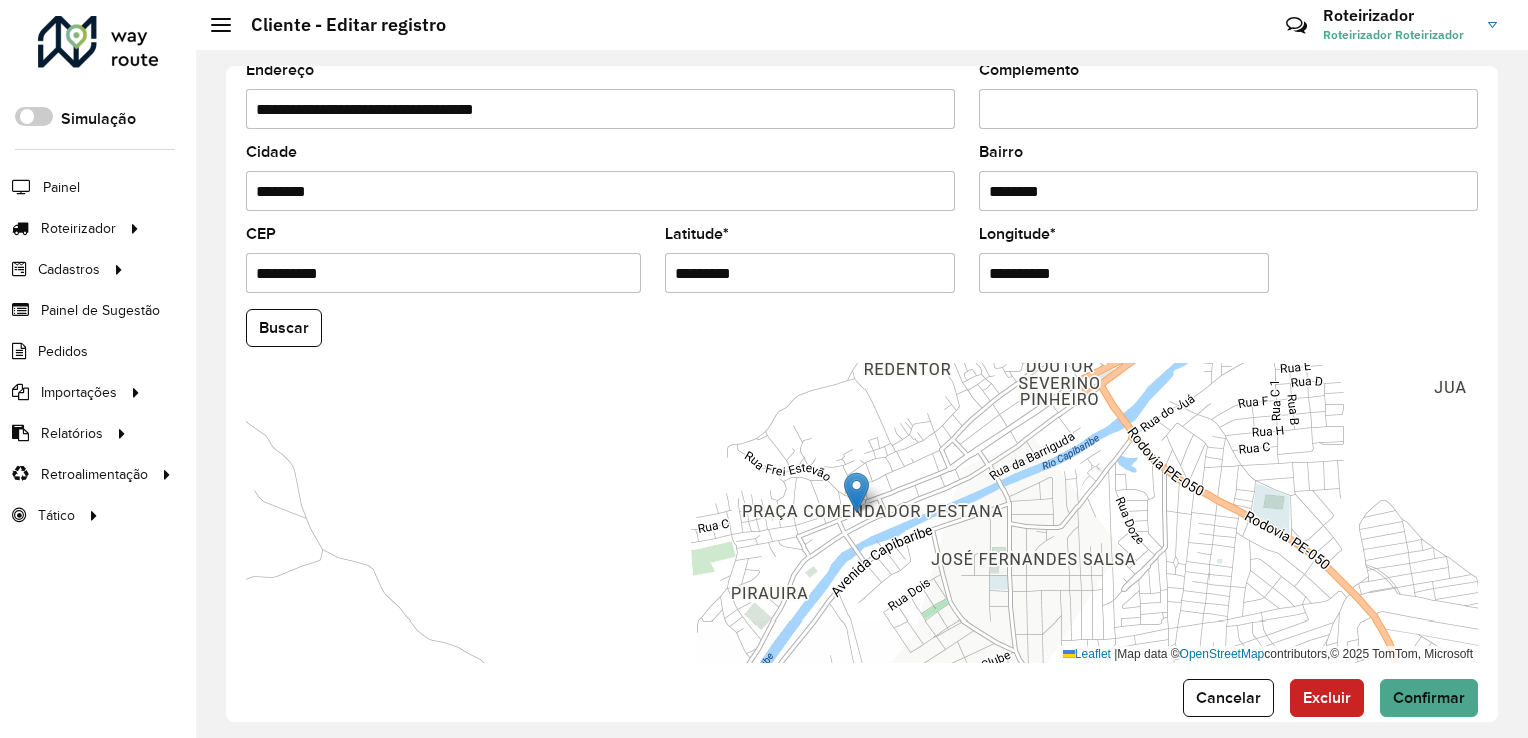 scroll, scrollTop: 741, scrollLeft: 0, axis: vertical 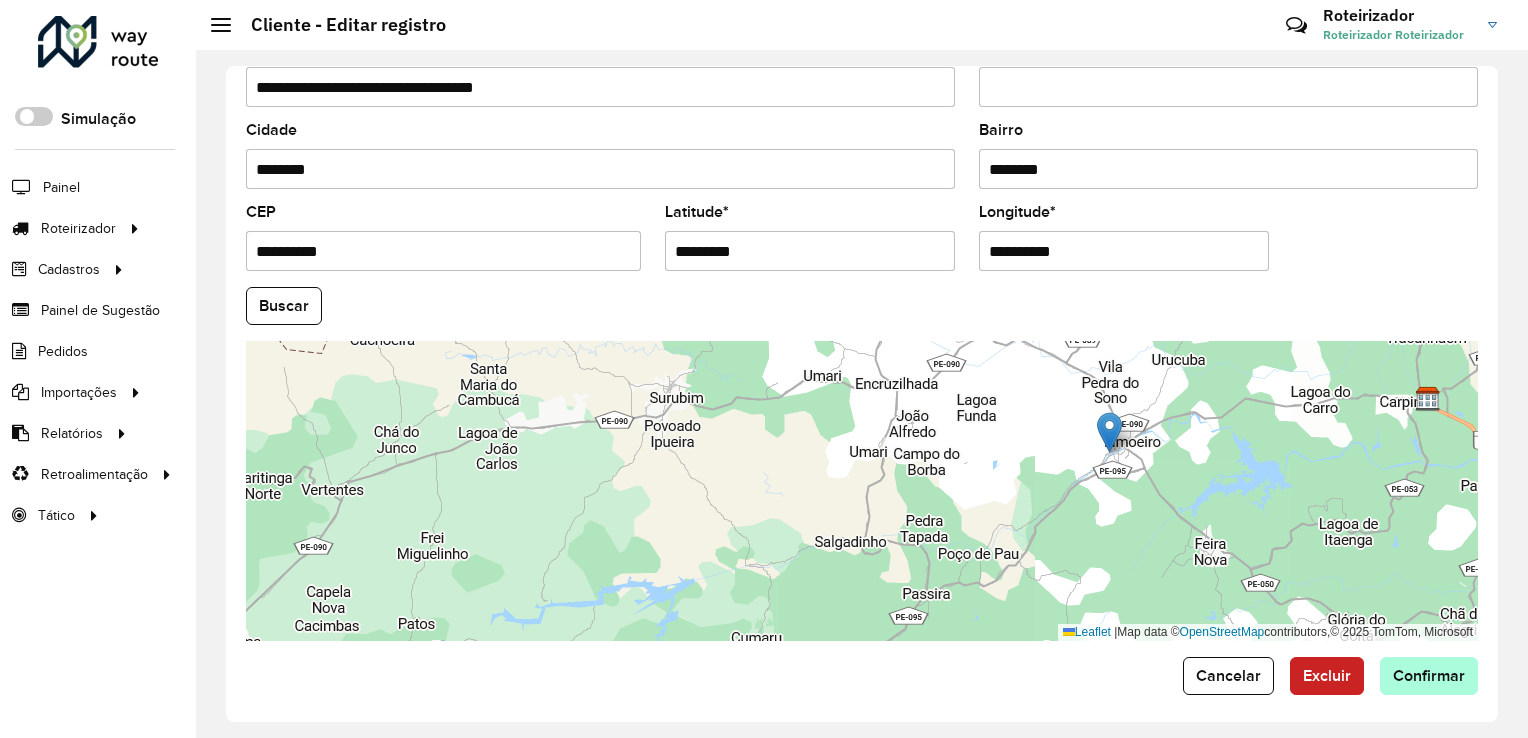 type on "**********" 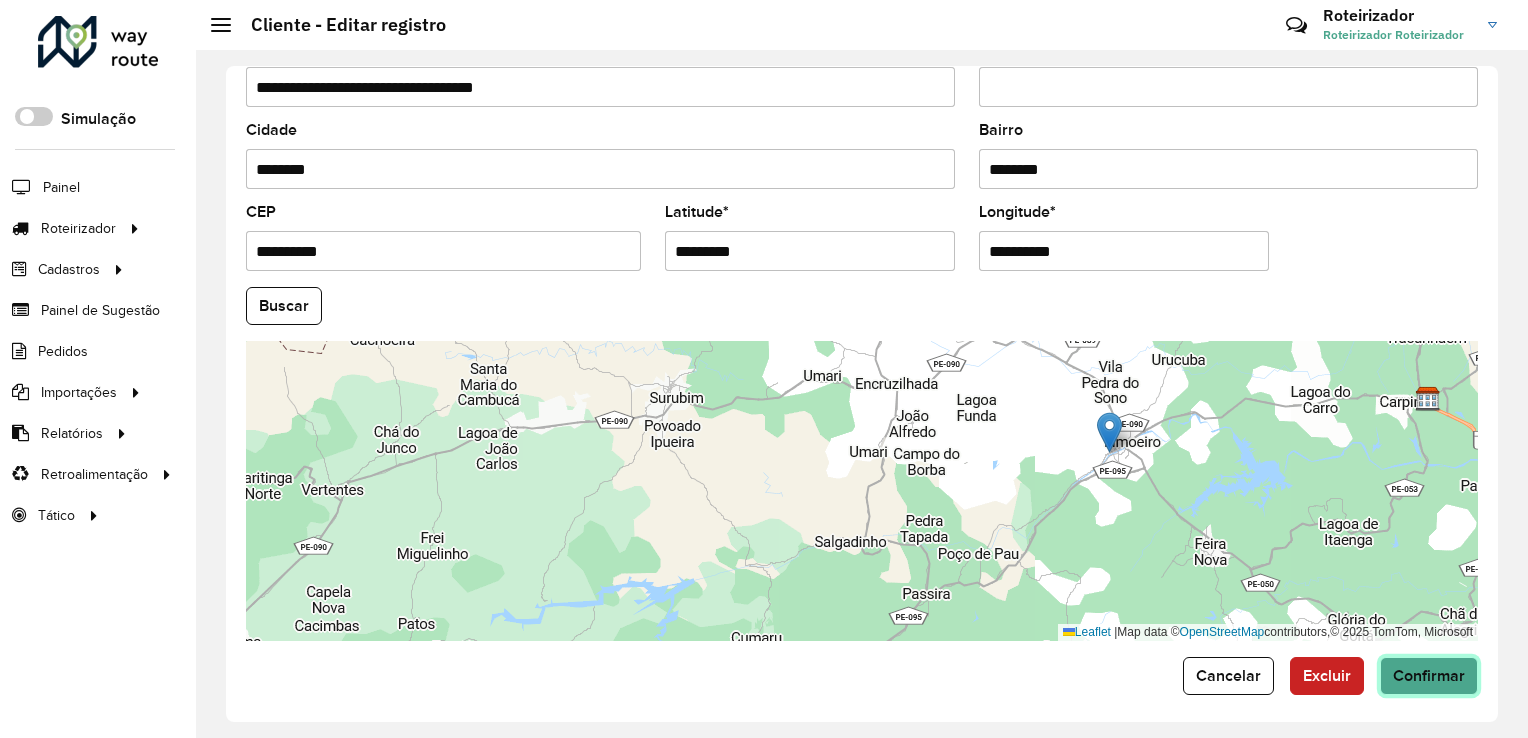 click on "Confirmar" 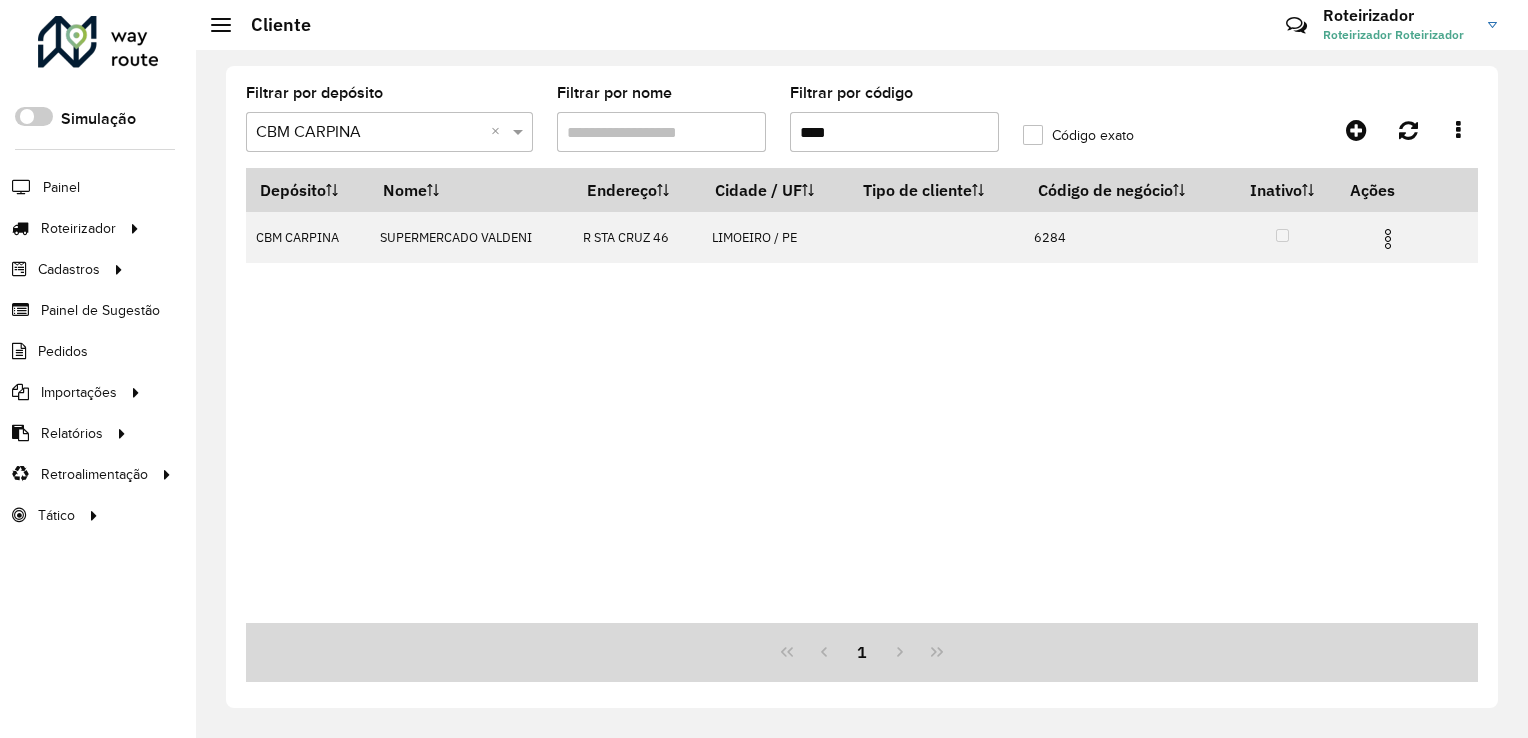 click on "****" at bounding box center (894, 132) 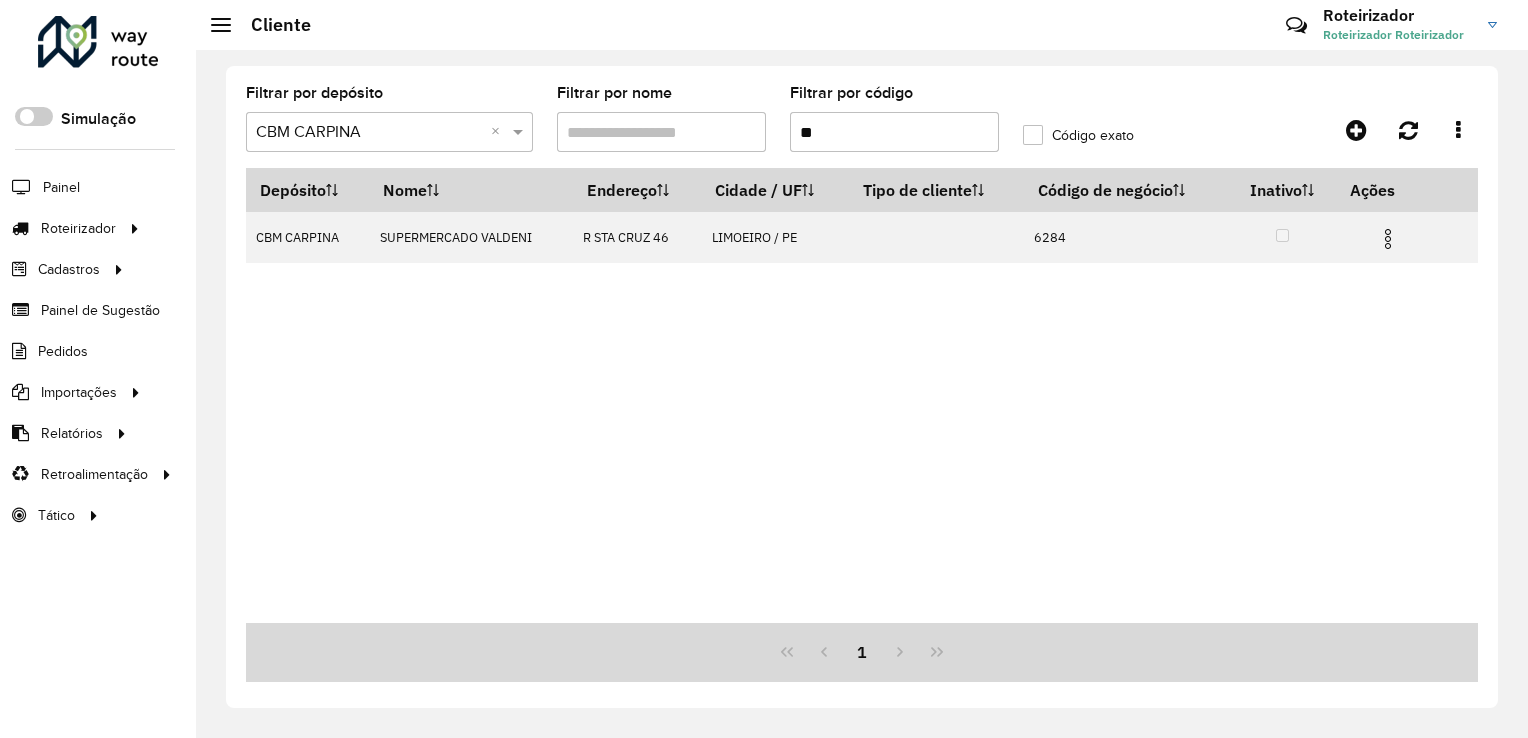type on "*" 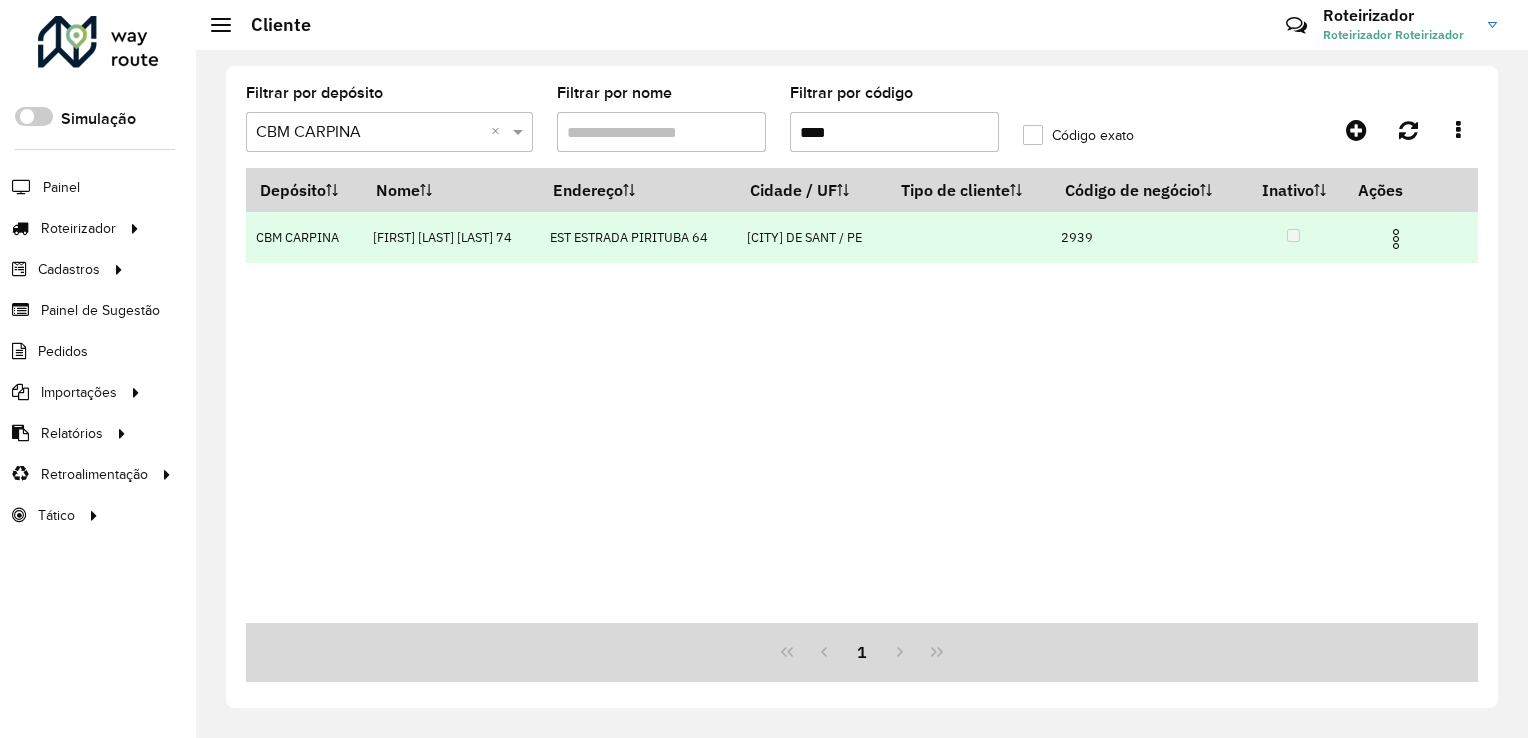 type on "****" 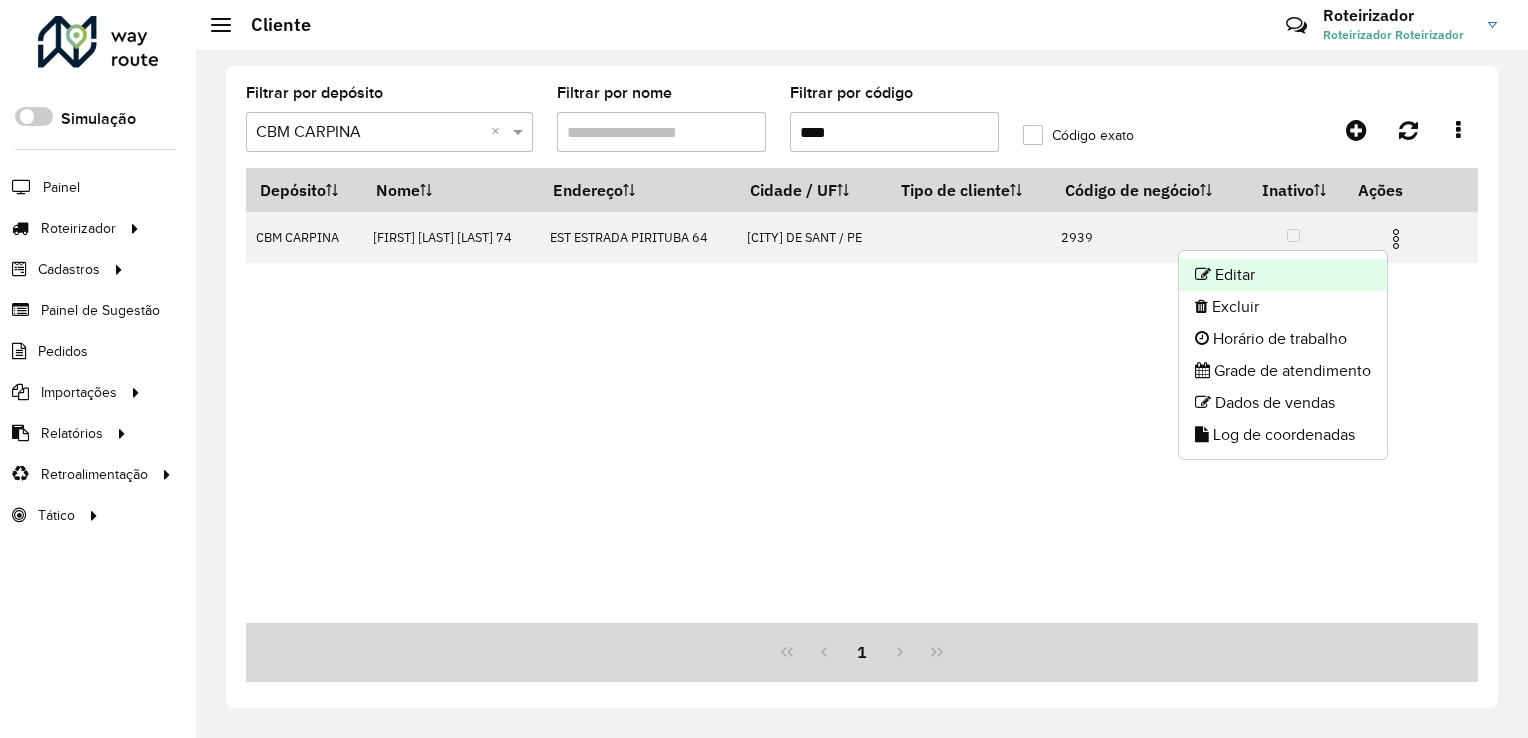 click on "Editar" 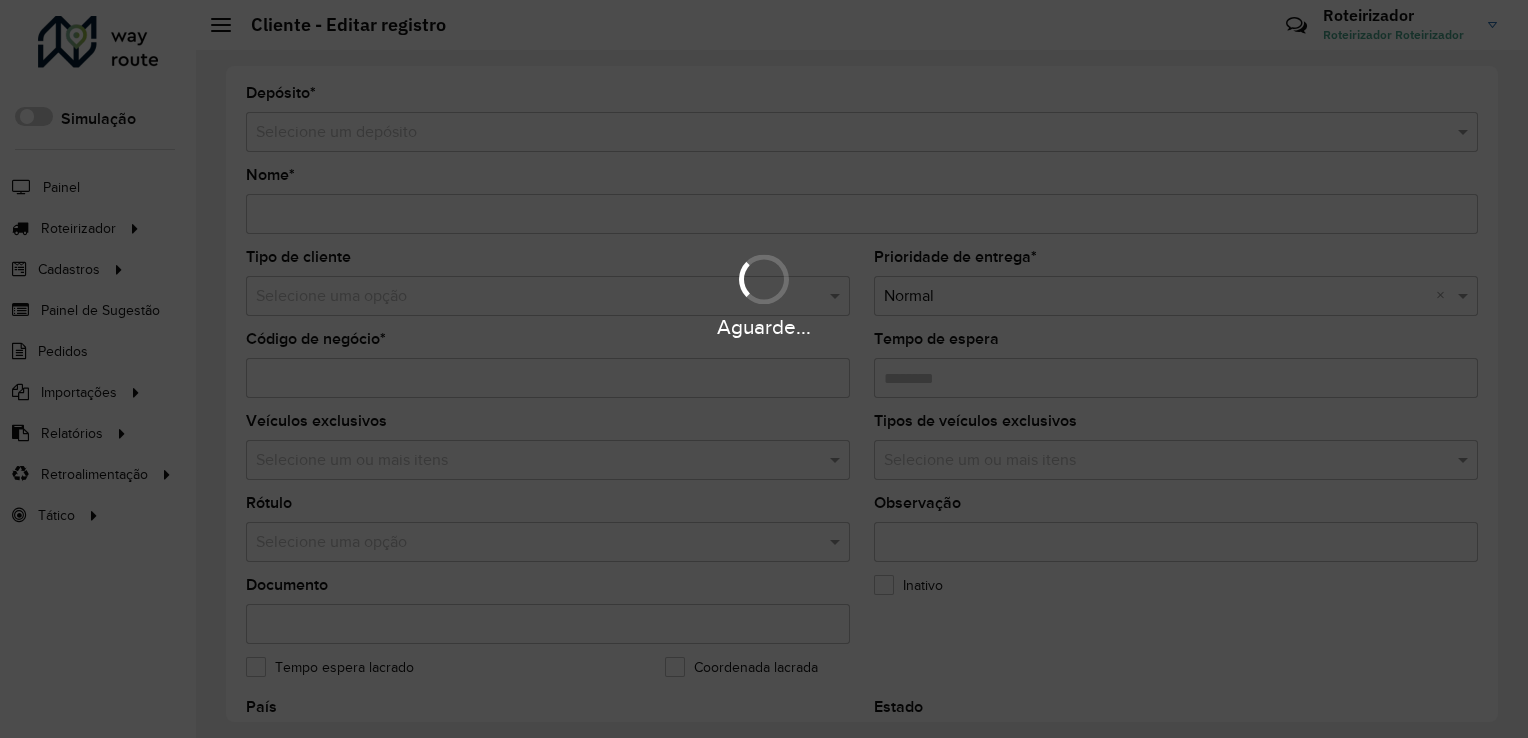 type on "**********" 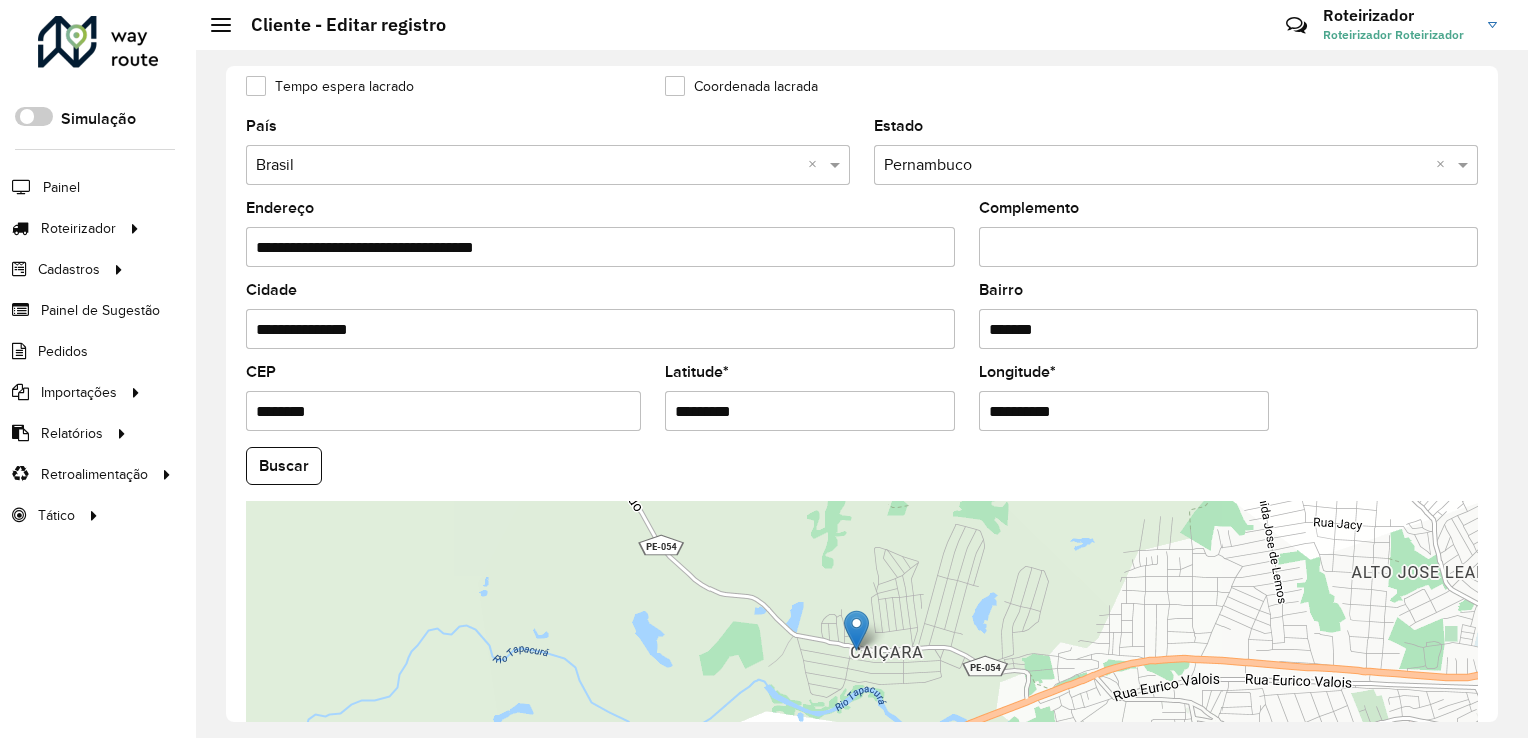 scroll, scrollTop: 600, scrollLeft: 0, axis: vertical 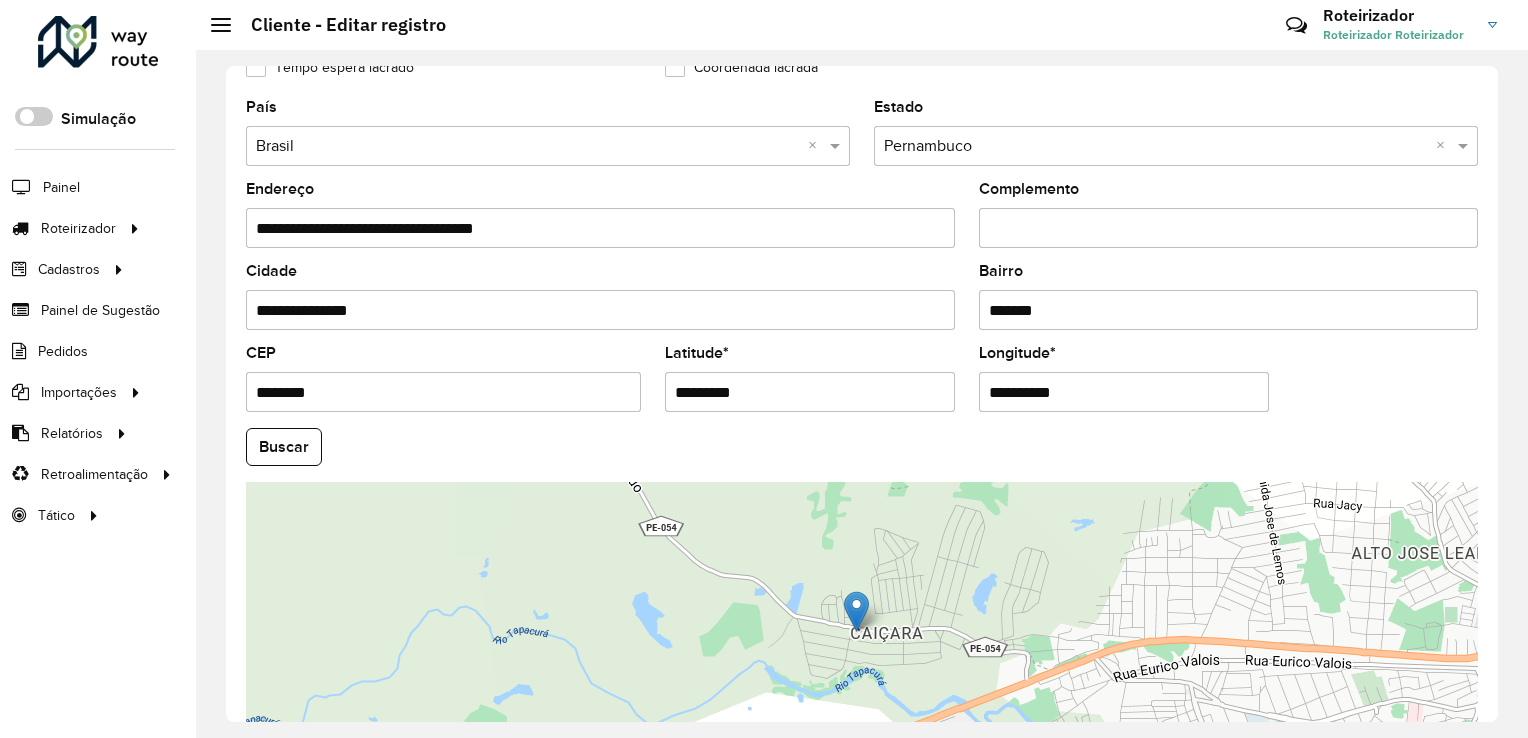 drag, startPoint x: 760, startPoint y: 384, endPoint x: 629, endPoint y: 406, distance: 132.83449 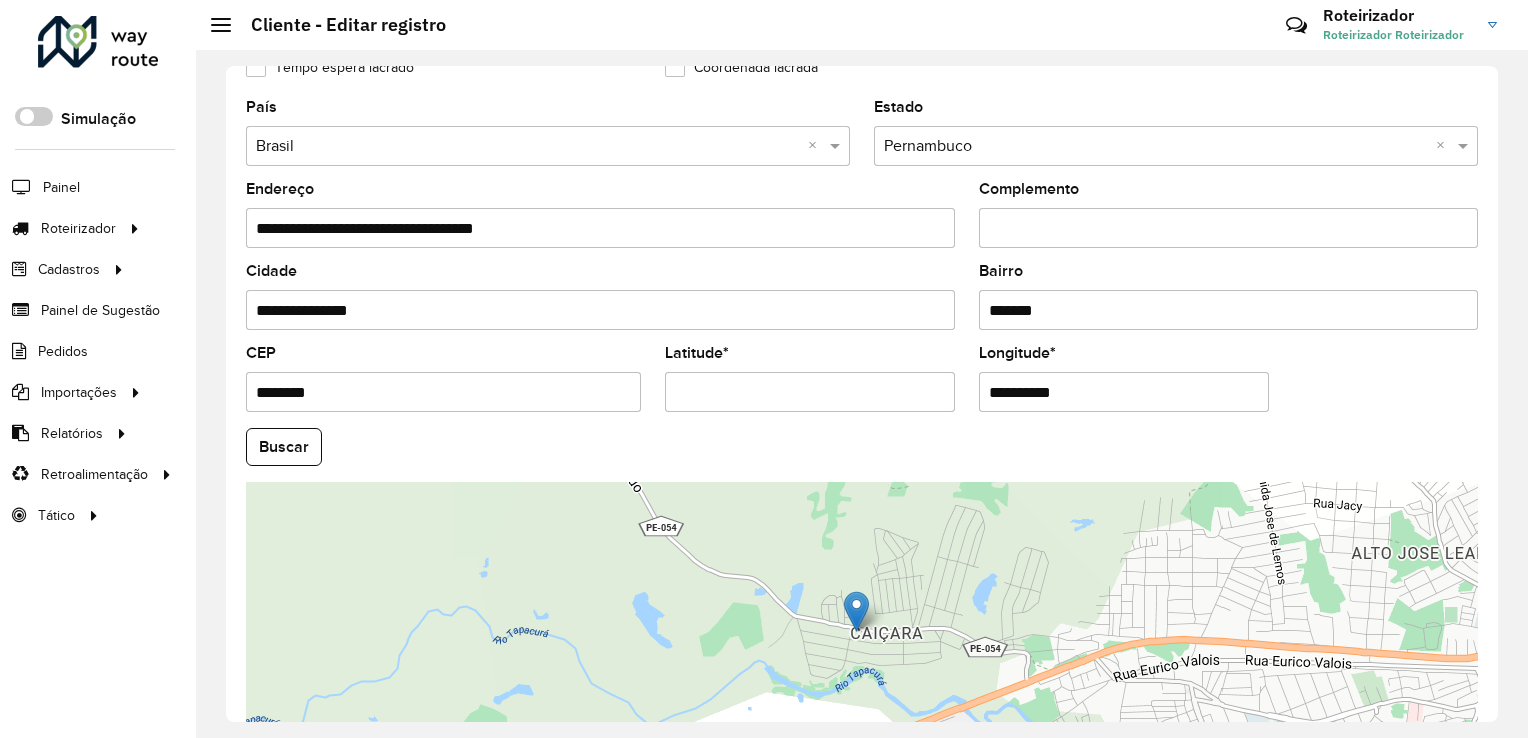 paste on "*********" 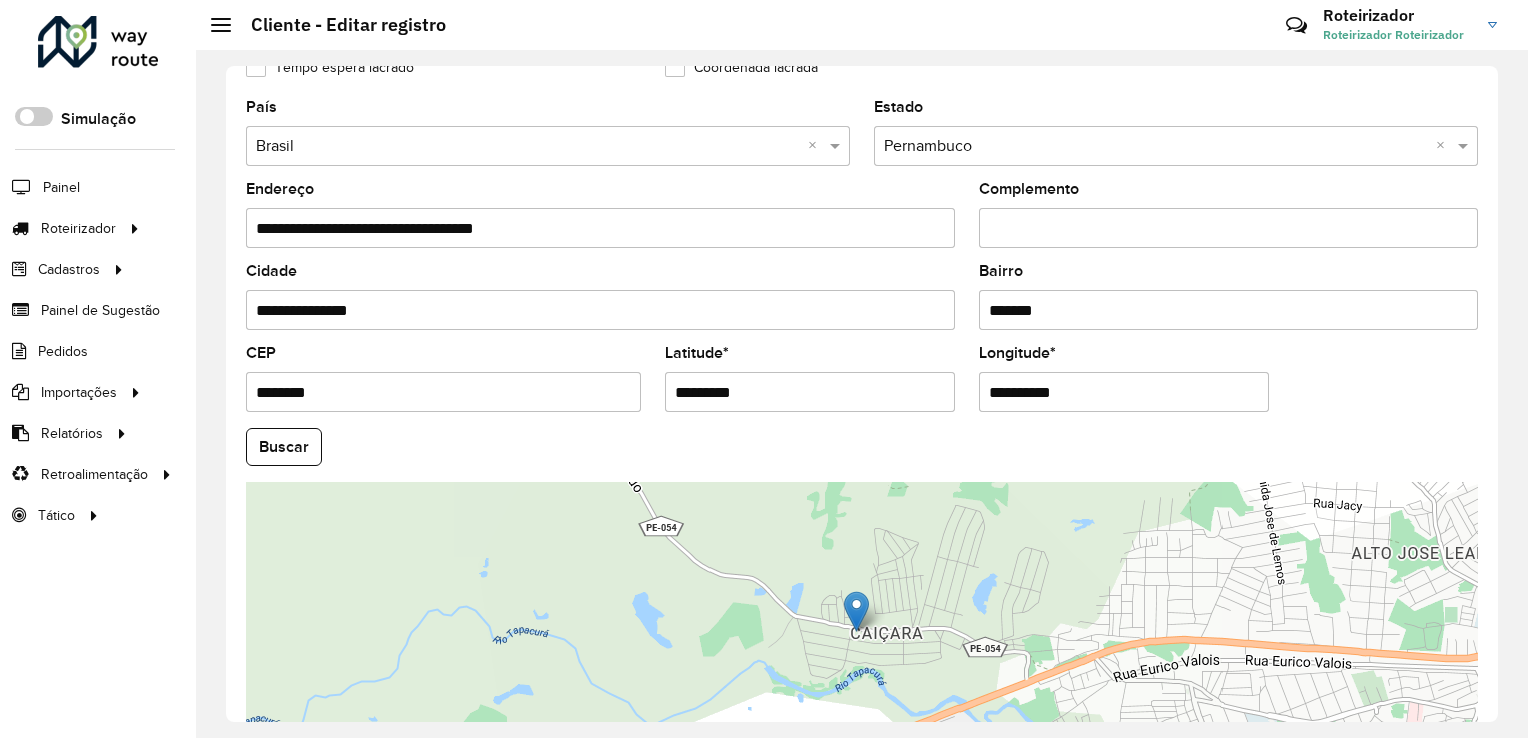 type on "*********" 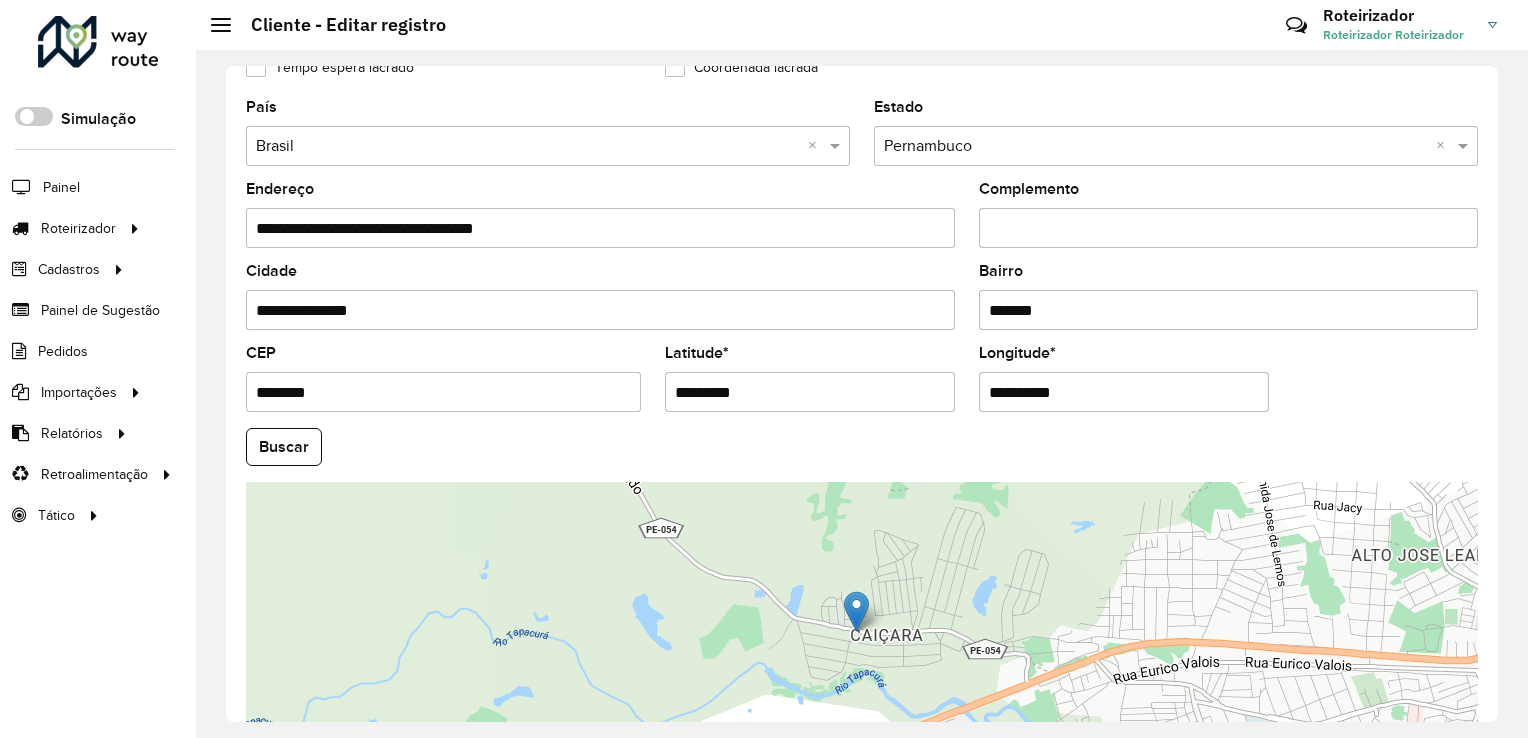 drag, startPoint x: 1104, startPoint y: 387, endPoint x: 974, endPoint y: 382, distance: 130.09612 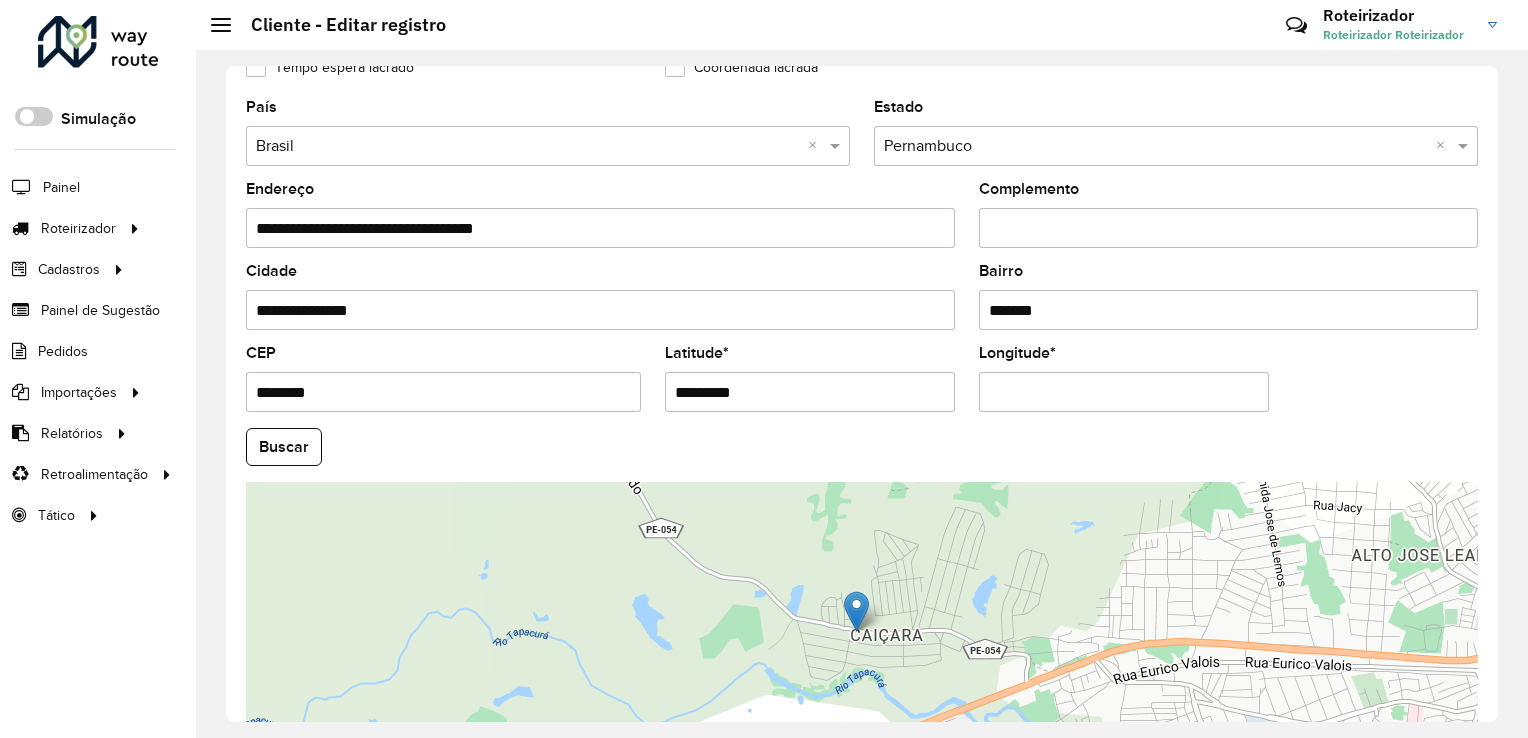 paste on "**********" 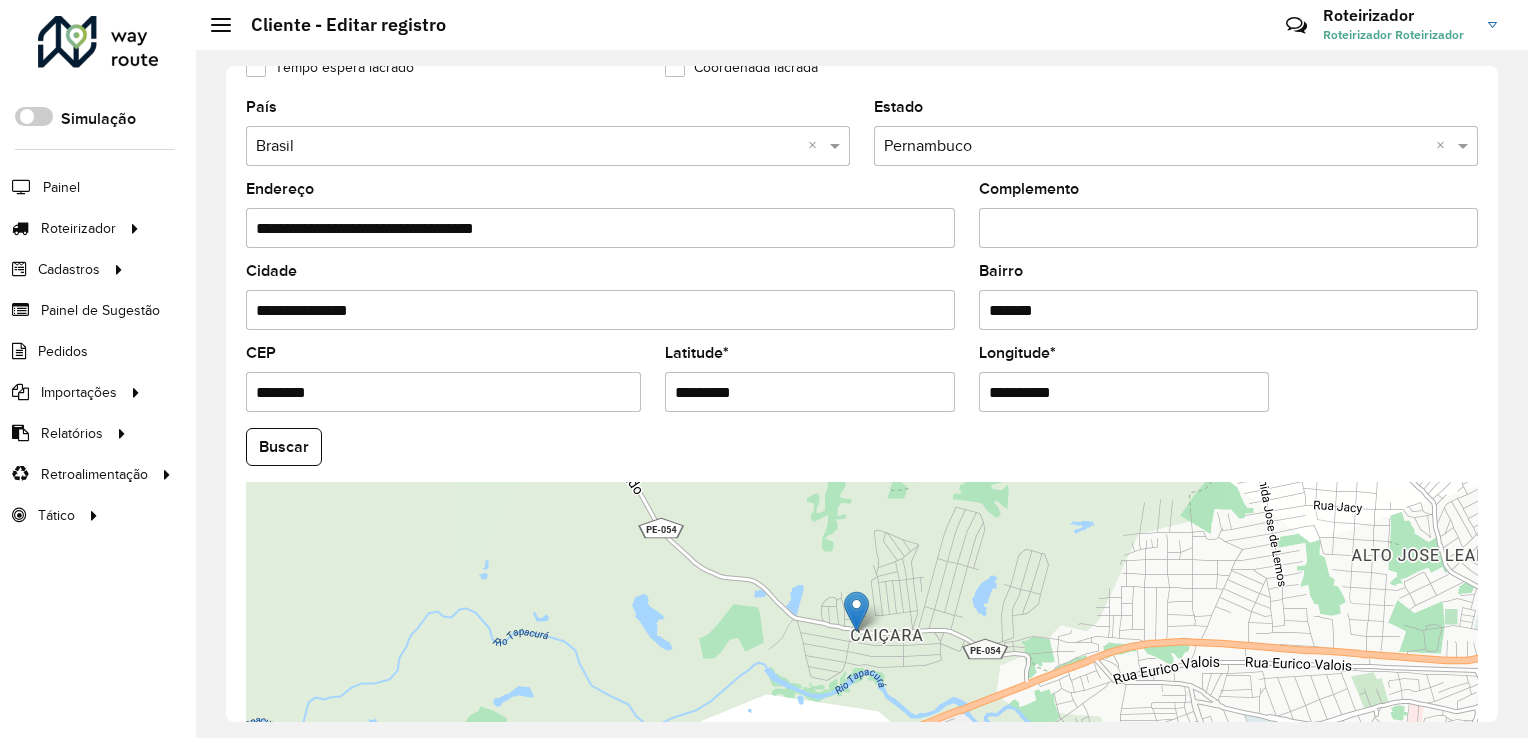 type on "**********" 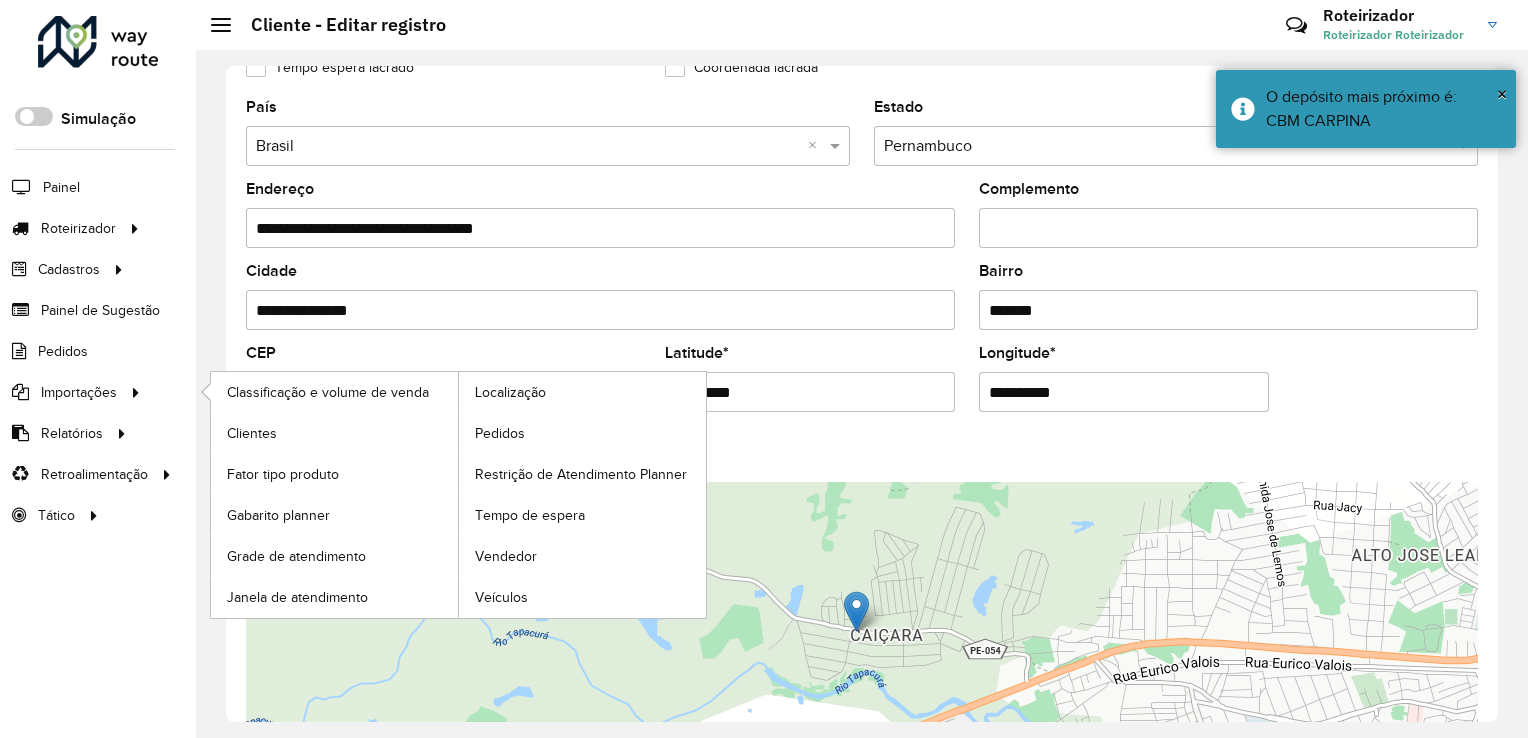 drag, startPoint x: 343, startPoint y: 383, endPoint x: 184, endPoint y: 383, distance: 159 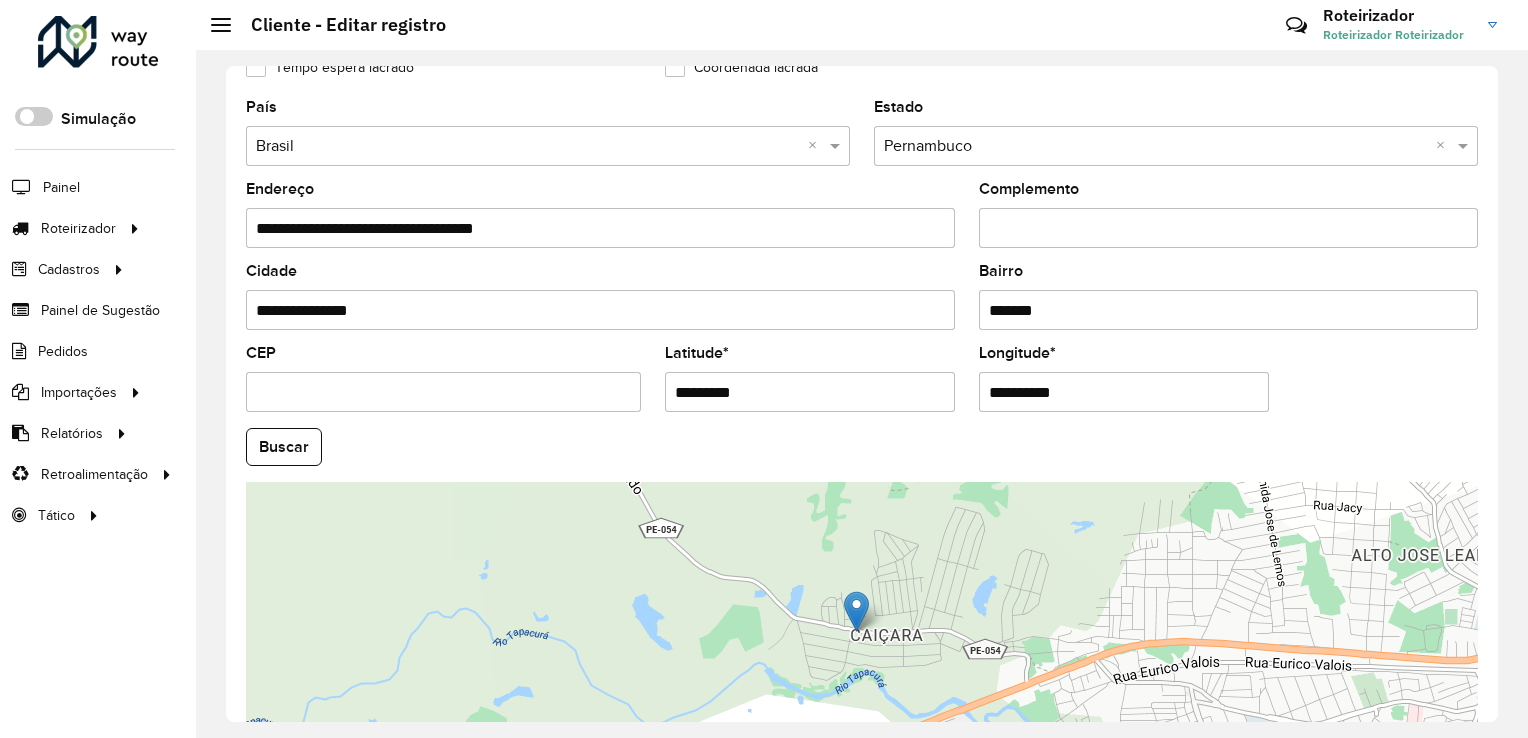 paste on "**********" 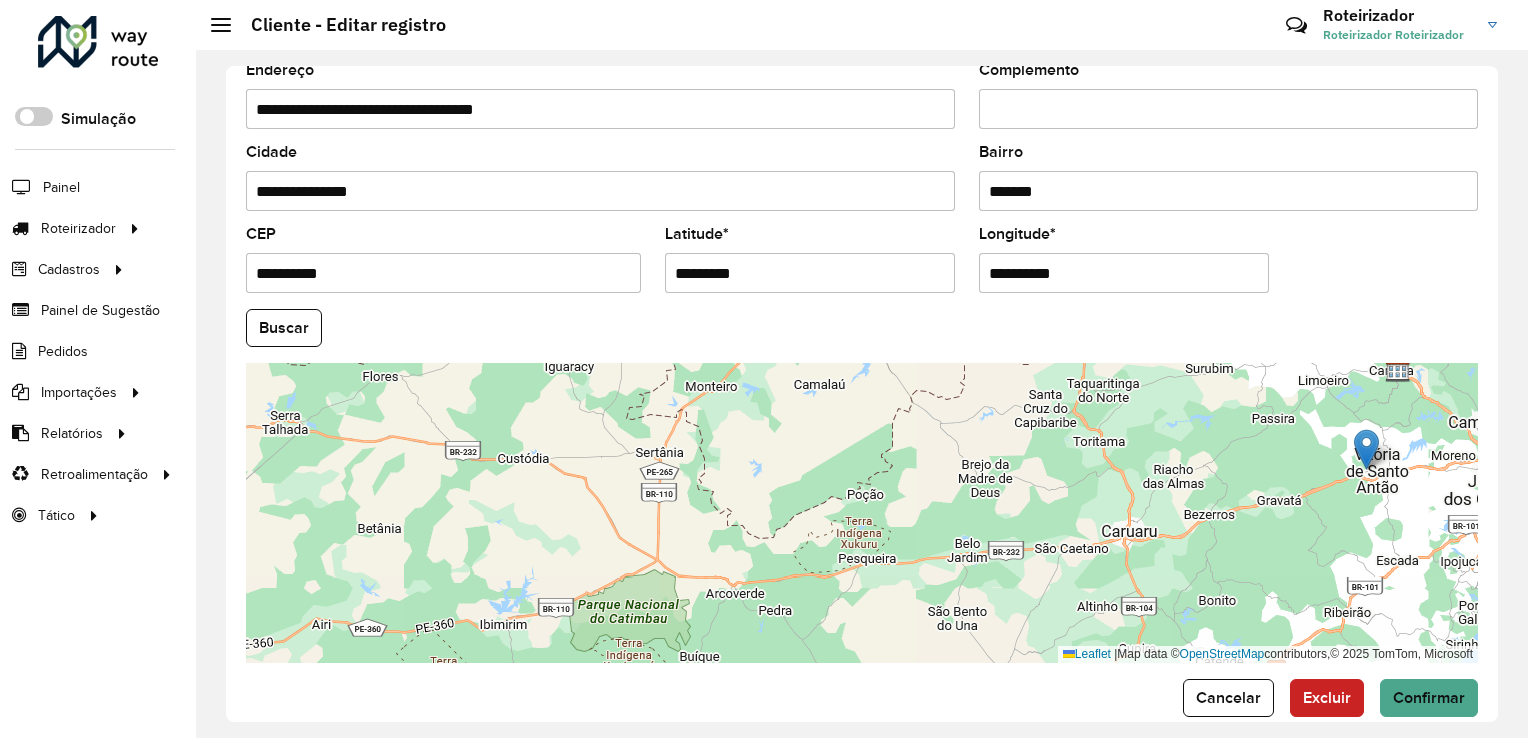 scroll, scrollTop: 741, scrollLeft: 0, axis: vertical 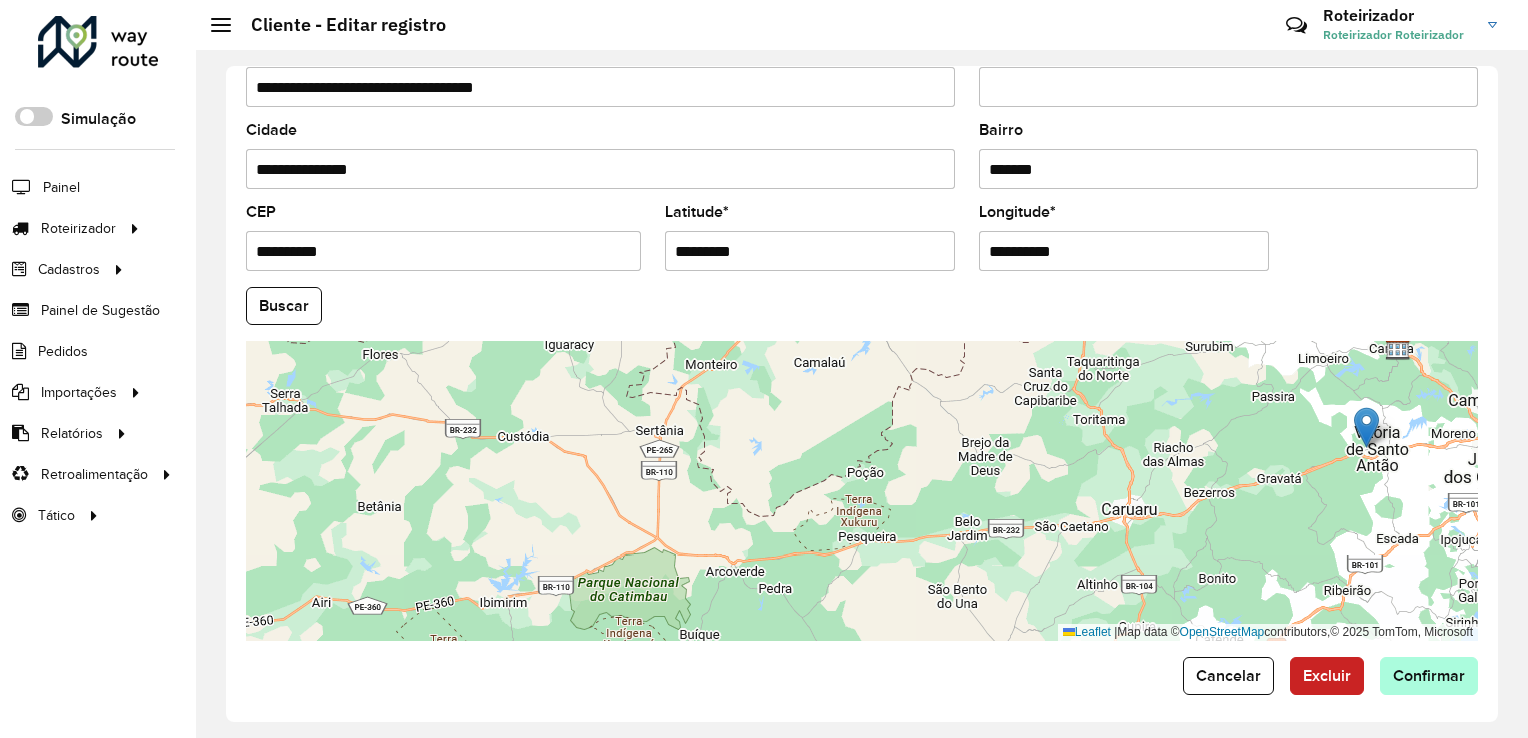 type on "**********" 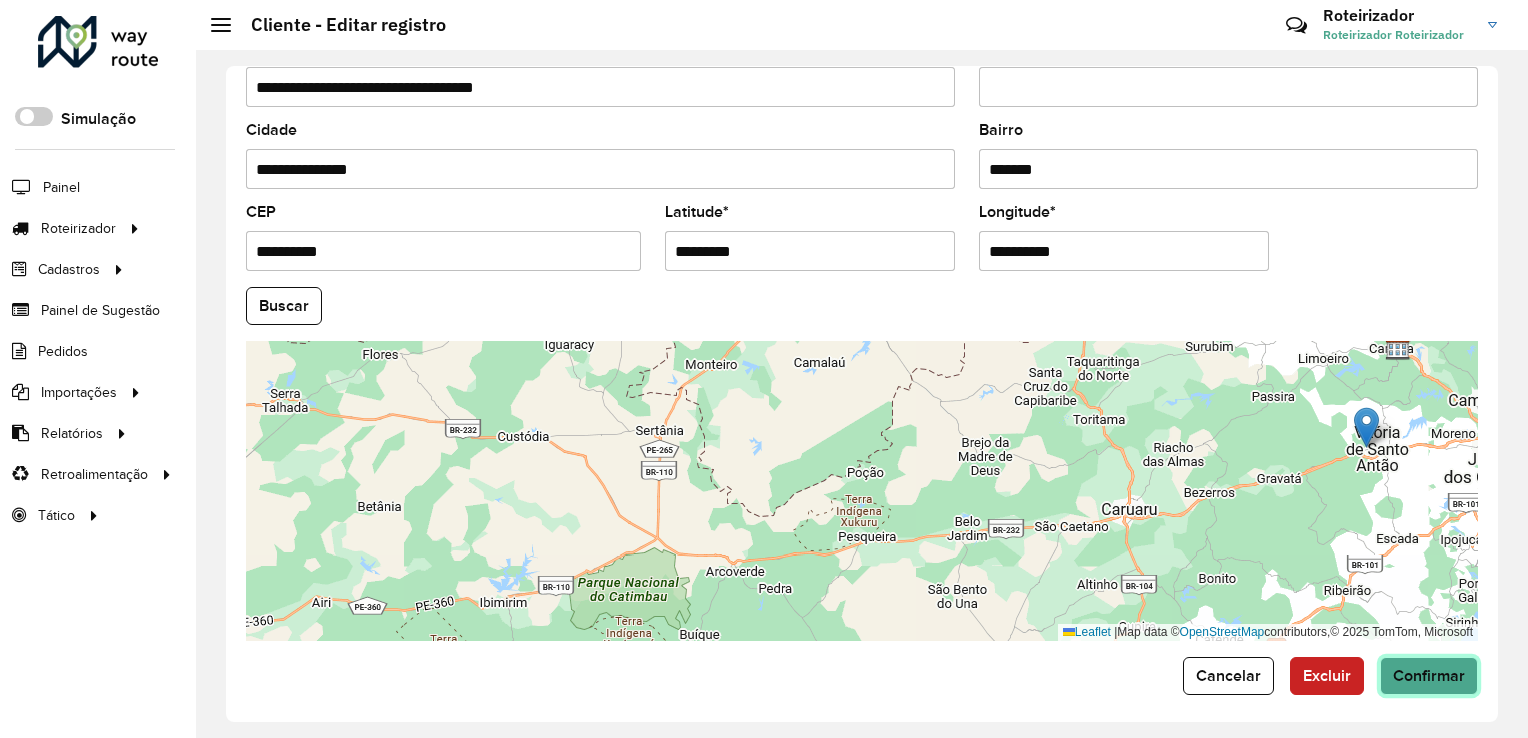click on "Confirmar" 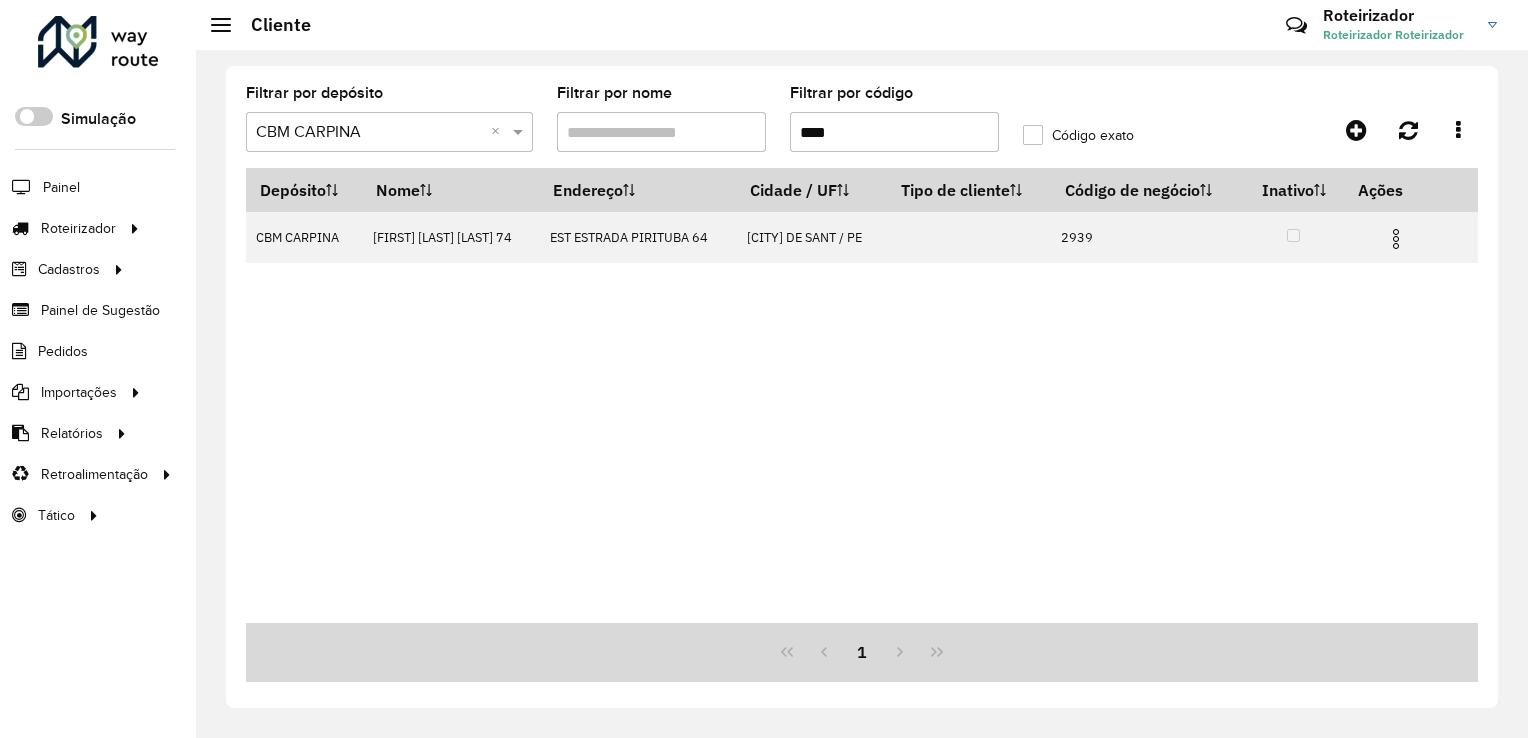 click on "****" at bounding box center [894, 132] 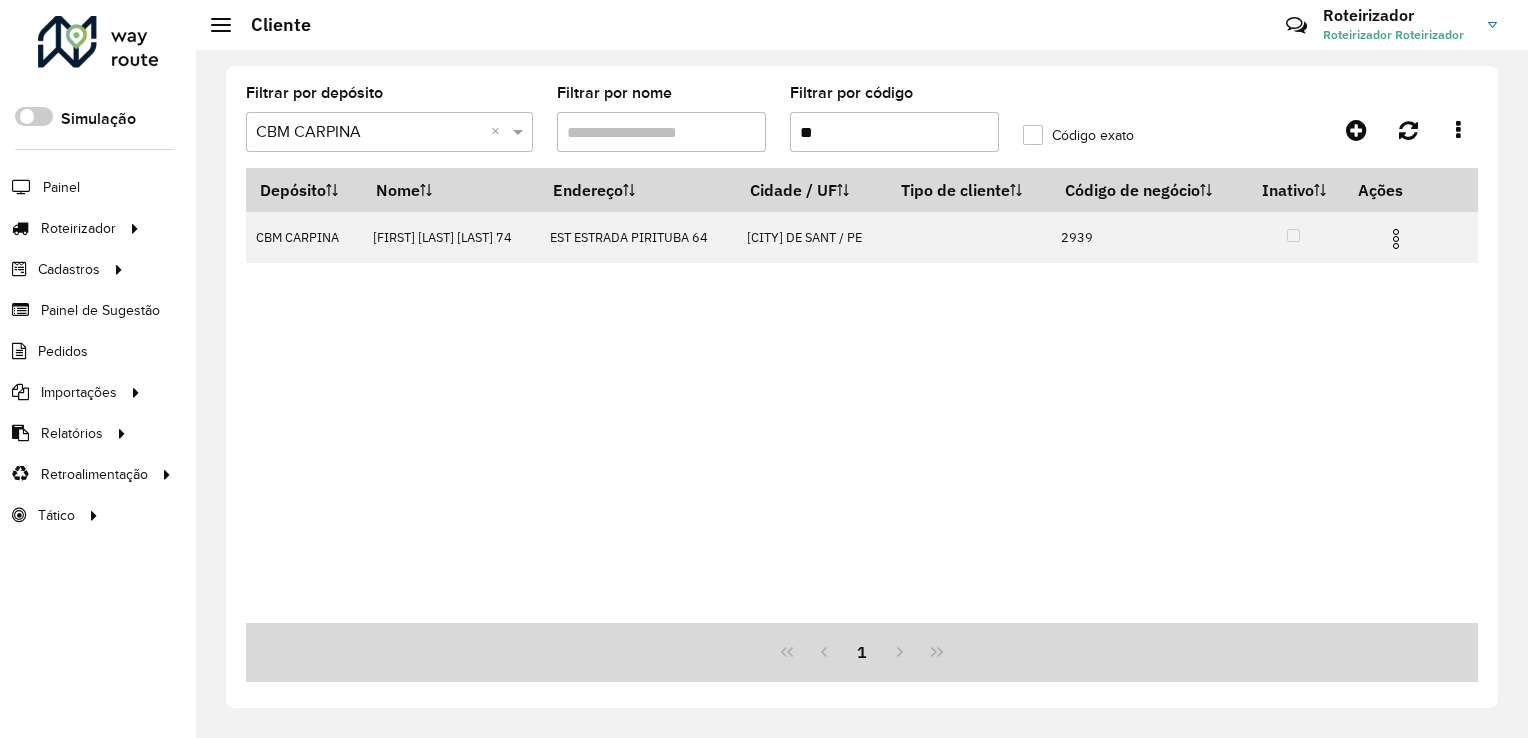 type on "*" 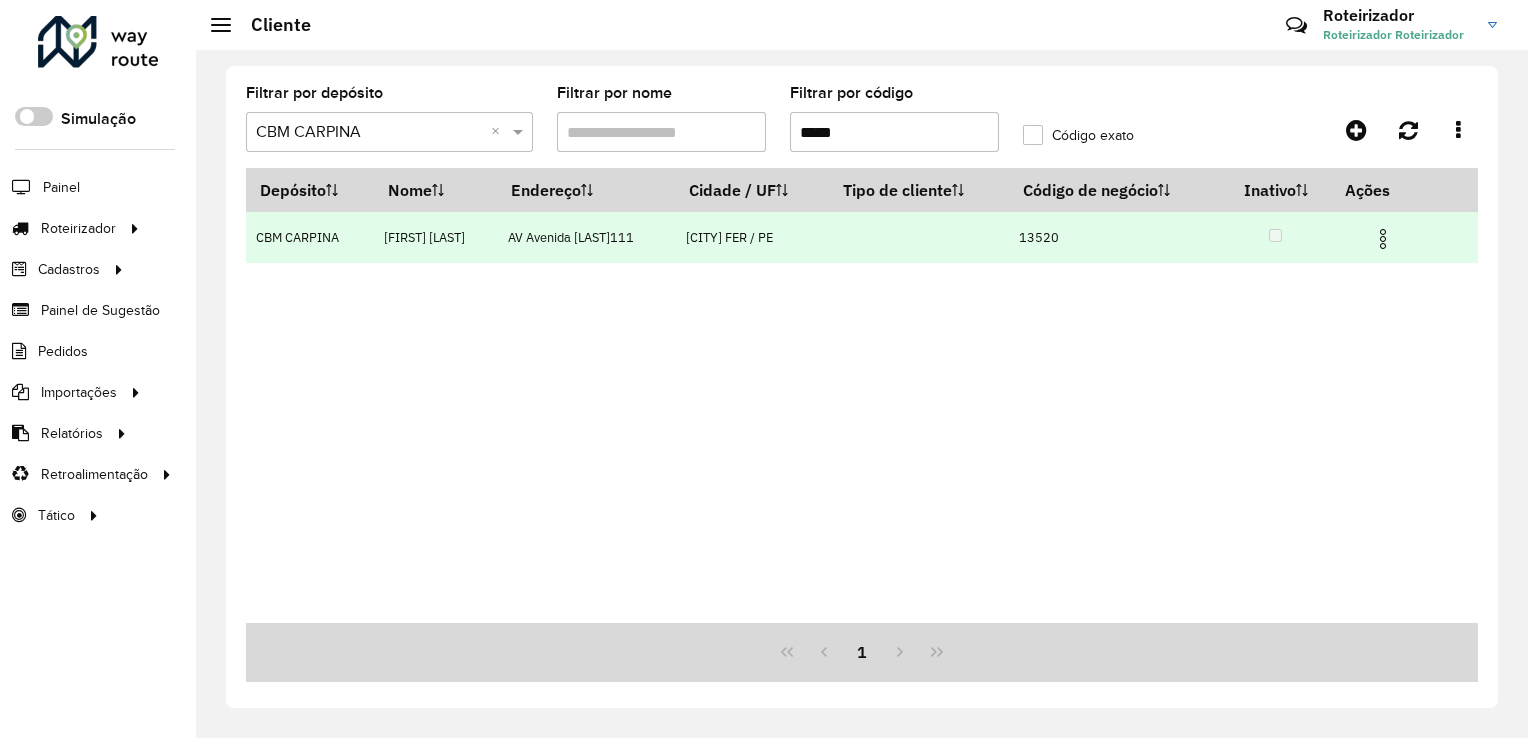 type on "*****" 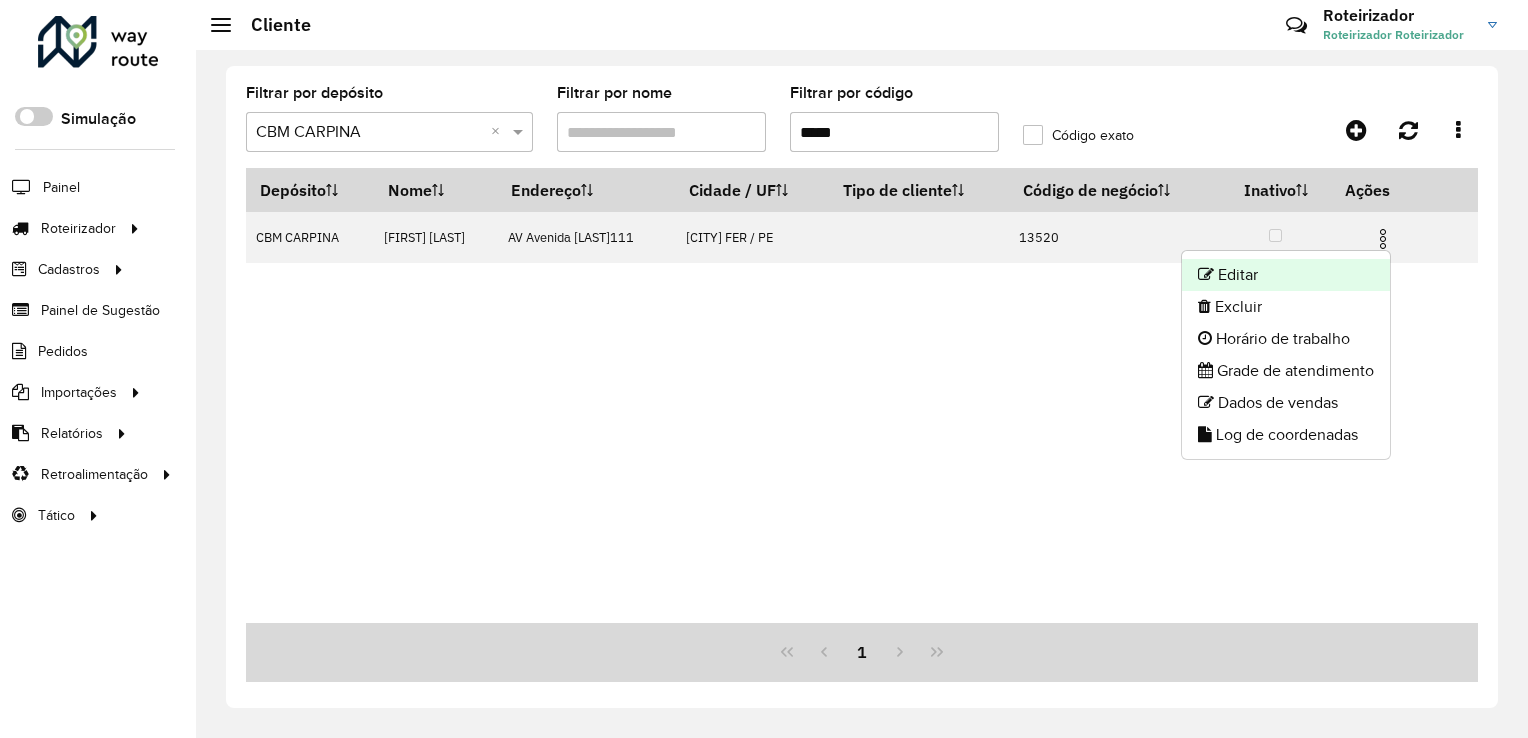 click on "Editar" 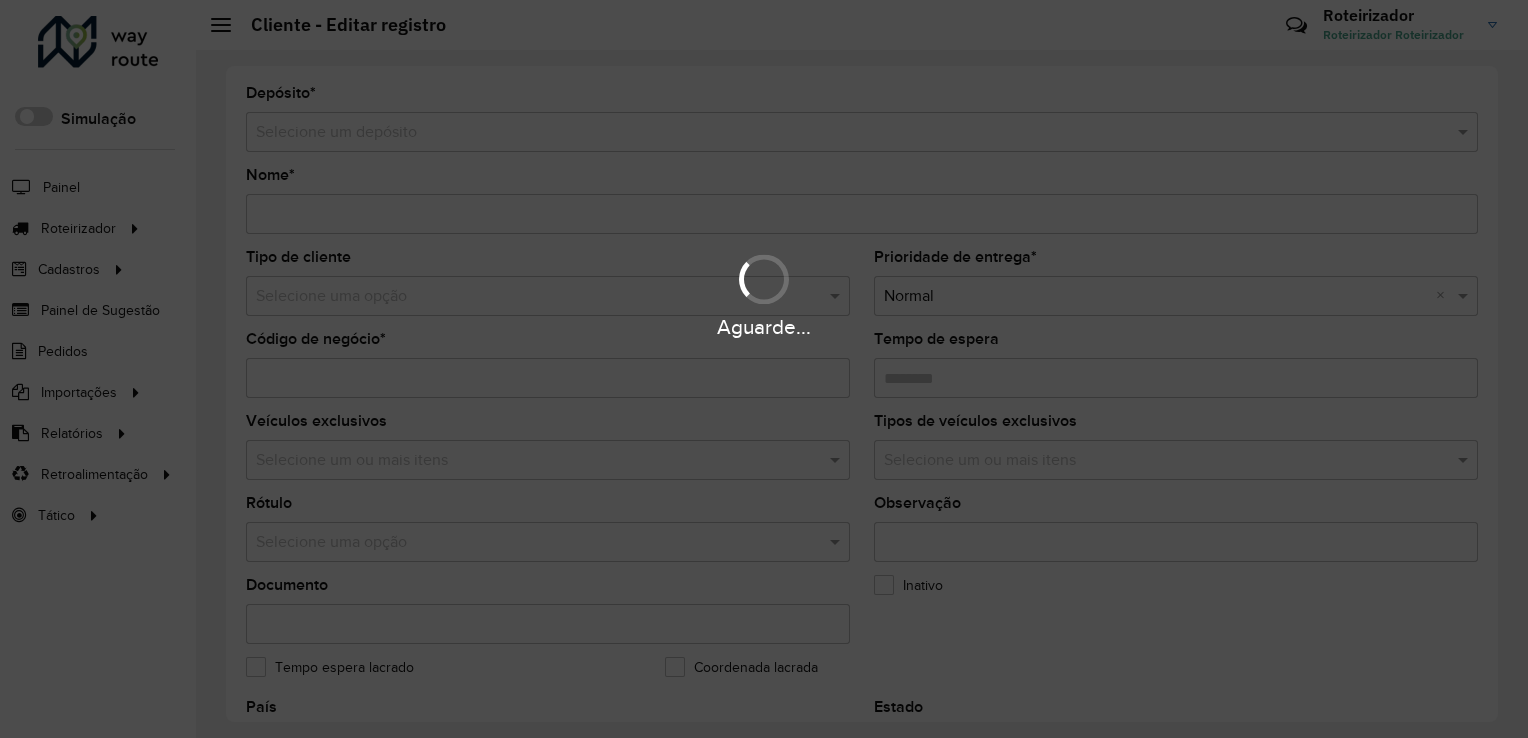 type on "**********" 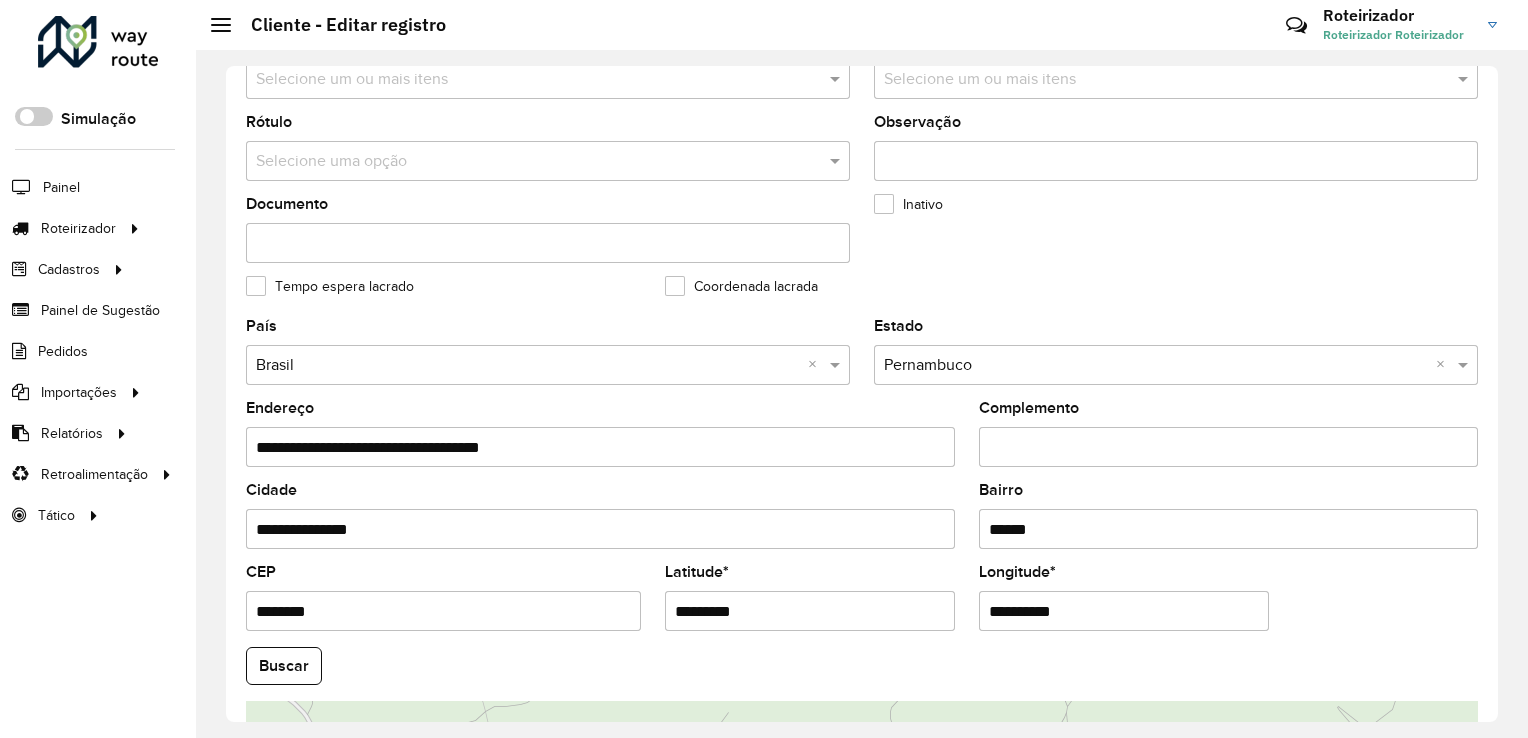 scroll, scrollTop: 400, scrollLeft: 0, axis: vertical 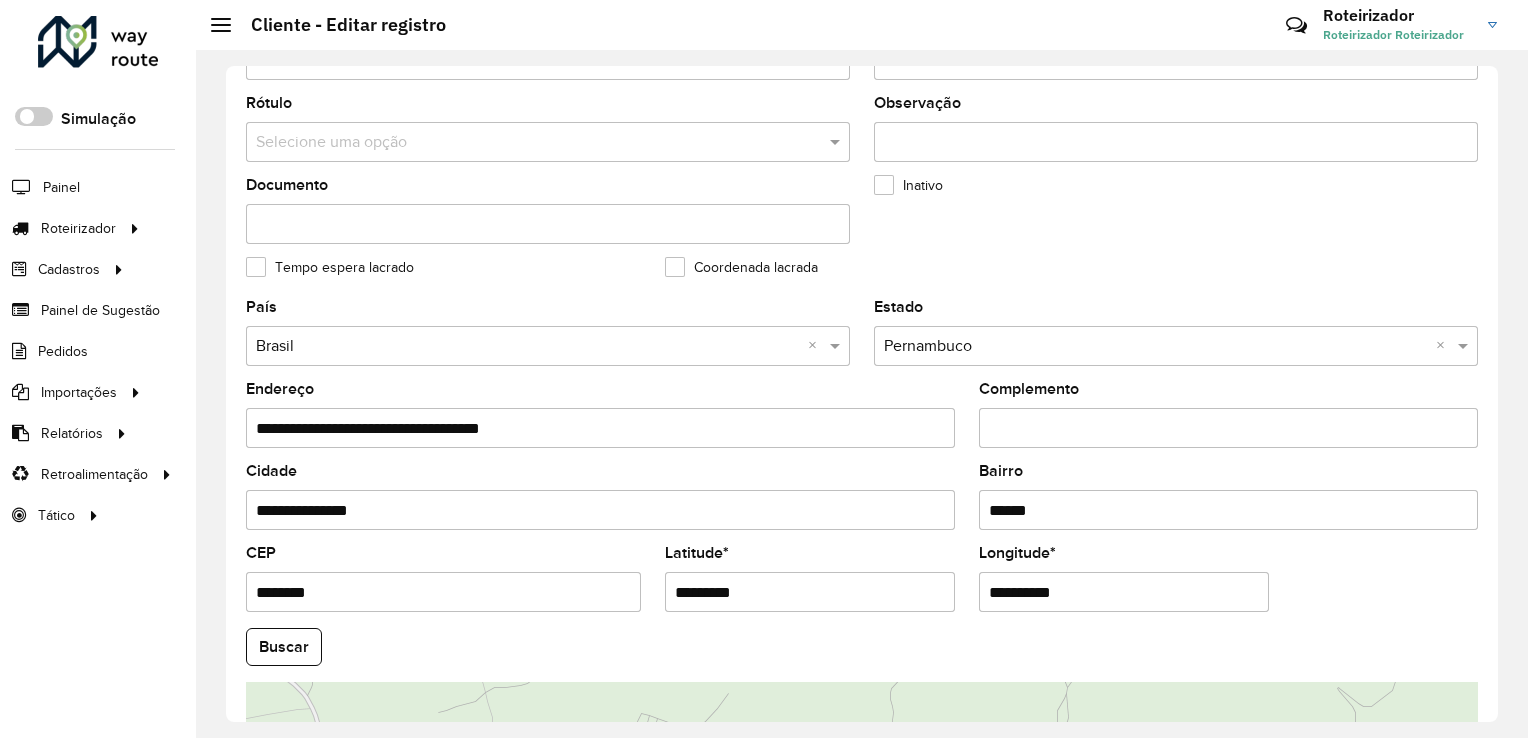 drag, startPoint x: 786, startPoint y: 593, endPoint x: 621, endPoint y: 602, distance: 165.24527 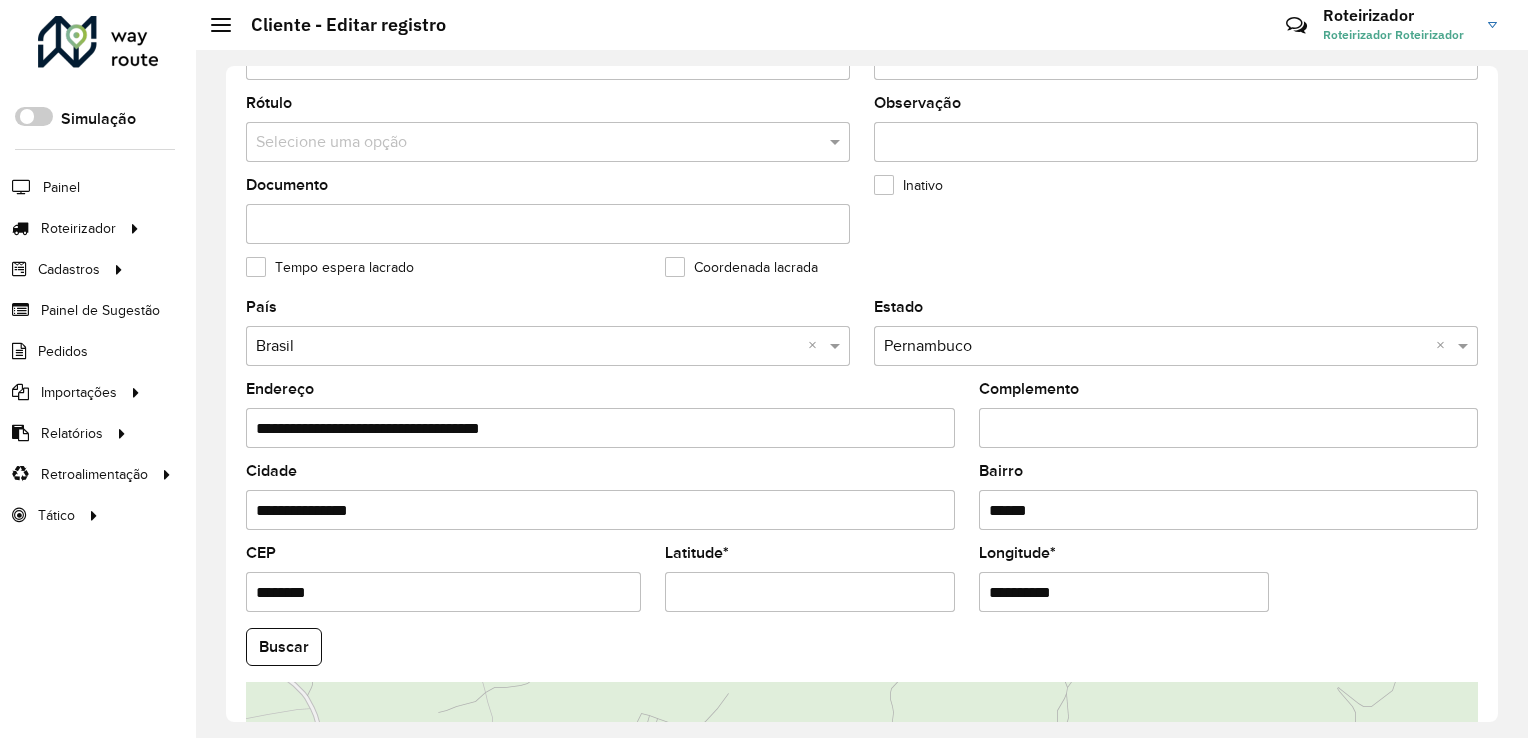 paste on "*********" 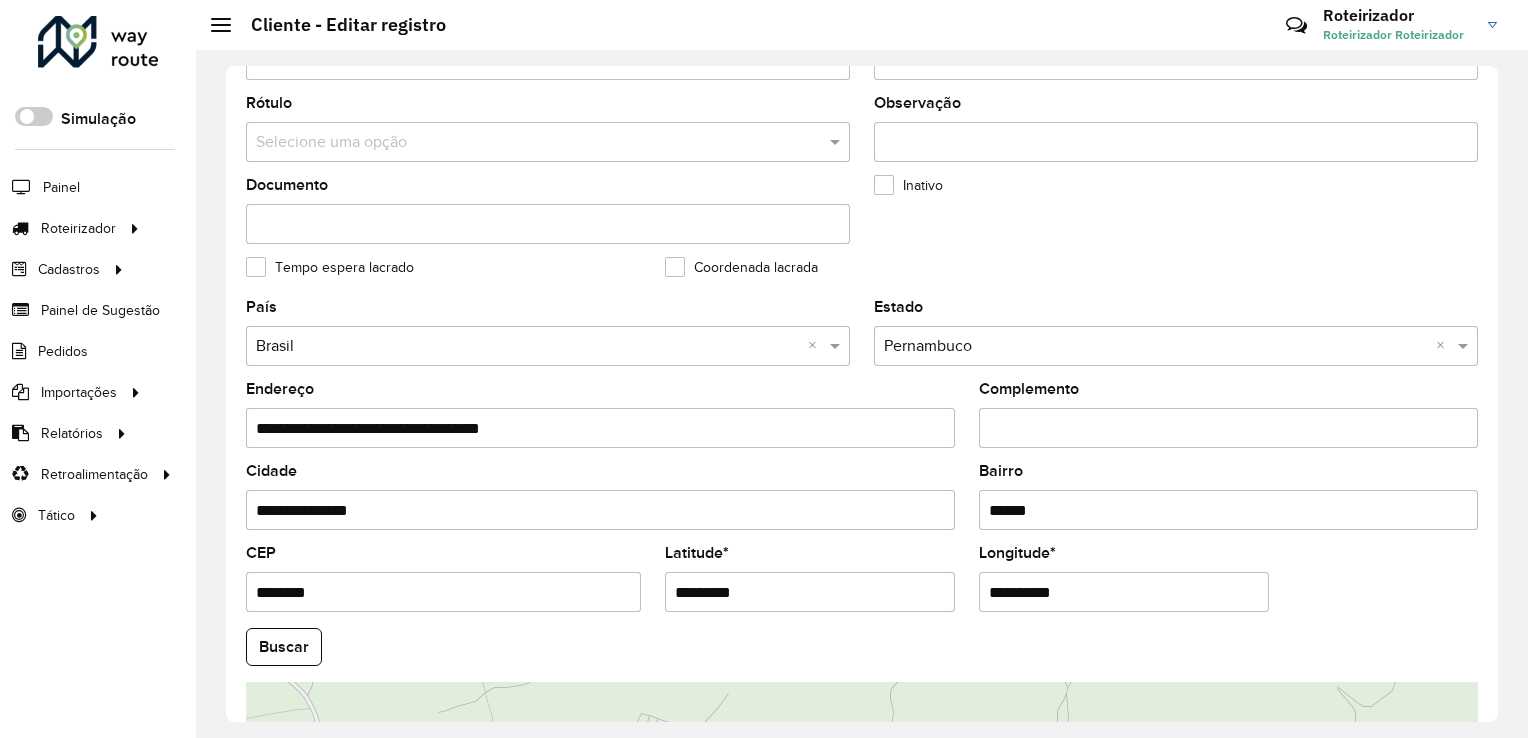type on "*********" 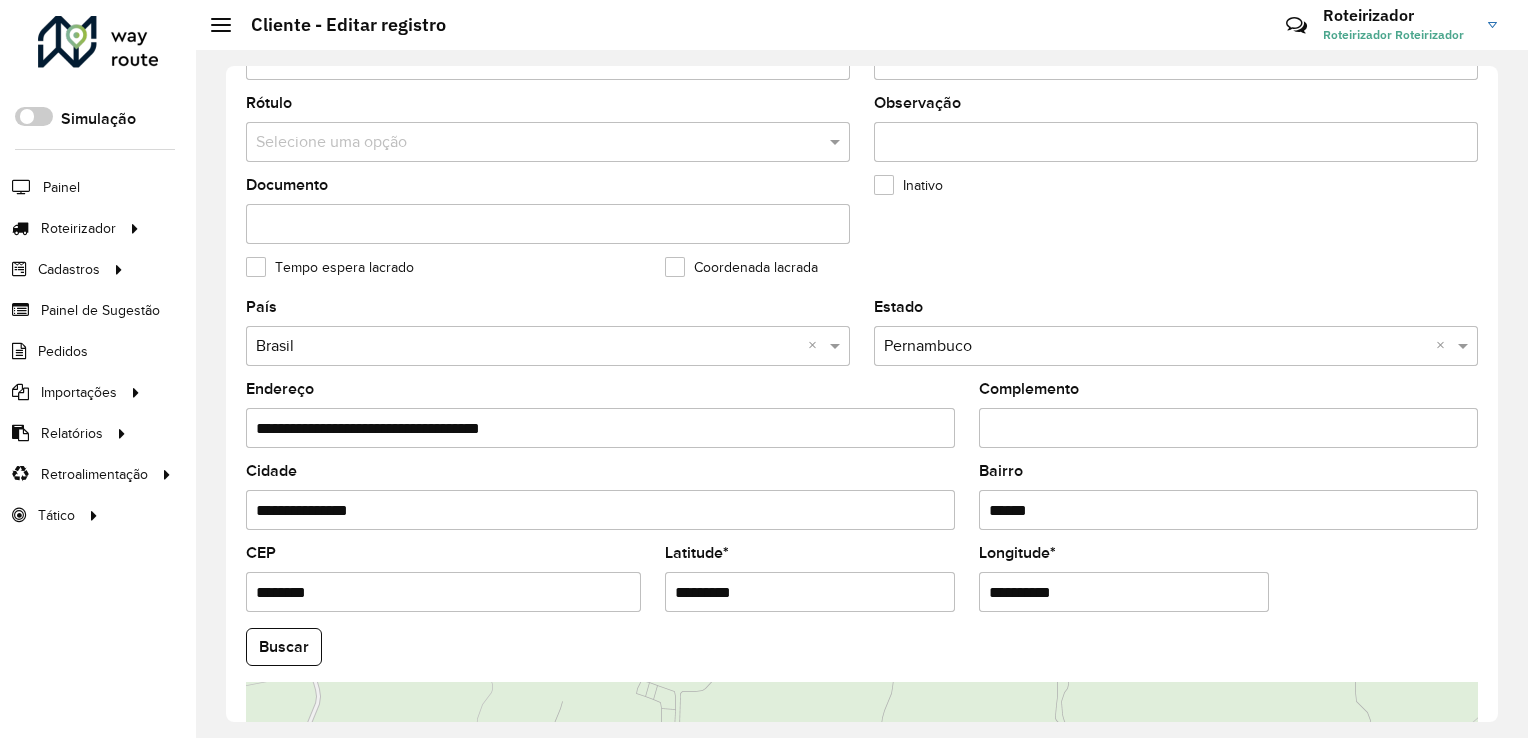 drag, startPoint x: 1072, startPoint y: 586, endPoint x: 897, endPoint y: 586, distance: 175 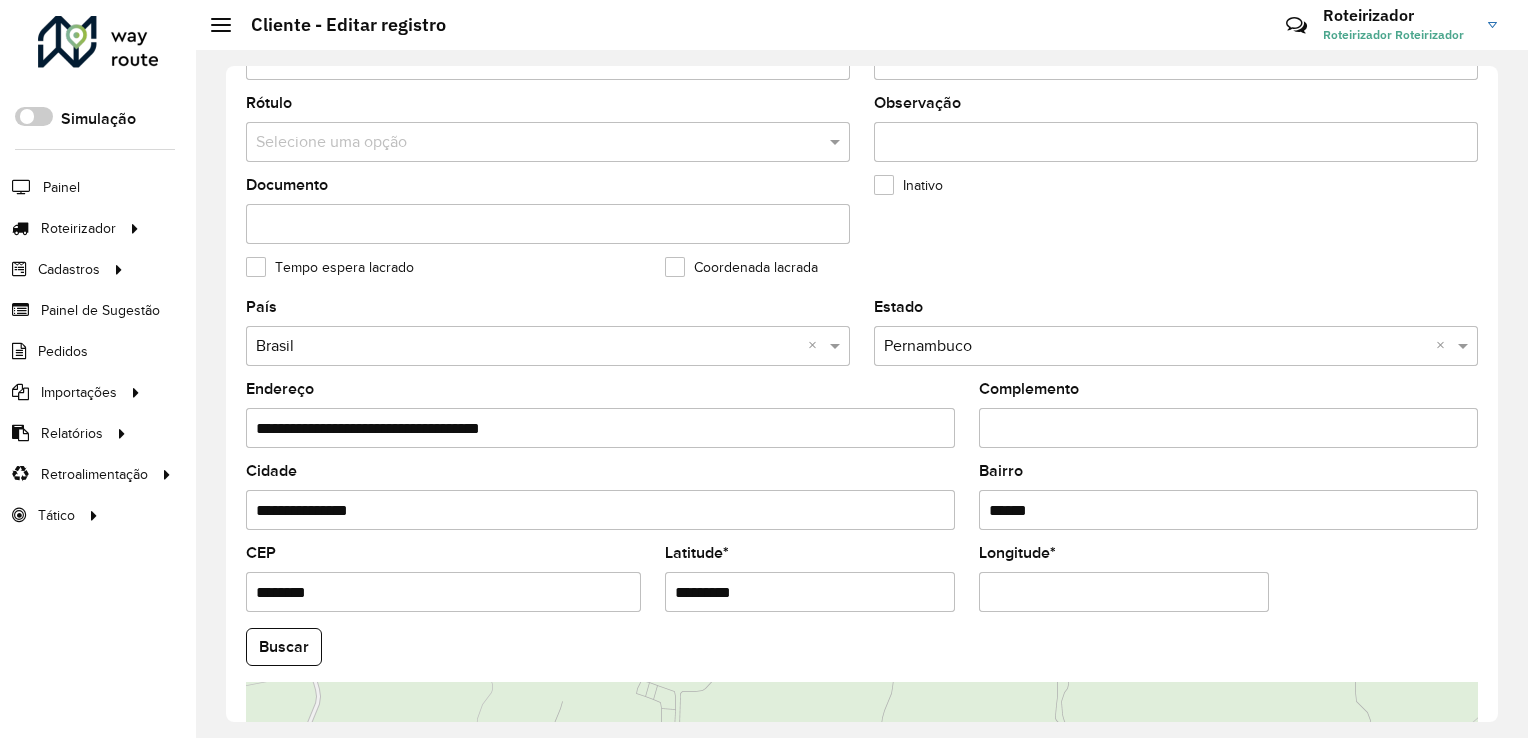 paste on "**********" 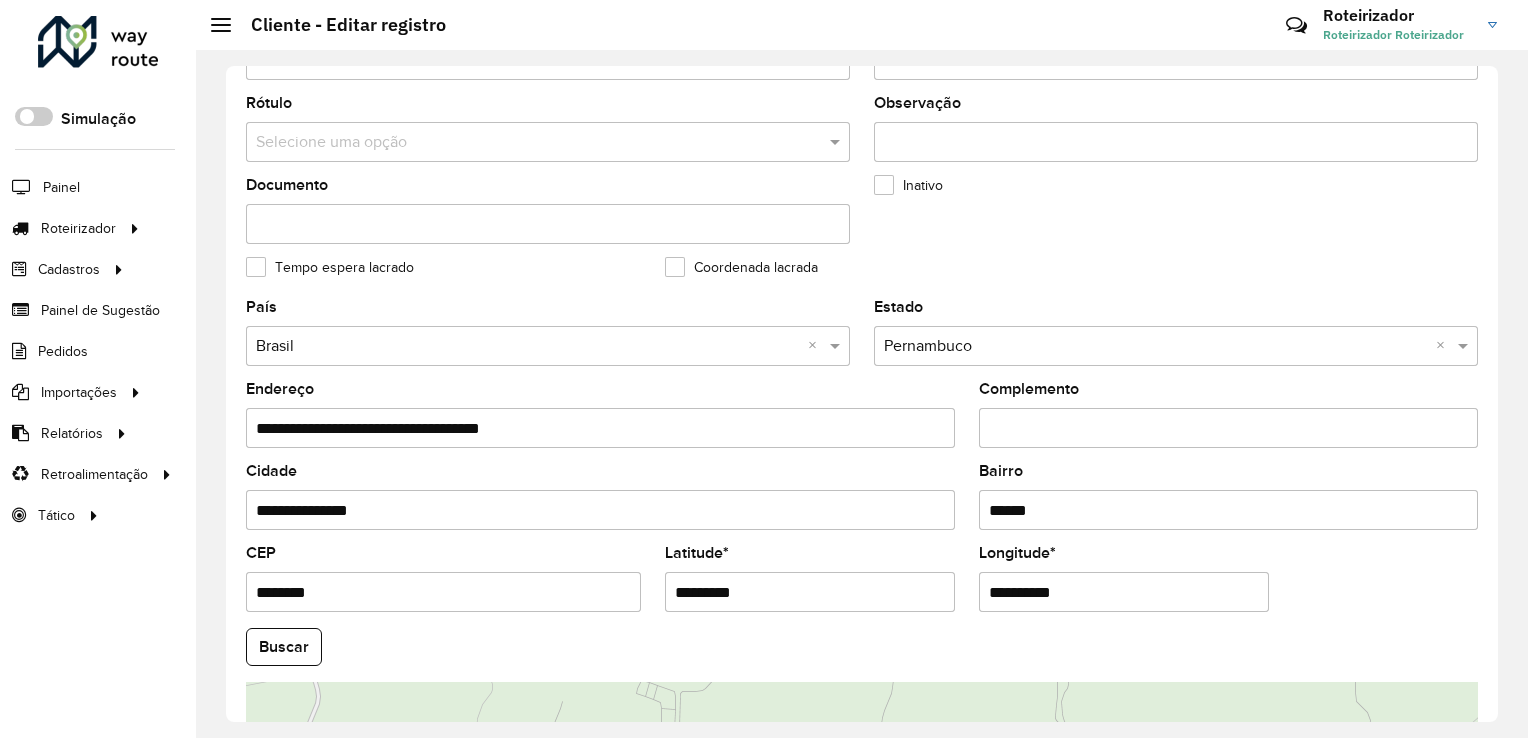 type on "**********" 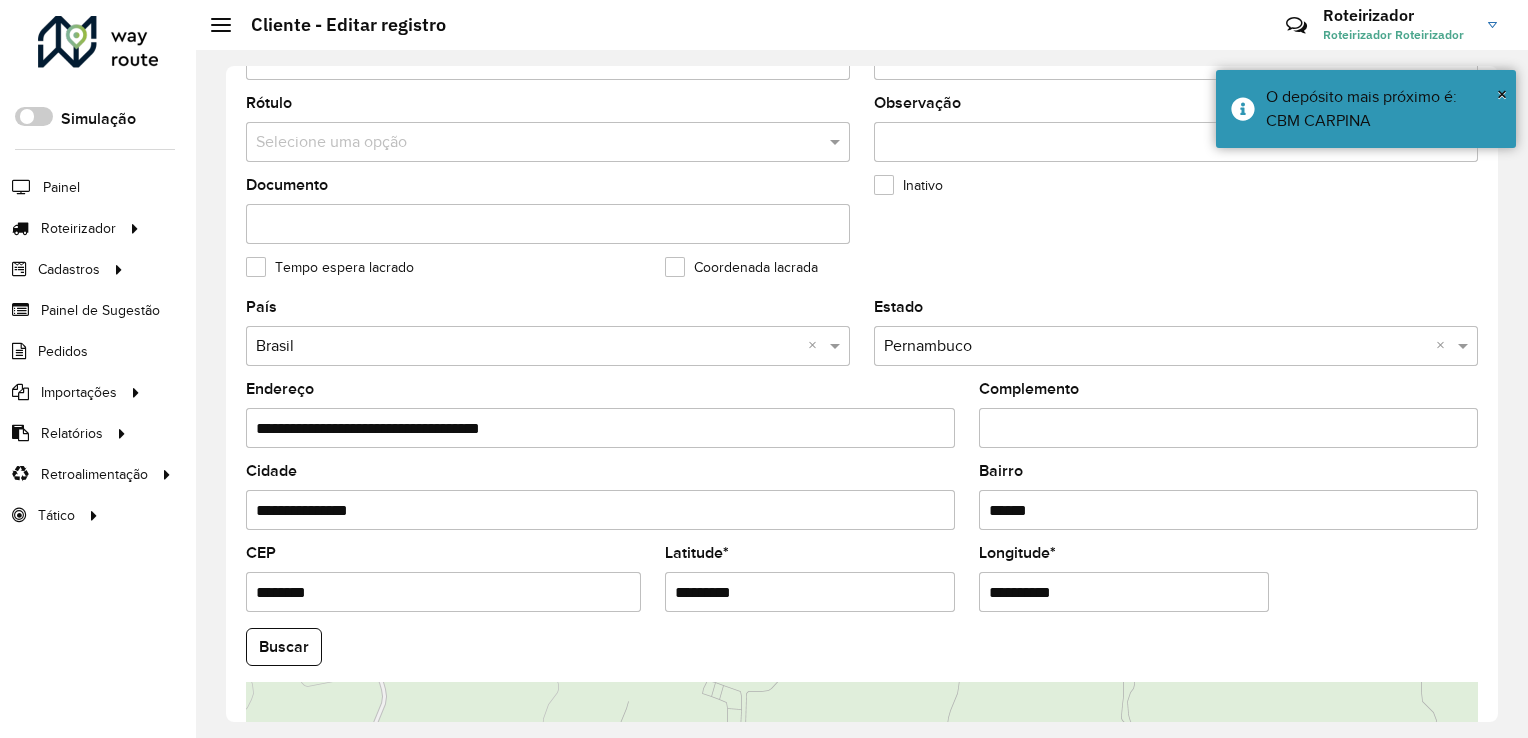 click on "********" at bounding box center (443, 592) 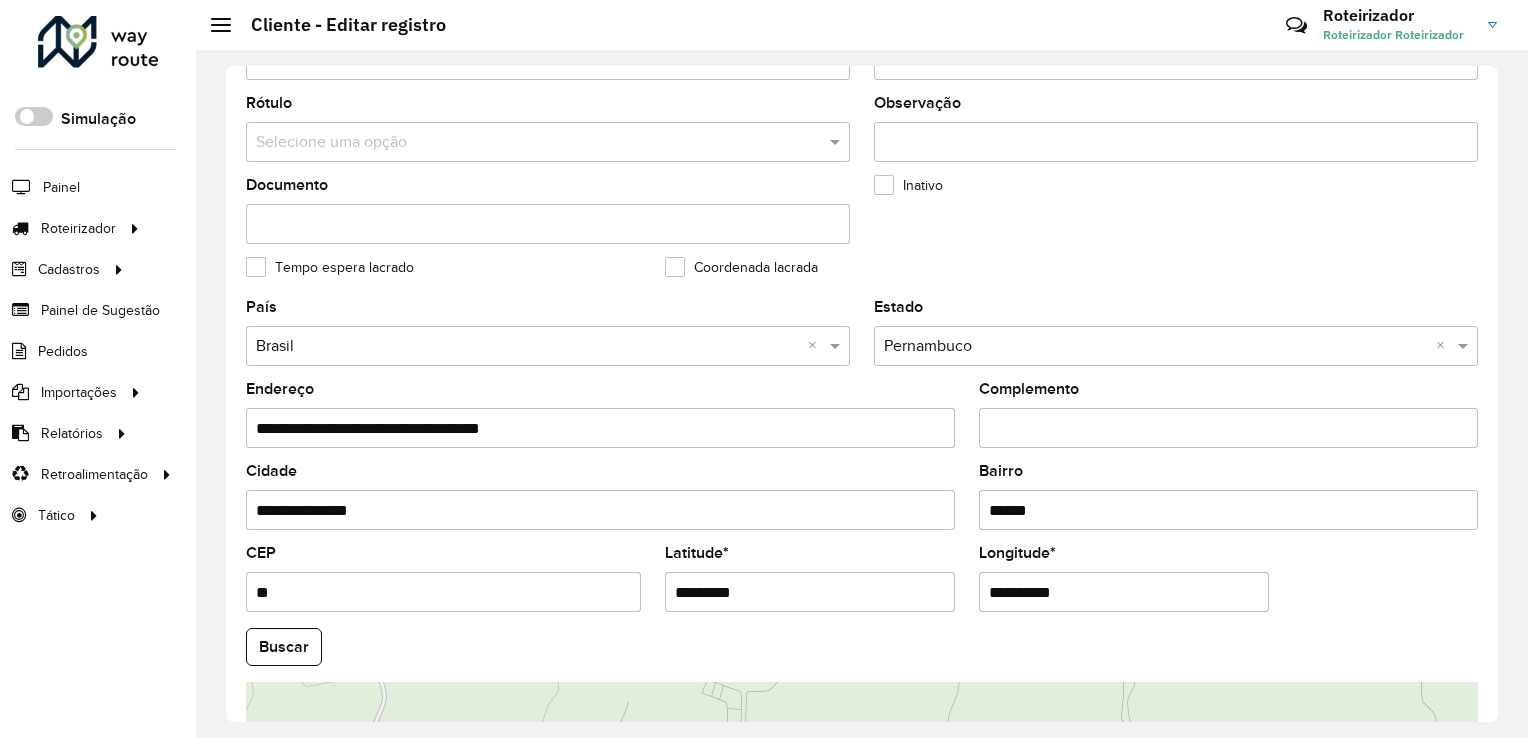 type on "*" 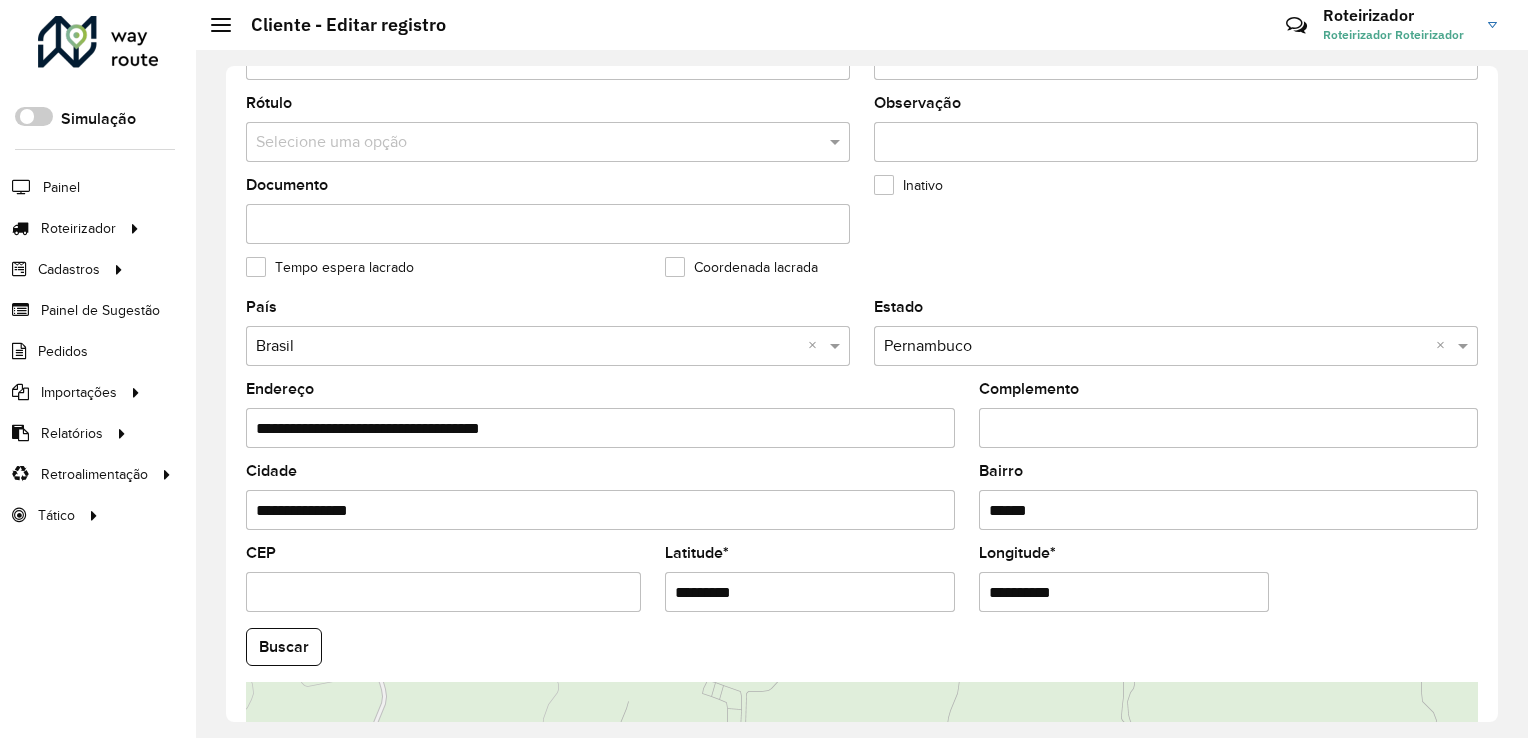 paste on "**********" 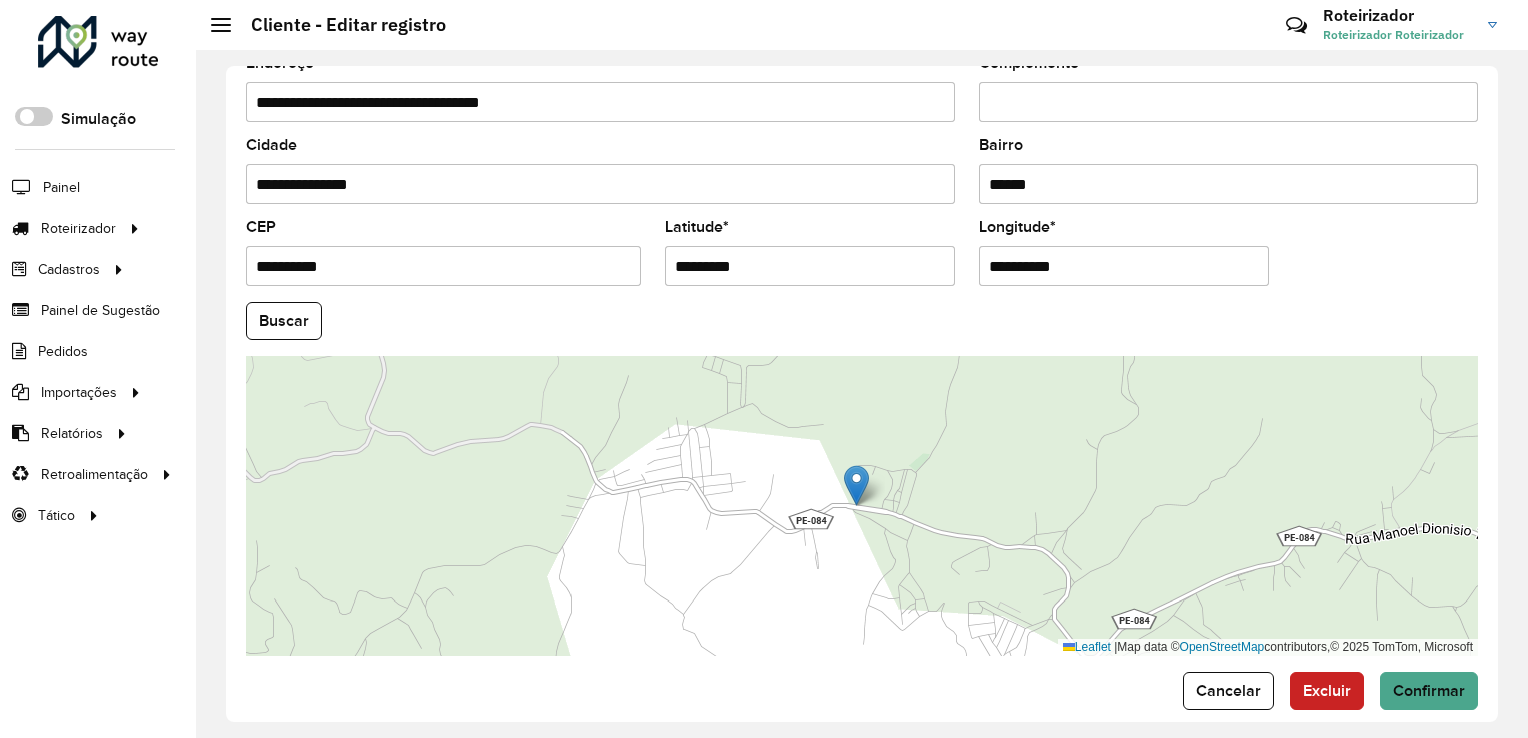 scroll, scrollTop: 741, scrollLeft: 0, axis: vertical 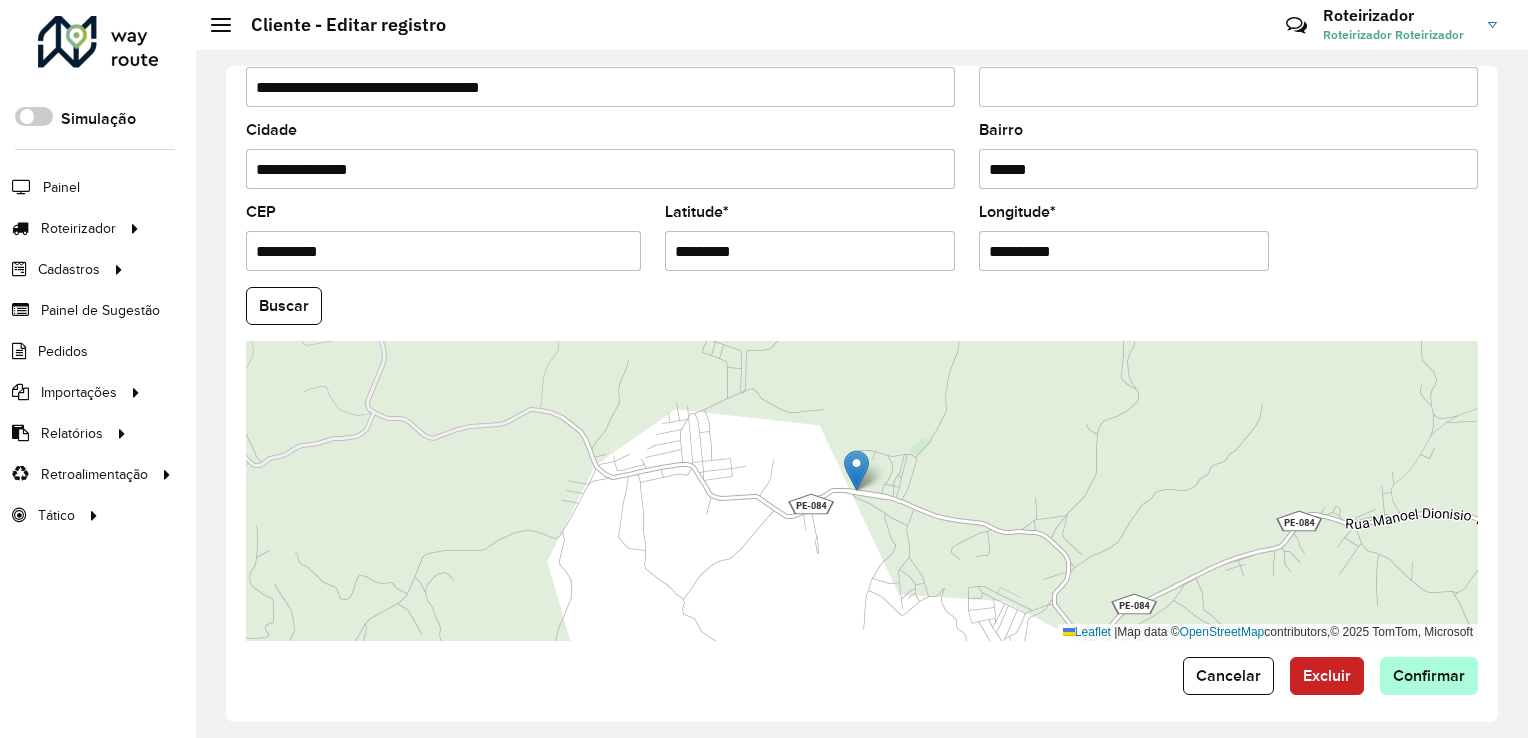type on "**********" 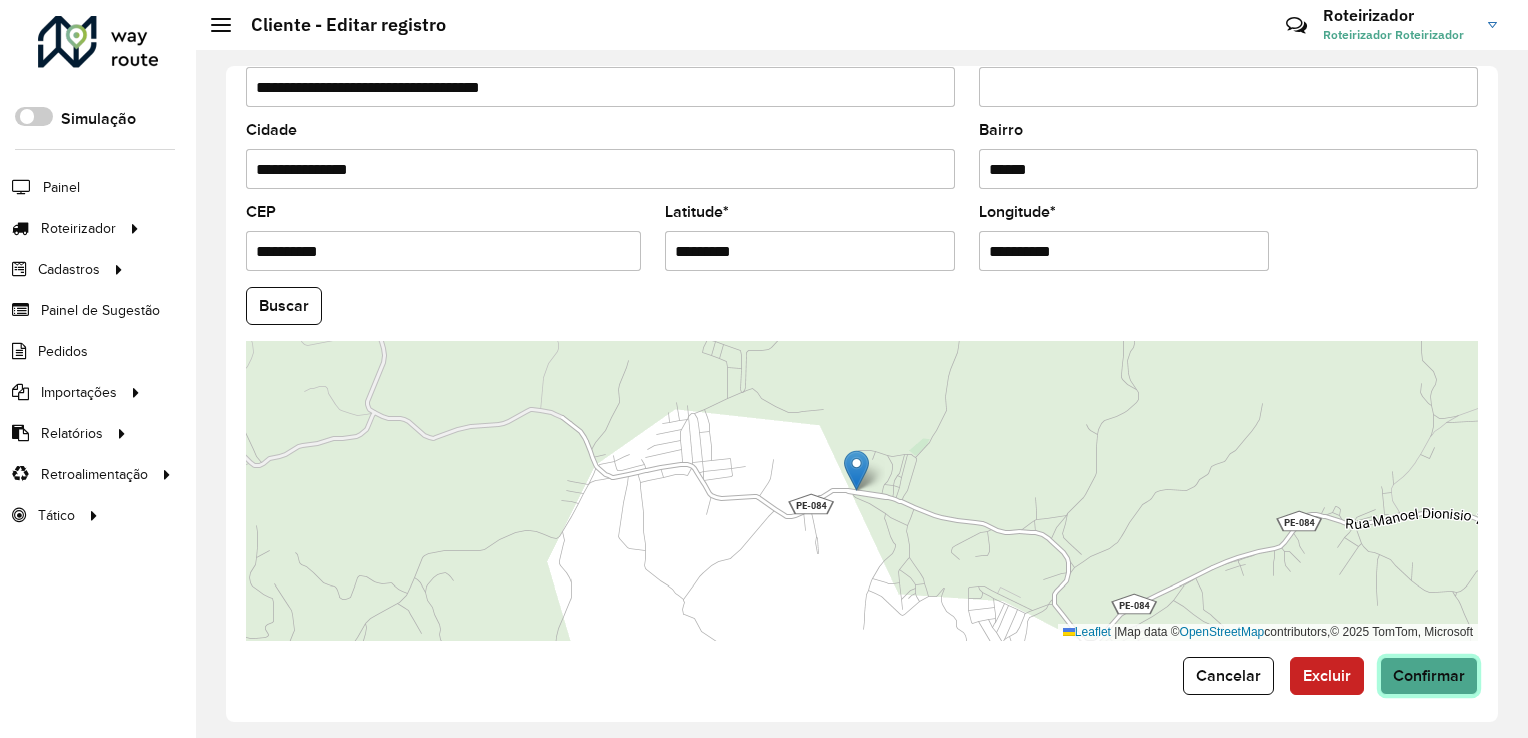 click on "Confirmar" 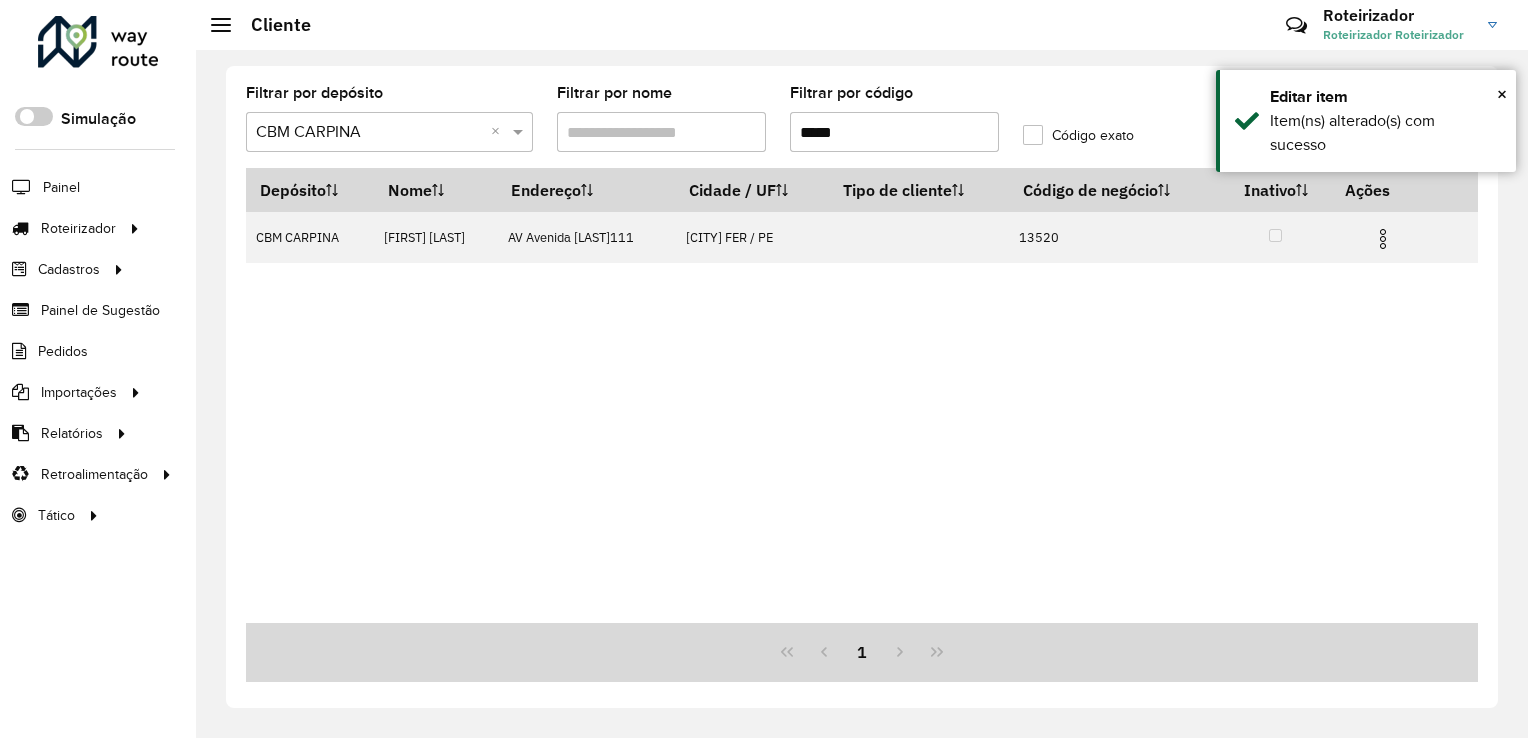click on "*****" at bounding box center [894, 132] 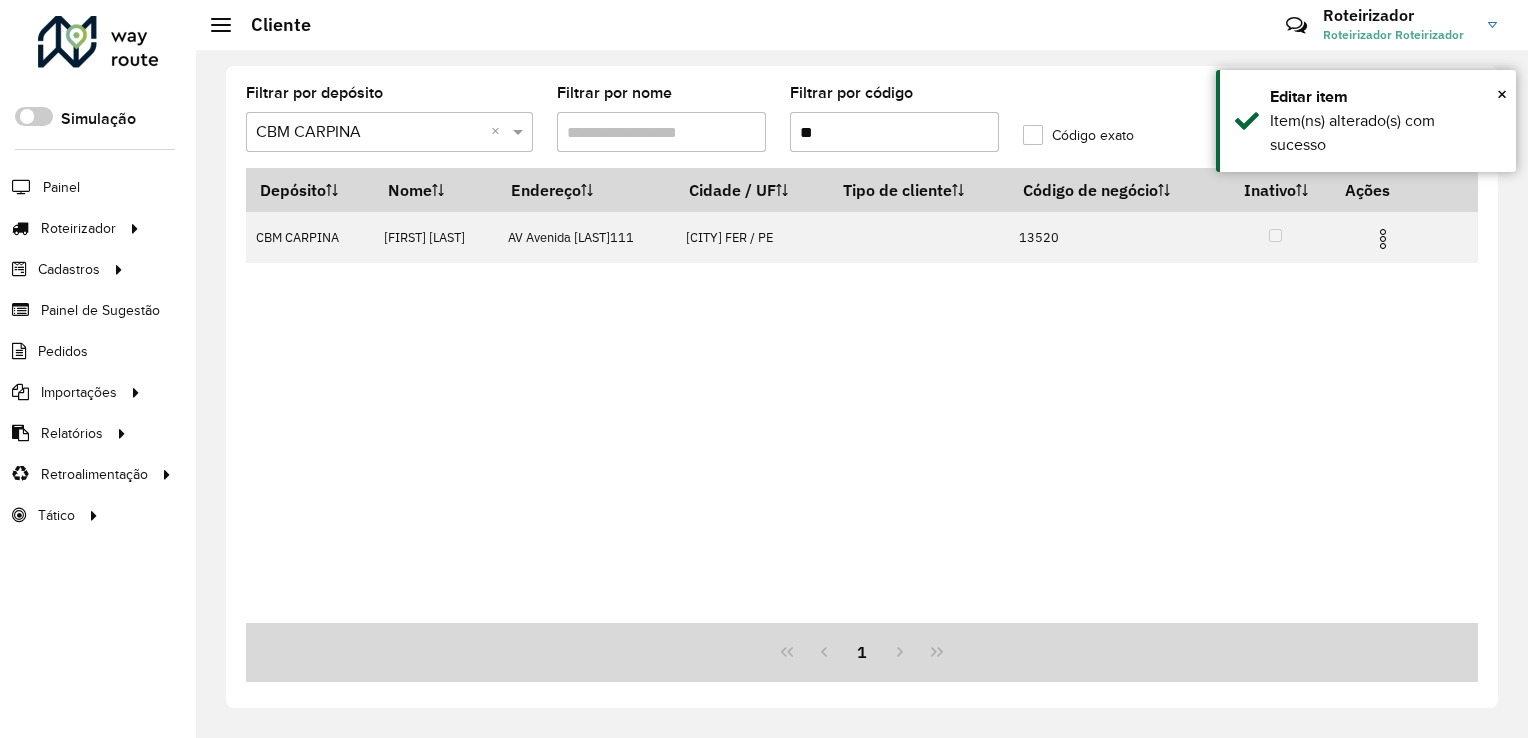 type on "*" 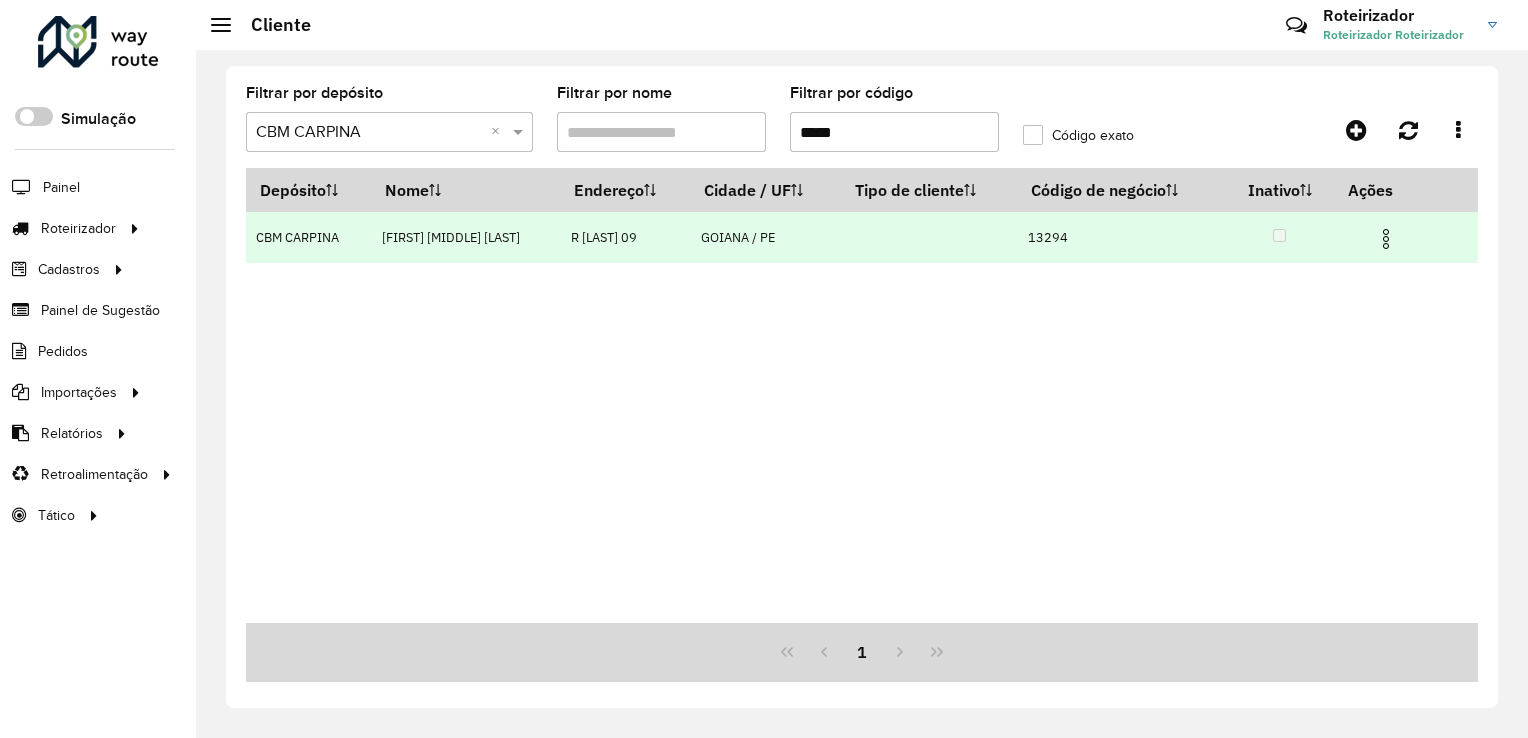 type on "*****" 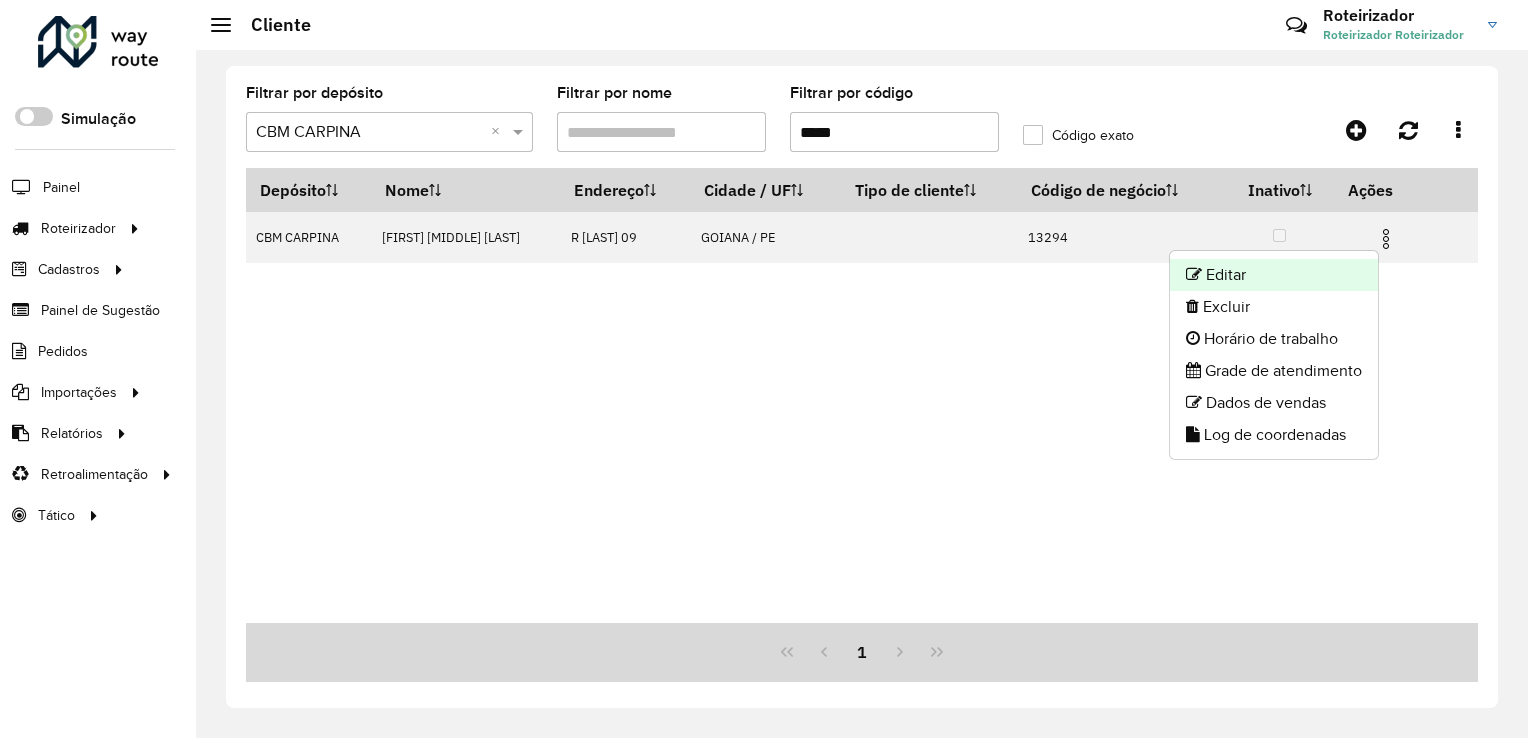 click on "Editar" 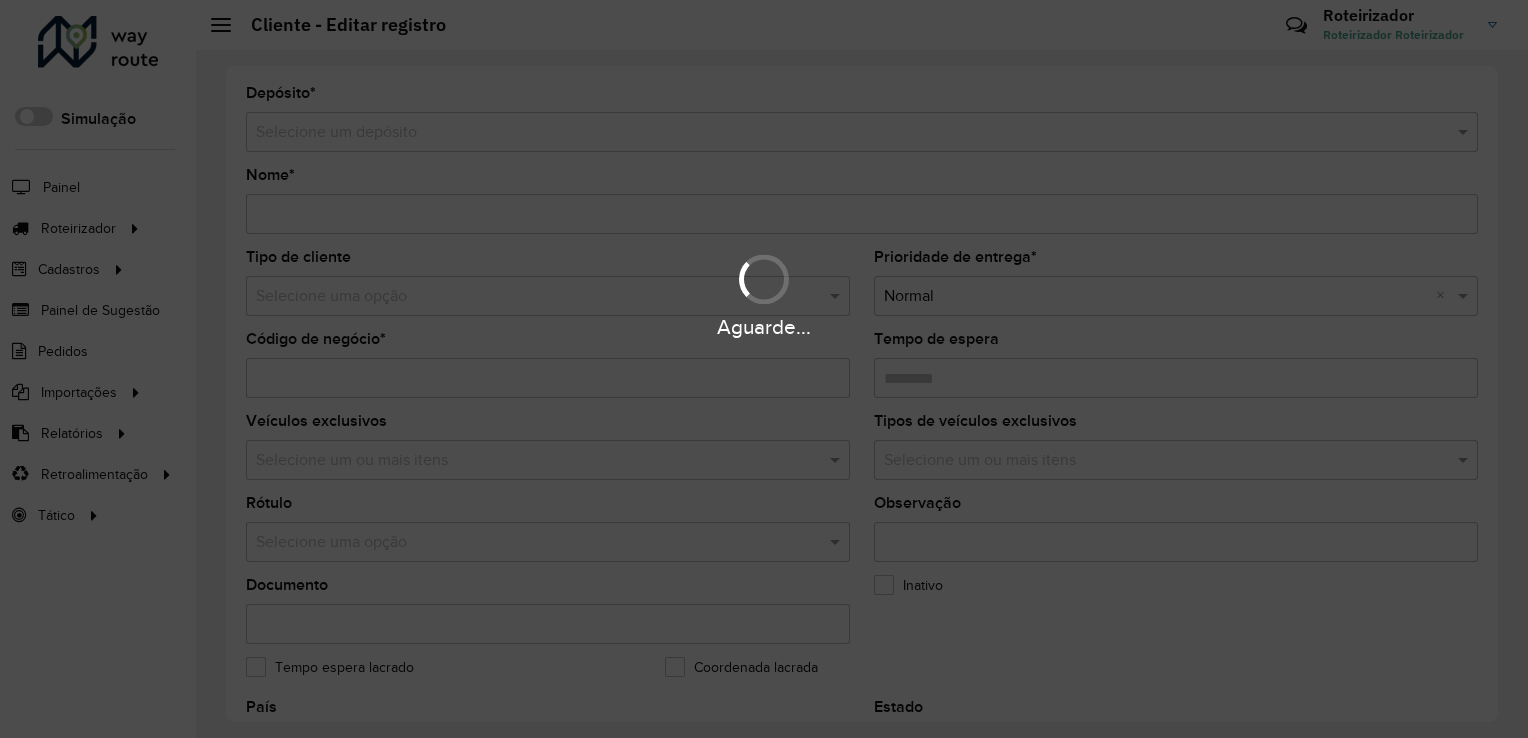 type on "**********" 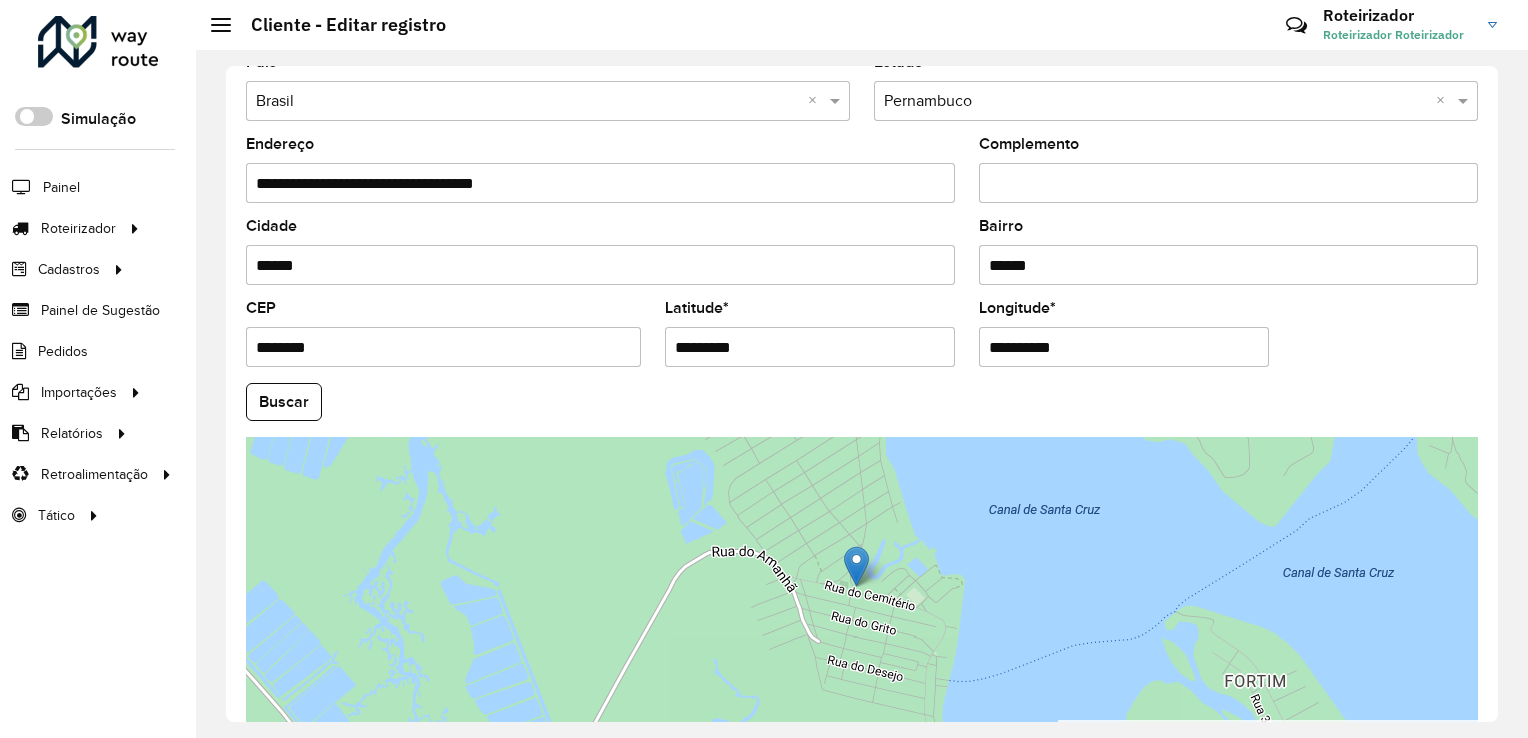 scroll, scrollTop: 741, scrollLeft: 0, axis: vertical 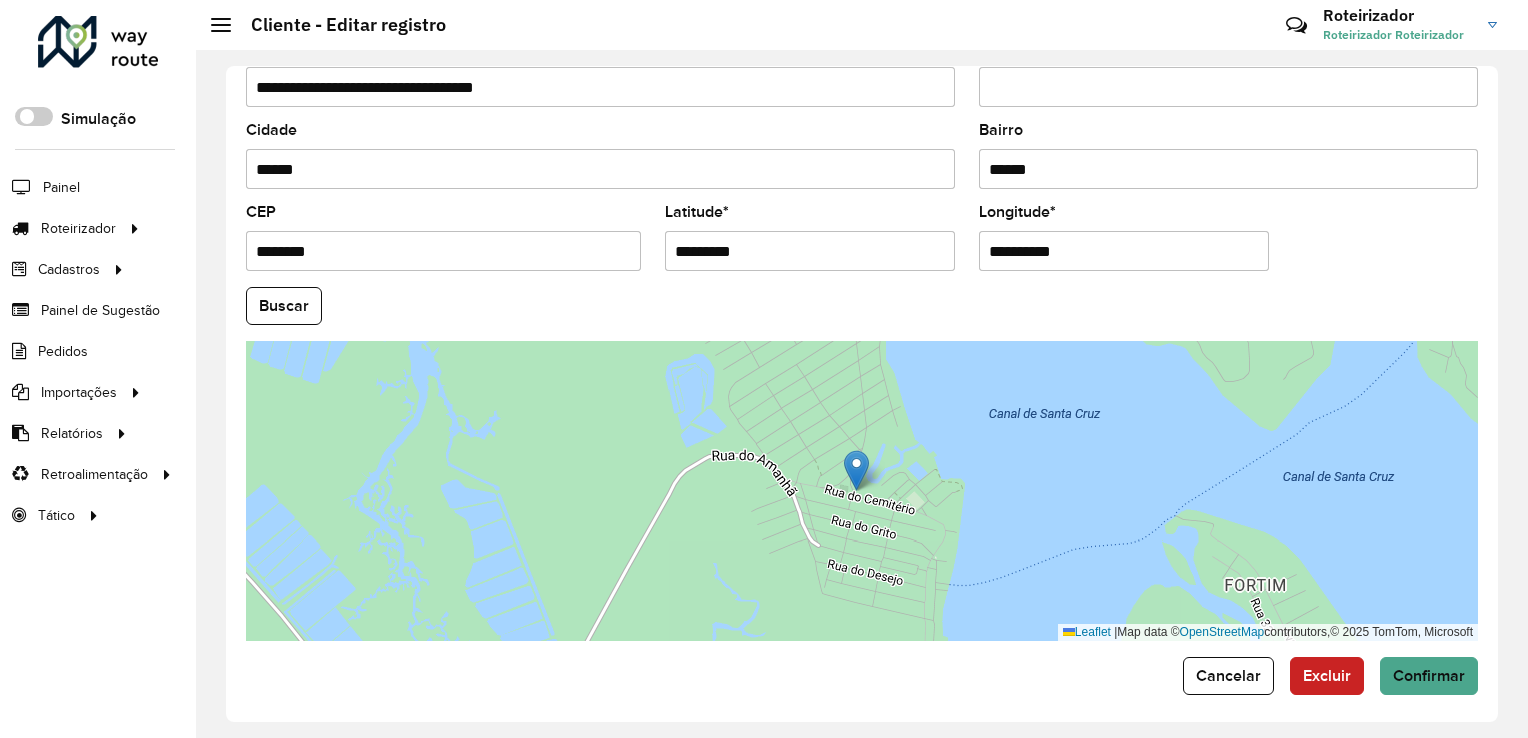 drag, startPoint x: 784, startPoint y: 255, endPoint x: 622, endPoint y: 255, distance: 162 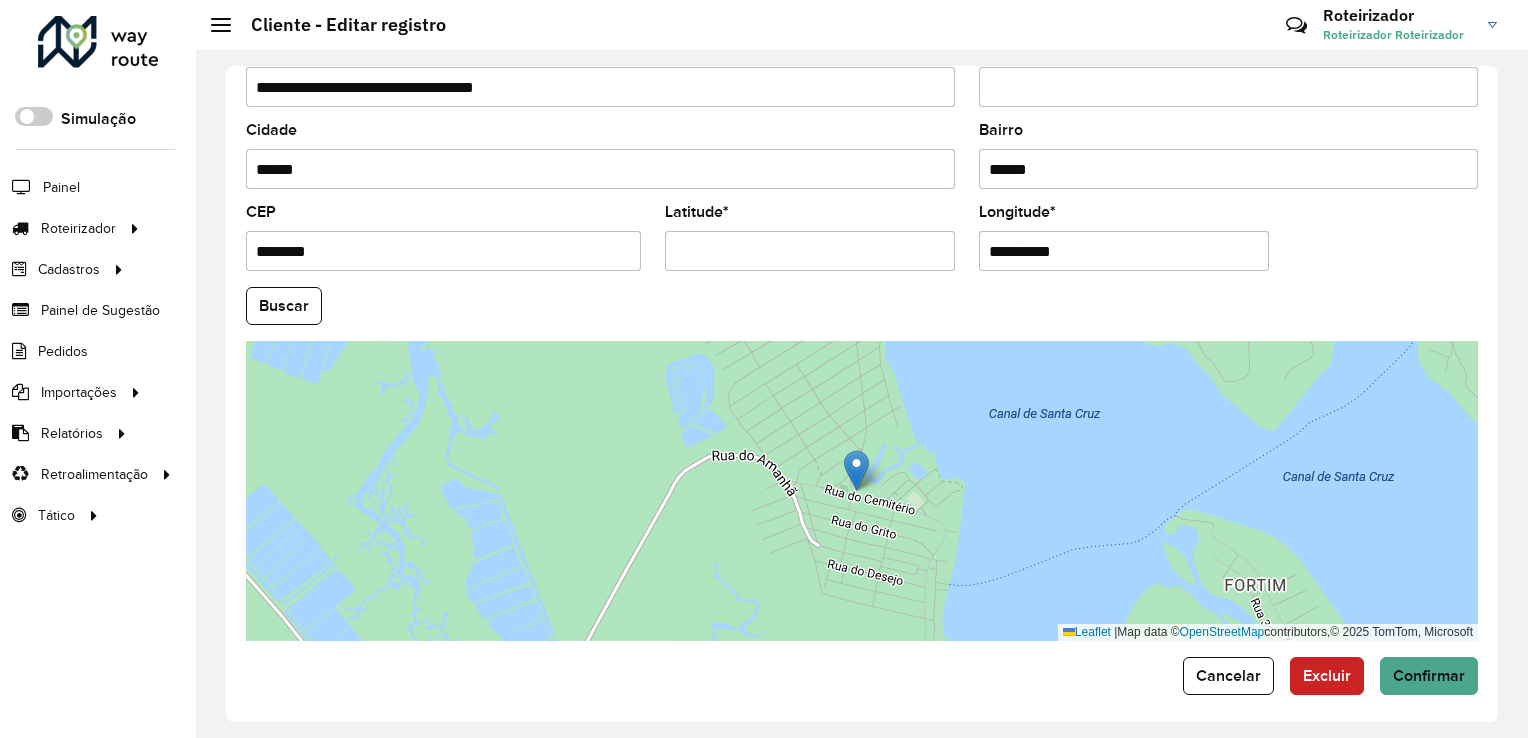 paste on "*********" 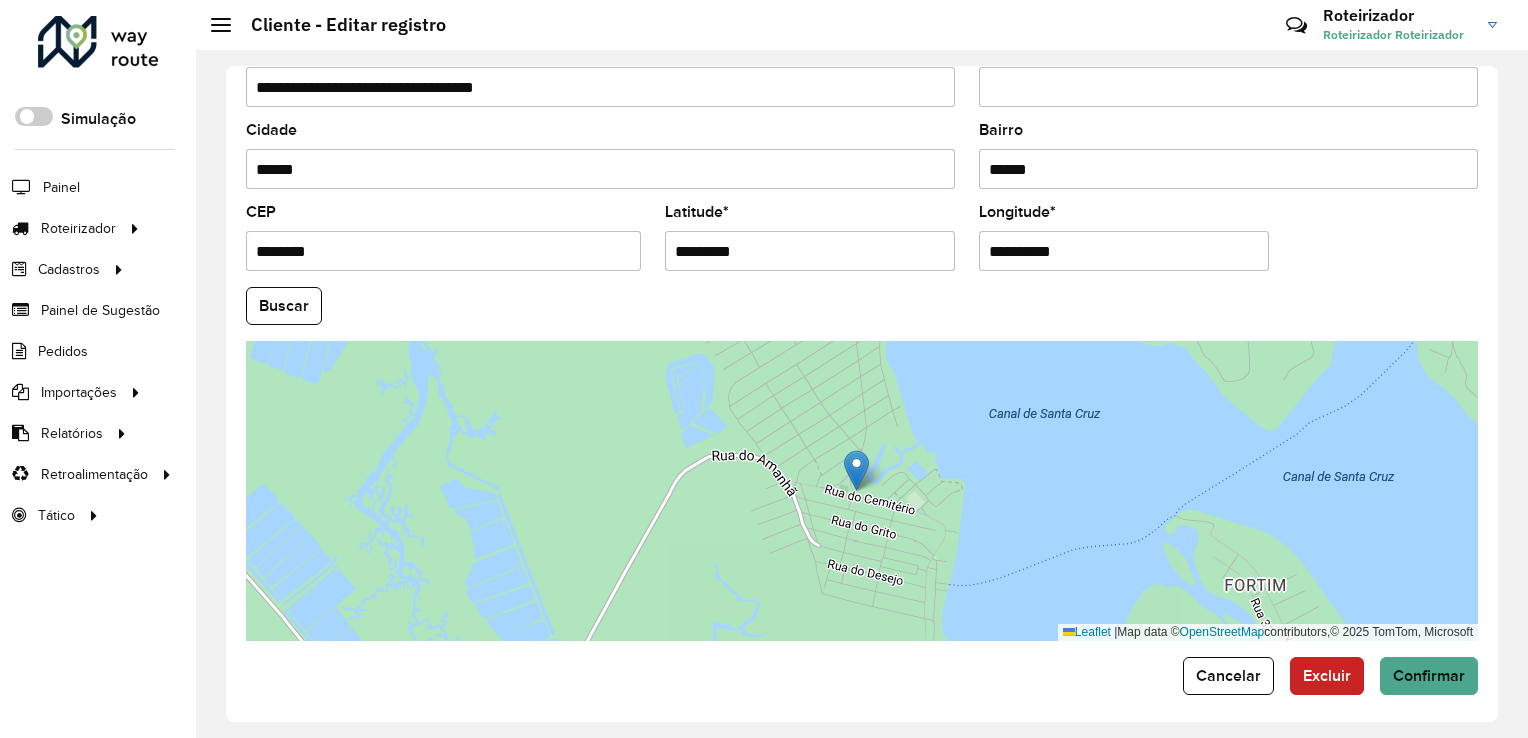 type on "*********" 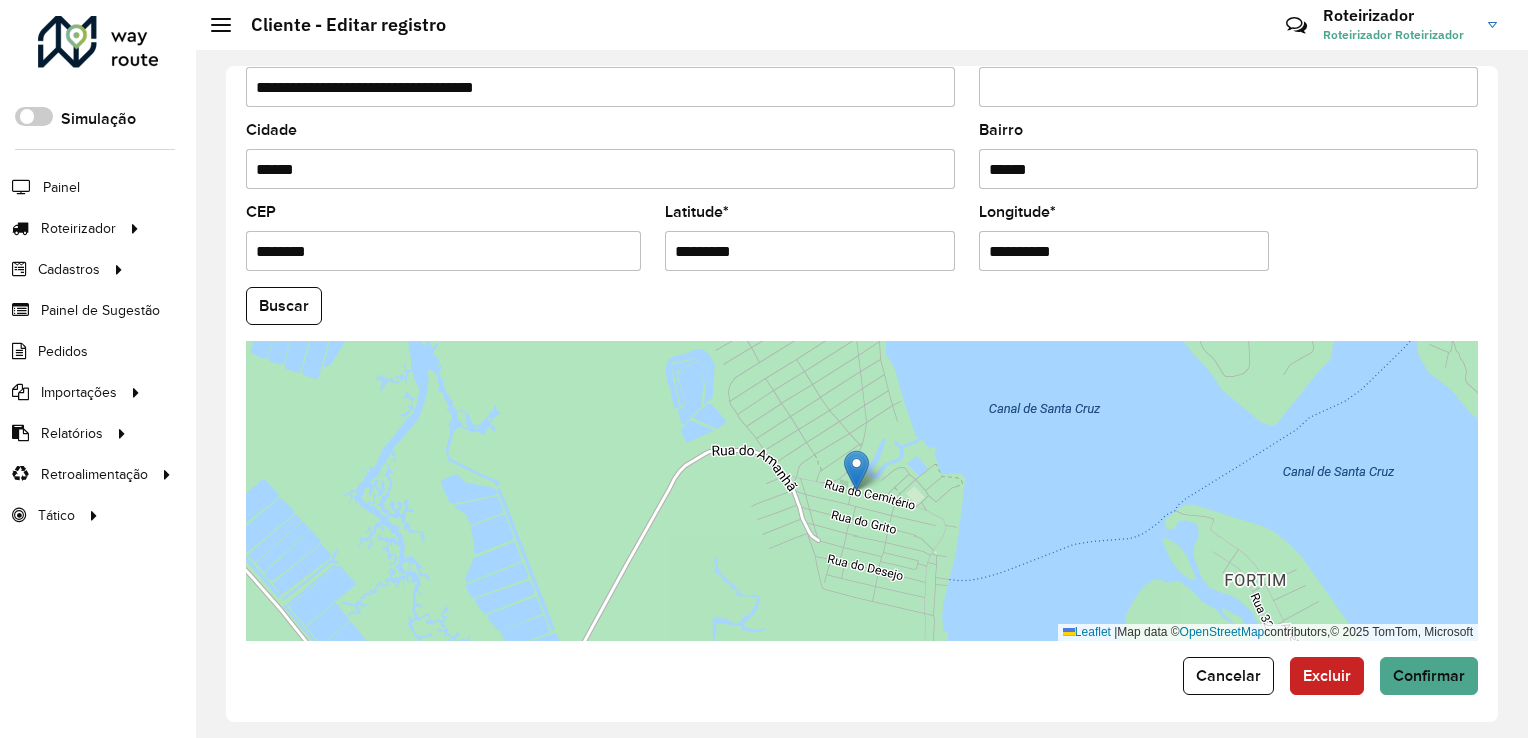 drag, startPoint x: 1080, startPoint y: 242, endPoint x: 912, endPoint y: 260, distance: 168.96153 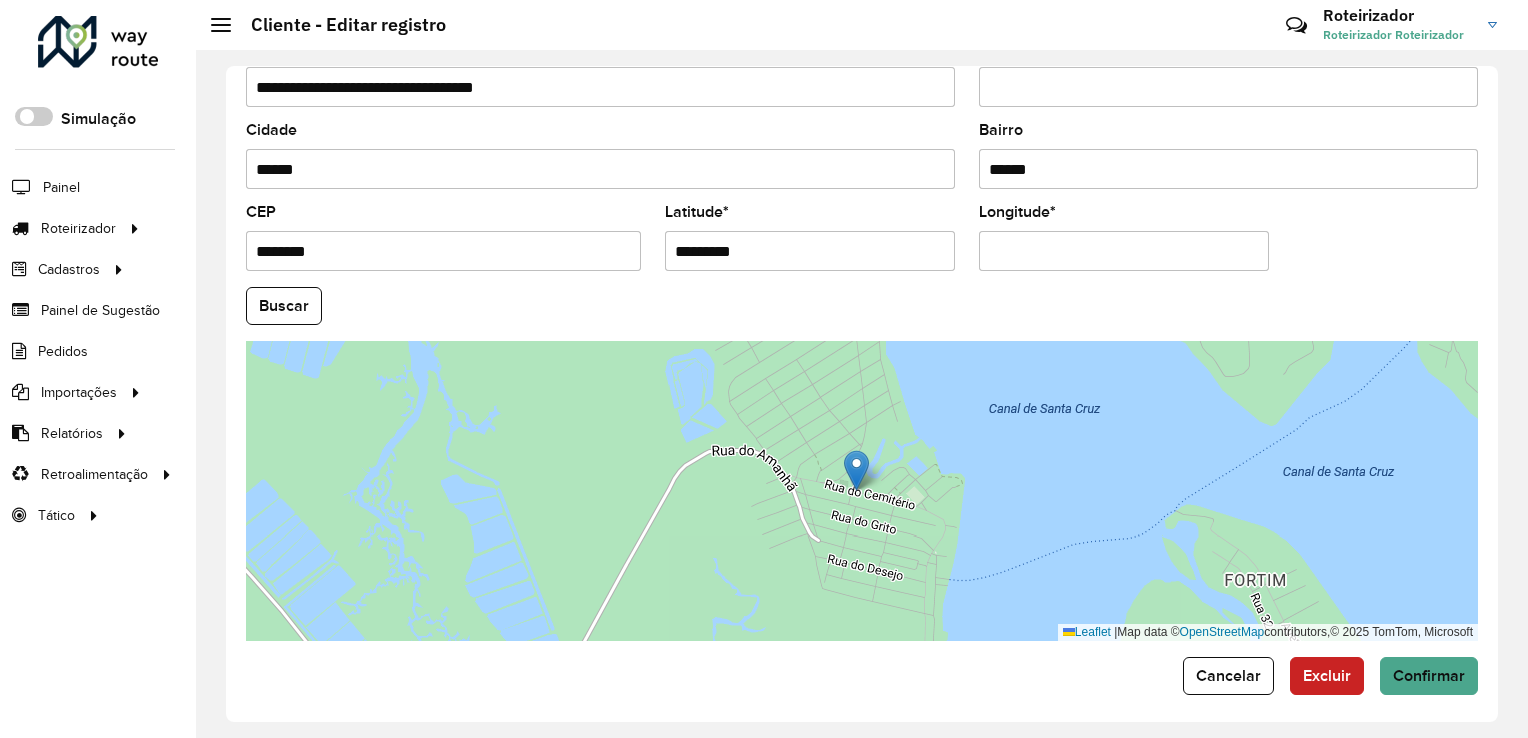 paste on "**********" 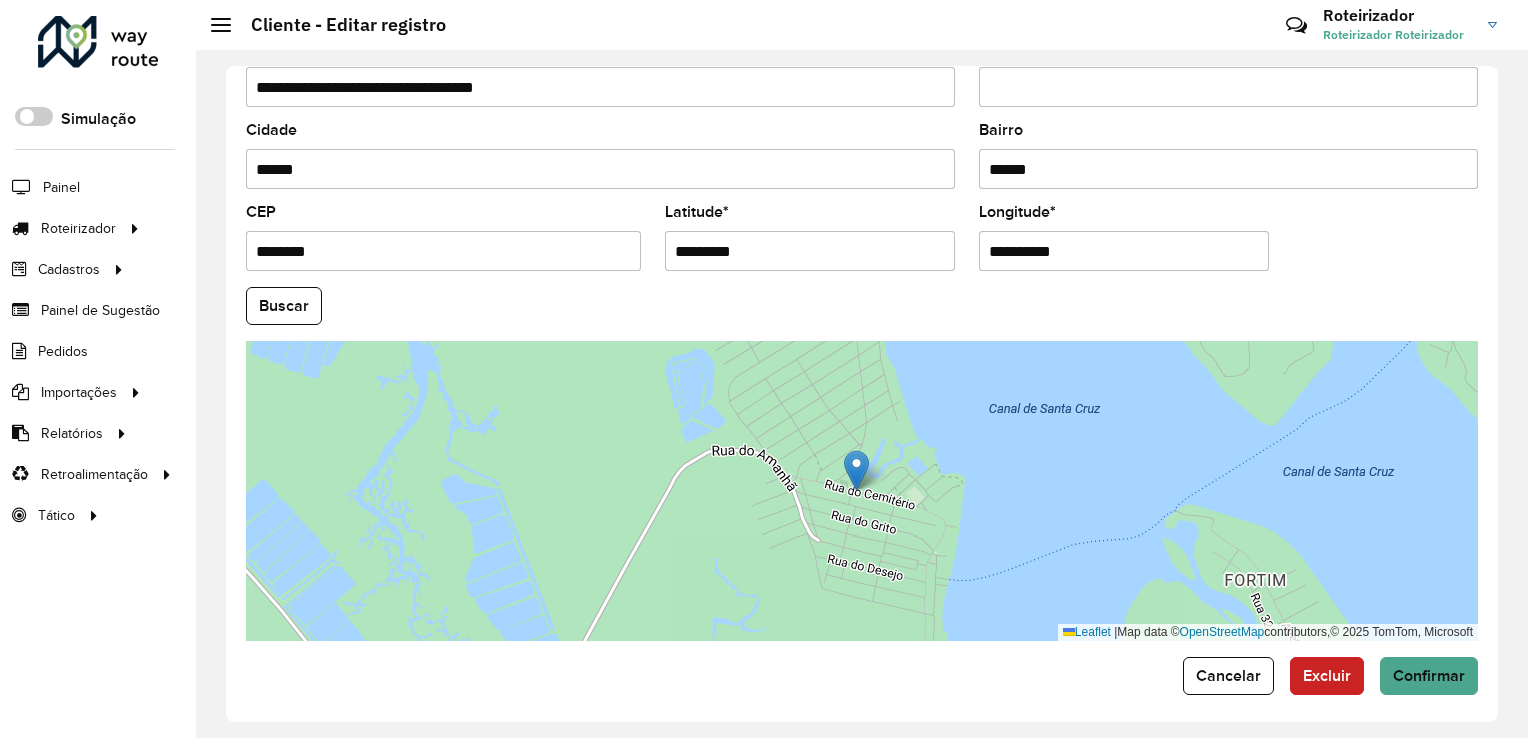 type on "**********" 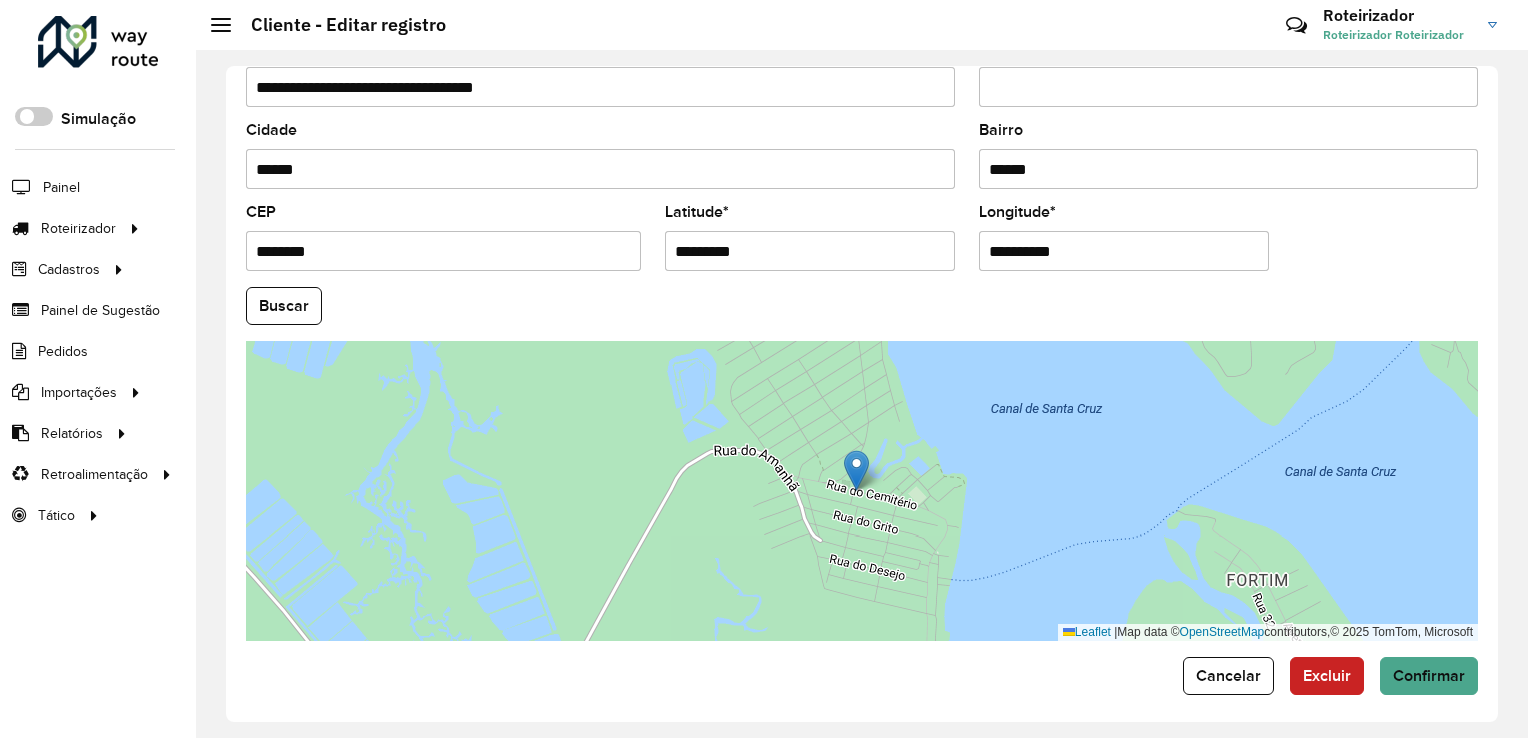 click on "********" at bounding box center (443, 251) 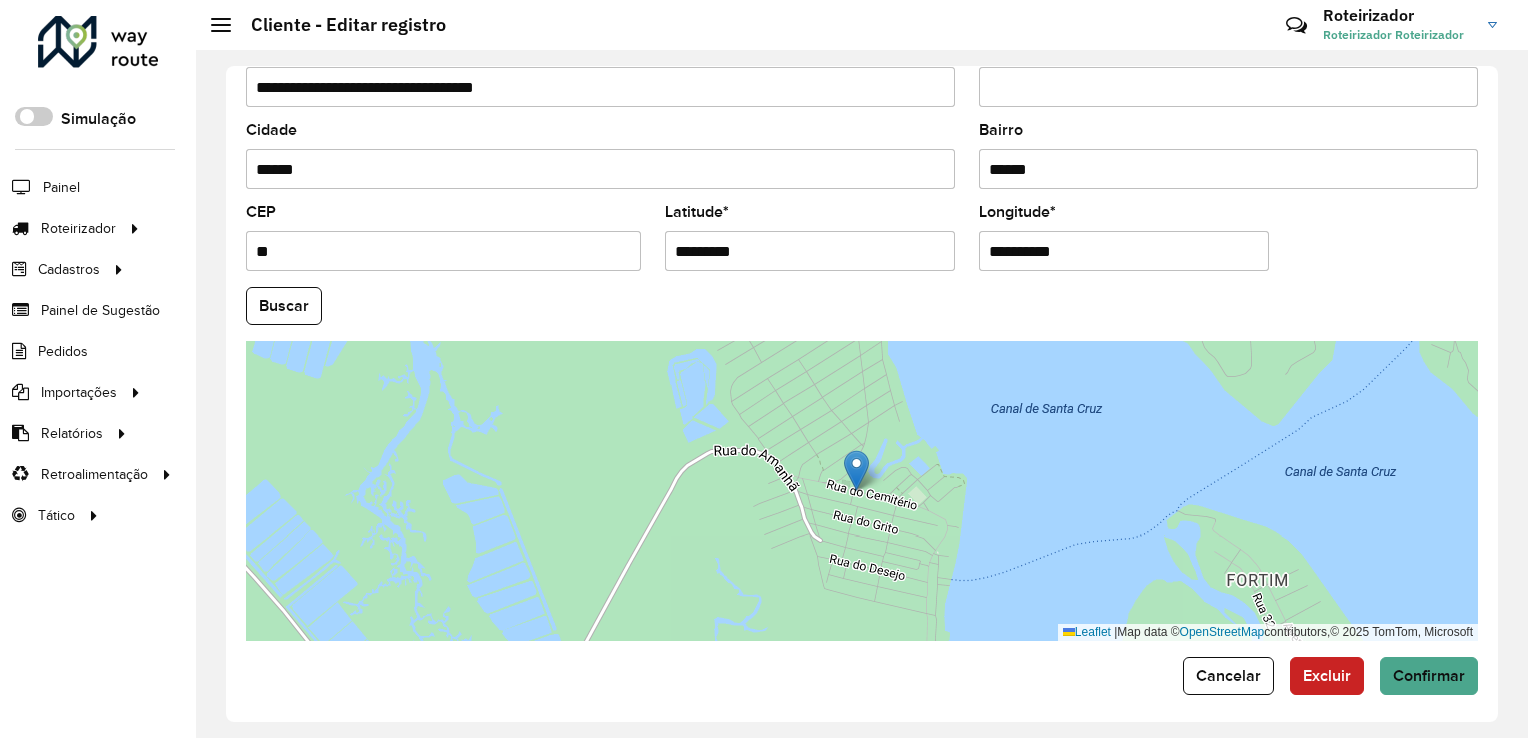 type on "*" 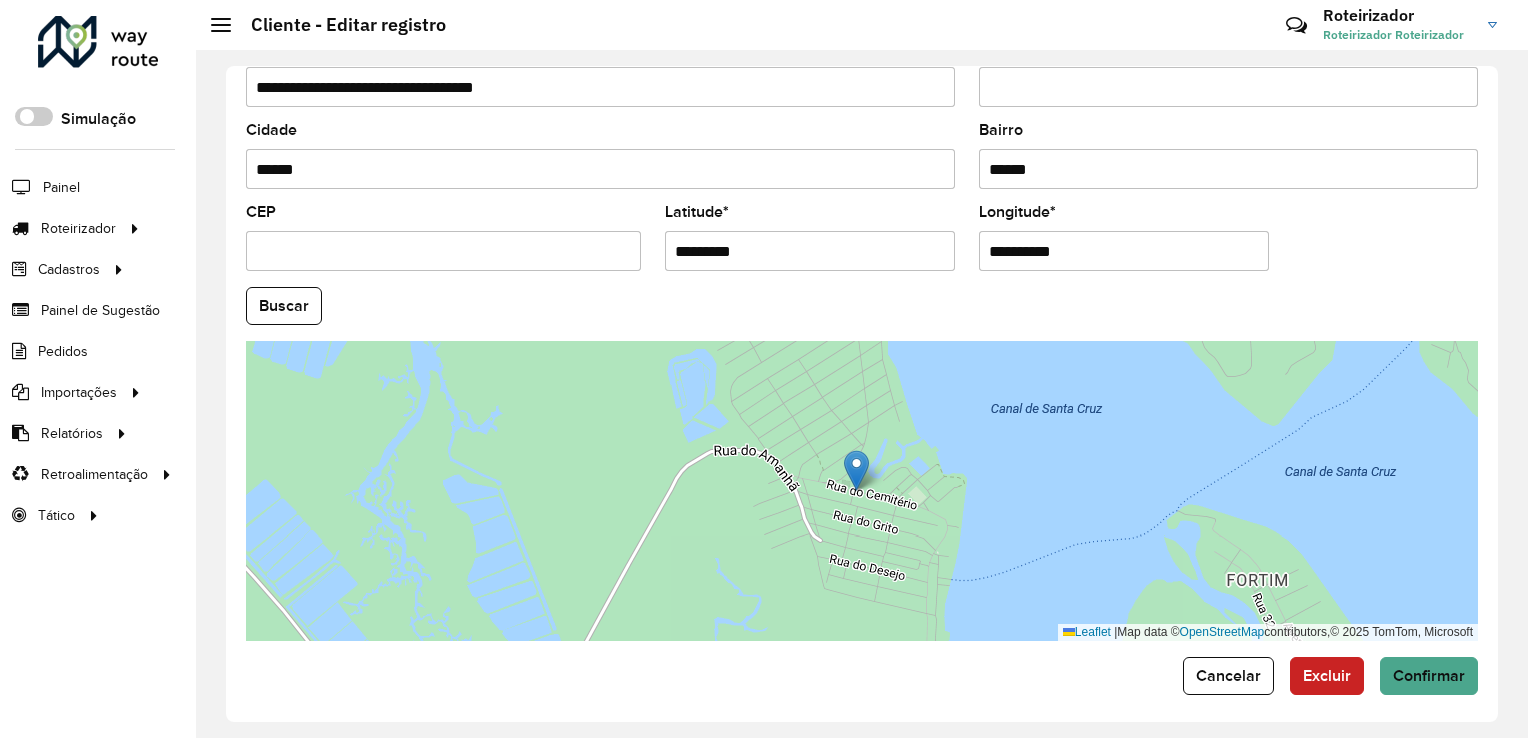 paste on "**********" 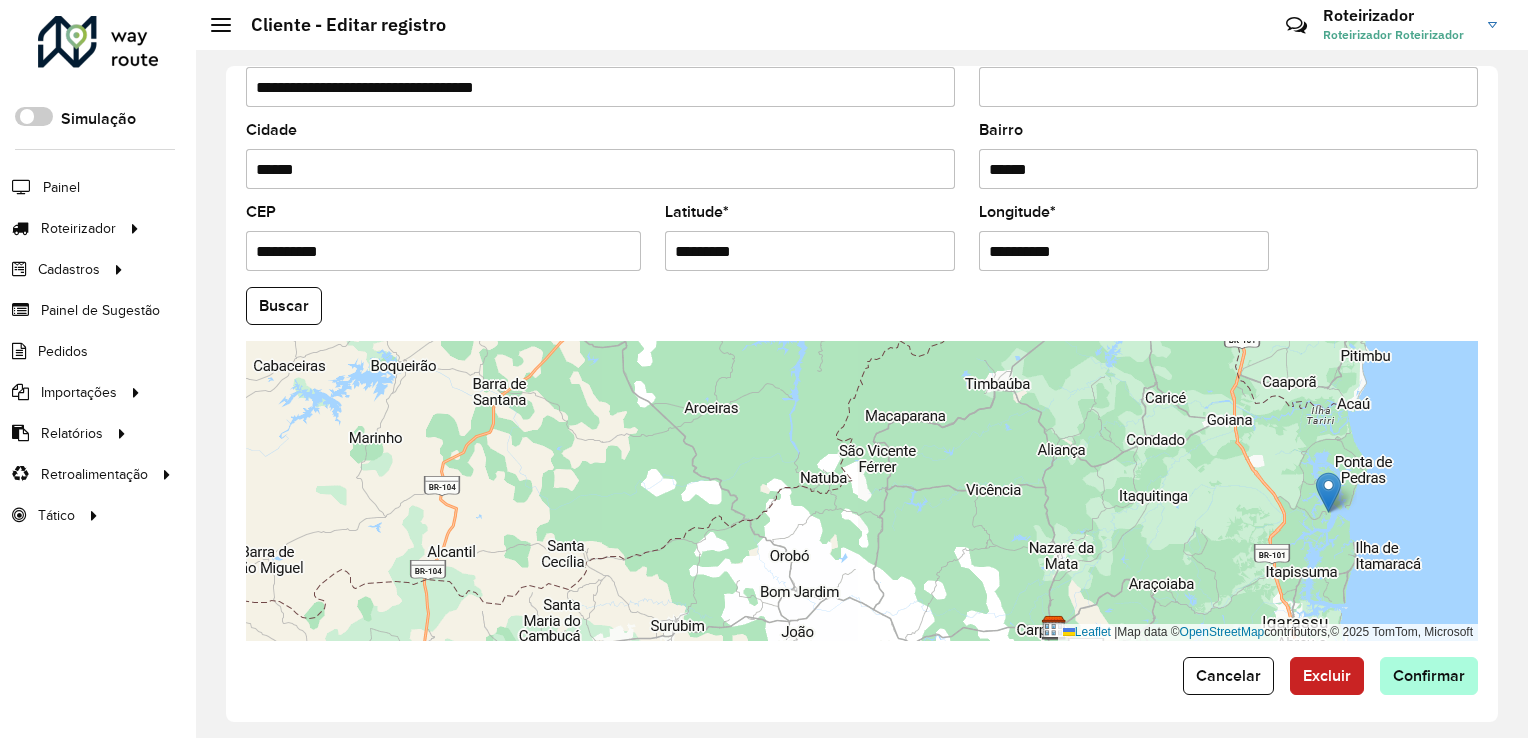 type on "**********" 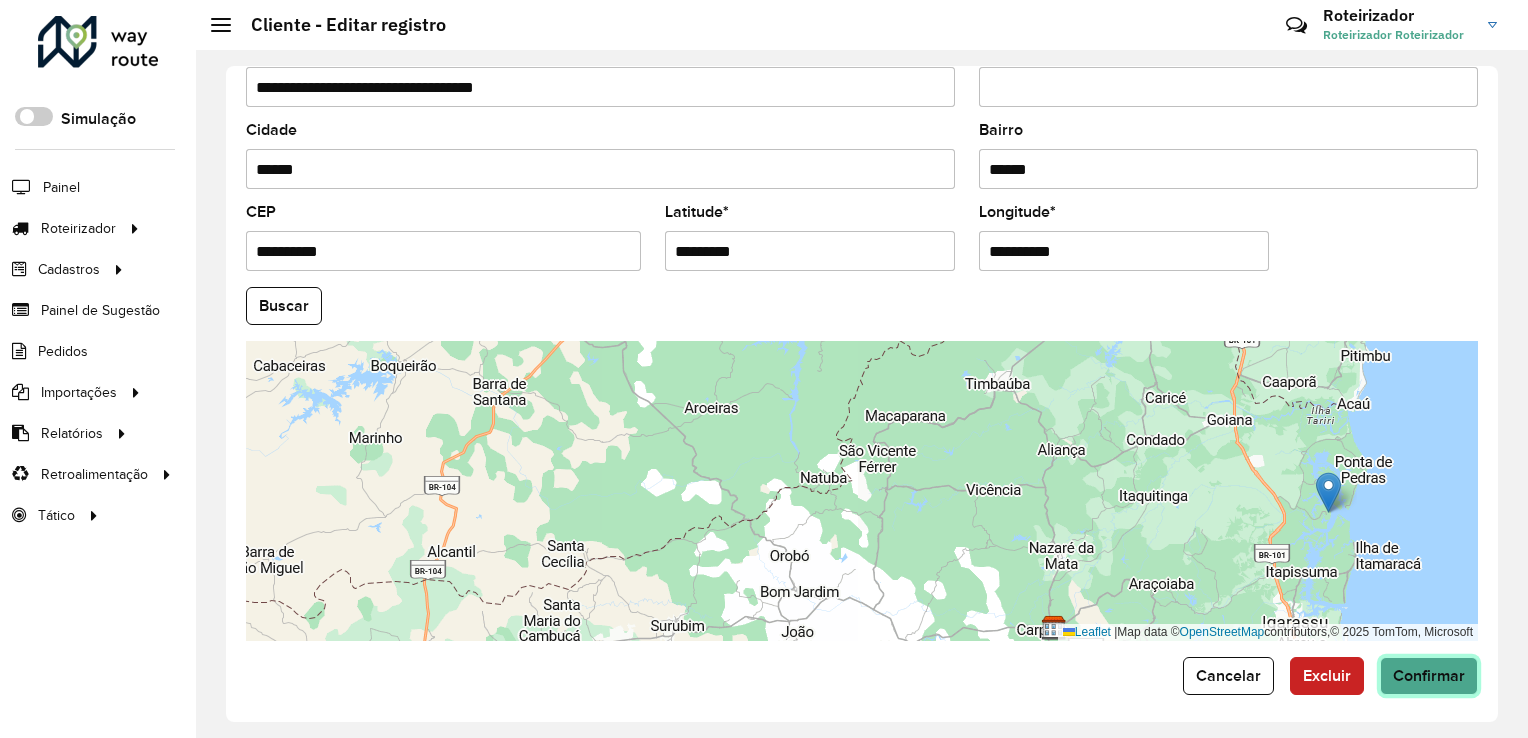 click on "Confirmar" 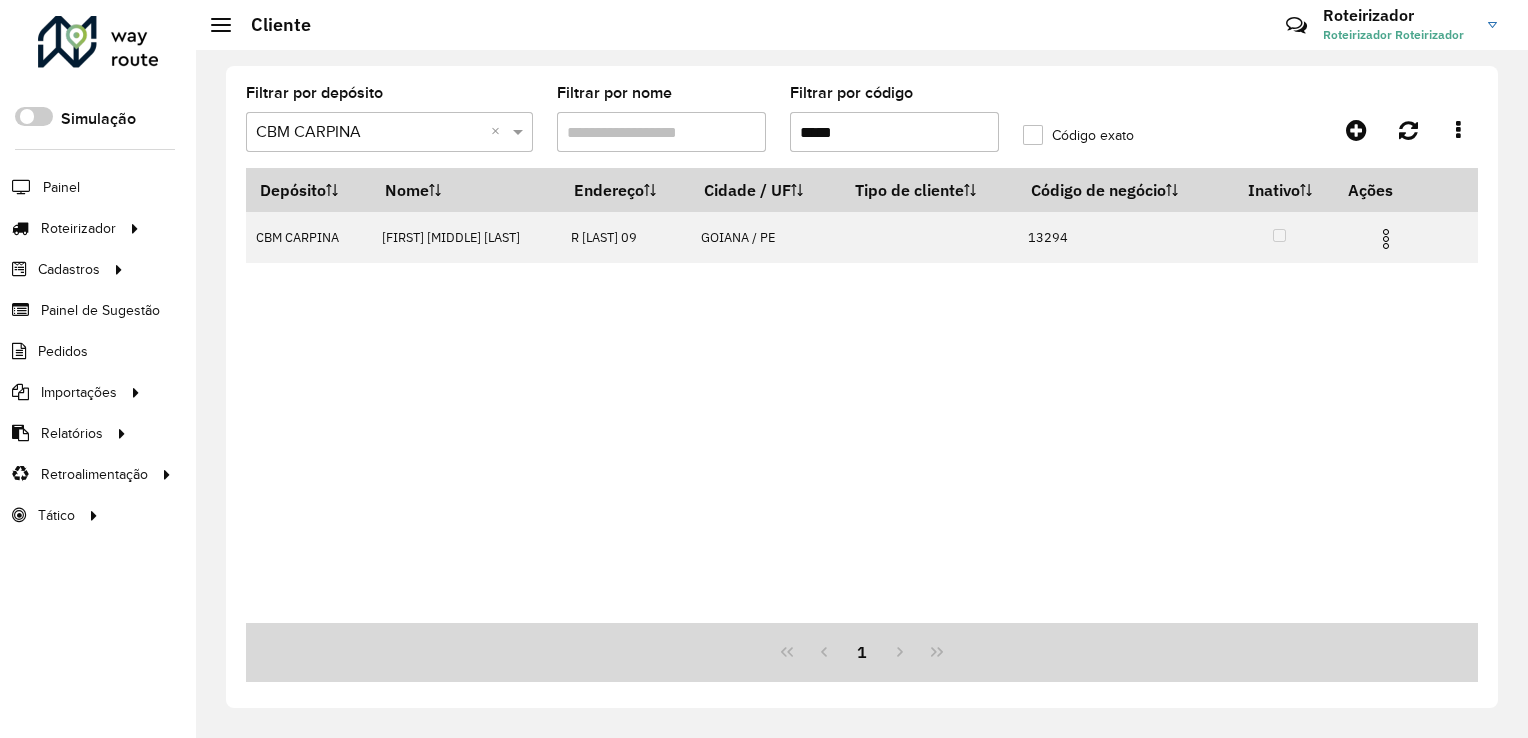 click on "*****" at bounding box center (894, 132) 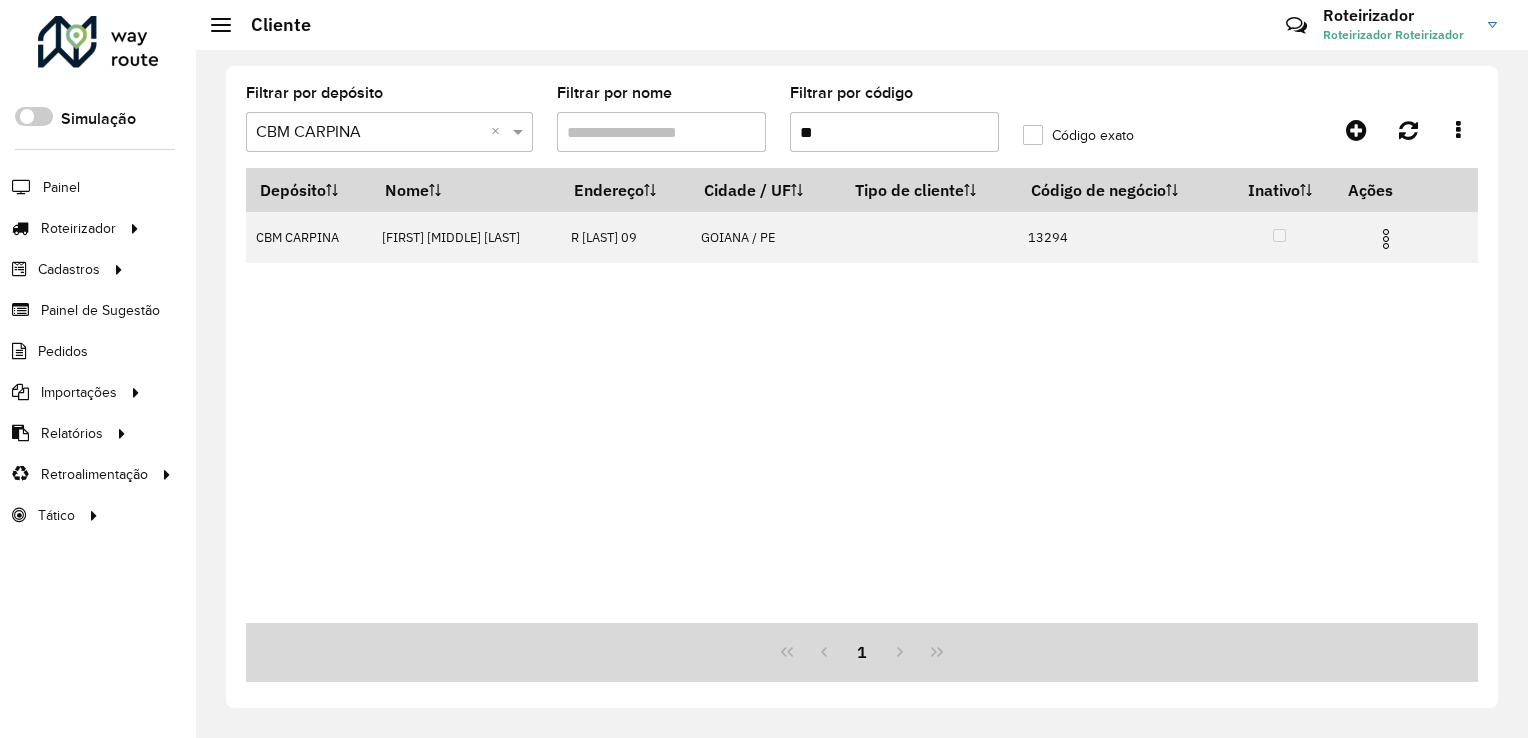 type on "*" 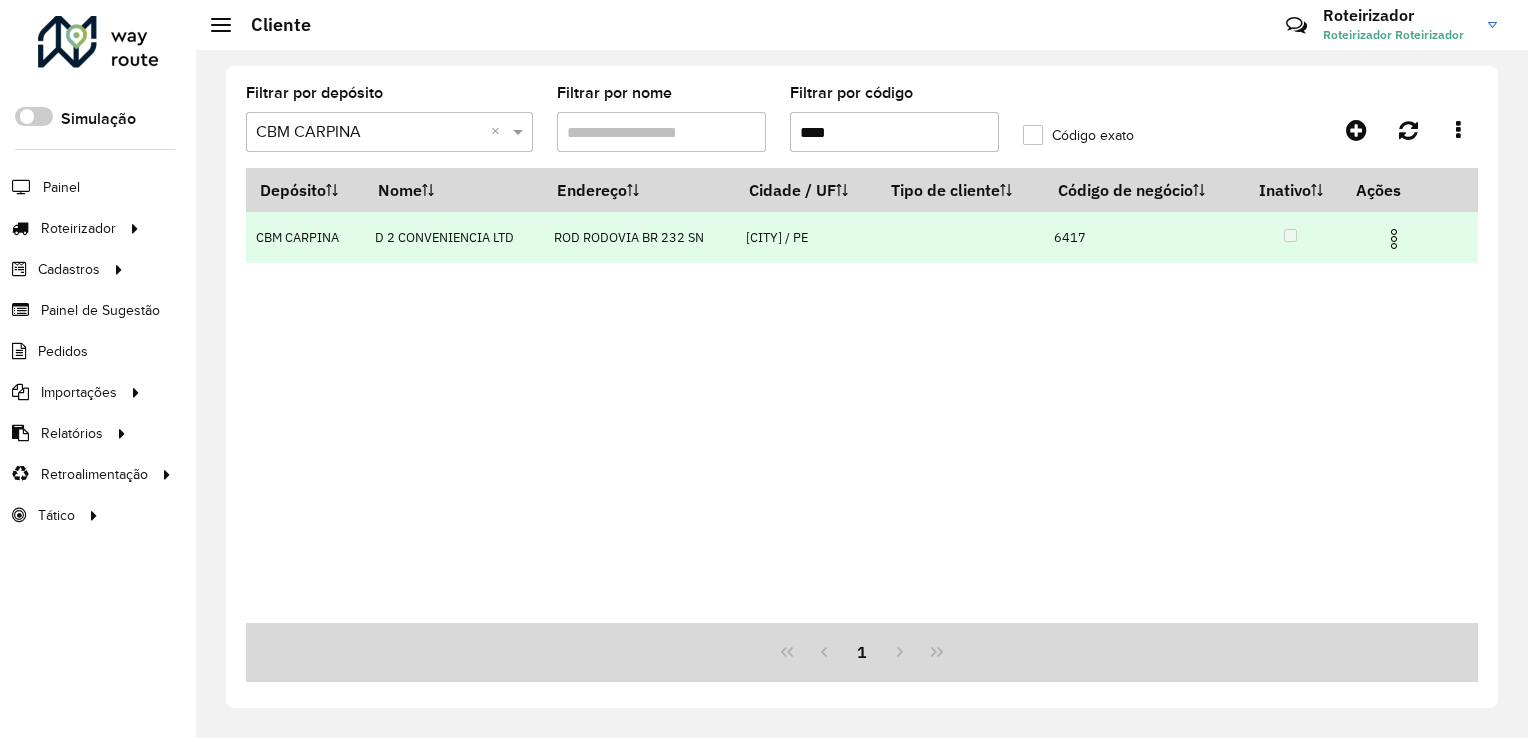 type on "****" 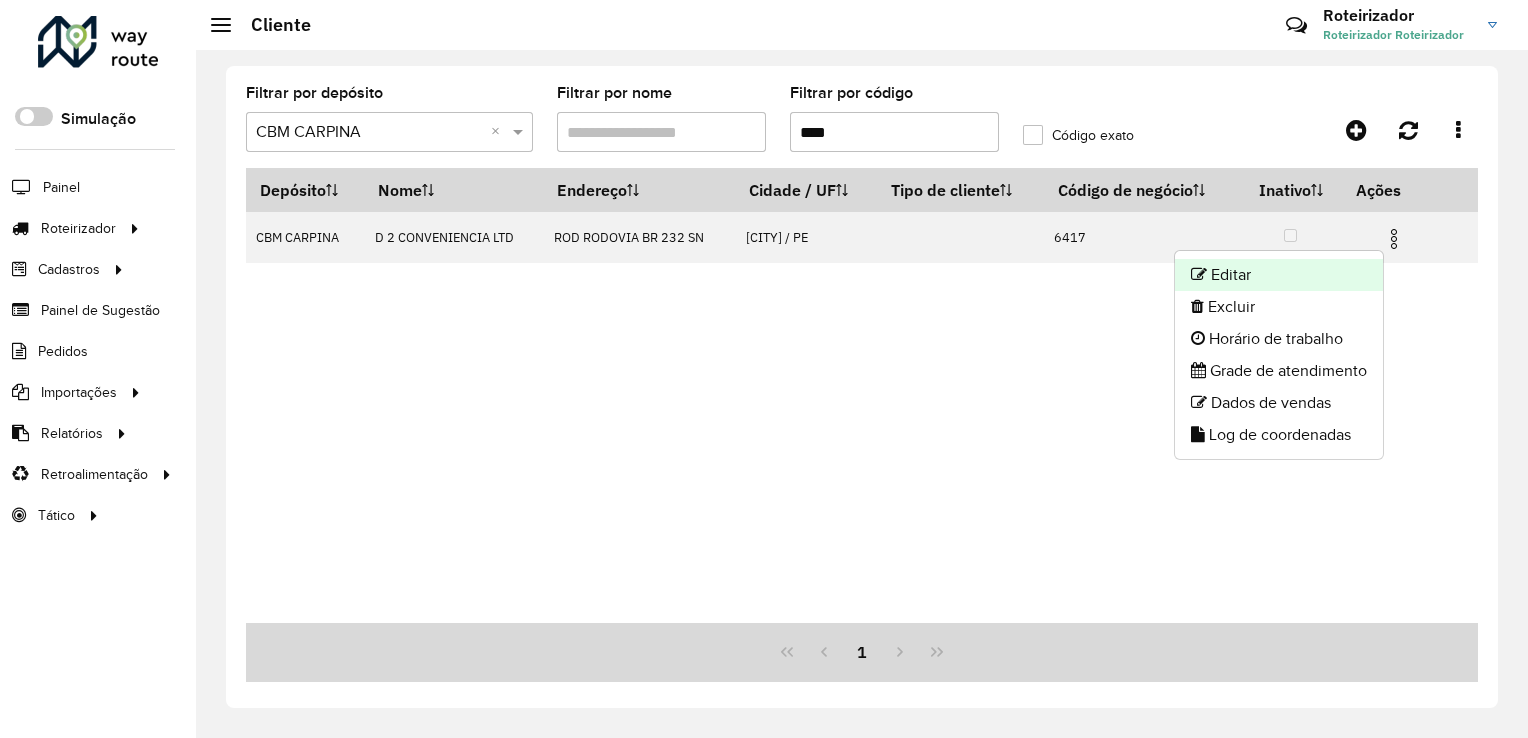 click on "Editar" 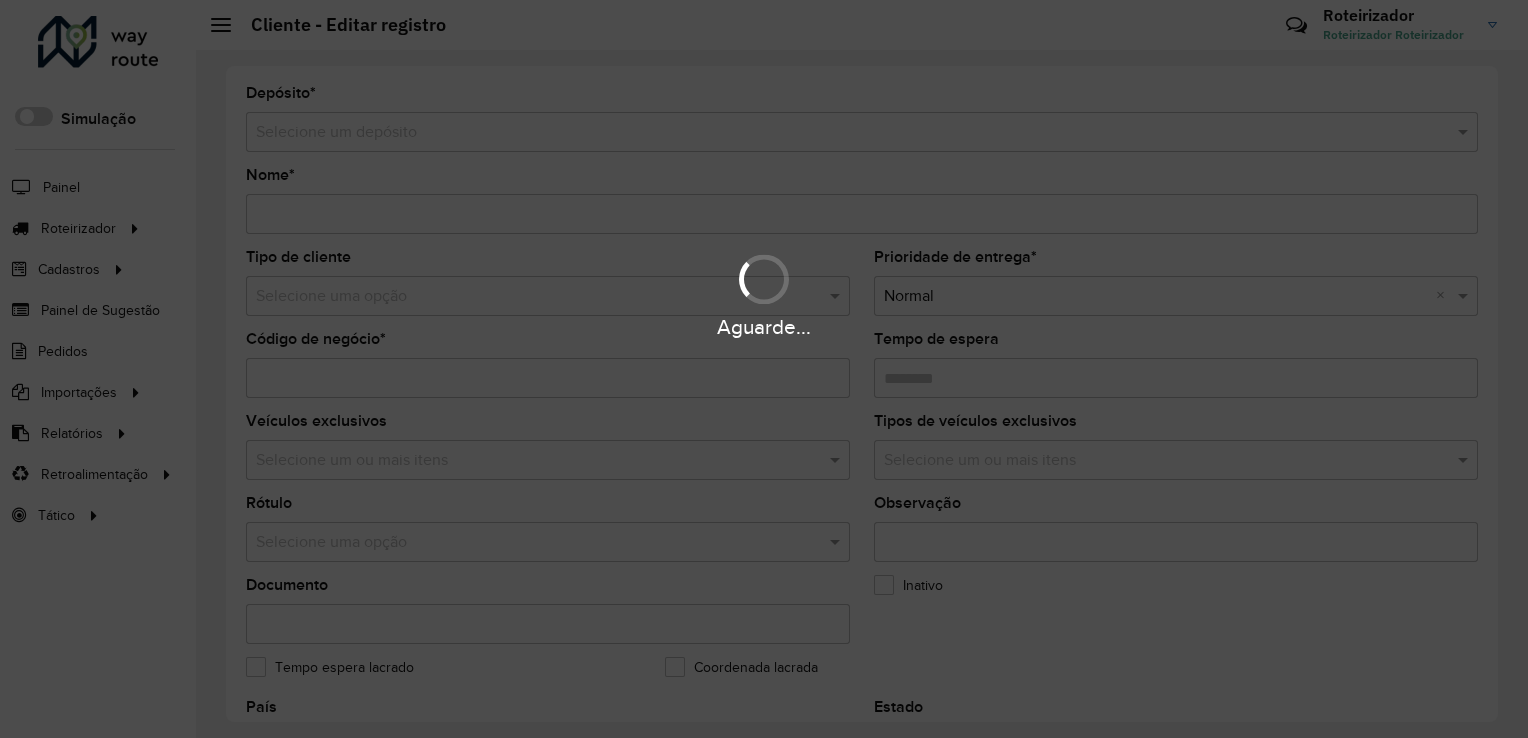 type on "**********" 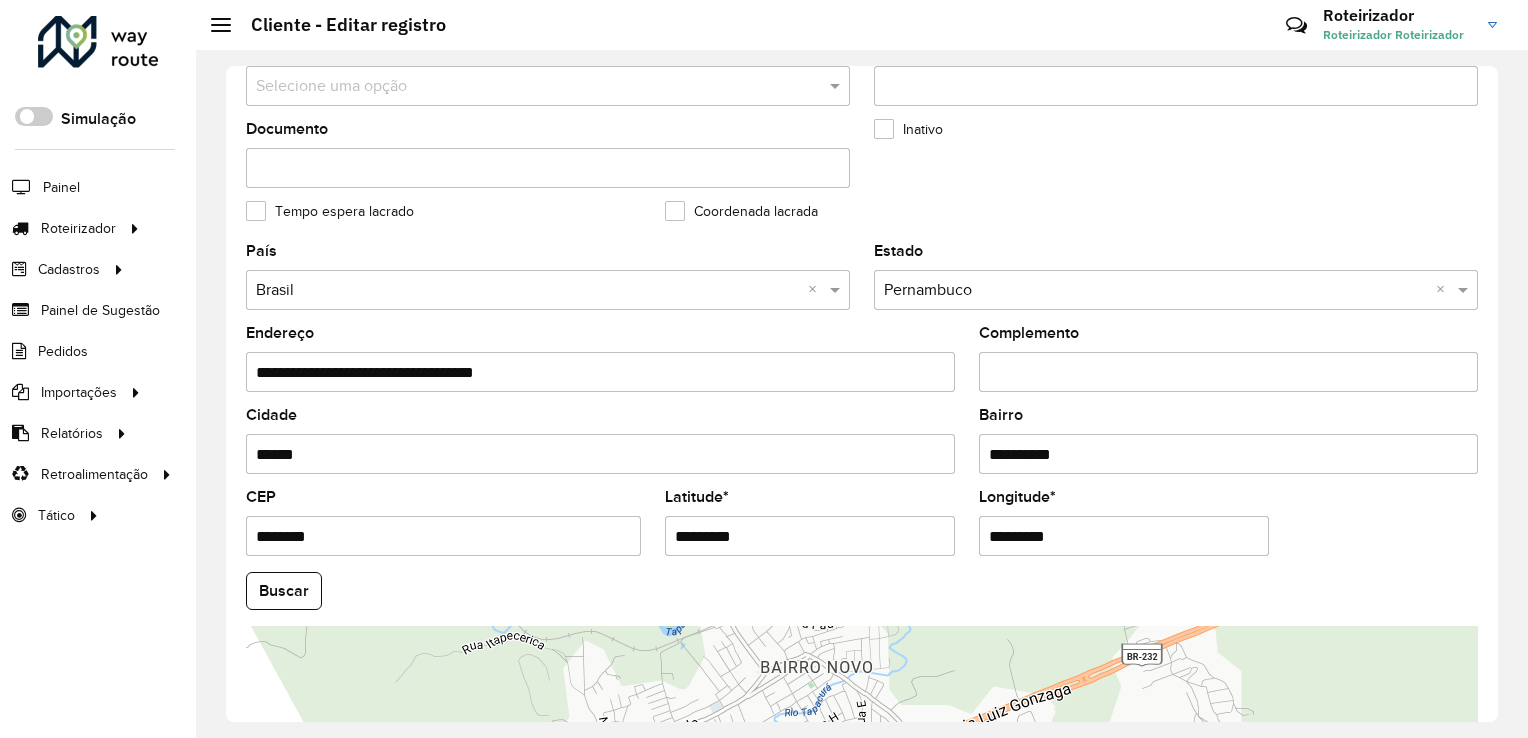 scroll, scrollTop: 500, scrollLeft: 0, axis: vertical 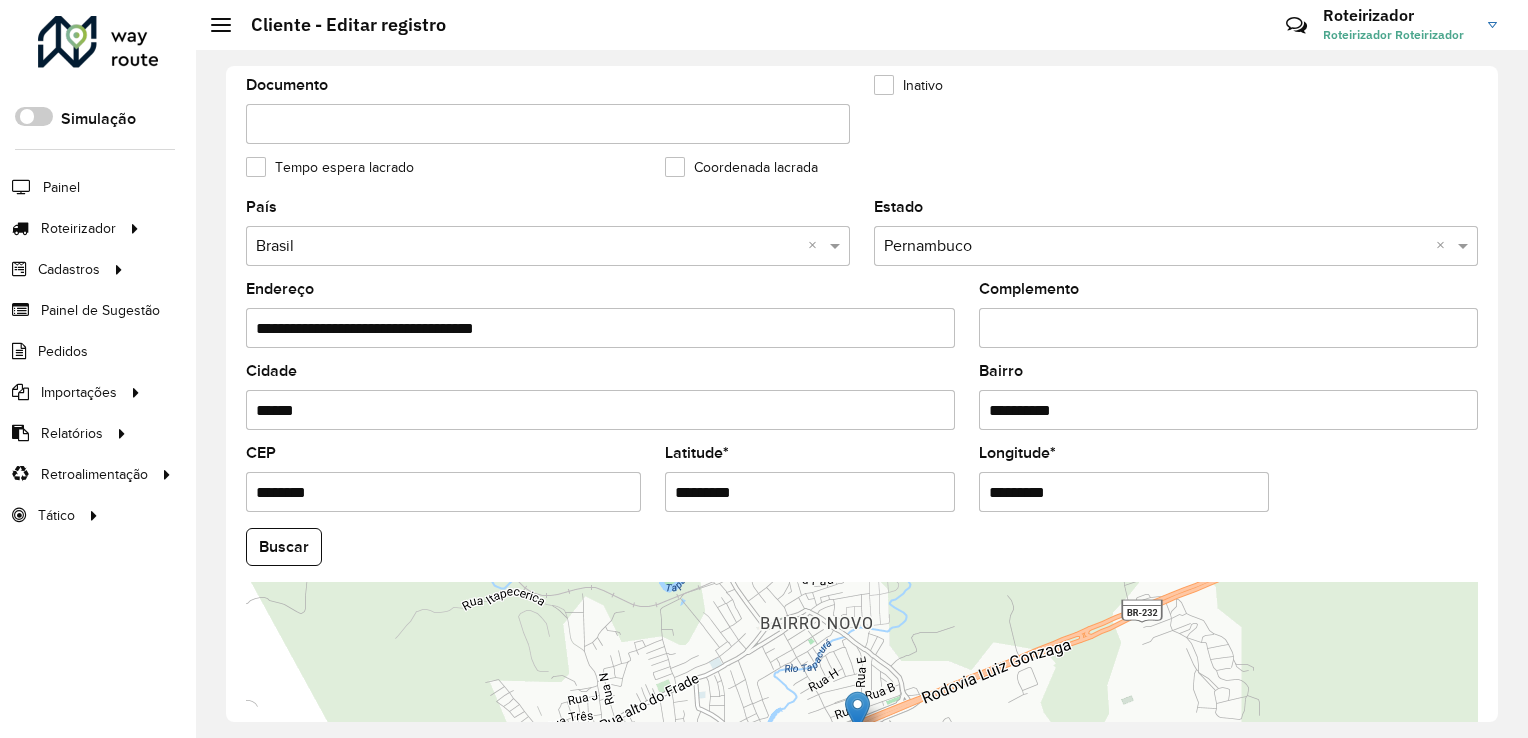 drag, startPoint x: 785, startPoint y: 490, endPoint x: 627, endPoint y: 510, distance: 159.26079 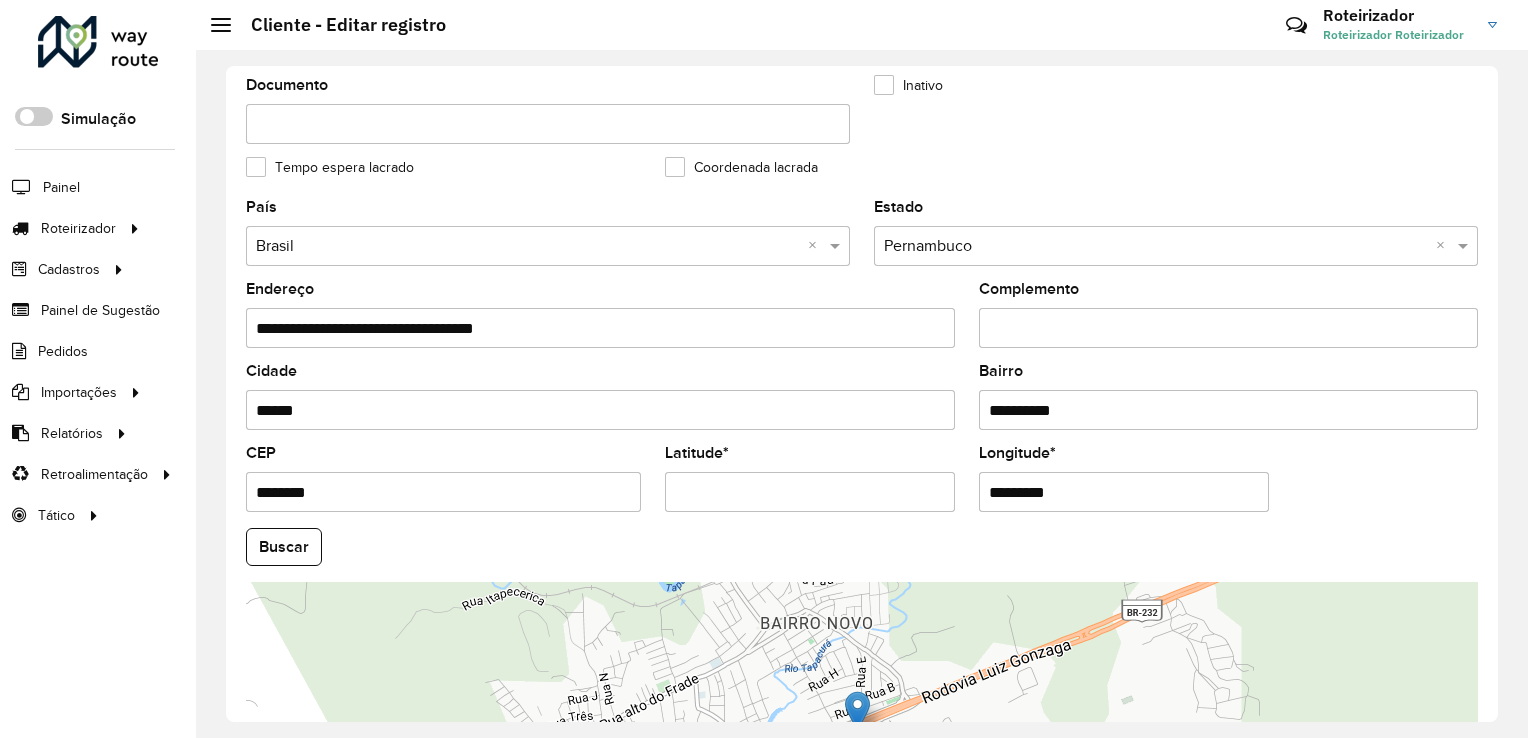 paste on "**********" 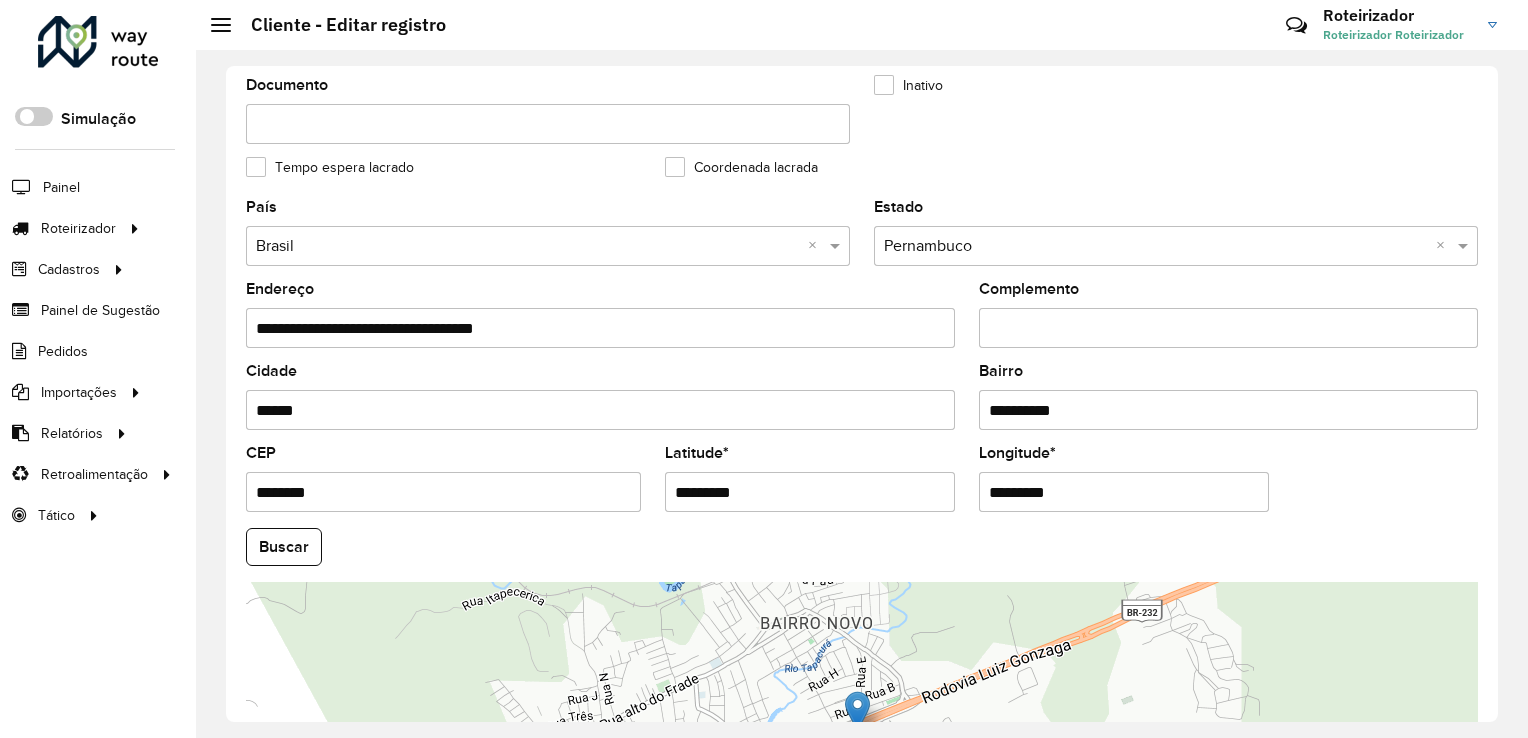 type on "*********" 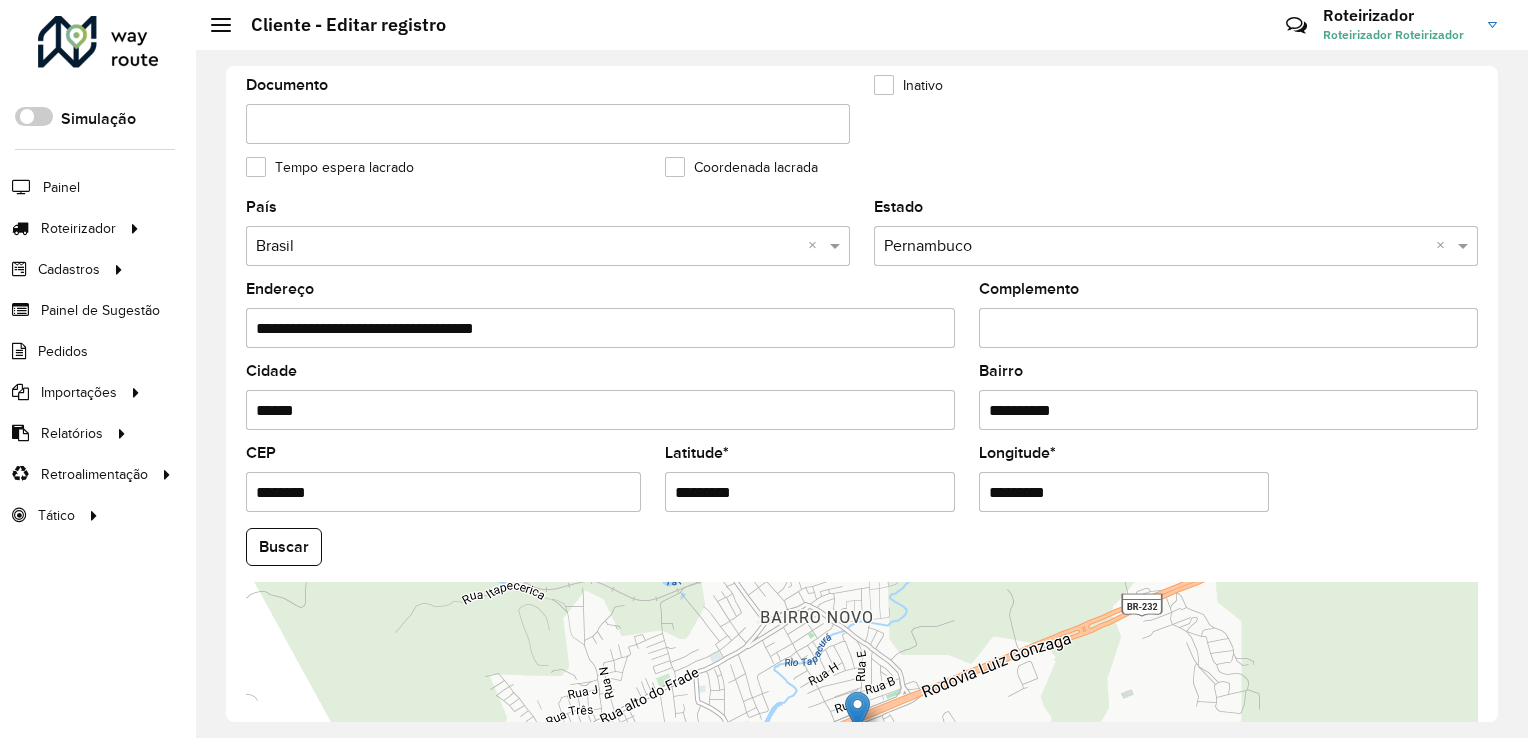 drag, startPoint x: 1068, startPoint y: 485, endPoint x: 874, endPoint y: 488, distance: 194.0232 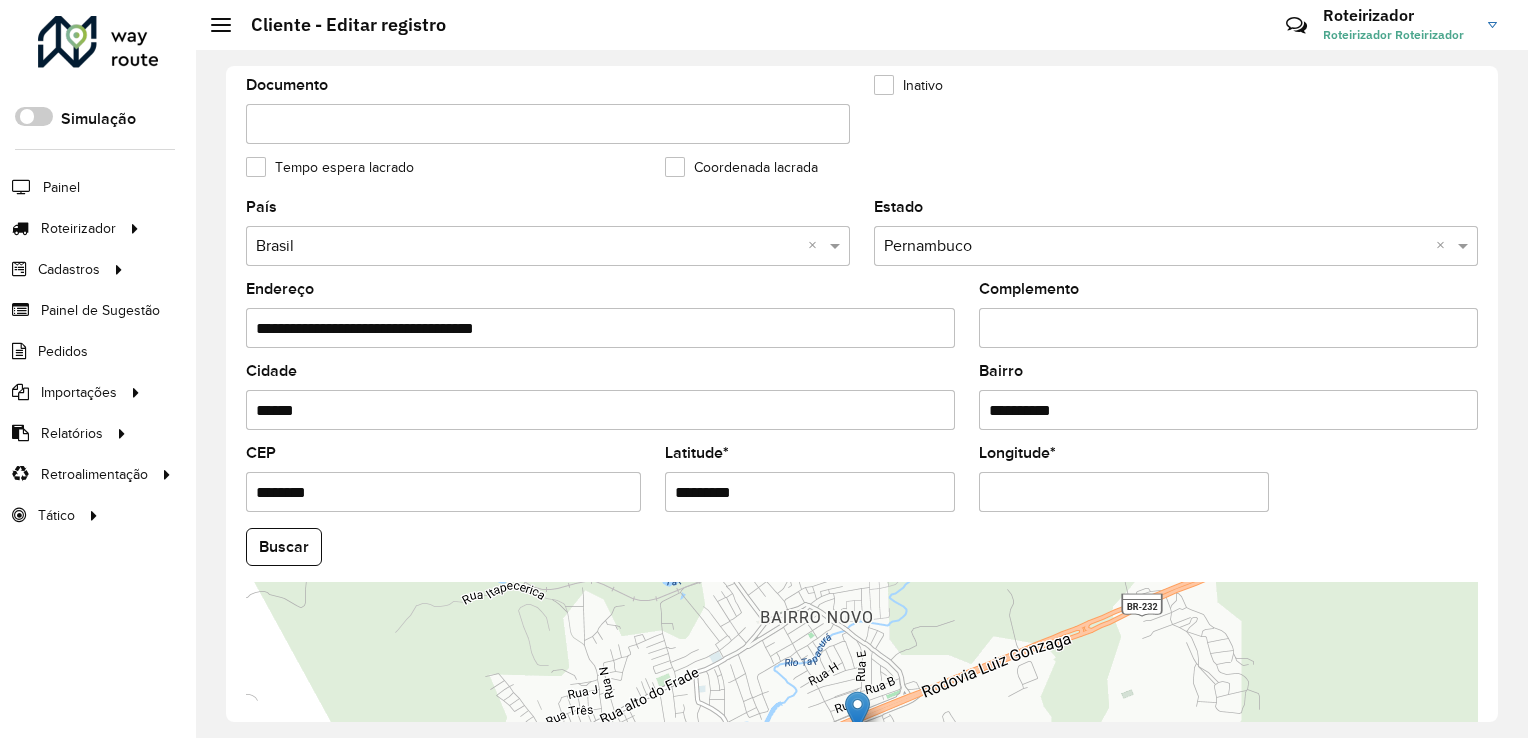paste on "**********" 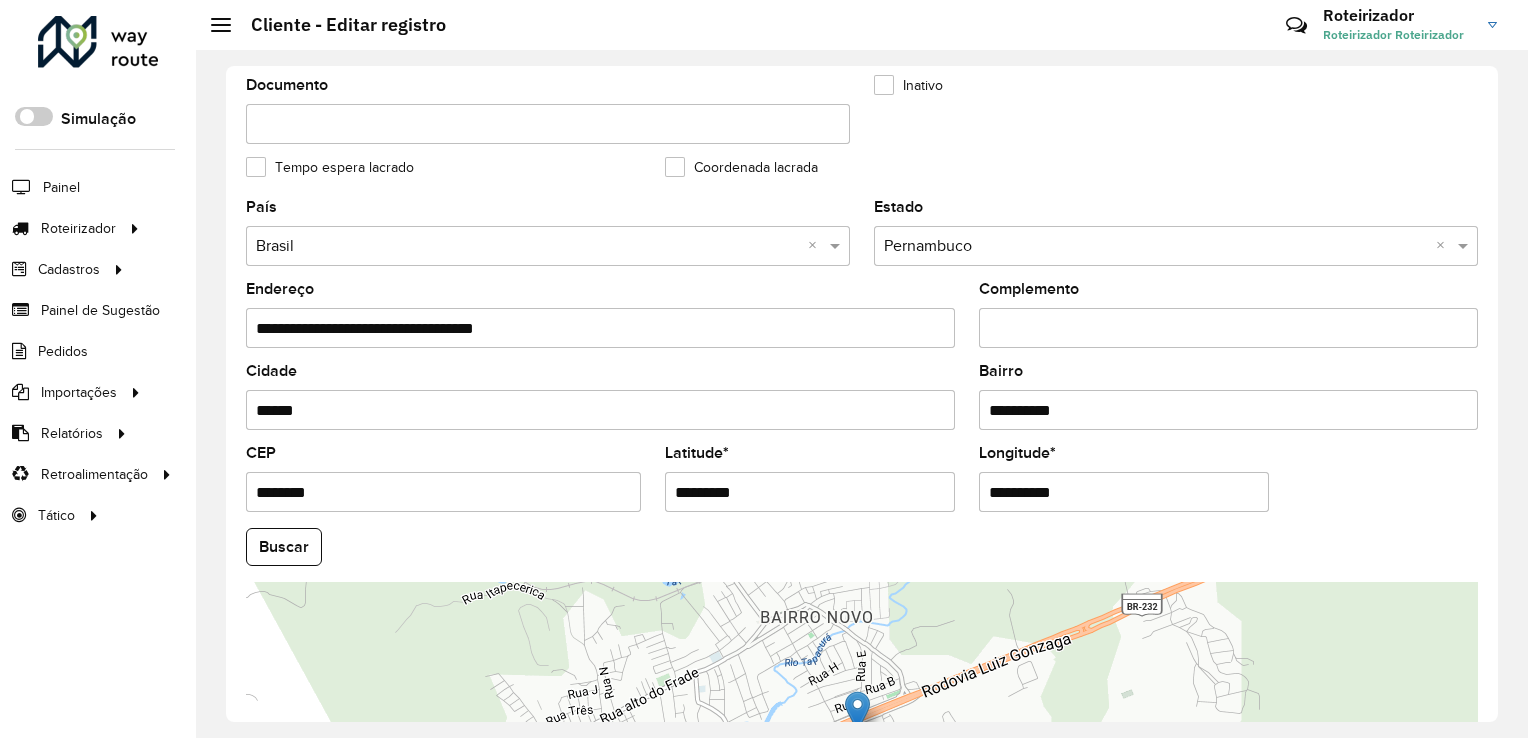 type on "**********" 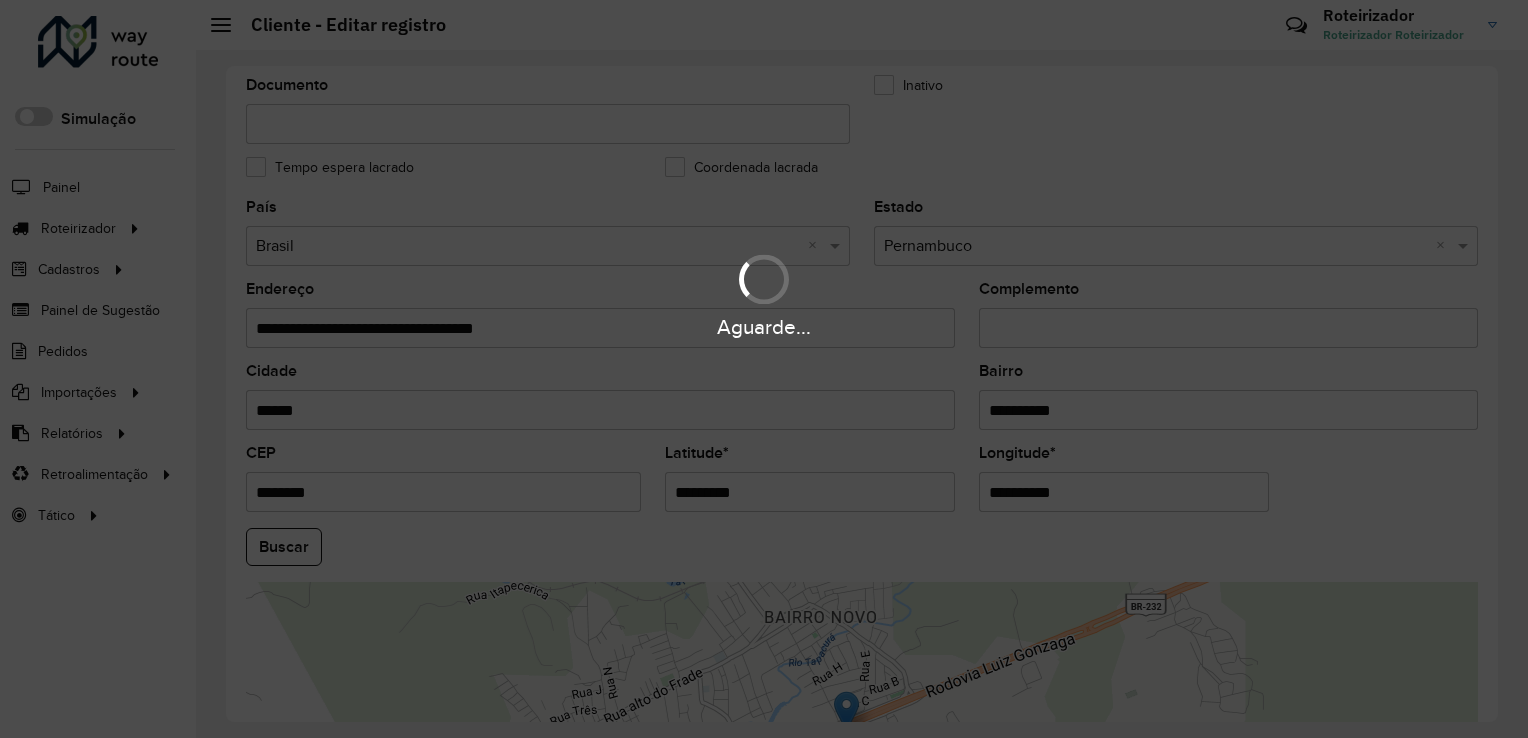 drag, startPoint x: 359, startPoint y: 494, endPoint x: 174, endPoint y: 486, distance: 185.1729 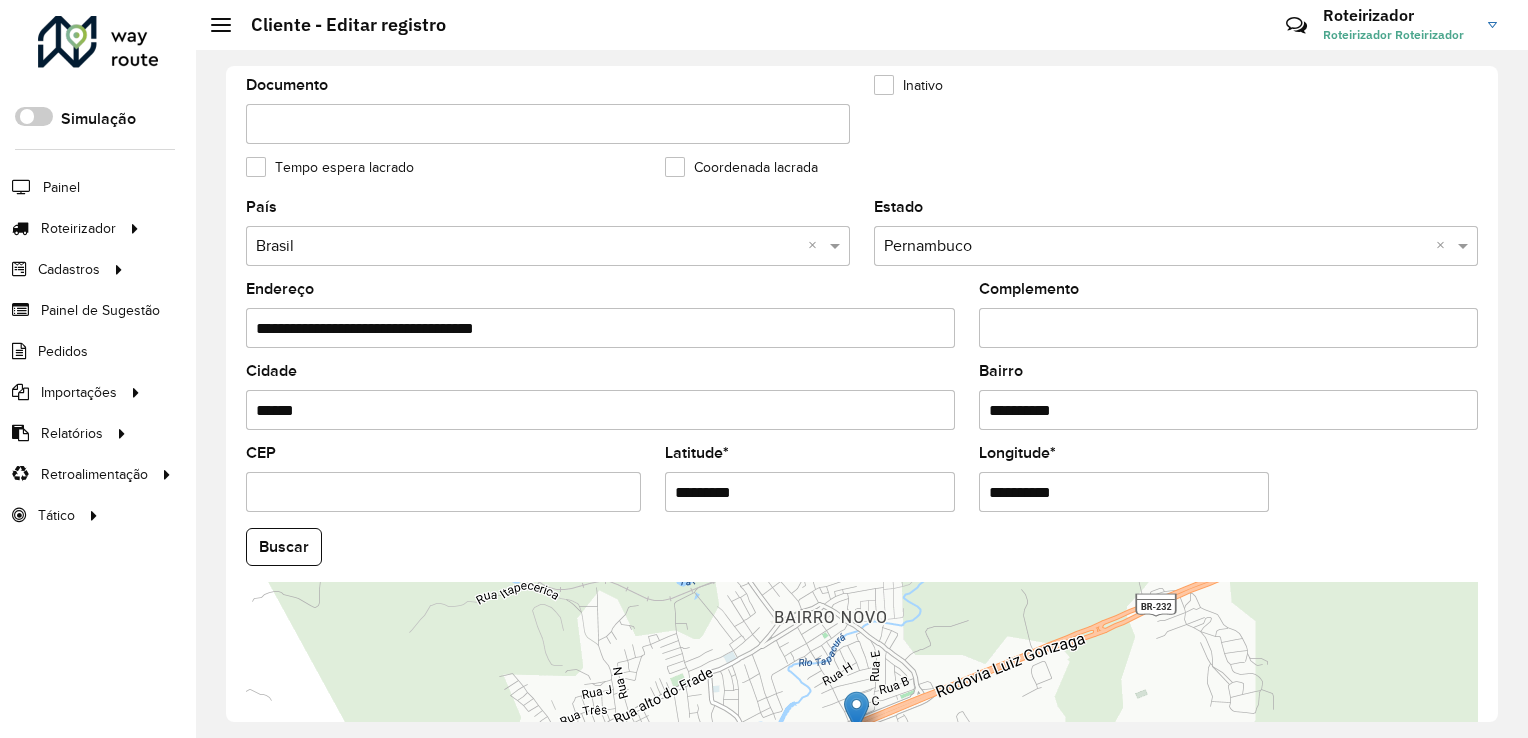 click on "CEP" at bounding box center (443, 492) 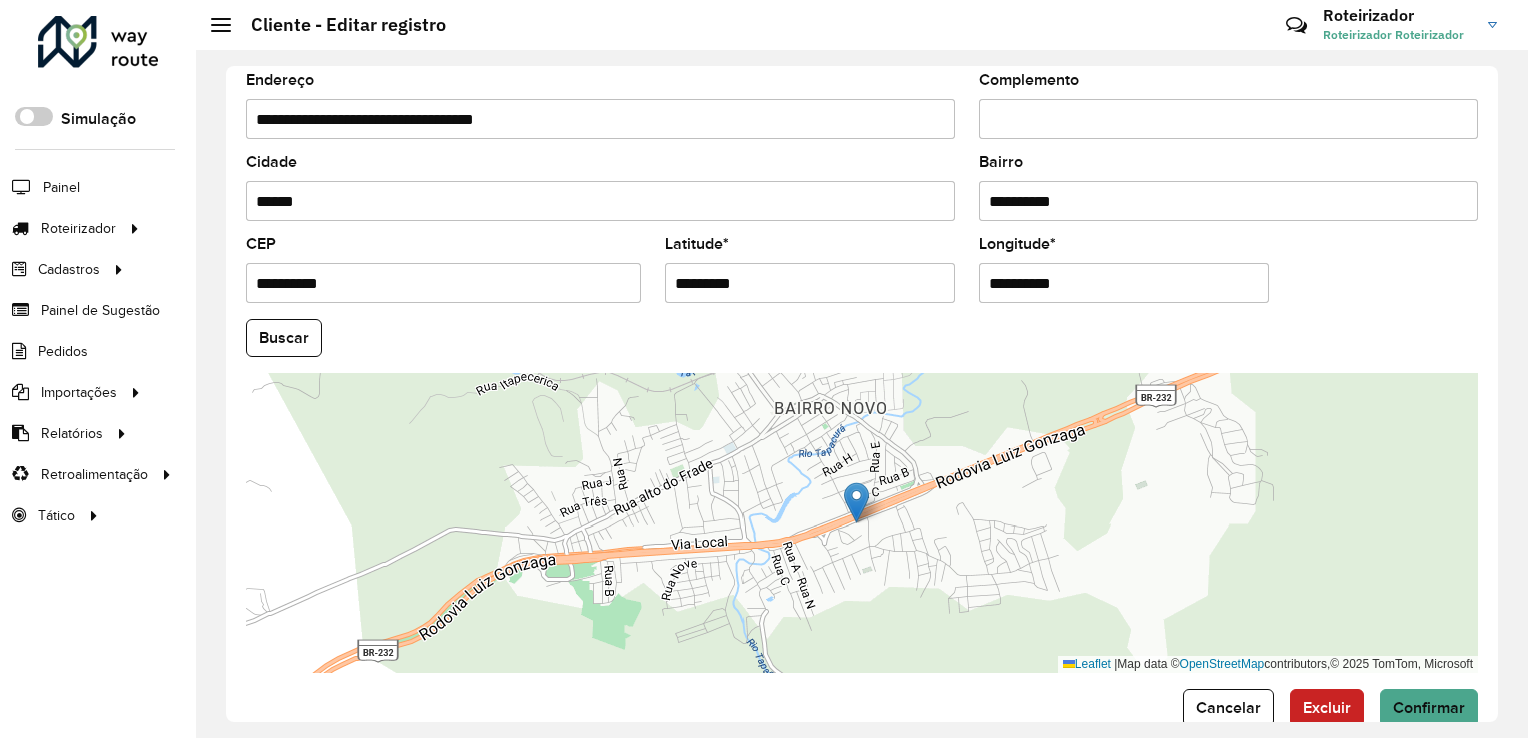 scroll, scrollTop: 741, scrollLeft: 0, axis: vertical 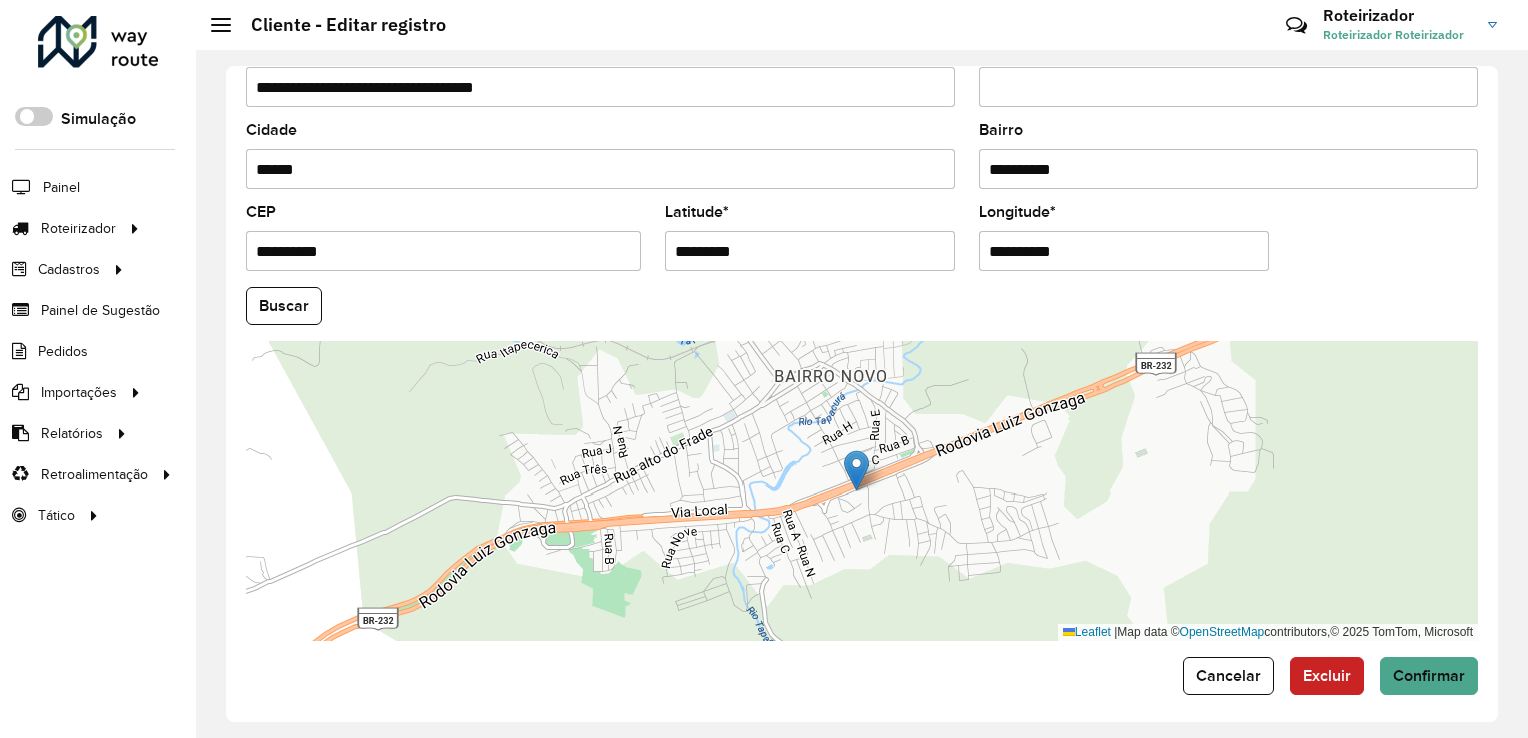 type on "**********" 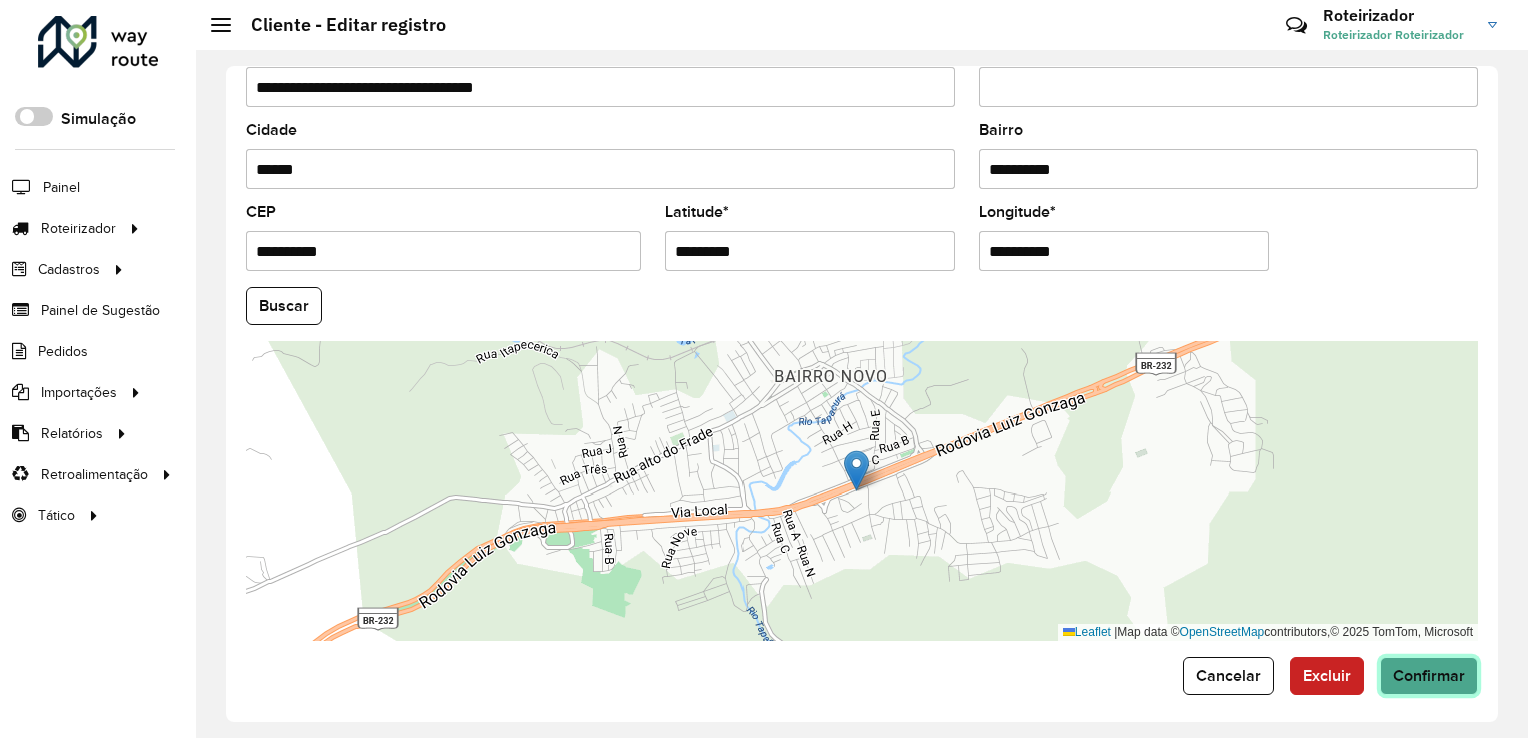 click on "Confirmar" 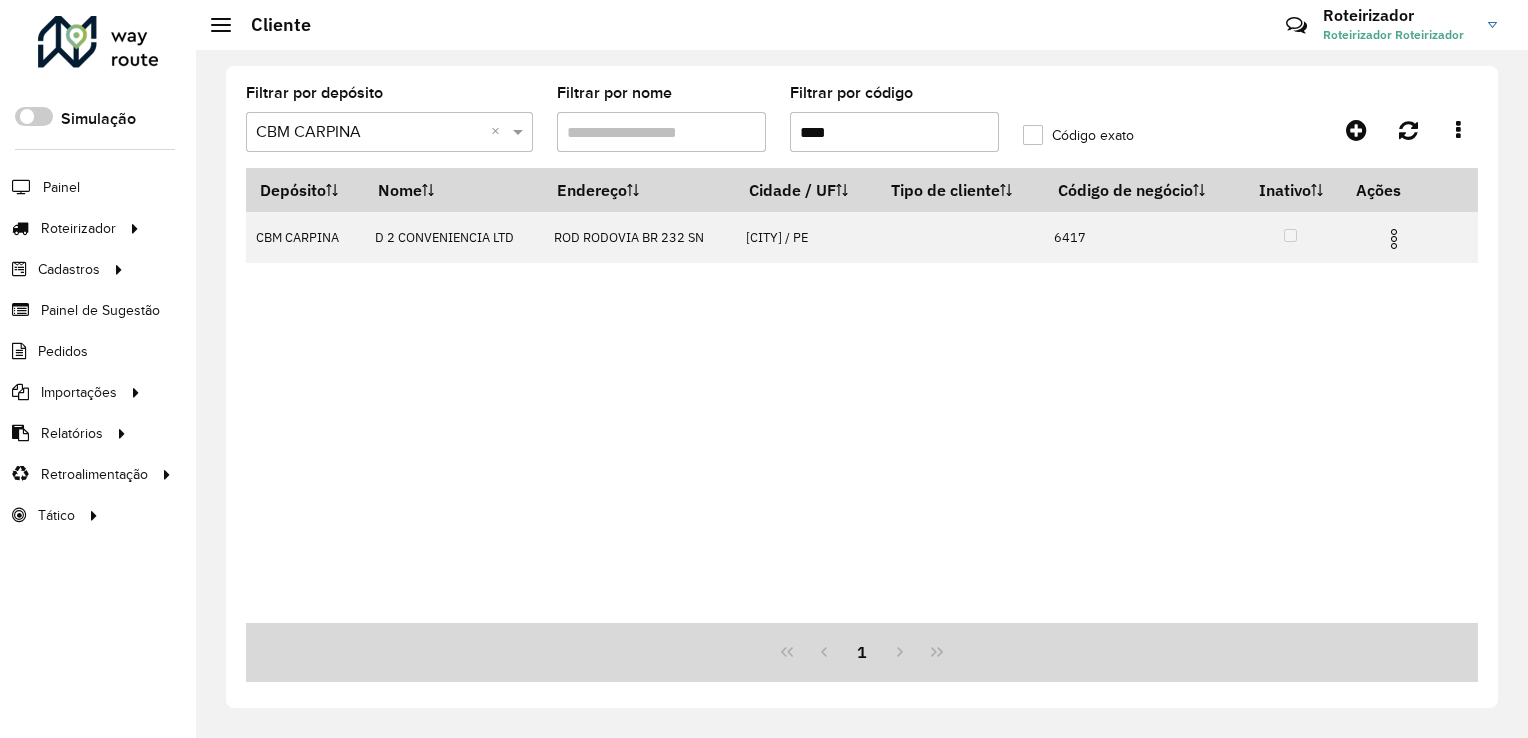 click on "****" at bounding box center (894, 132) 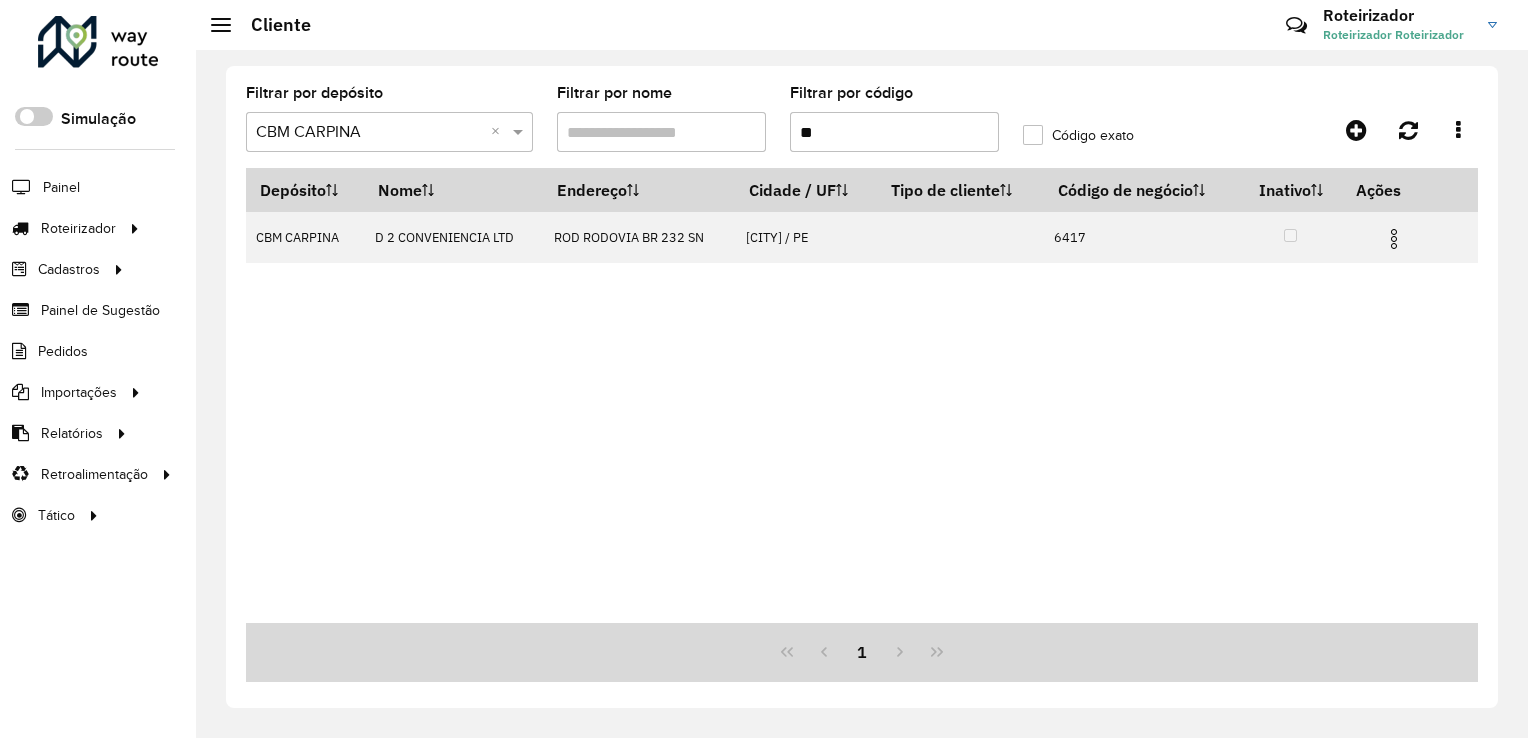 type on "*" 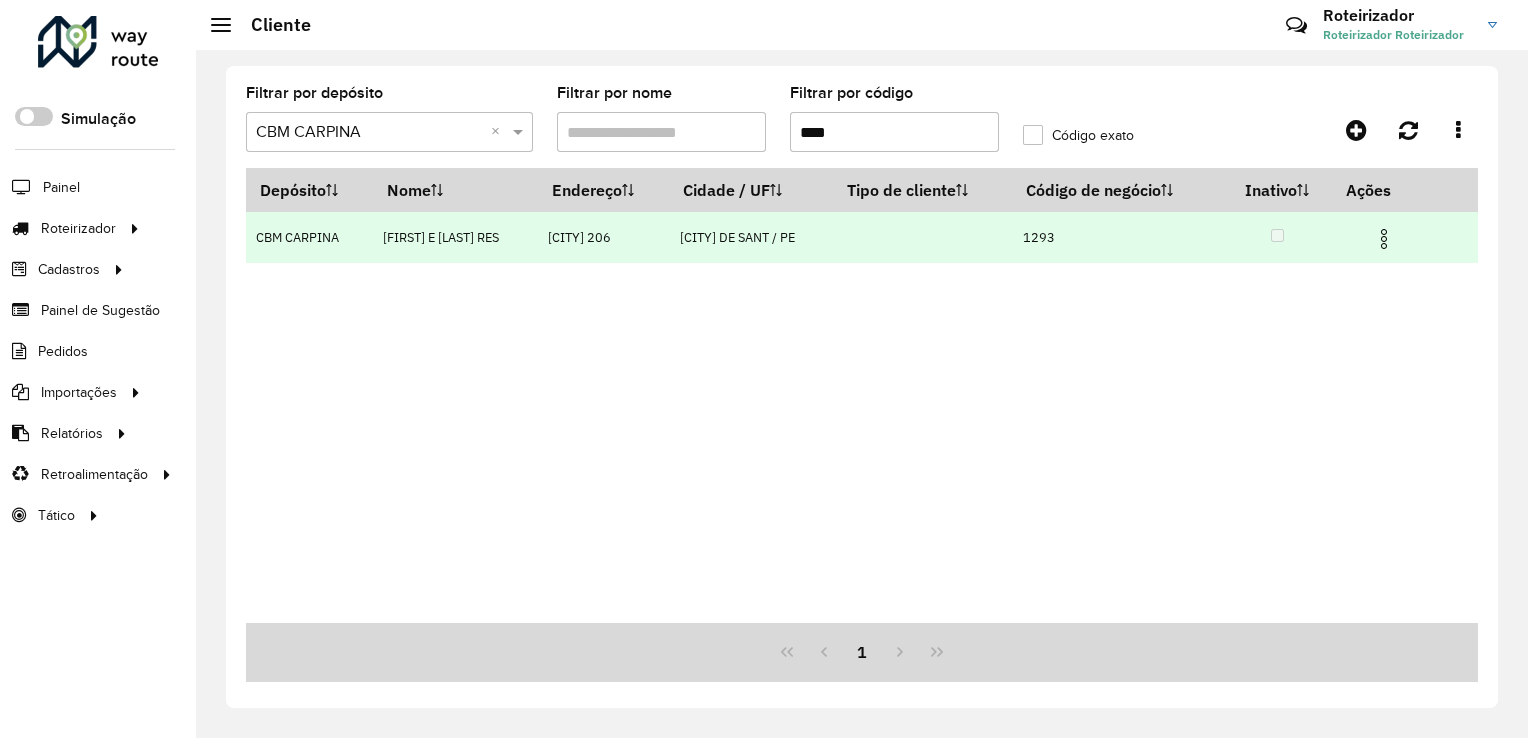 type on "****" 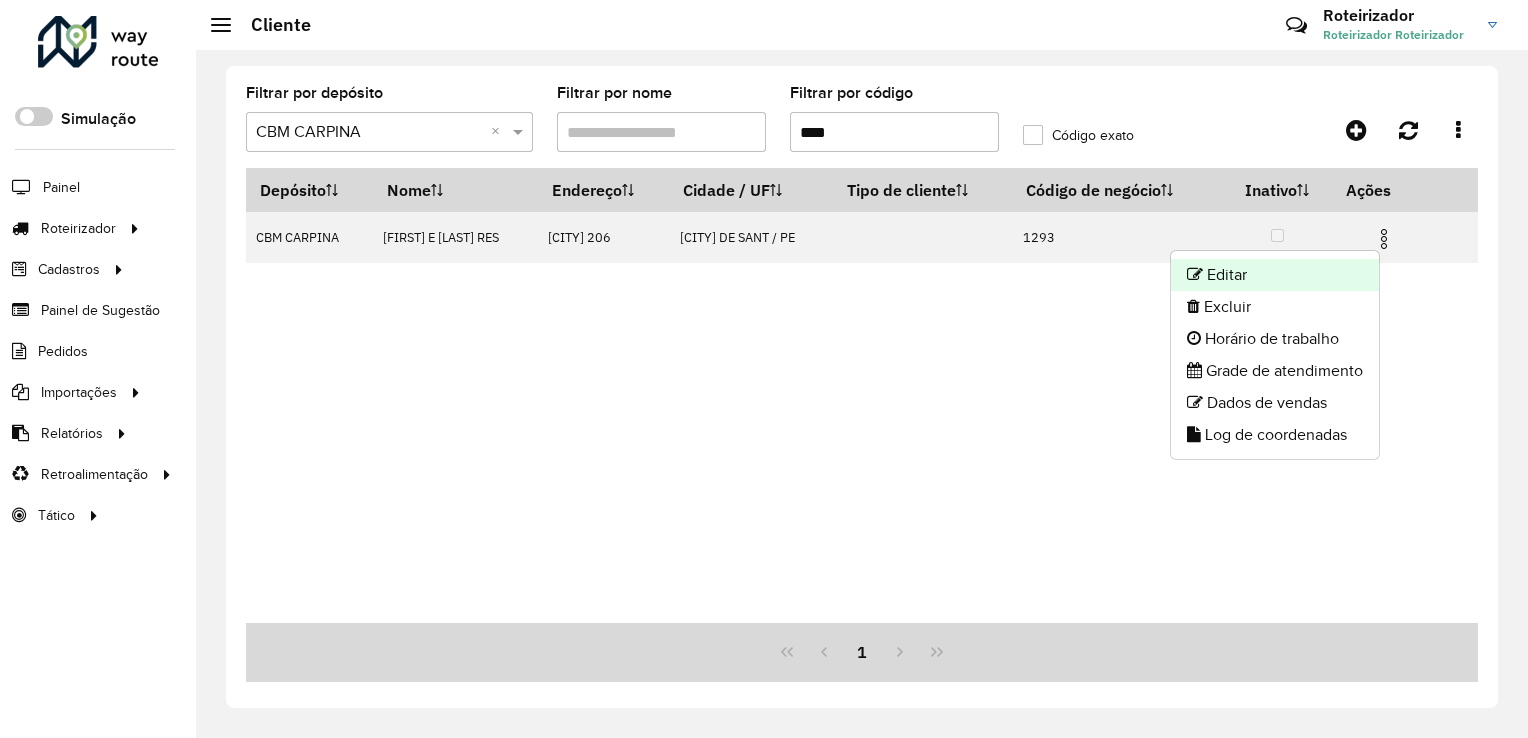 click on "Editar" 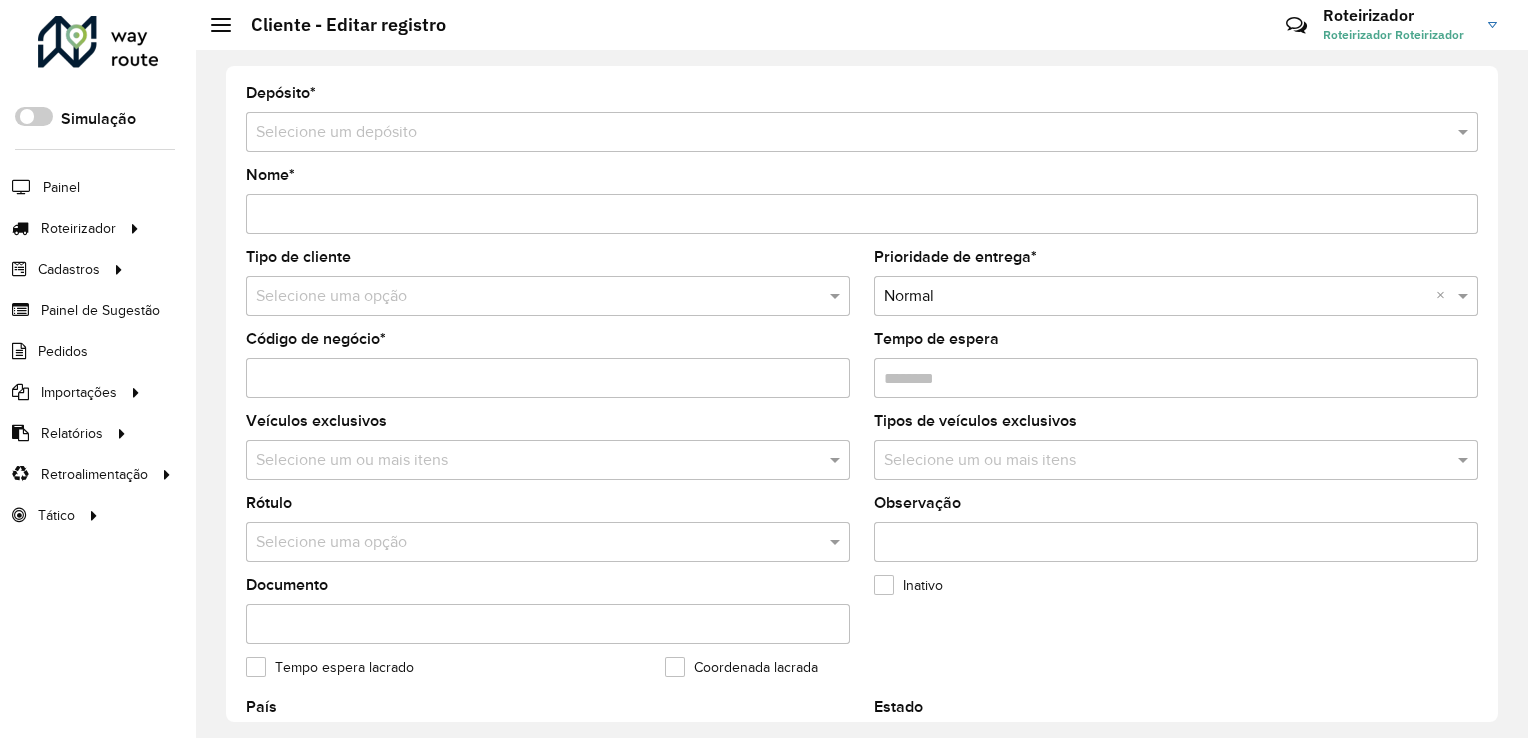 type on "**********" 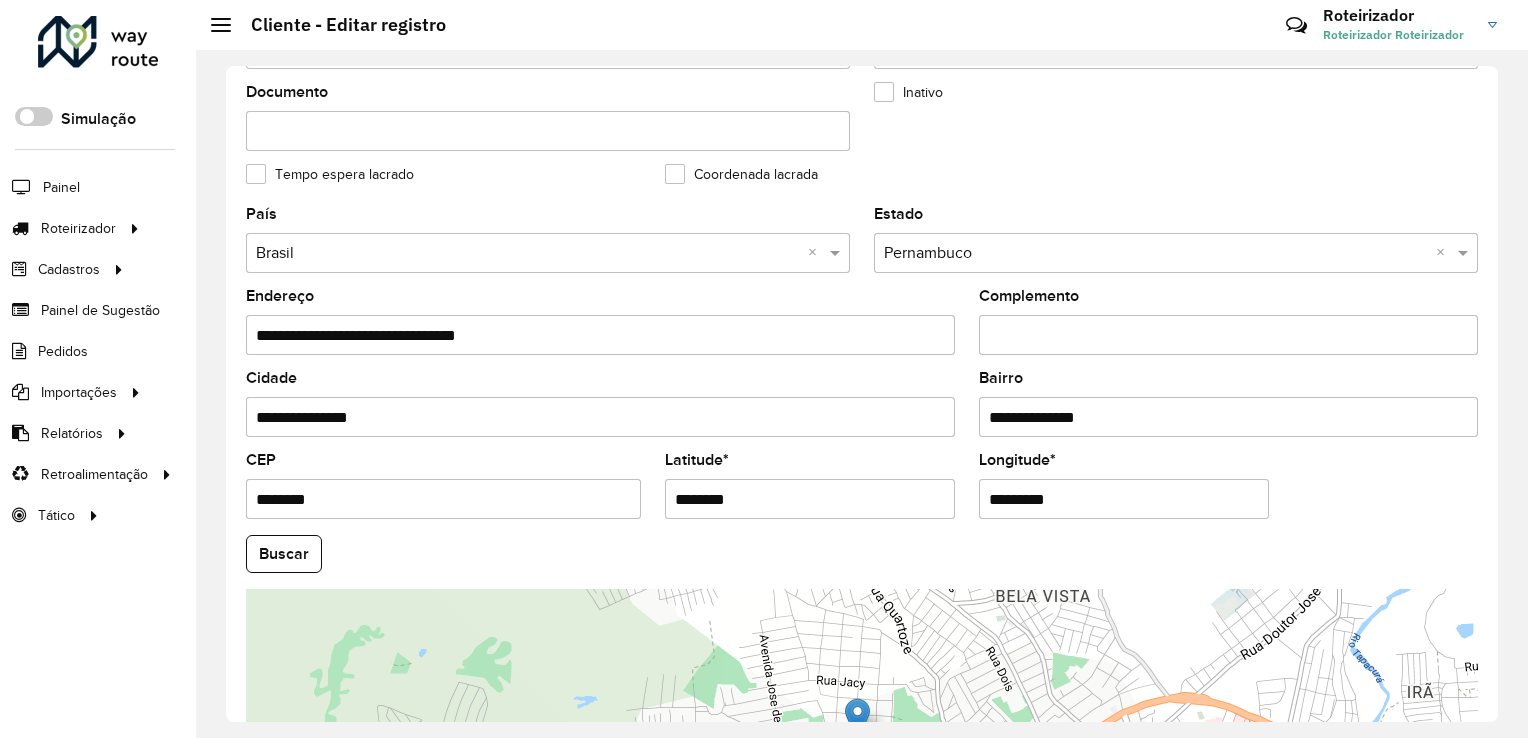 scroll, scrollTop: 500, scrollLeft: 0, axis: vertical 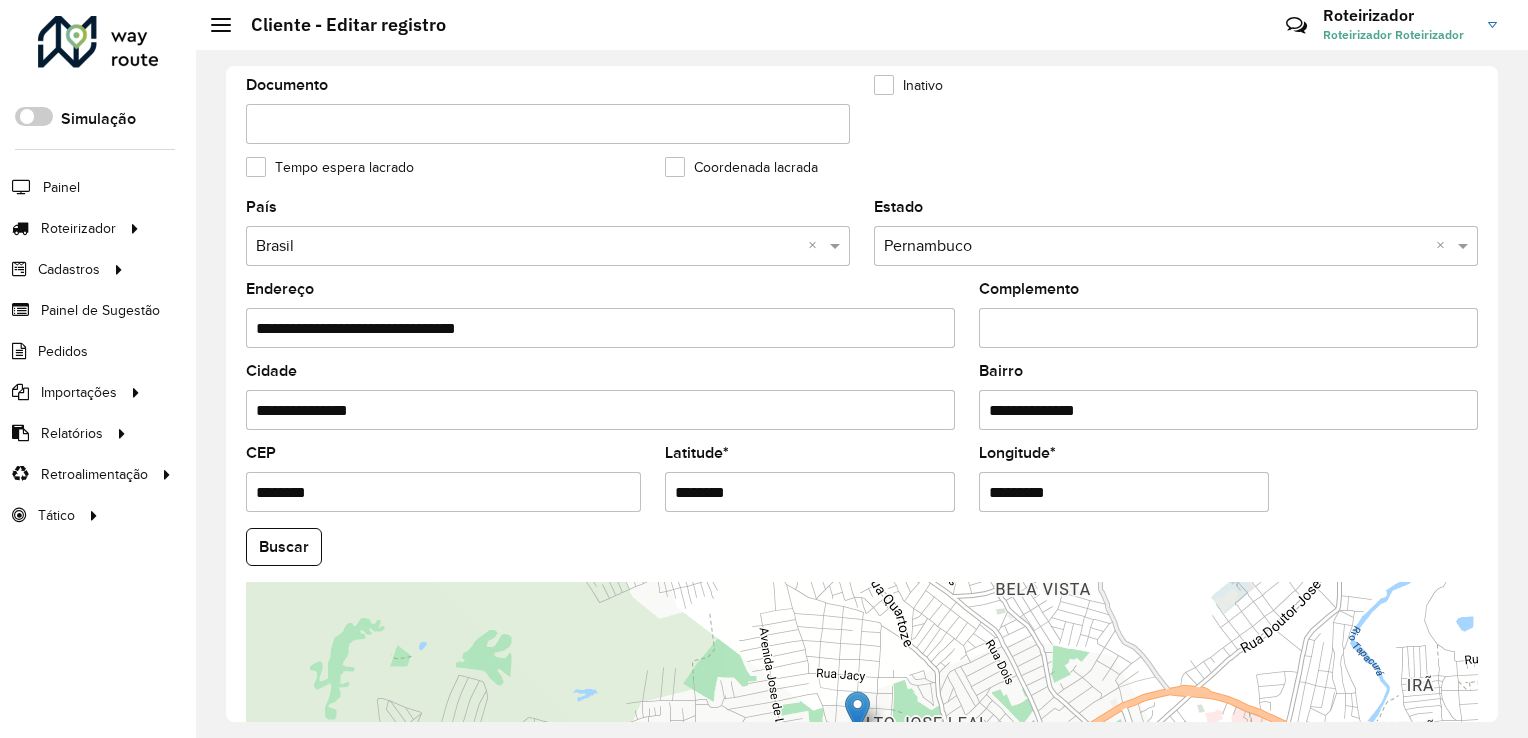drag, startPoint x: 760, startPoint y: 491, endPoint x: 603, endPoint y: 498, distance: 157.15598 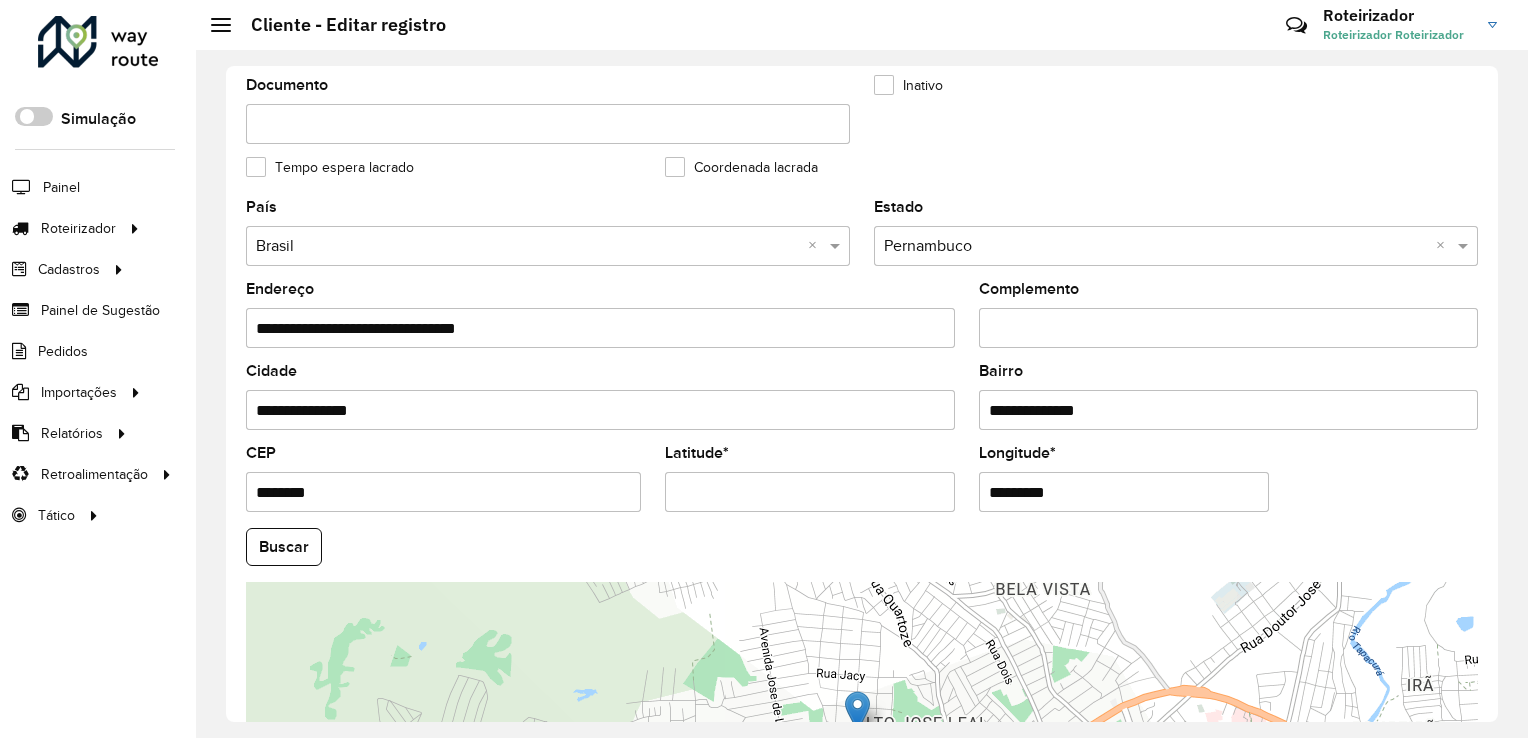 paste on "*********" 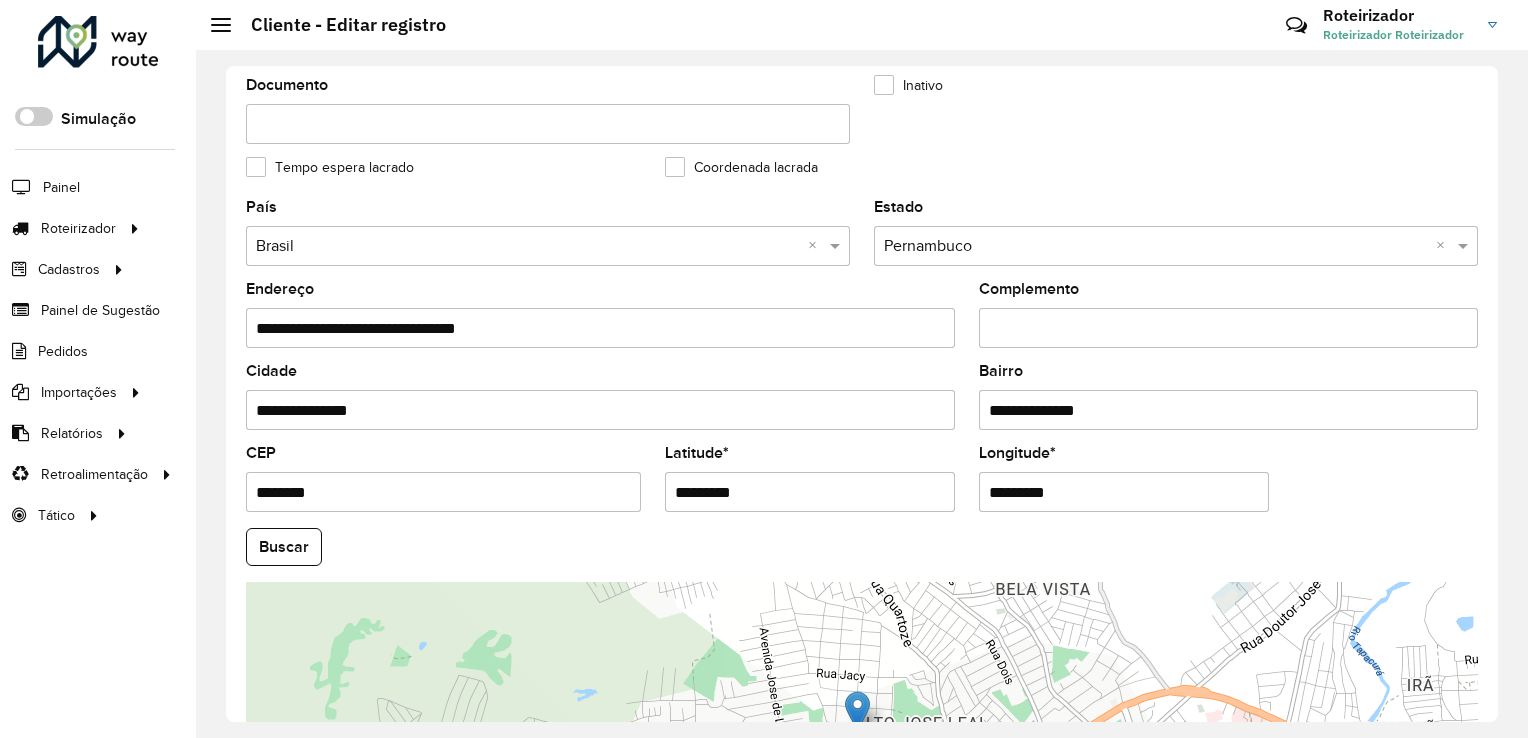 type on "*********" 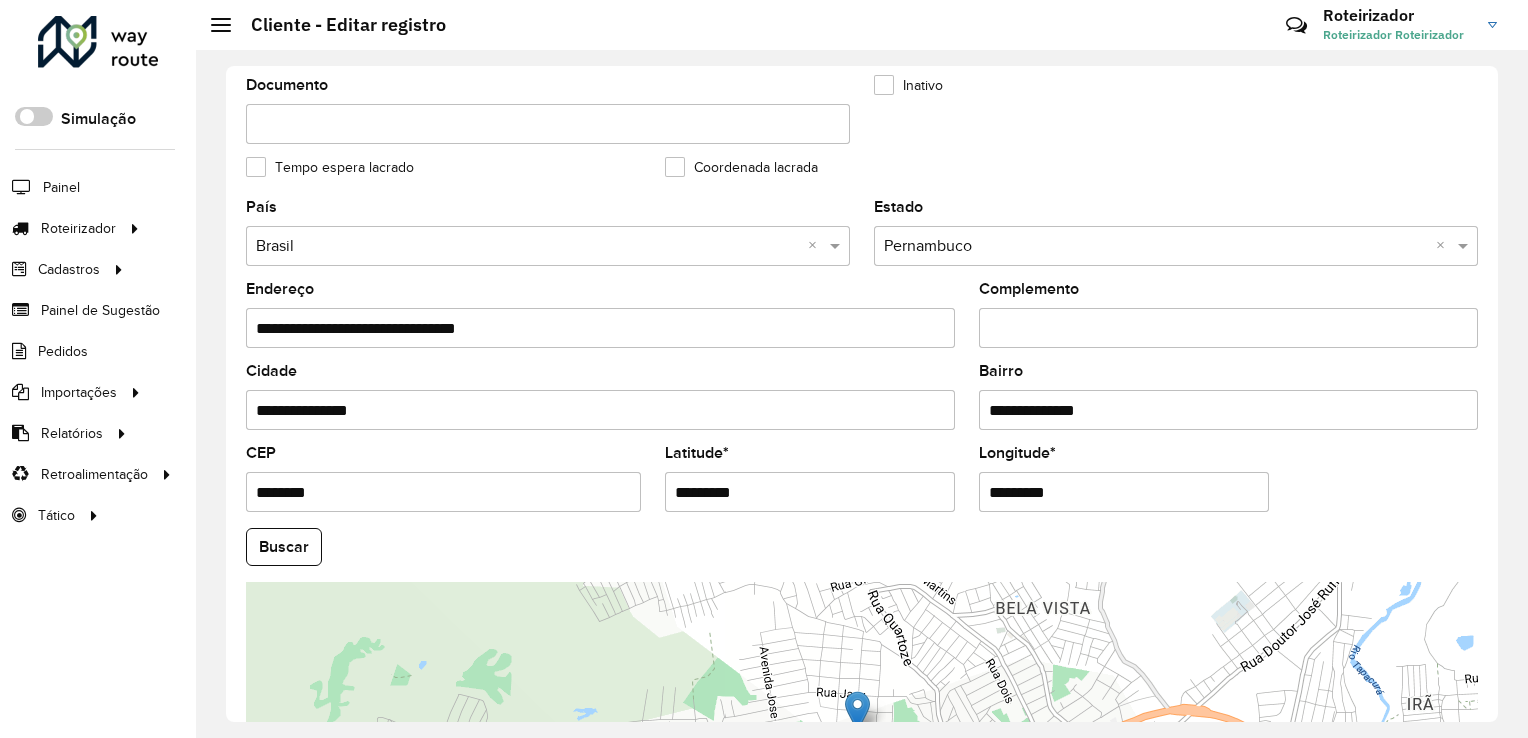 drag, startPoint x: 1072, startPoint y: 486, endPoint x: 927, endPoint y: 507, distance: 146.5128 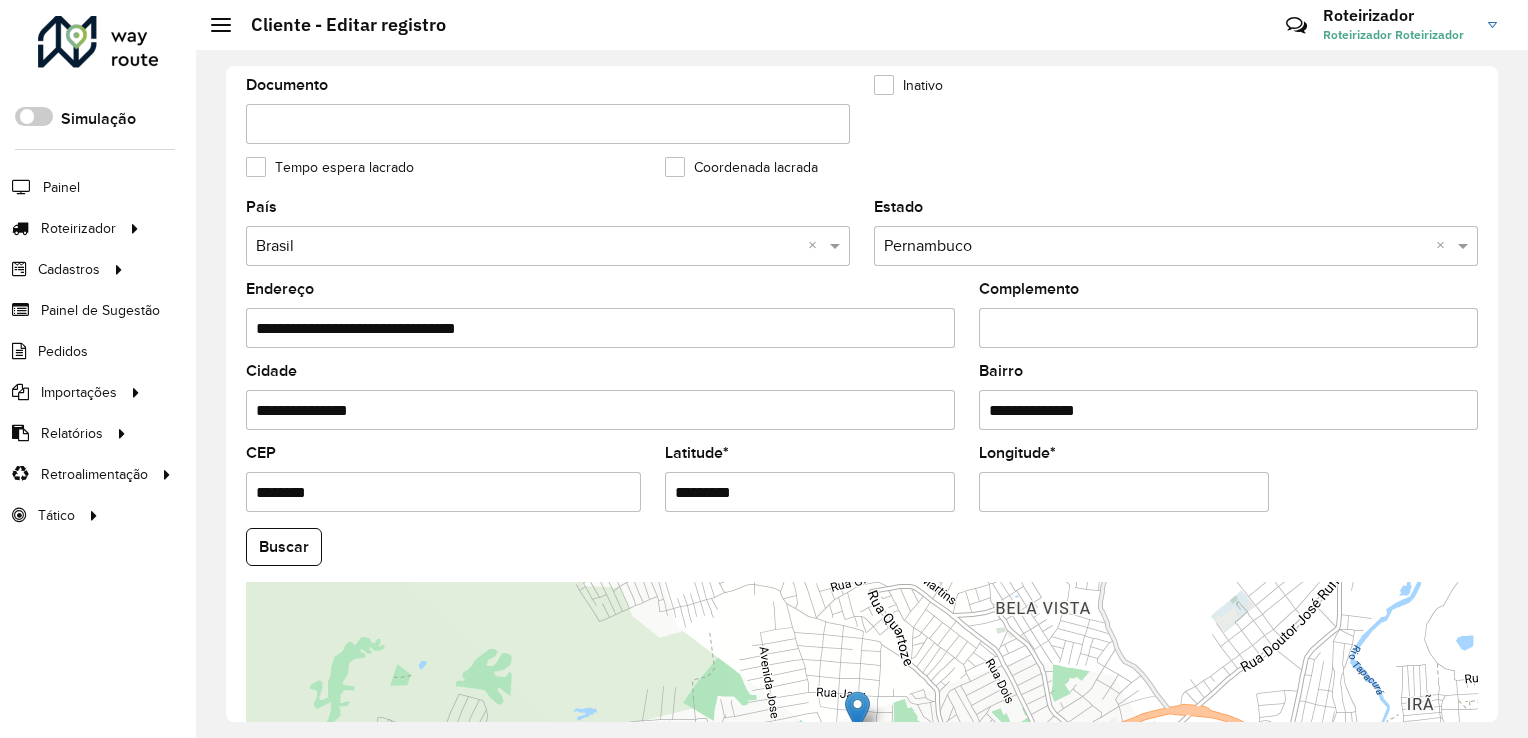 paste on "**********" 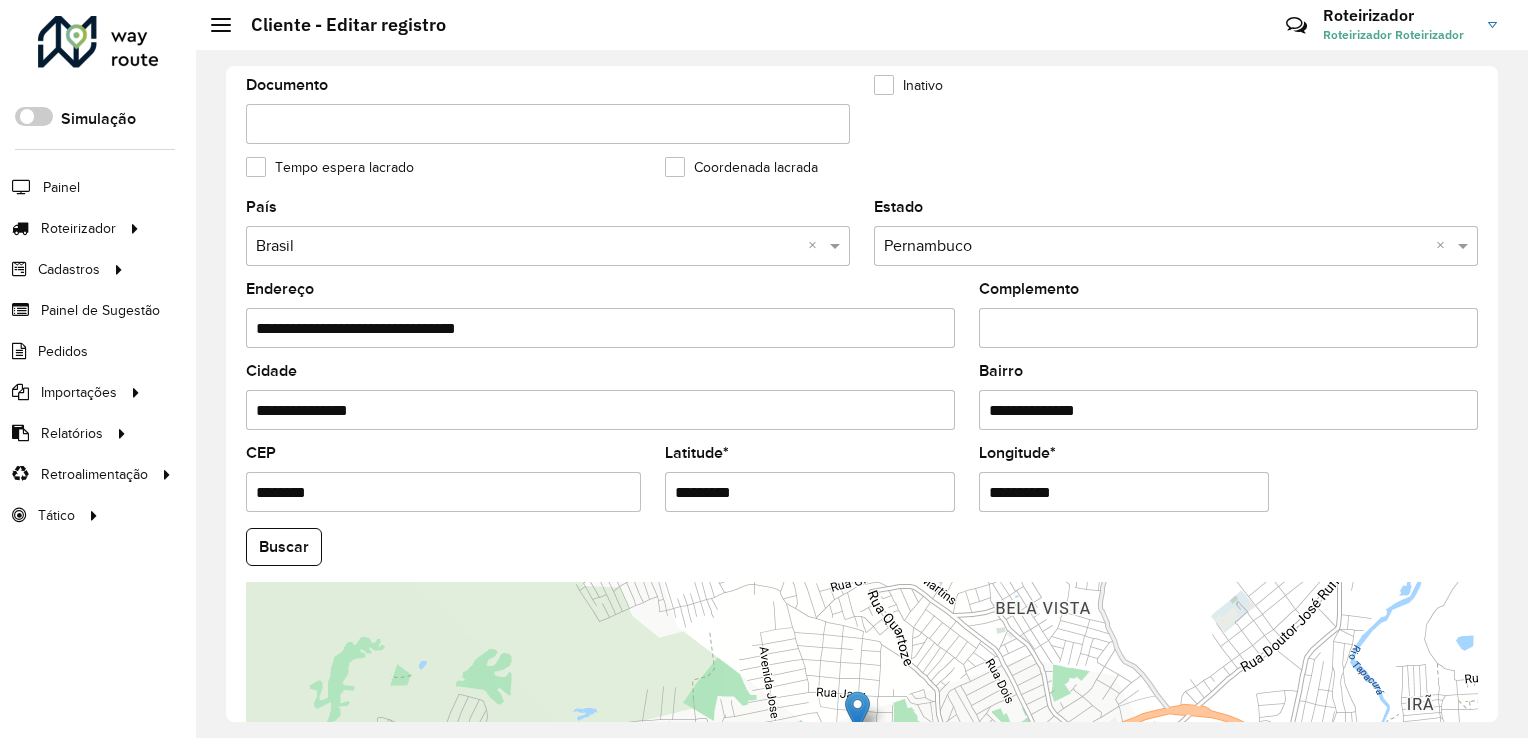 type on "**********" 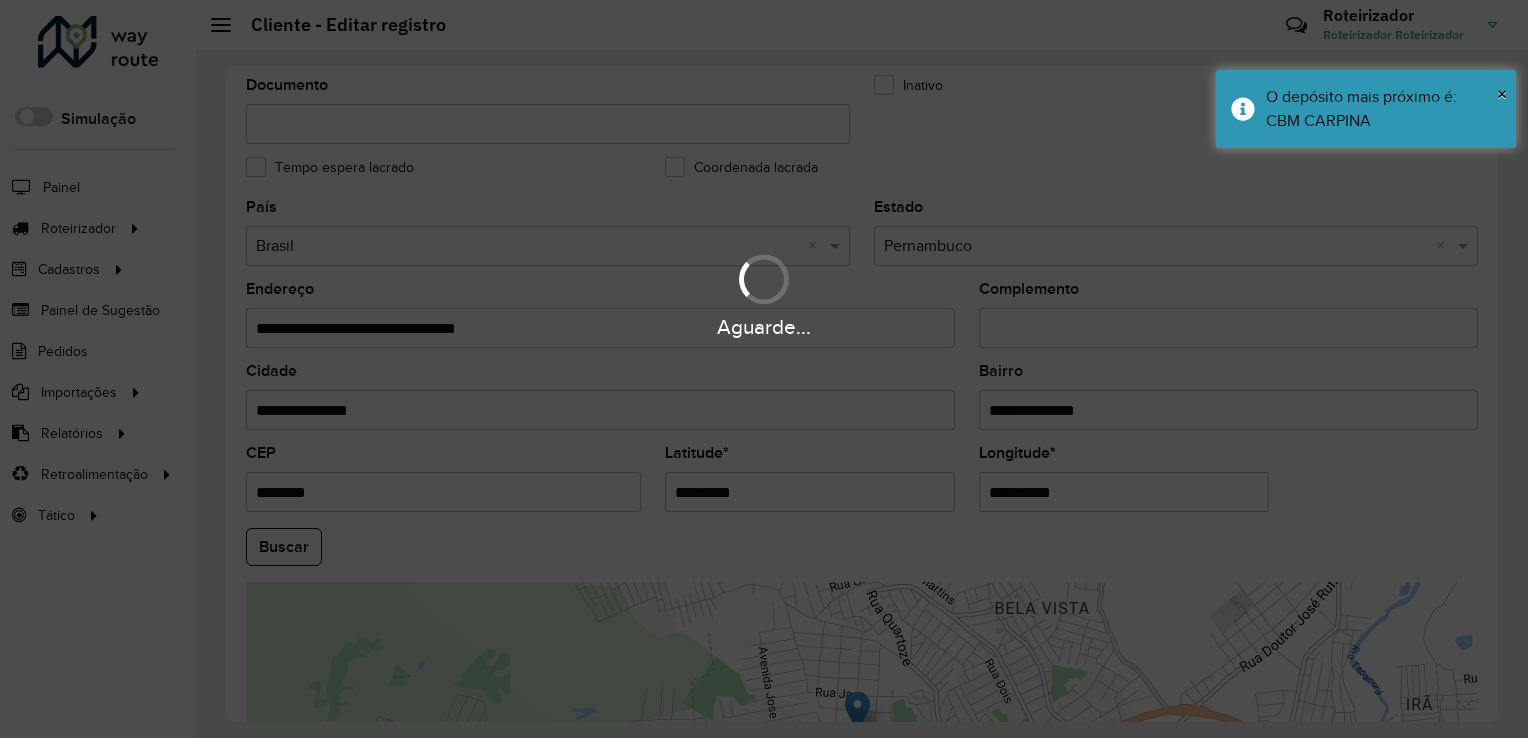 drag, startPoint x: 354, startPoint y: 498, endPoint x: 208, endPoint y: 495, distance: 146.03082 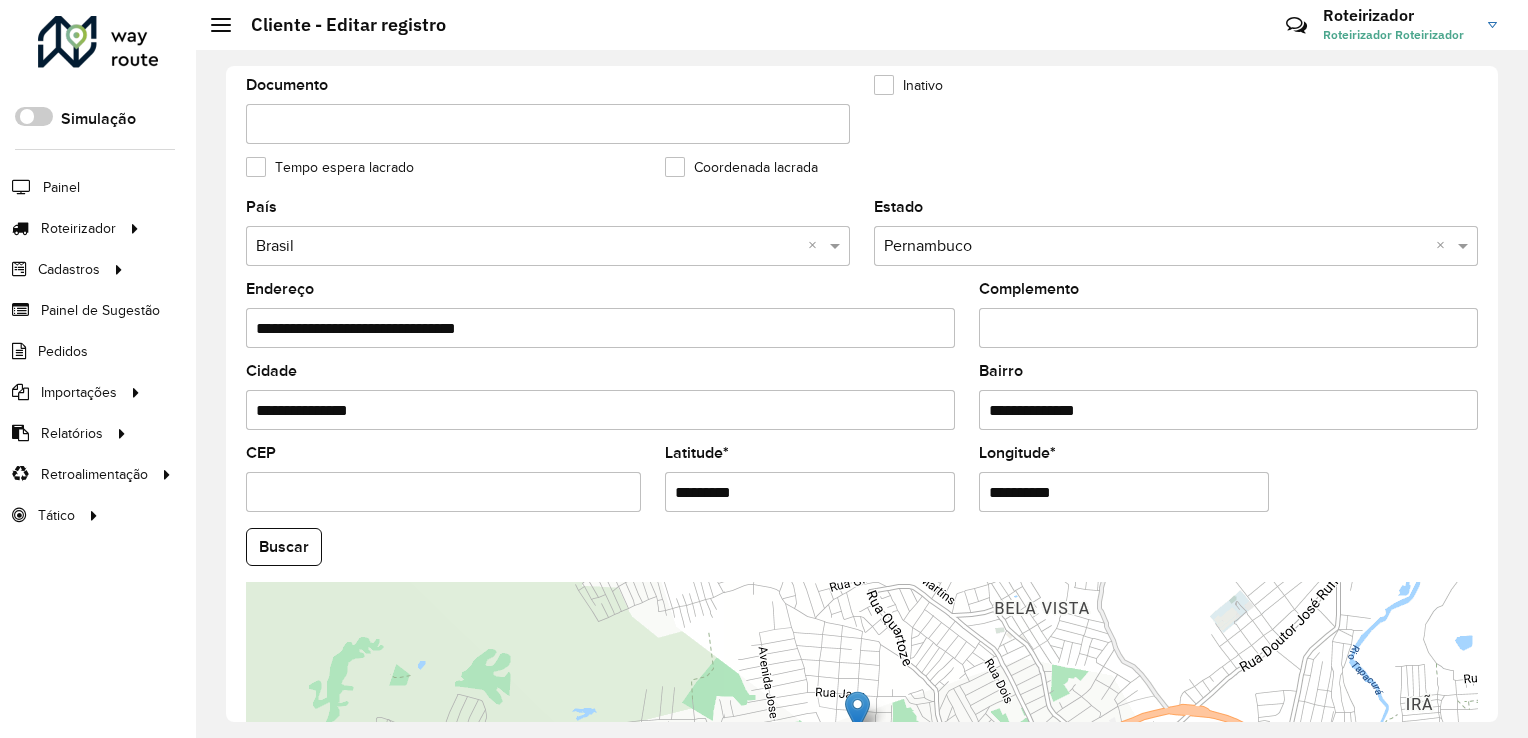 click on "CEP" at bounding box center [443, 492] 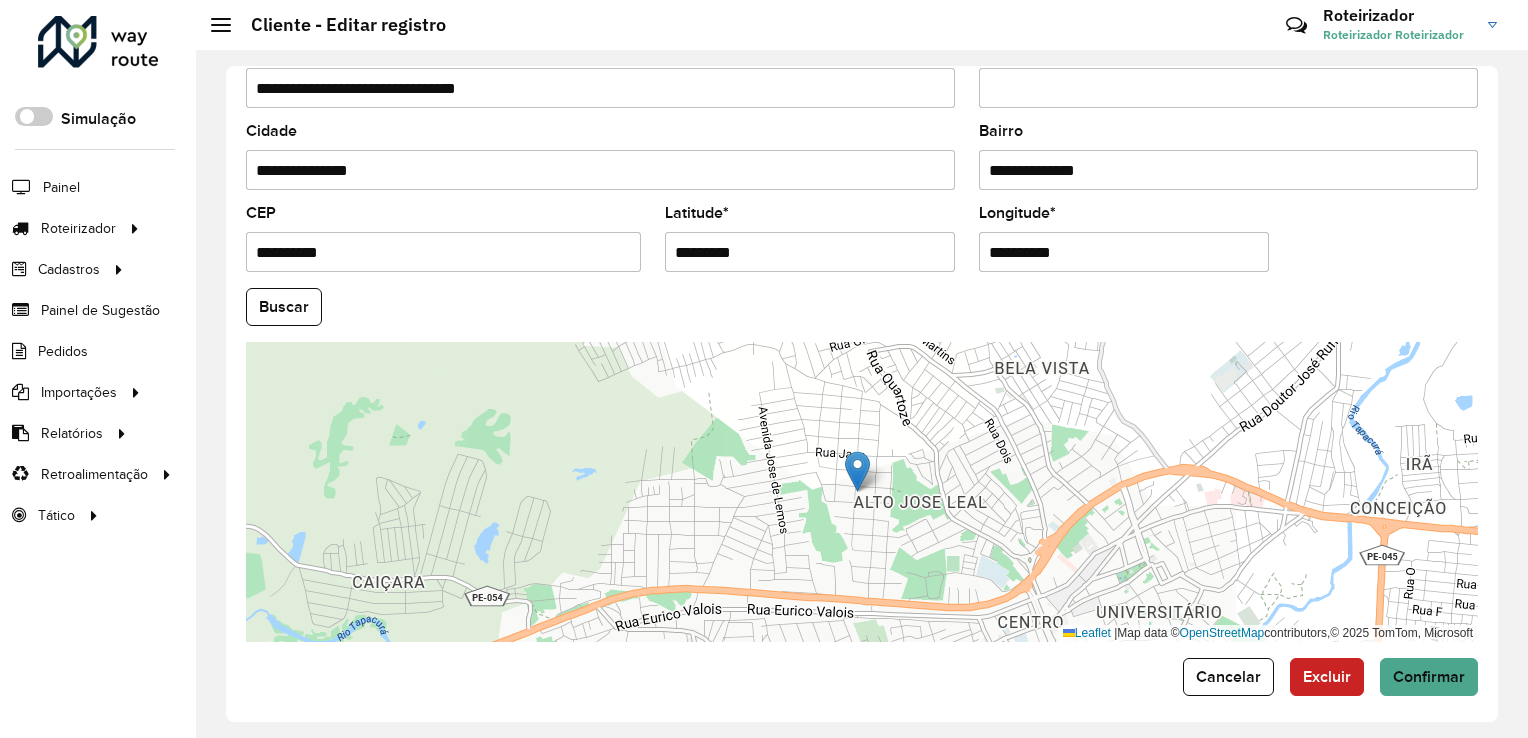 scroll, scrollTop: 741, scrollLeft: 0, axis: vertical 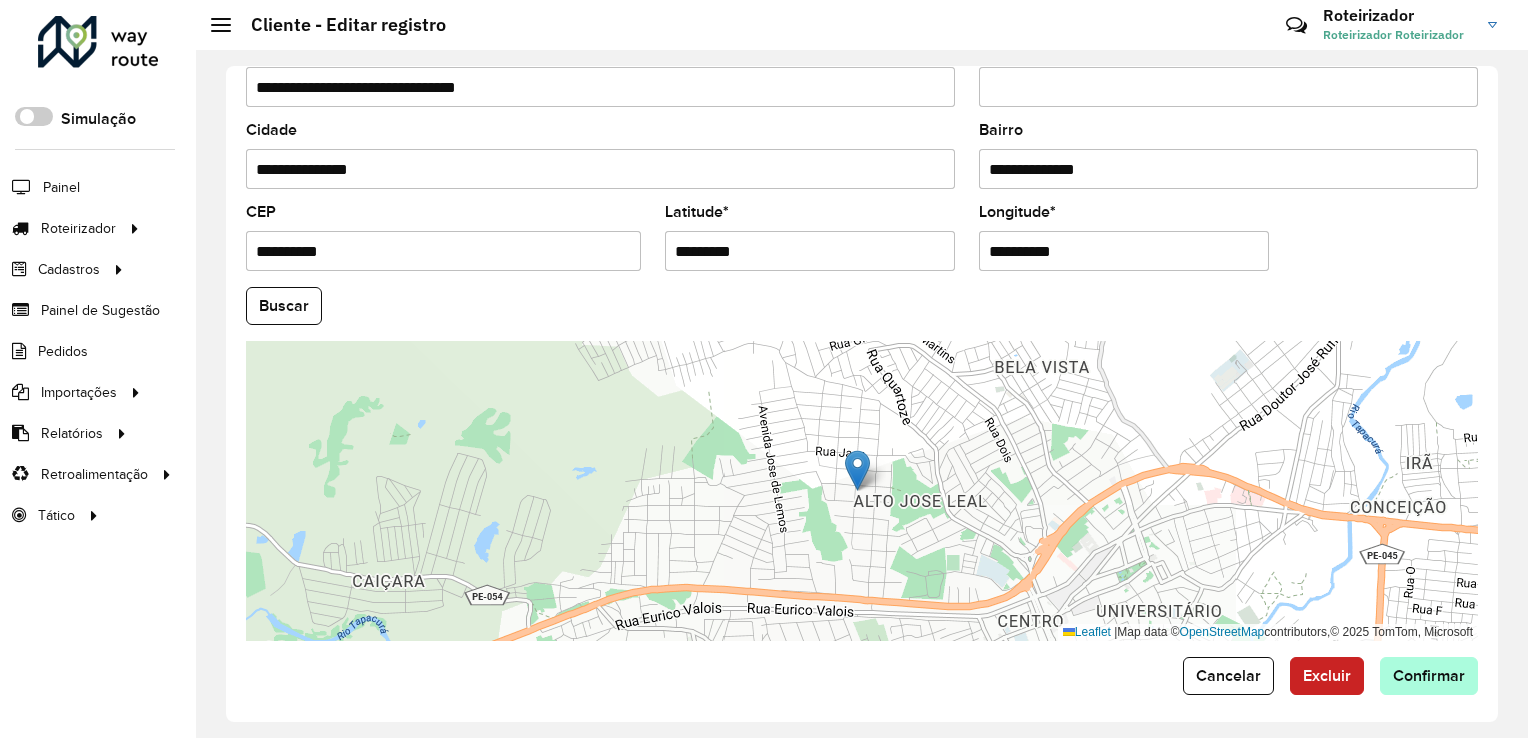 type on "**********" 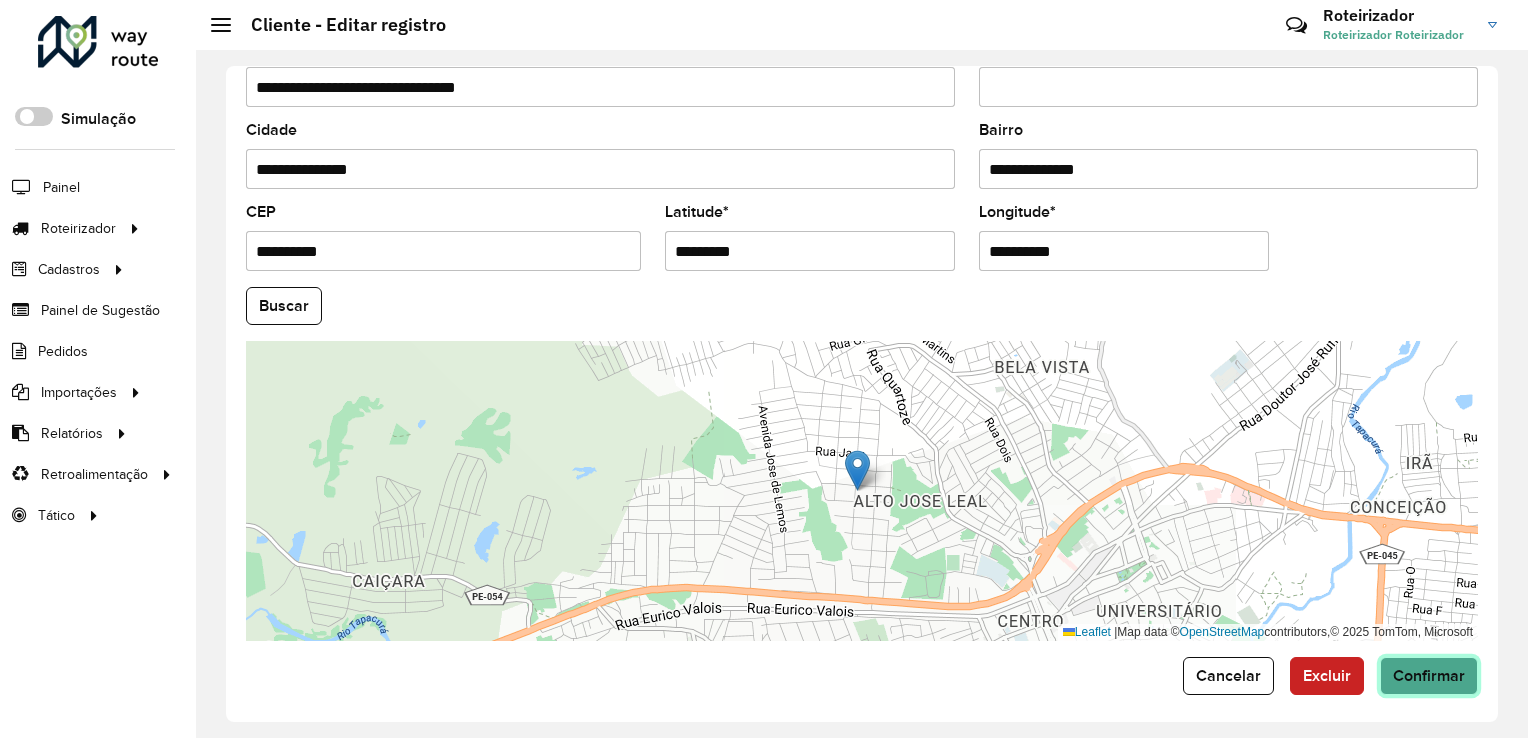 click on "Confirmar" 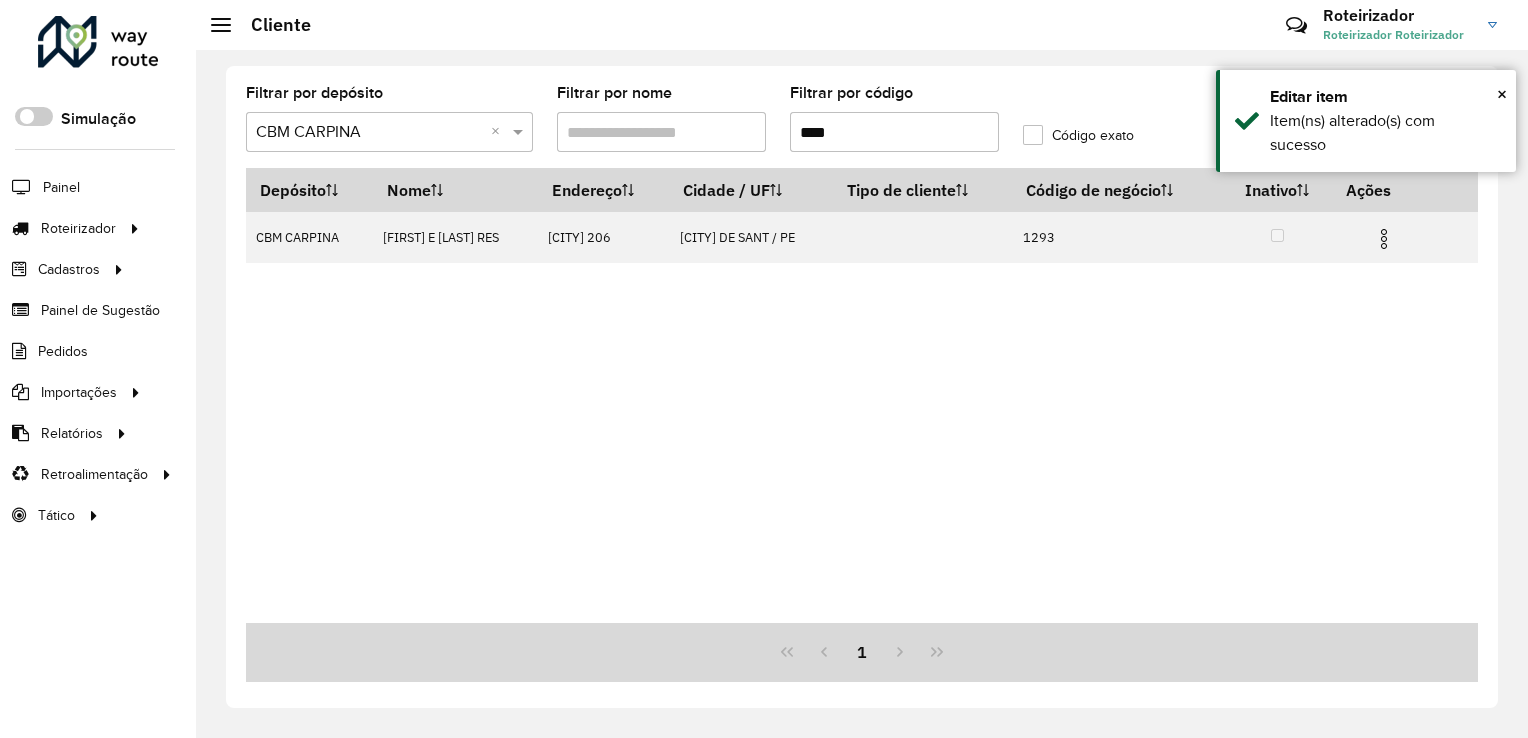 click on "****" at bounding box center [894, 132] 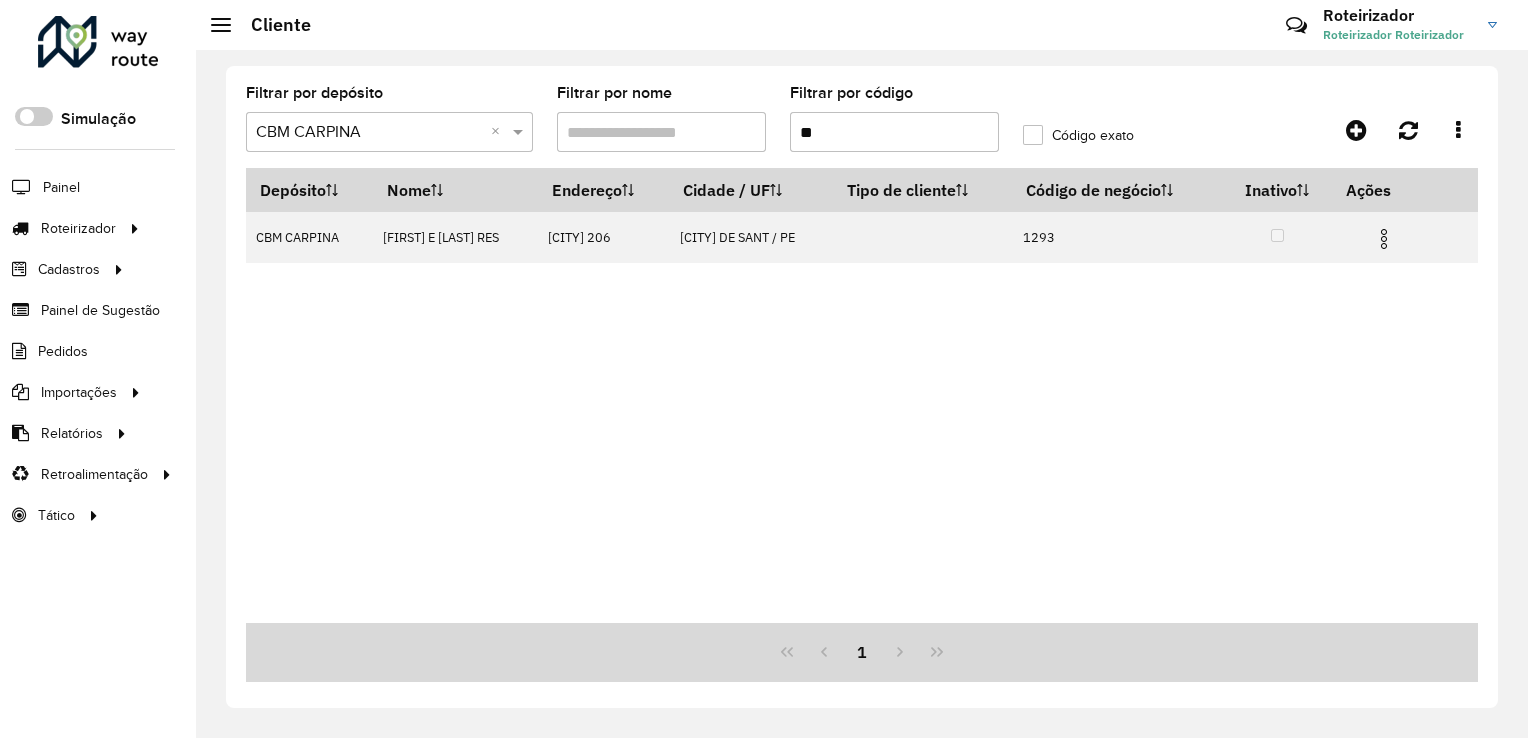 type on "*" 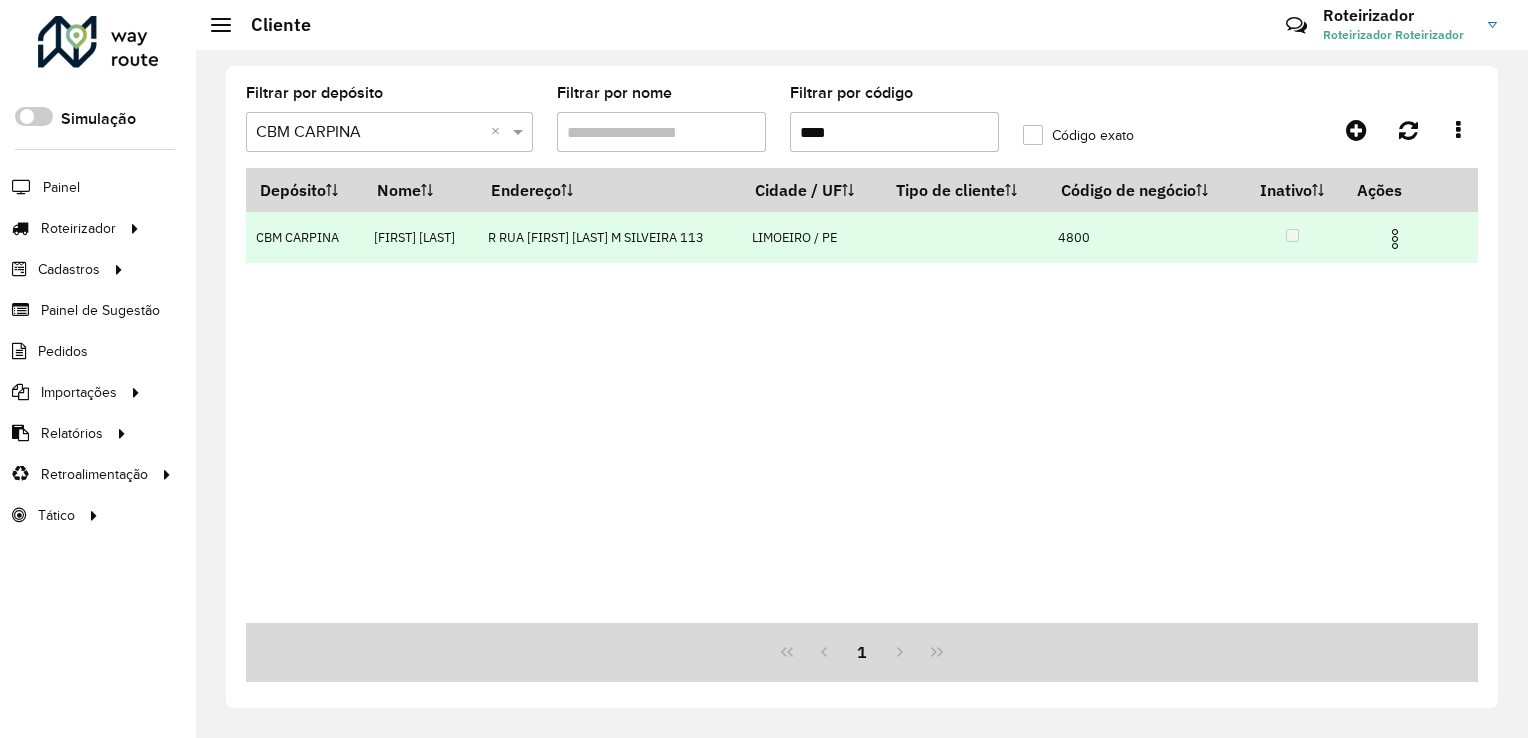 type on "****" 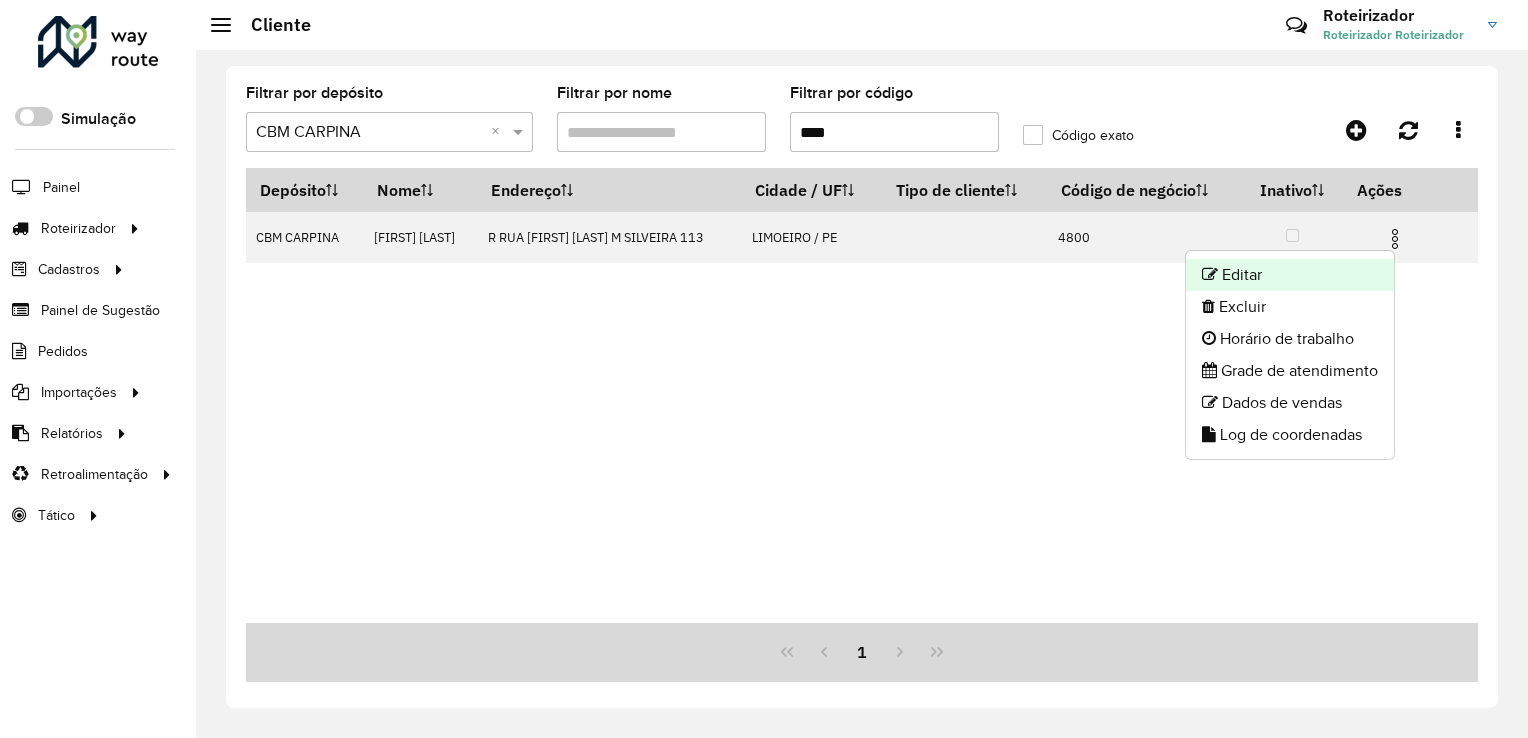 click on "Editar" 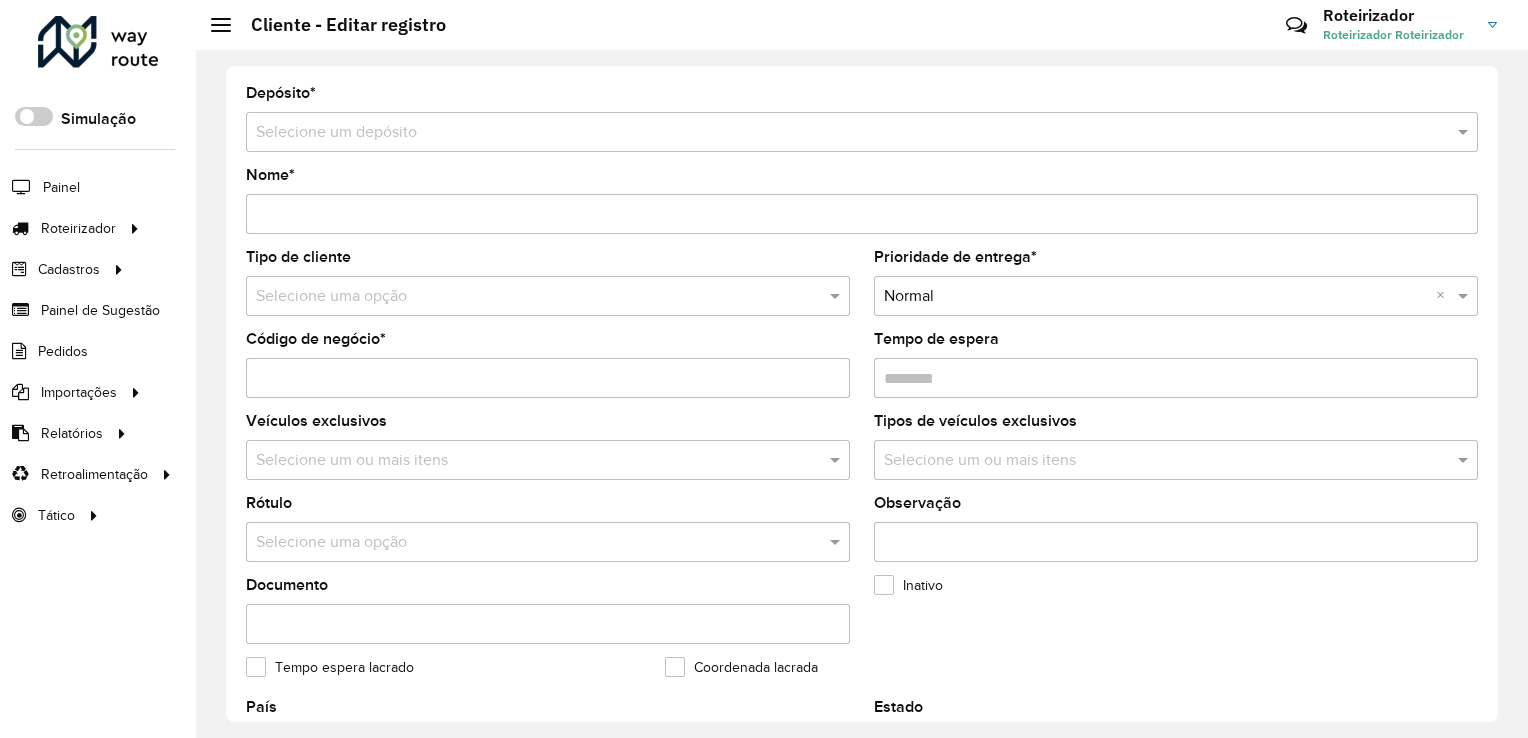type on "**********" 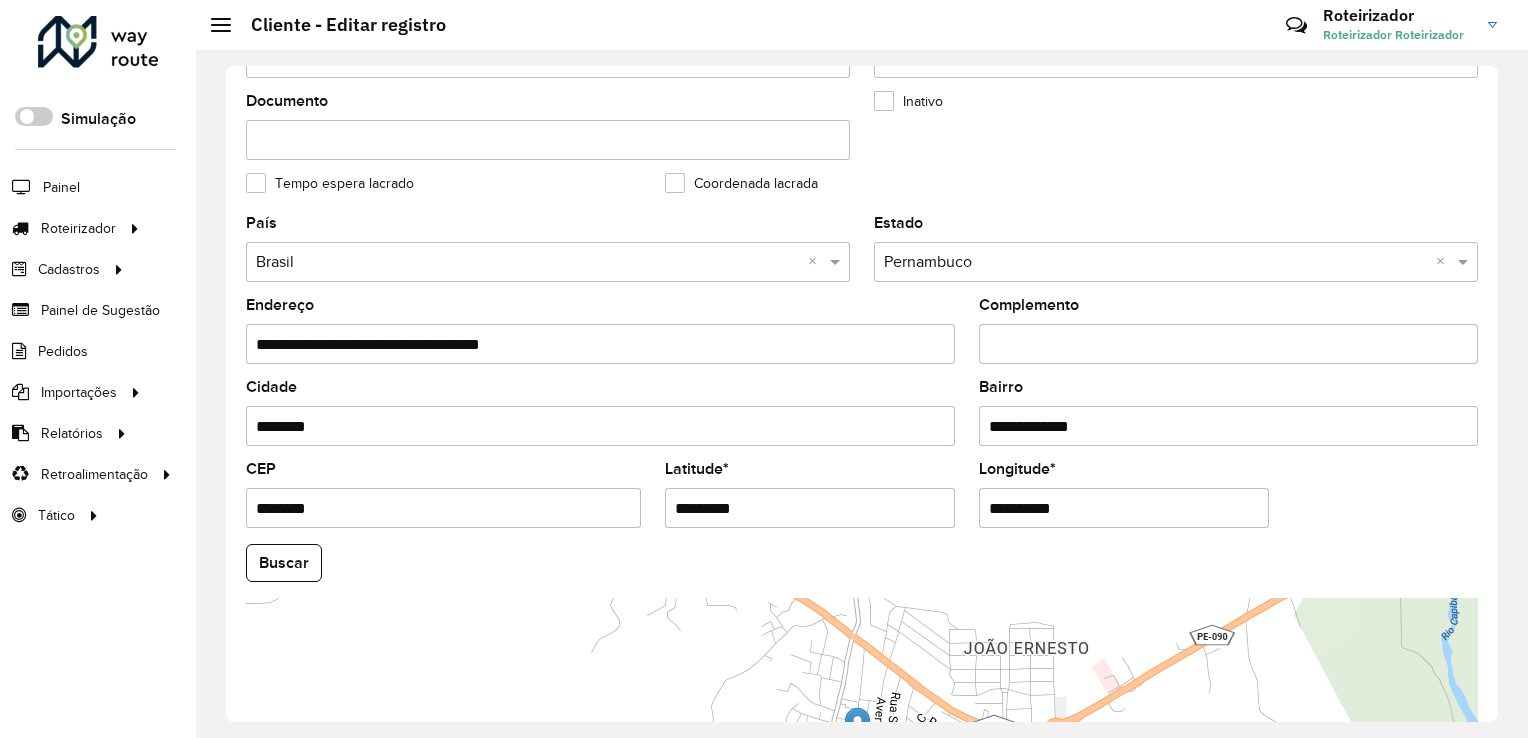 scroll, scrollTop: 500, scrollLeft: 0, axis: vertical 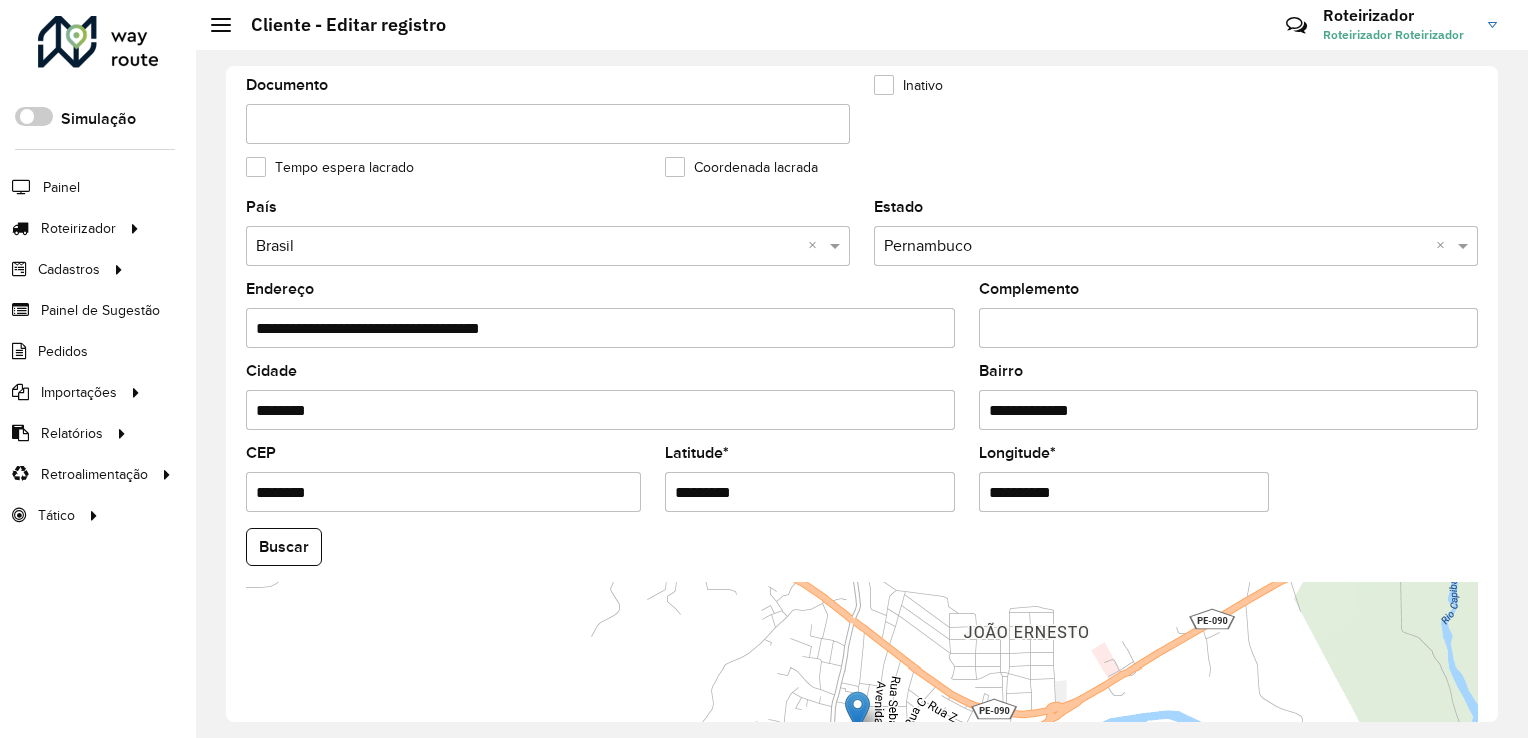 drag, startPoint x: 764, startPoint y: 481, endPoint x: 553, endPoint y: 492, distance: 211.28653 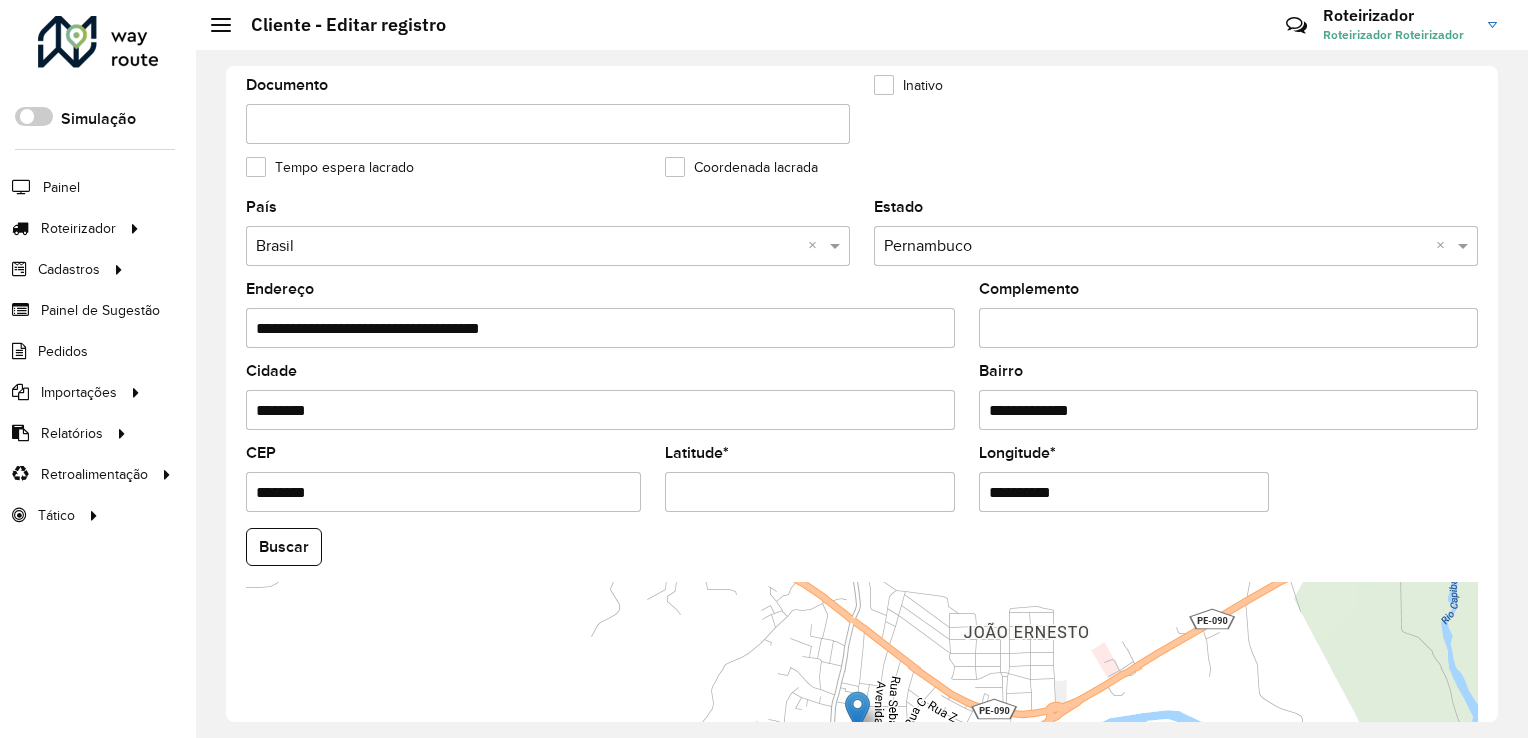 paste on "*********" 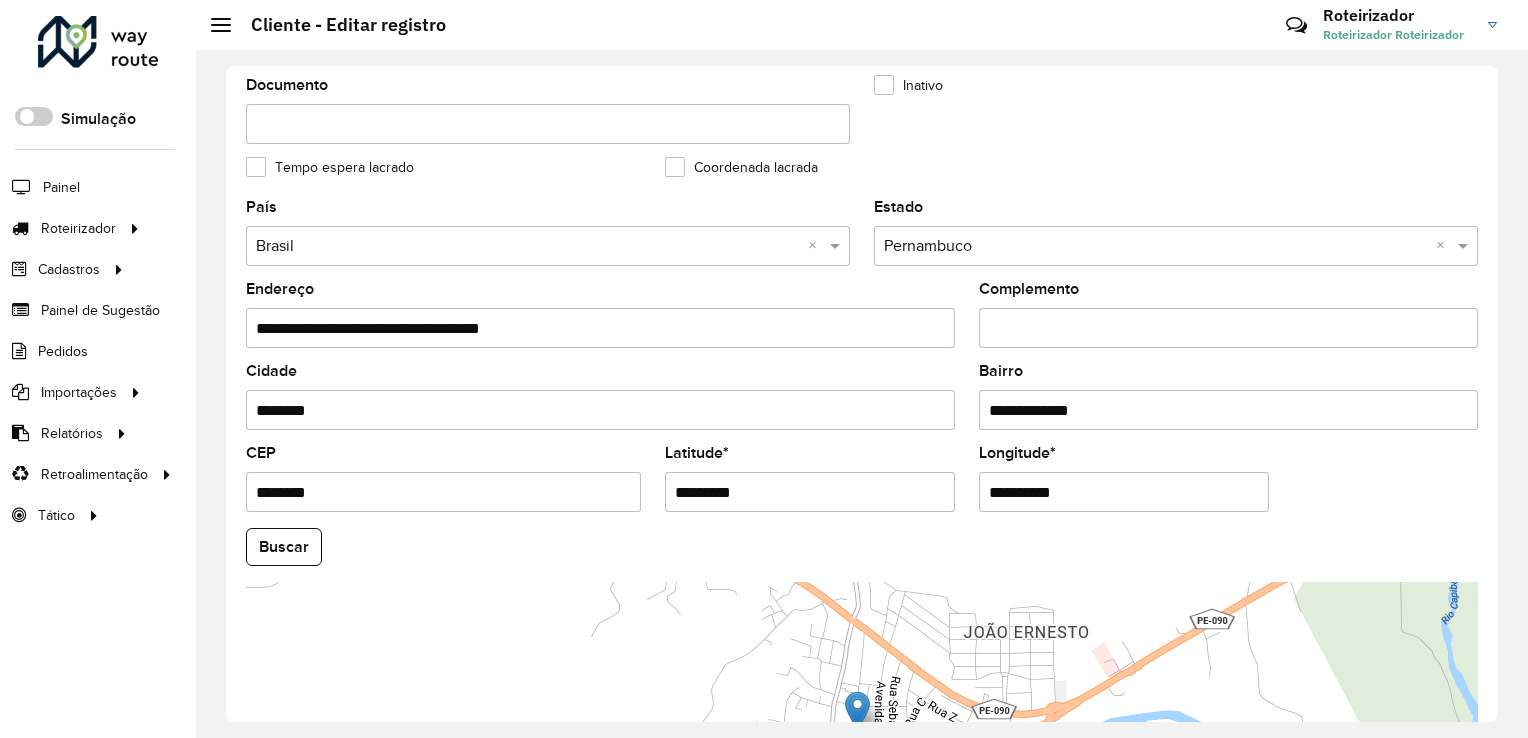 type on "*********" 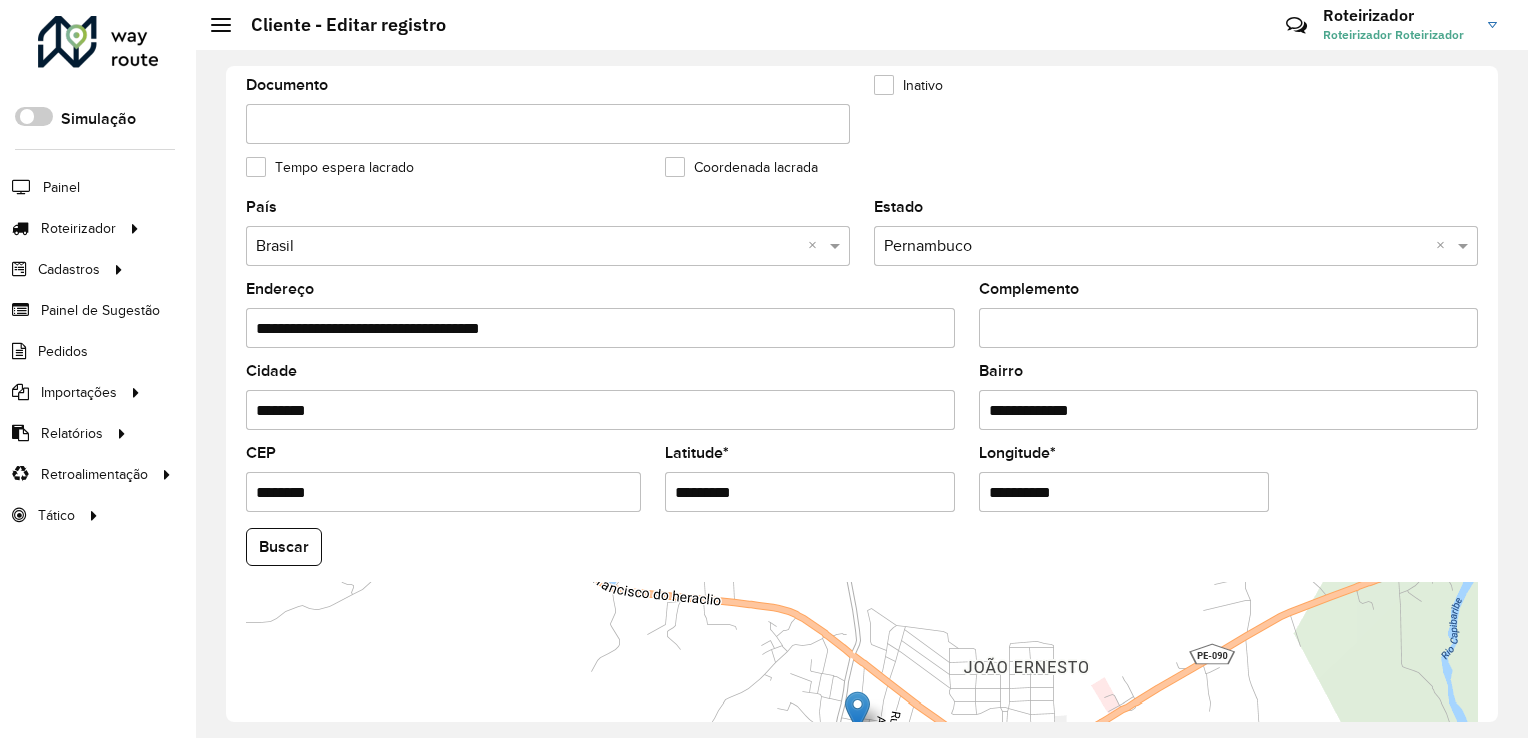 drag, startPoint x: 1099, startPoint y: 490, endPoint x: 893, endPoint y: 487, distance: 206.02185 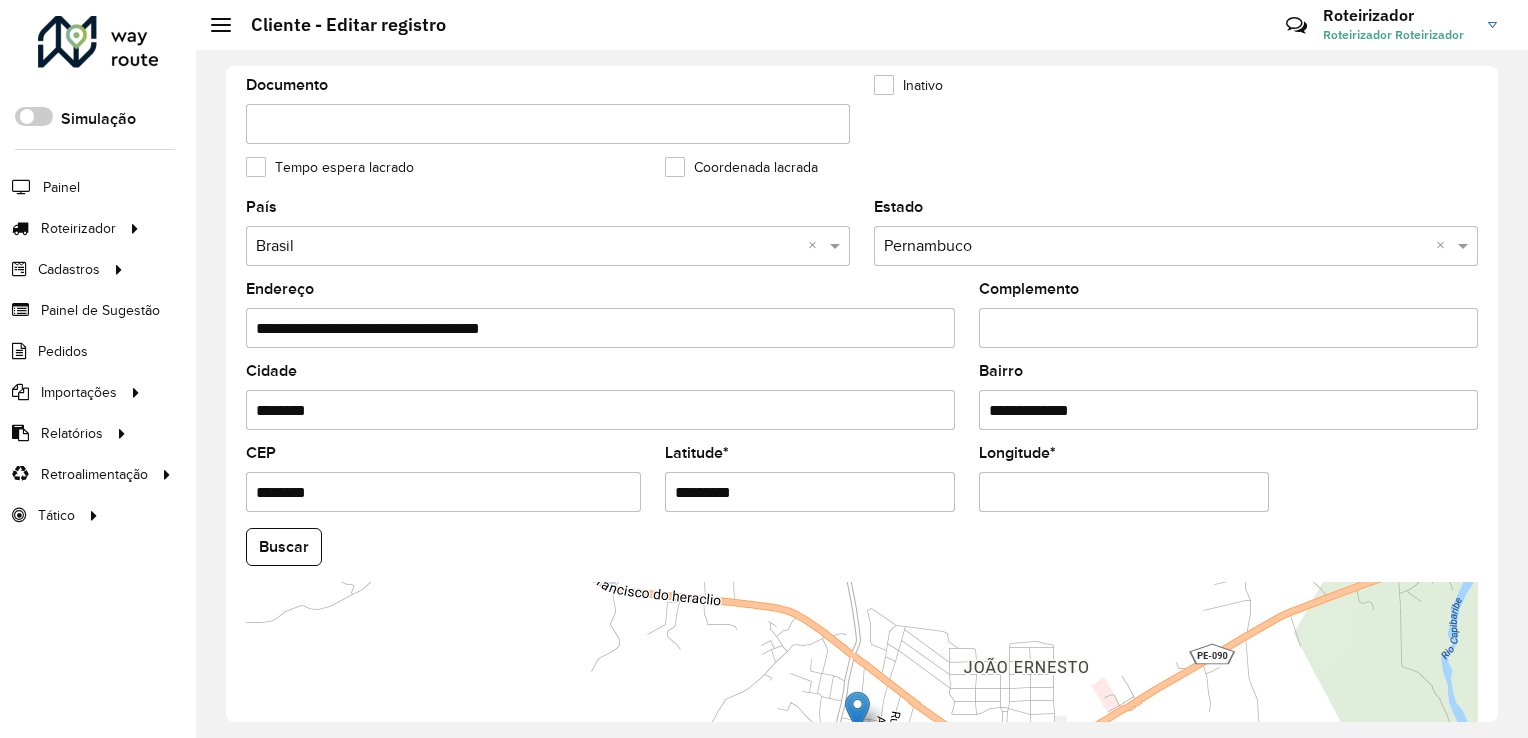 paste on "**********" 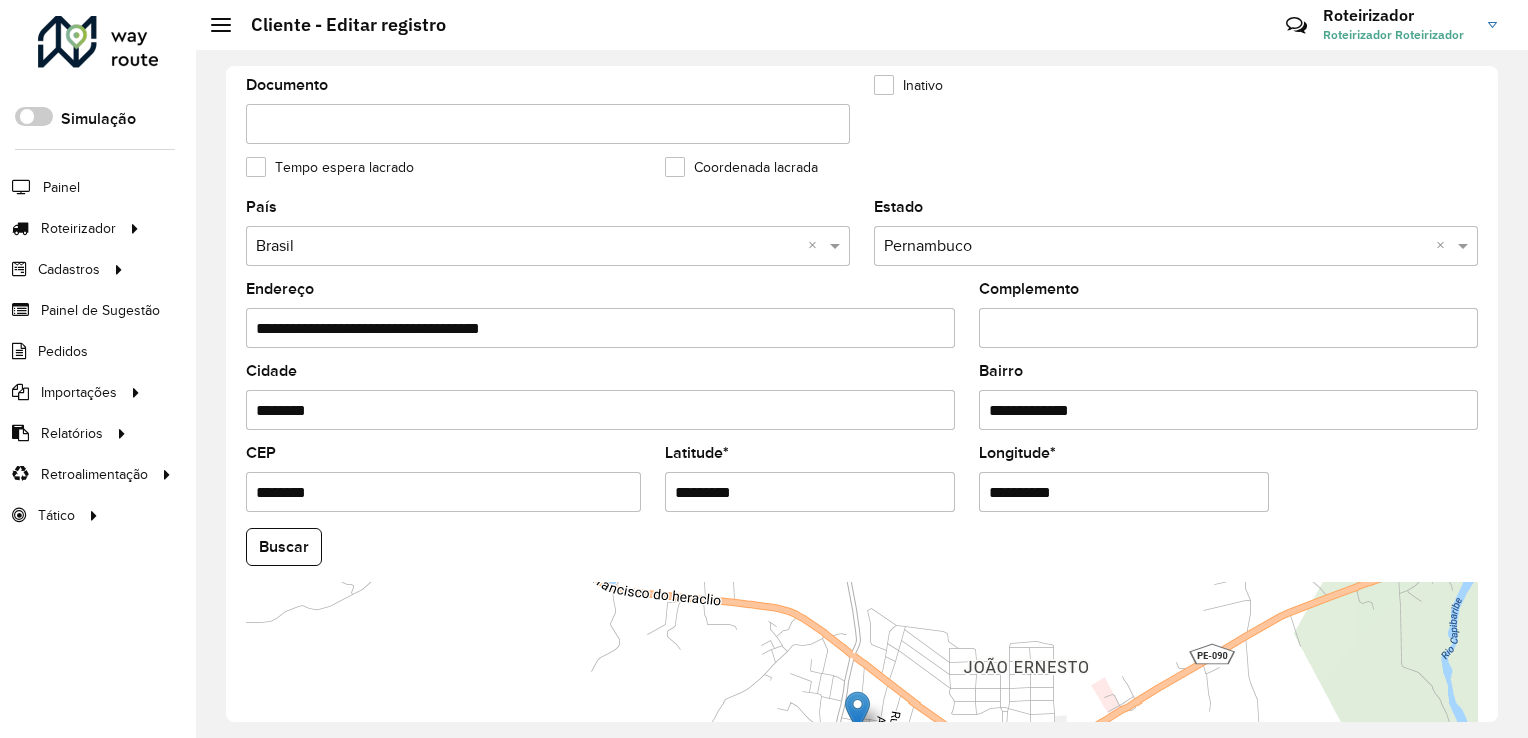 type on "**********" 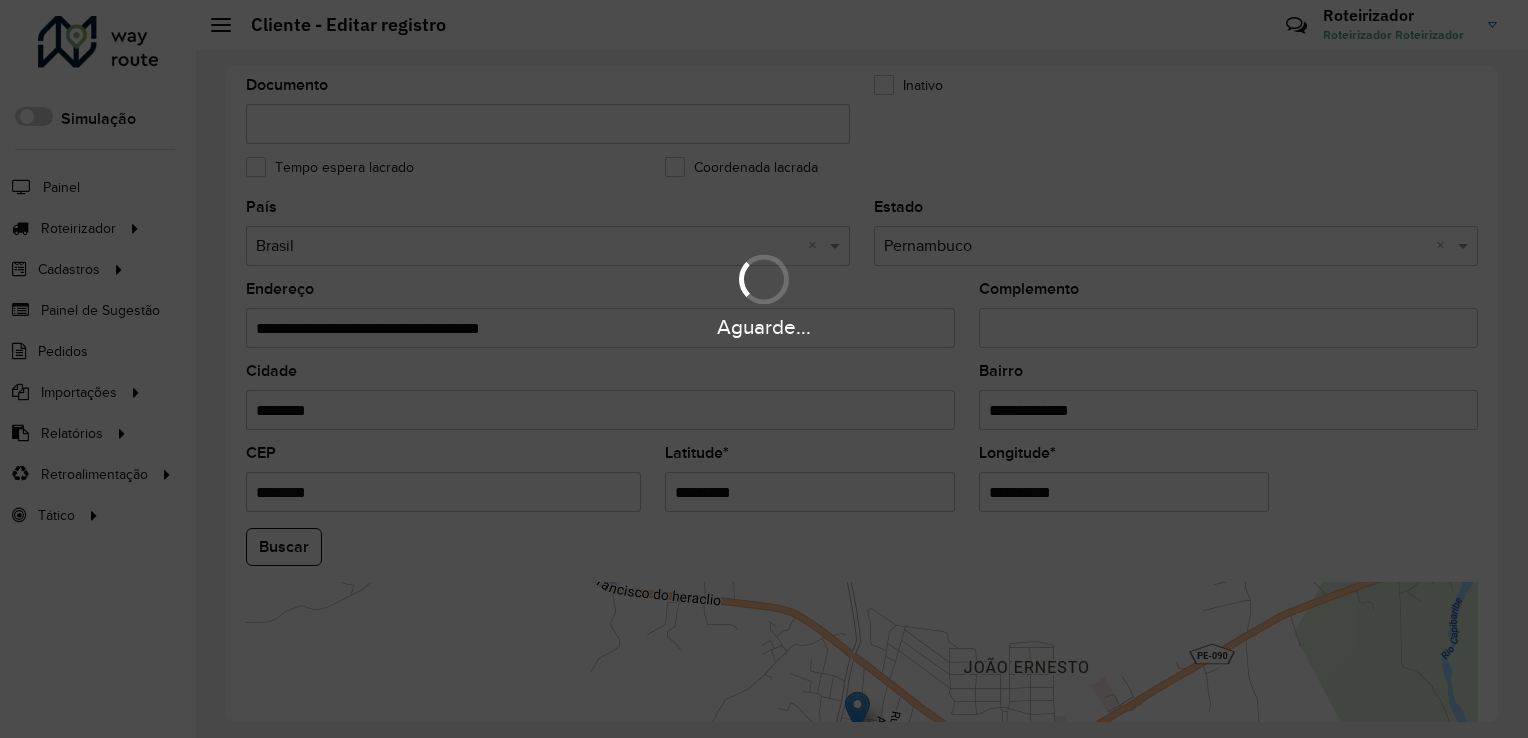 drag, startPoint x: 207, startPoint y: 494, endPoint x: 196, endPoint y: 495, distance: 11.045361 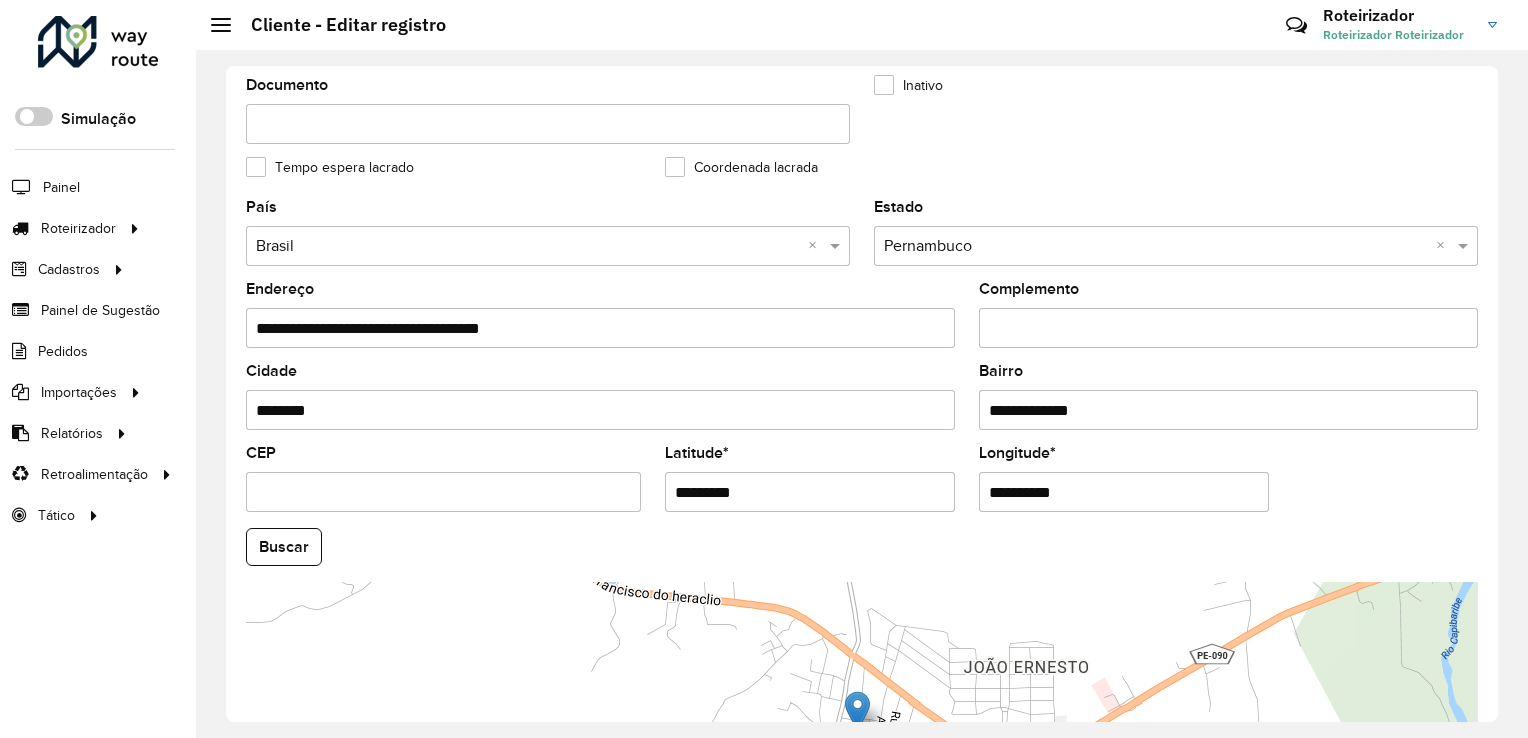 click on "CEP" at bounding box center (443, 492) 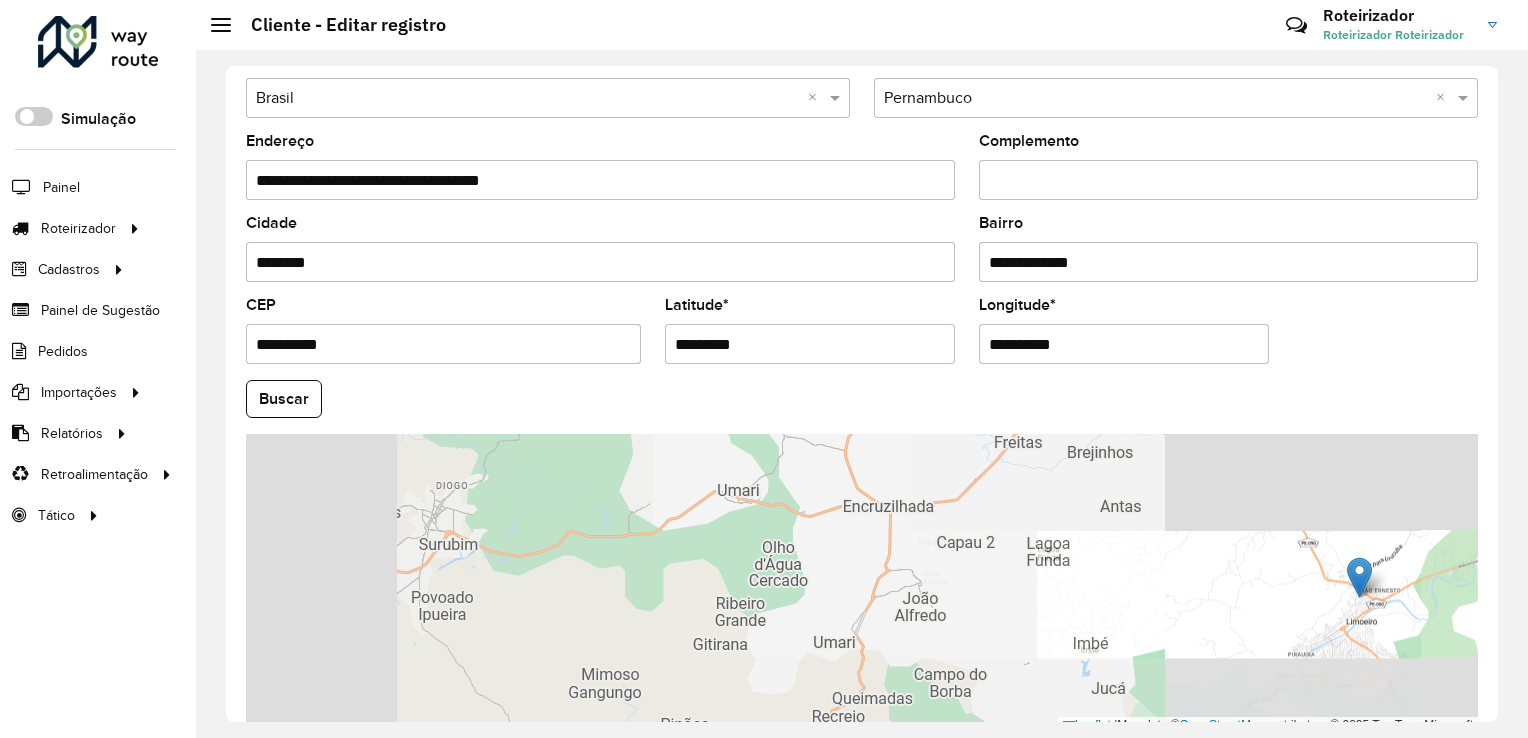 scroll, scrollTop: 741, scrollLeft: 0, axis: vertical 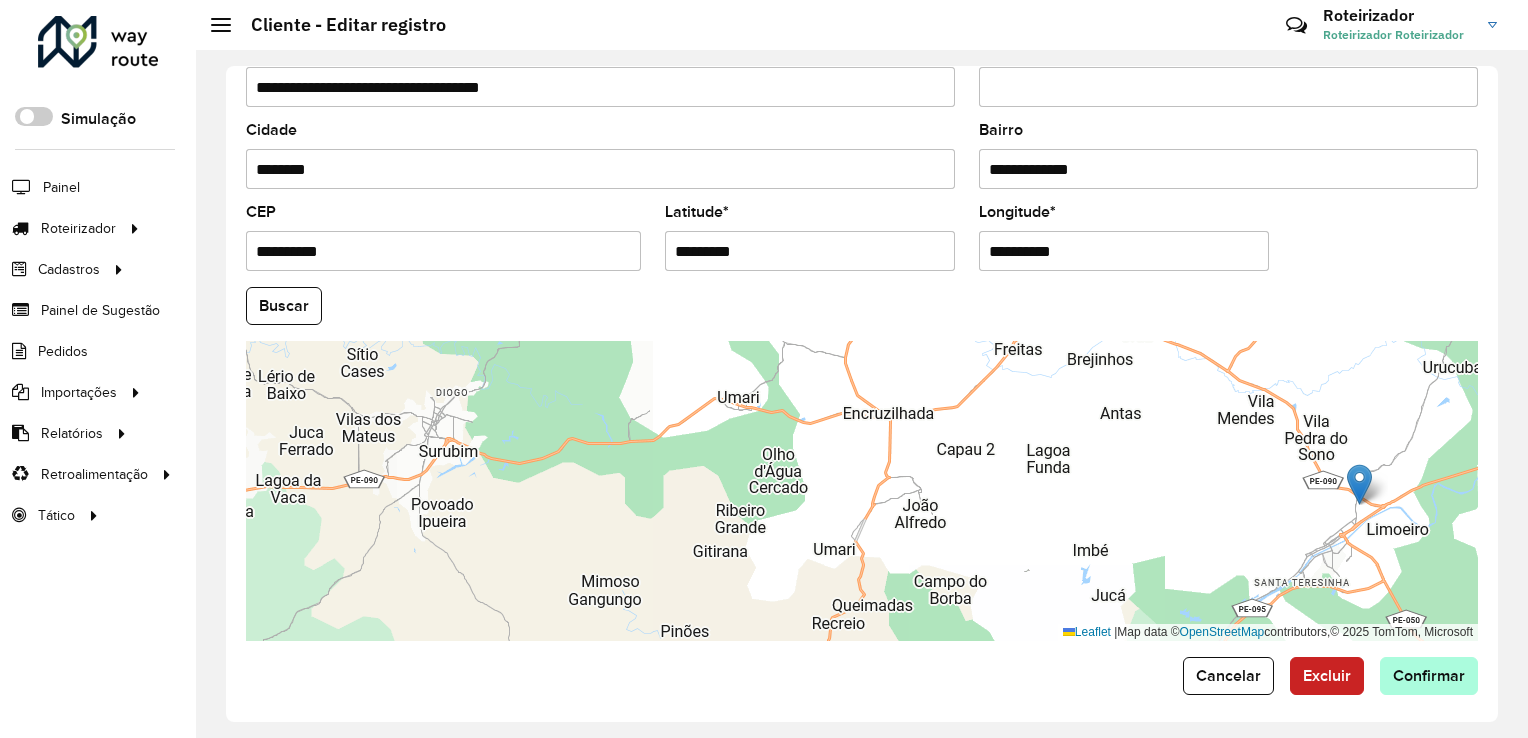 type on "**********" 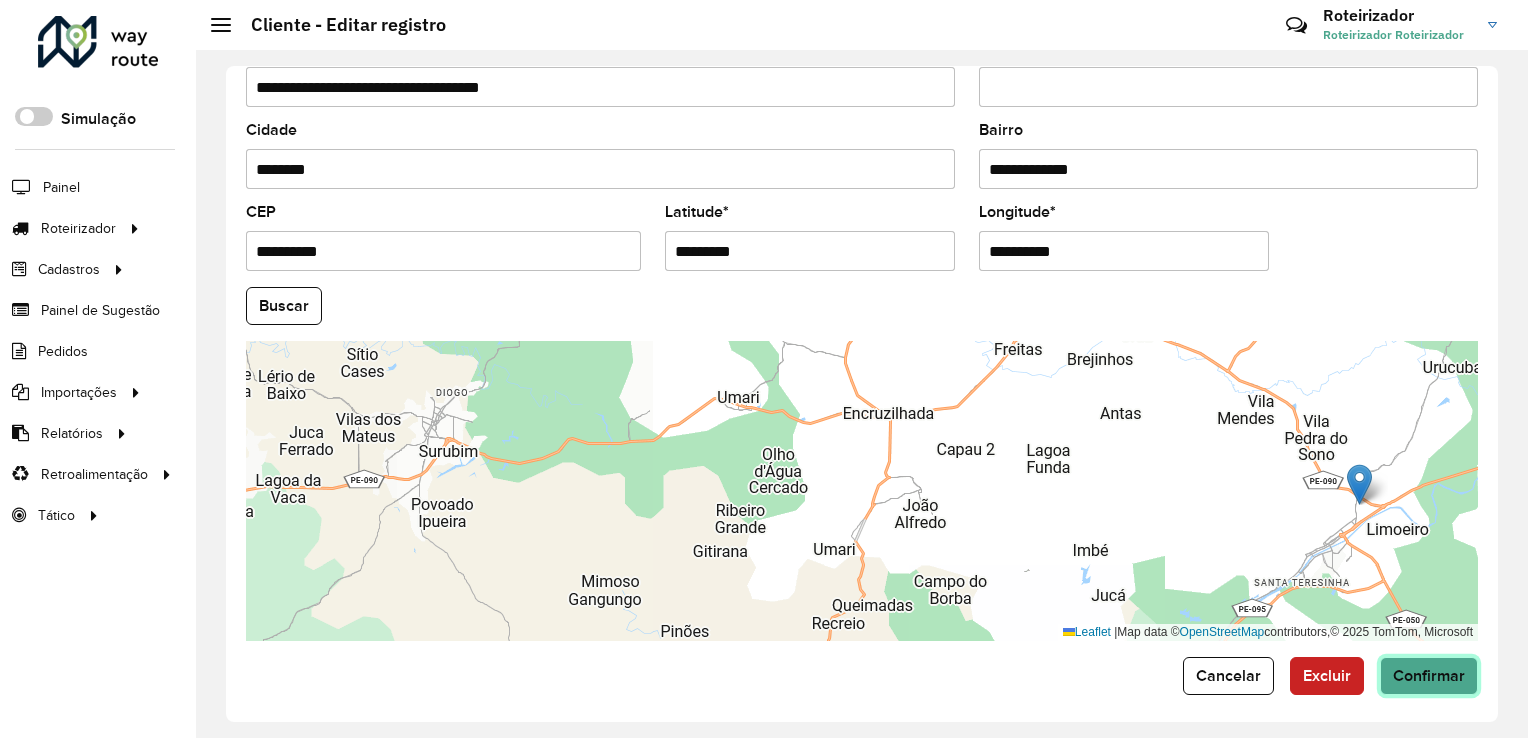 click on "Confirmar" 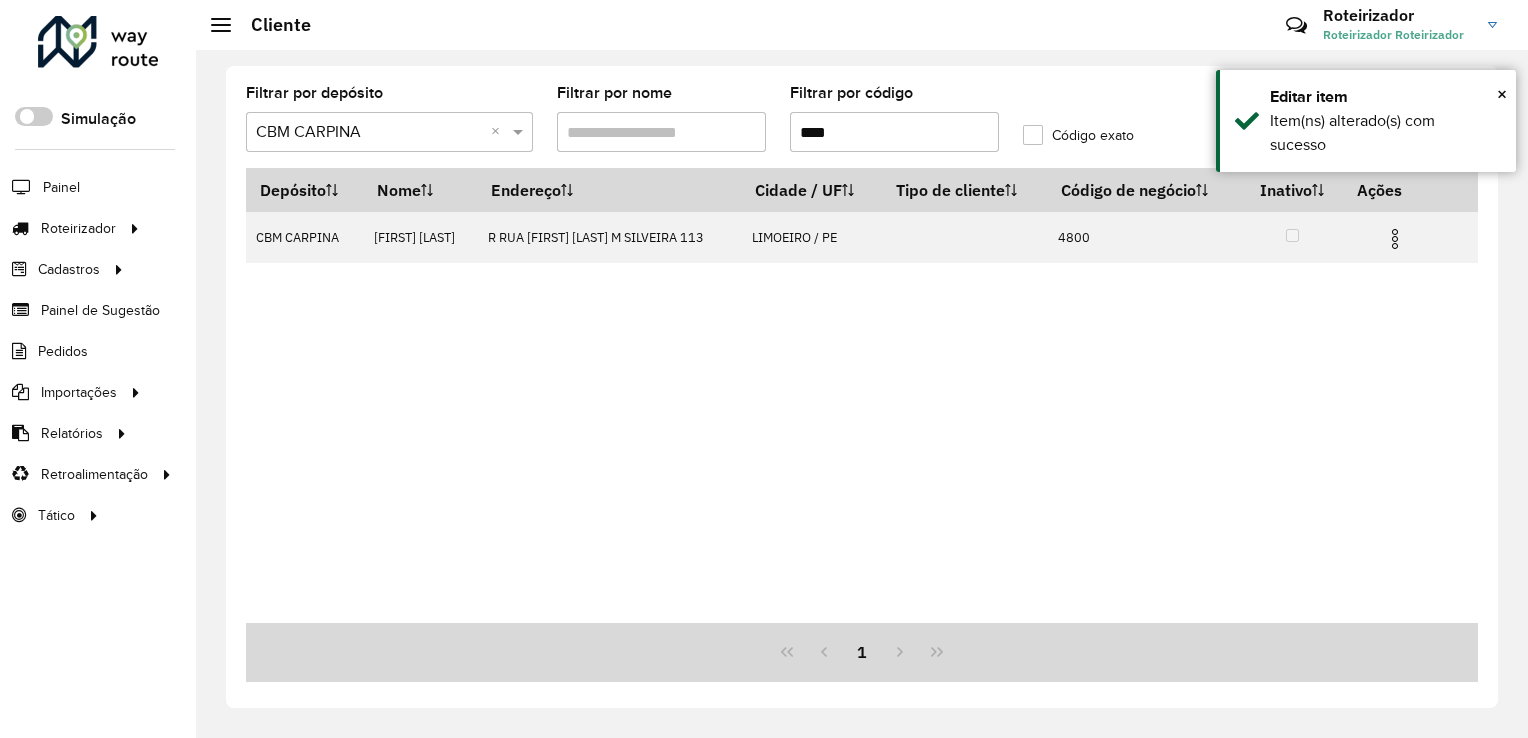 click on "****" at bounding box center (894, 132) 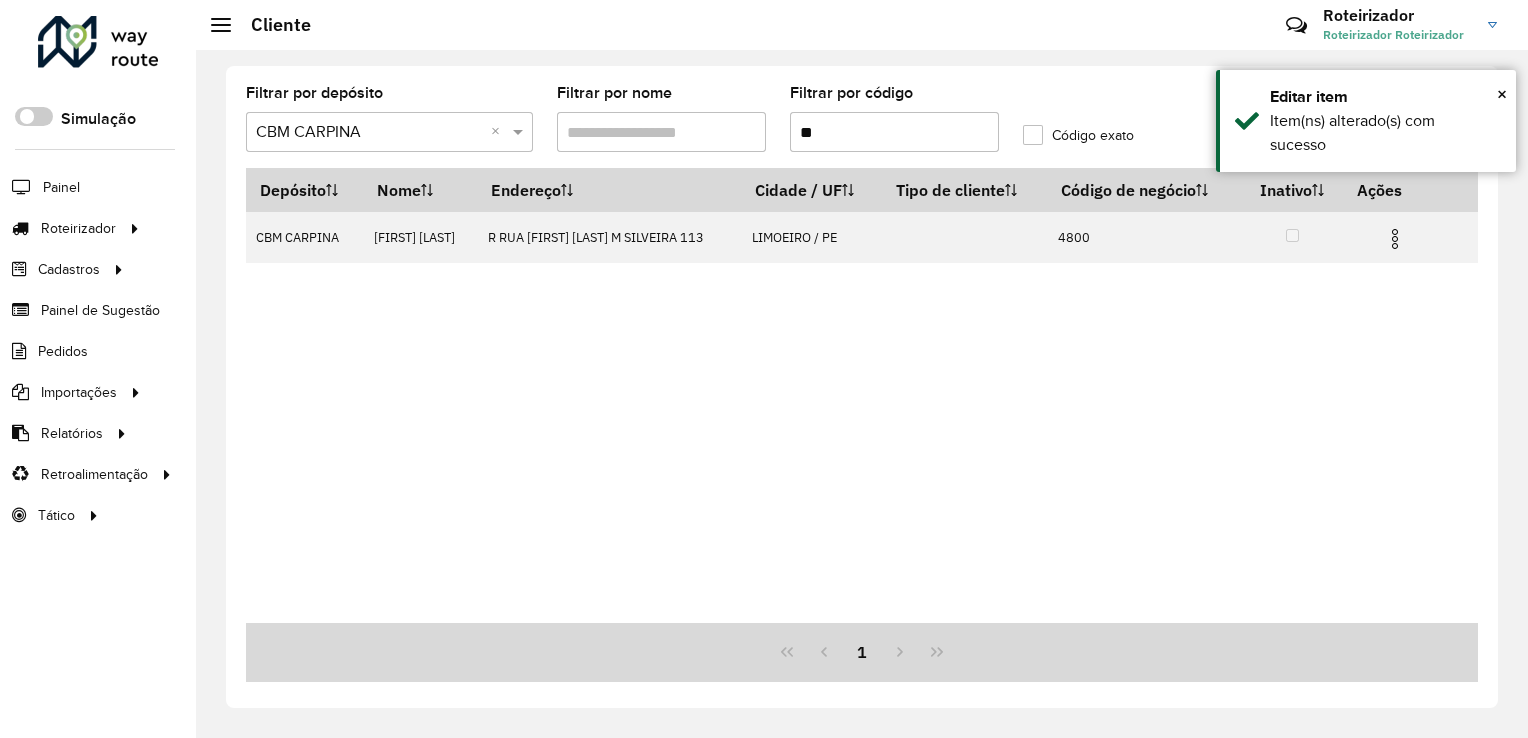 type on "*" 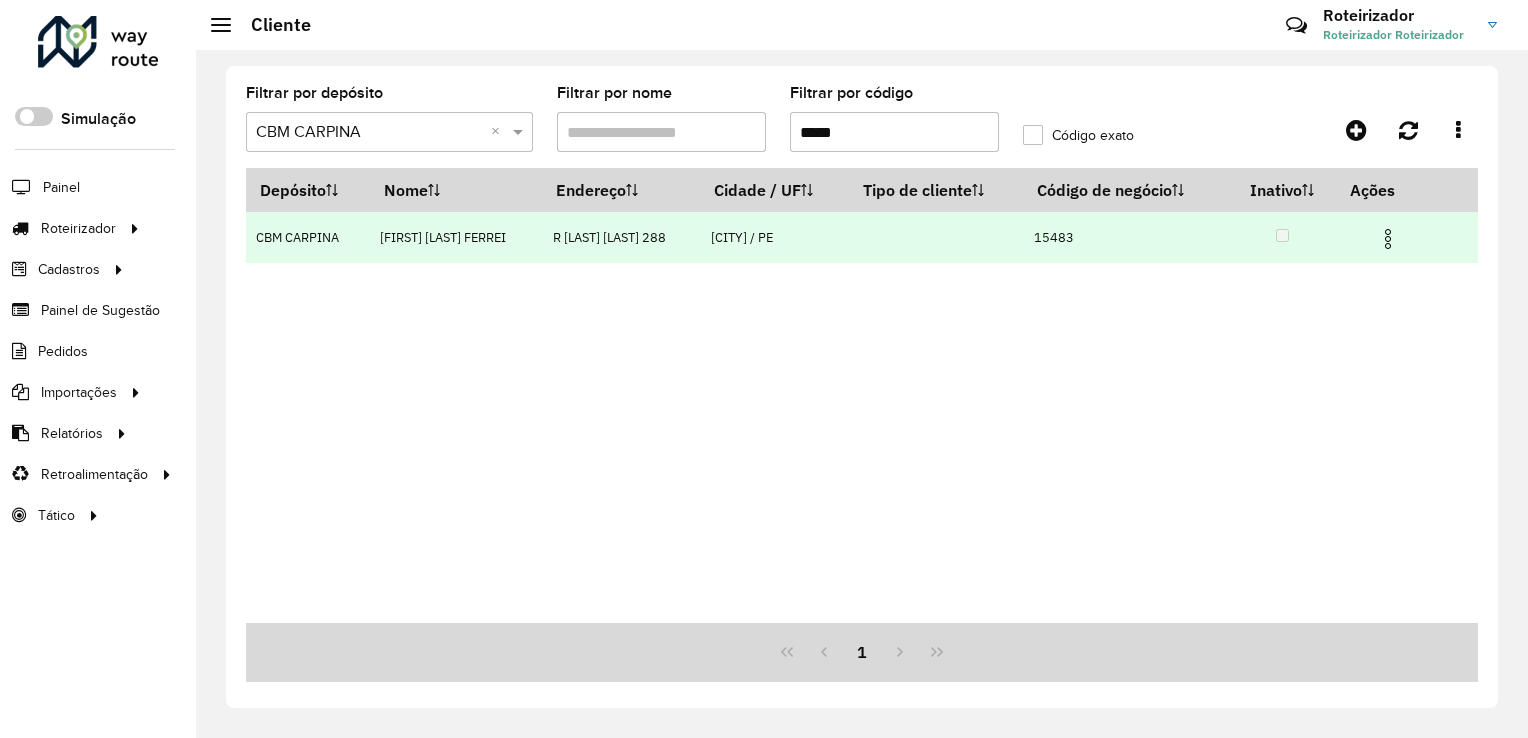 type on "*****" 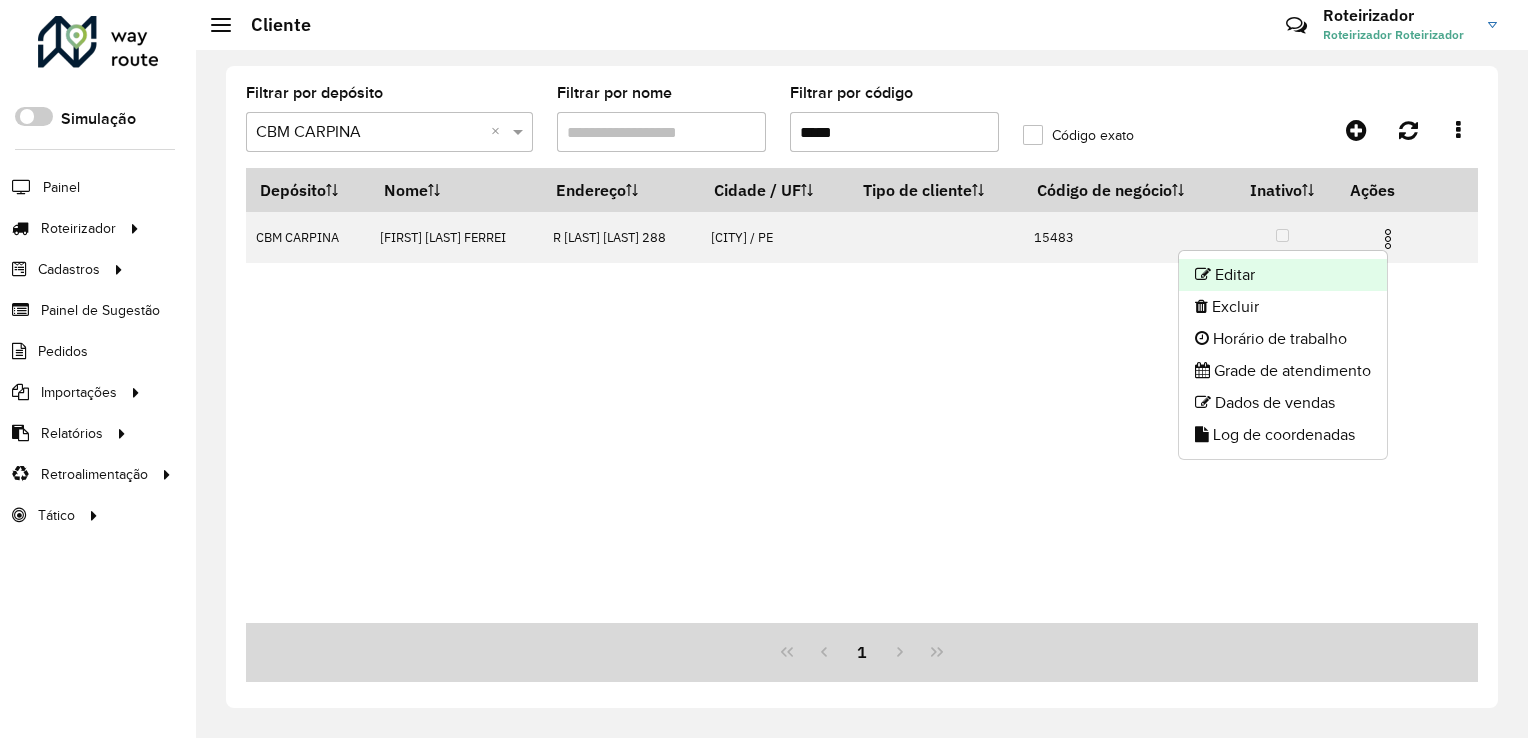 click on "Editar" 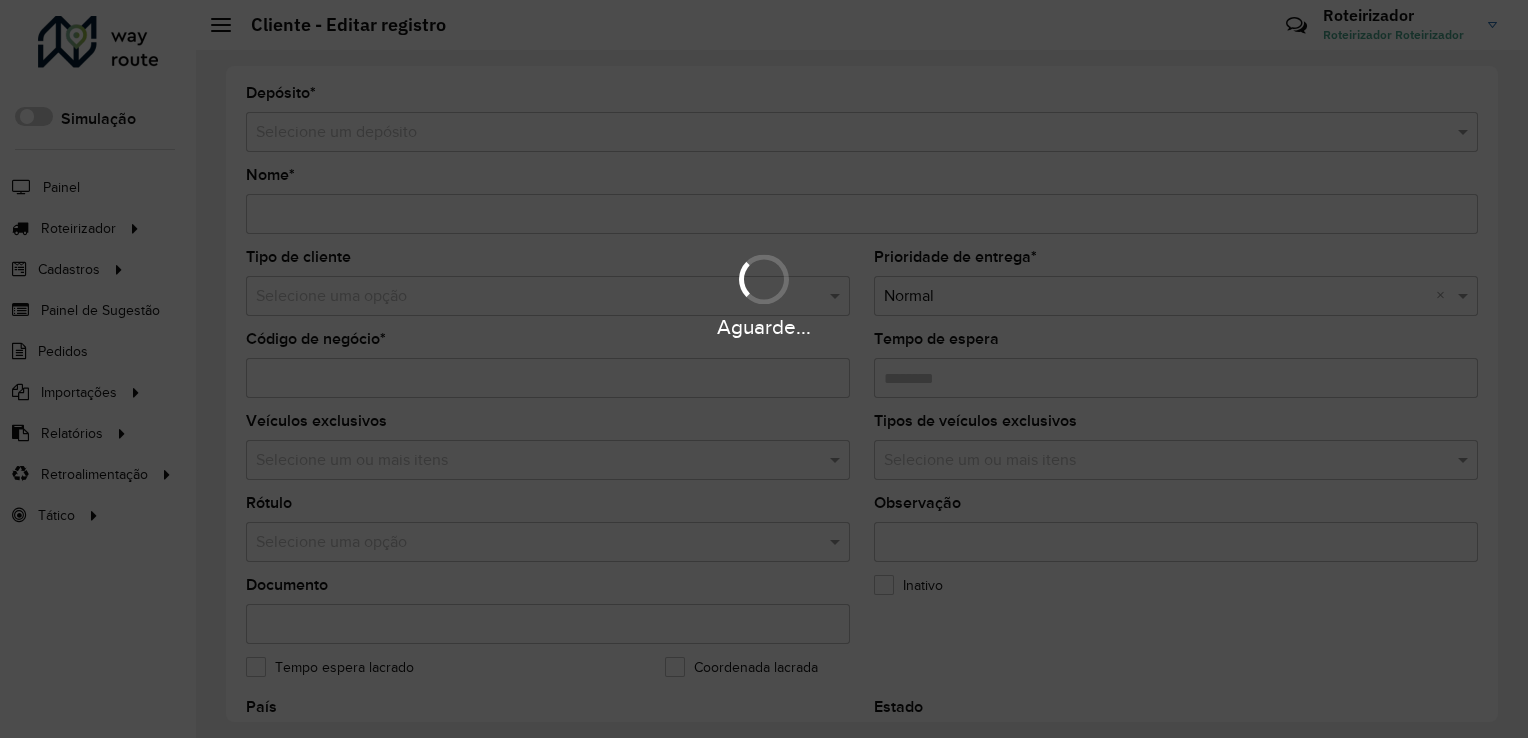 type on "**********" 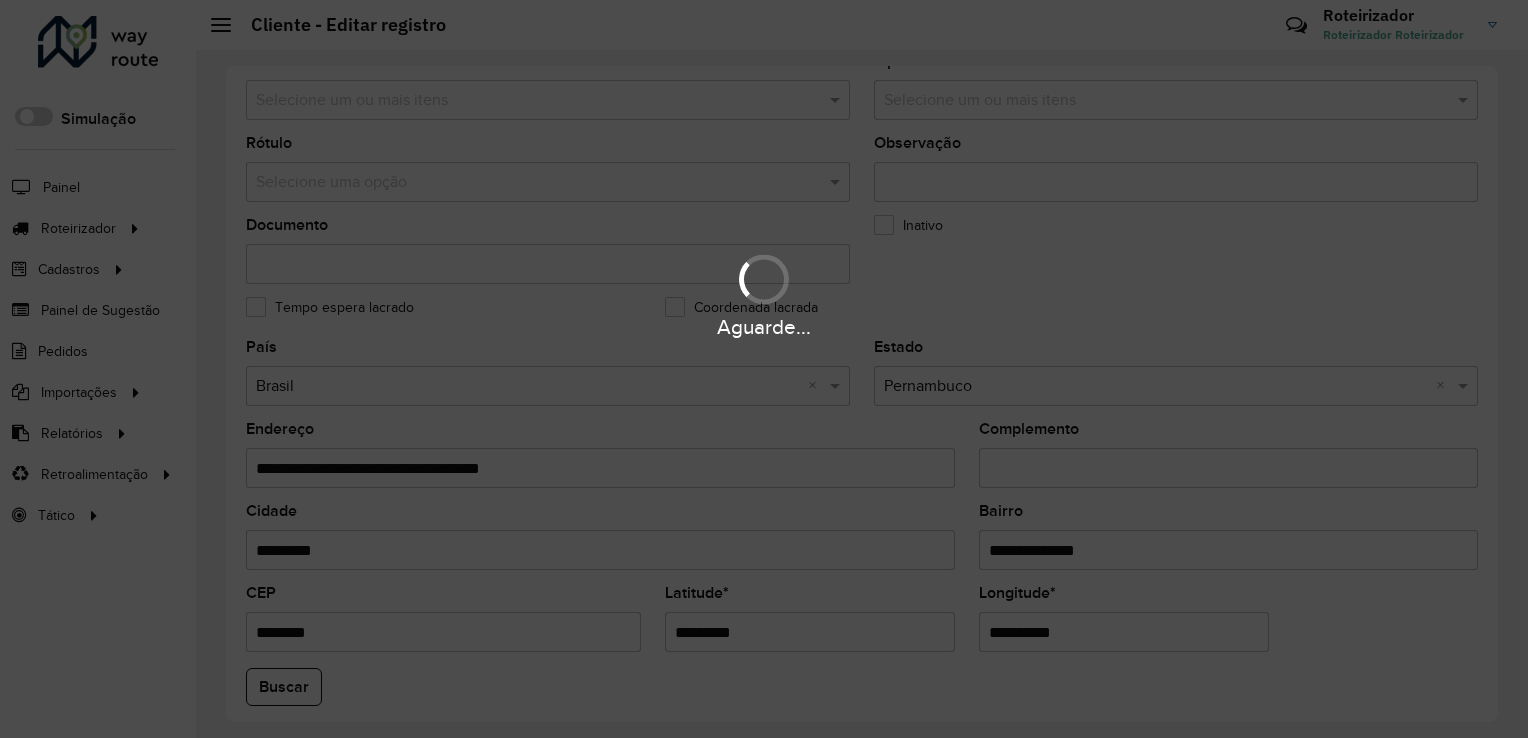 scroll, scrollTop: 500, scrollLeft: 0, axis: vertical 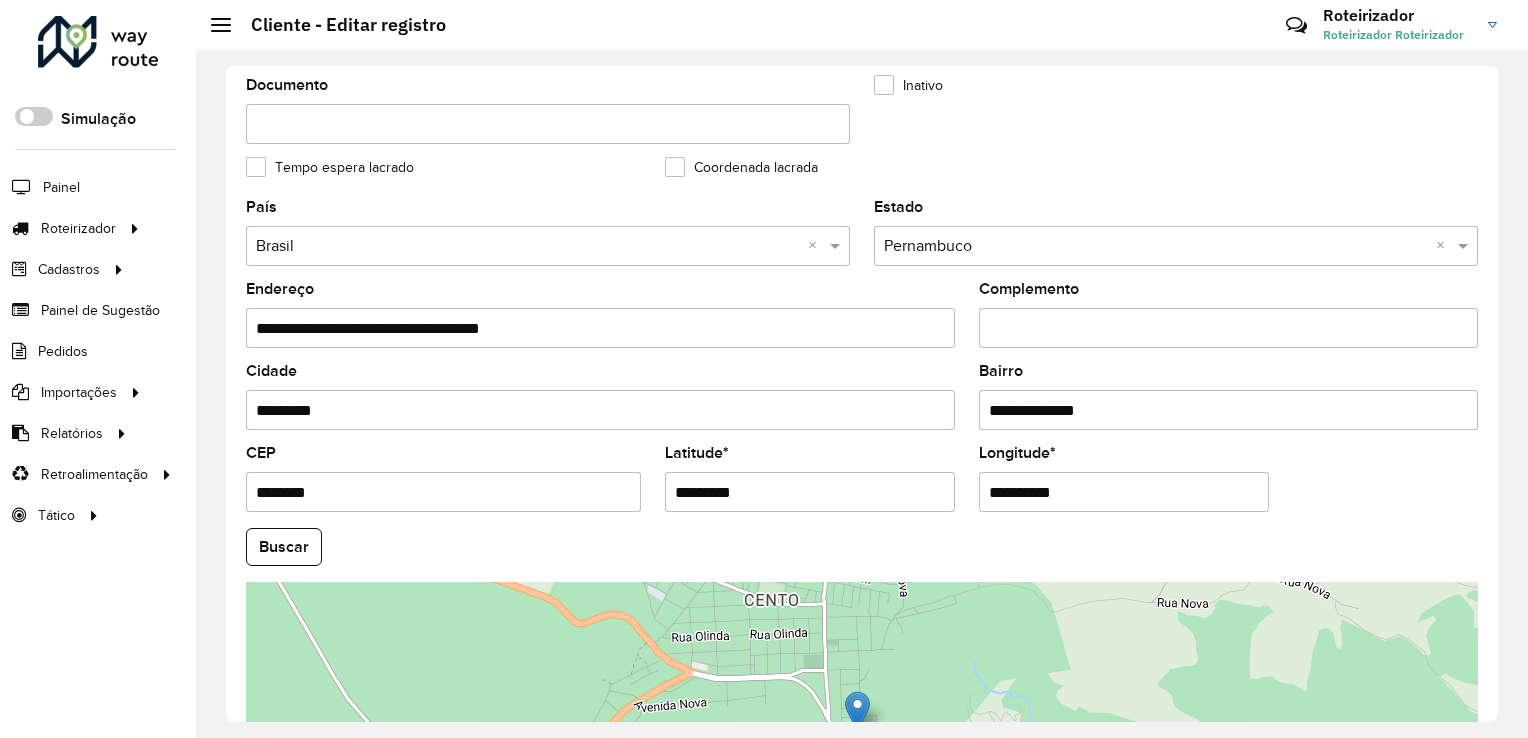 drag, startPoint x: 776, startPoint y: 484, endPoint x: 567, endPoint y: 491, distance: 209.11719 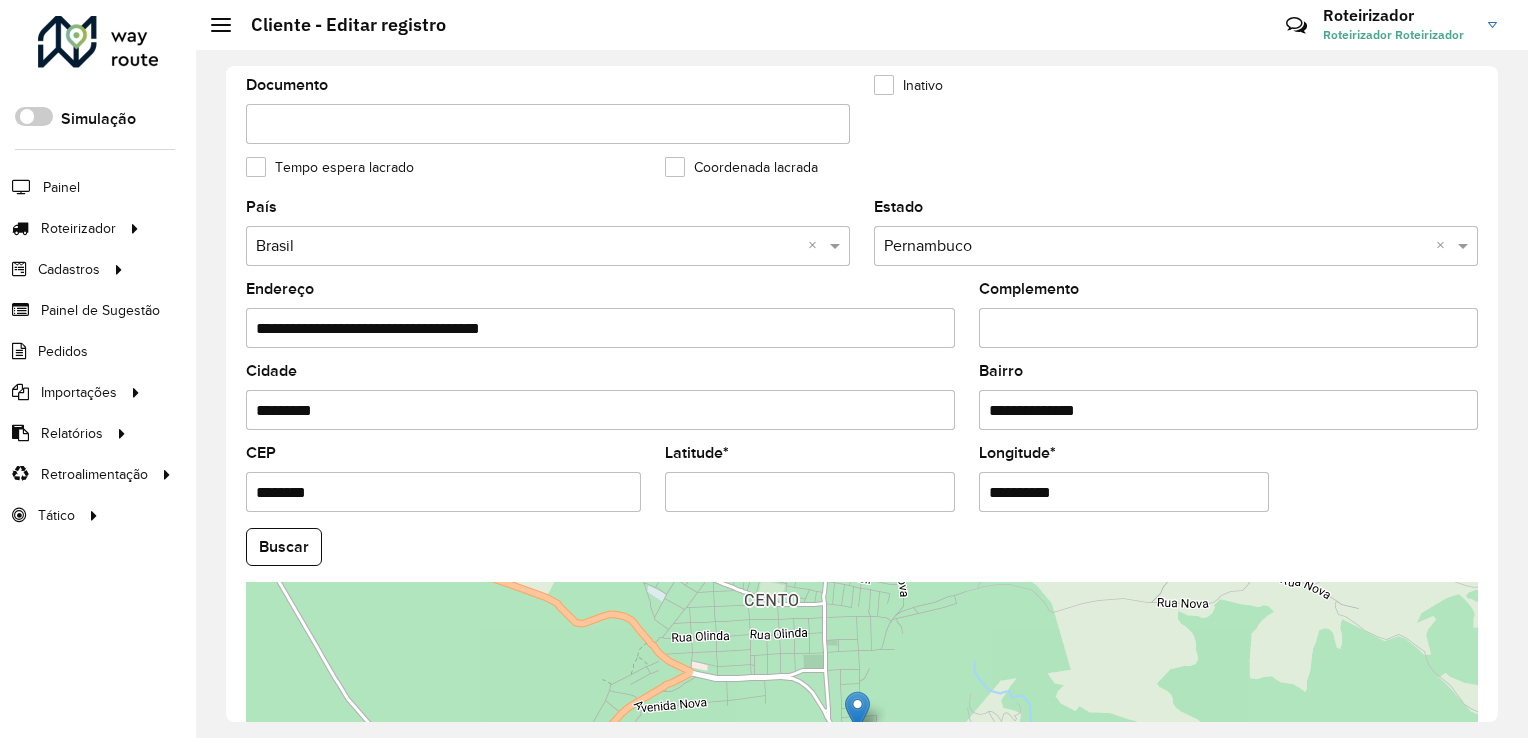 paste on "*********" 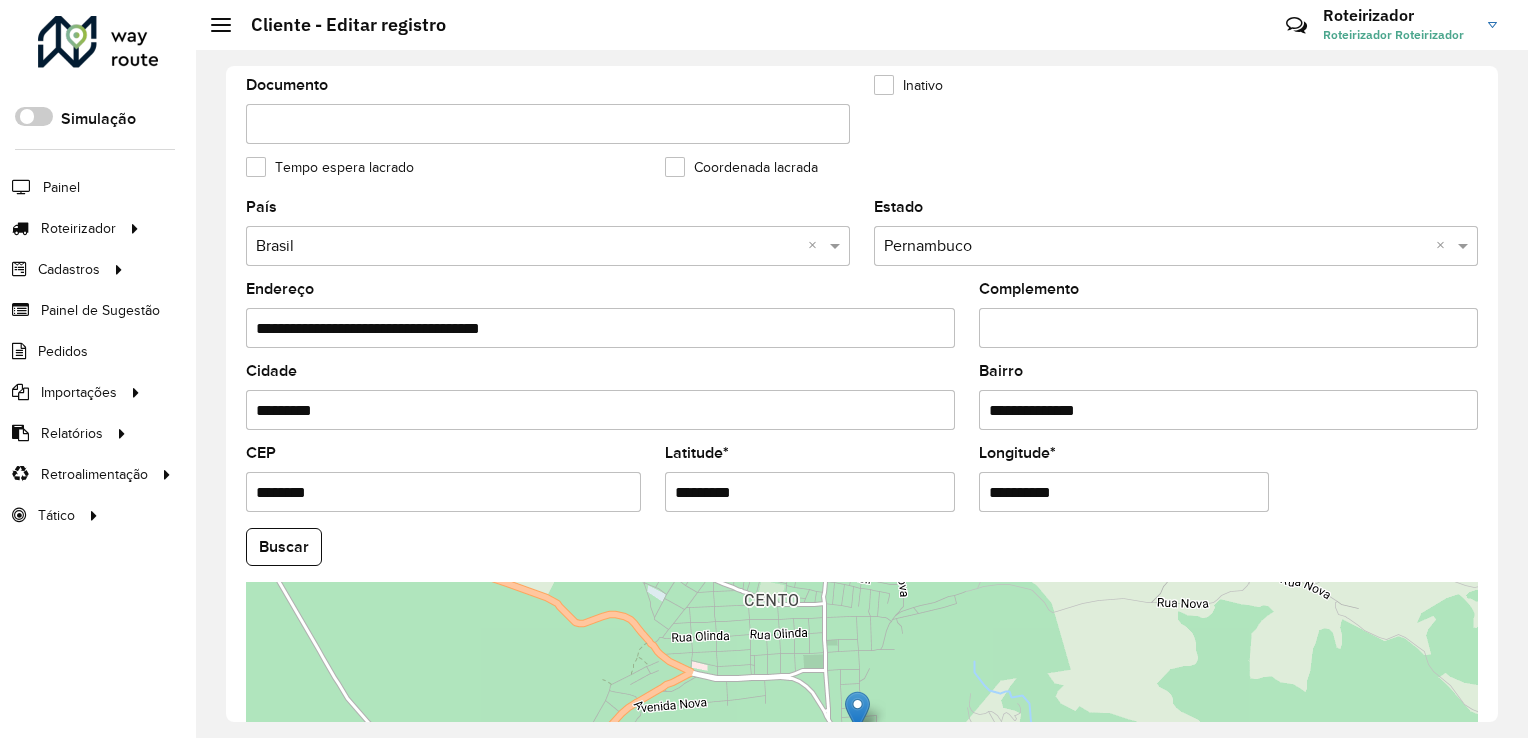type on "*********" 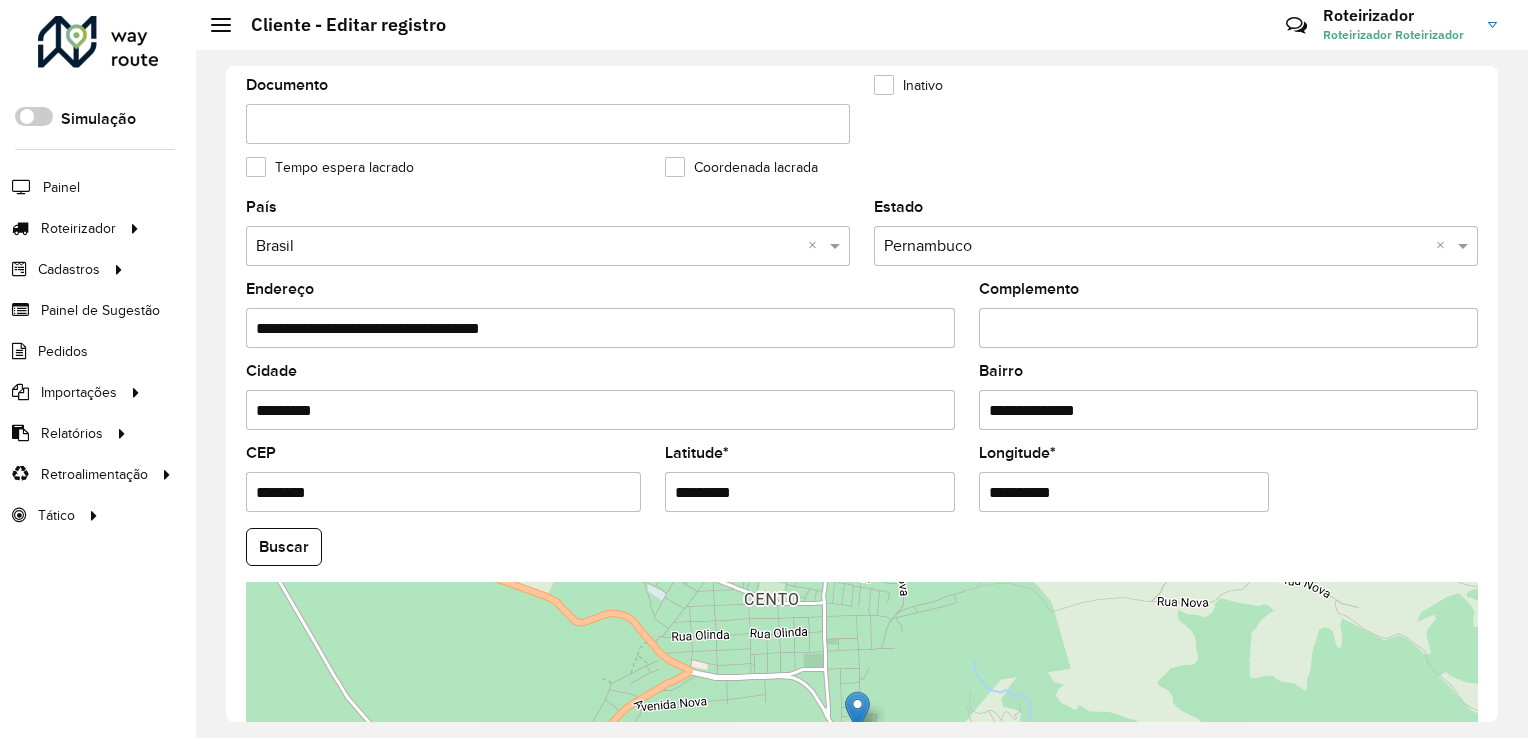 drag, startPoint x: 1072, startPoint y: 490, endPoint x: 855, endPoint y: 486, distance: 217.03687 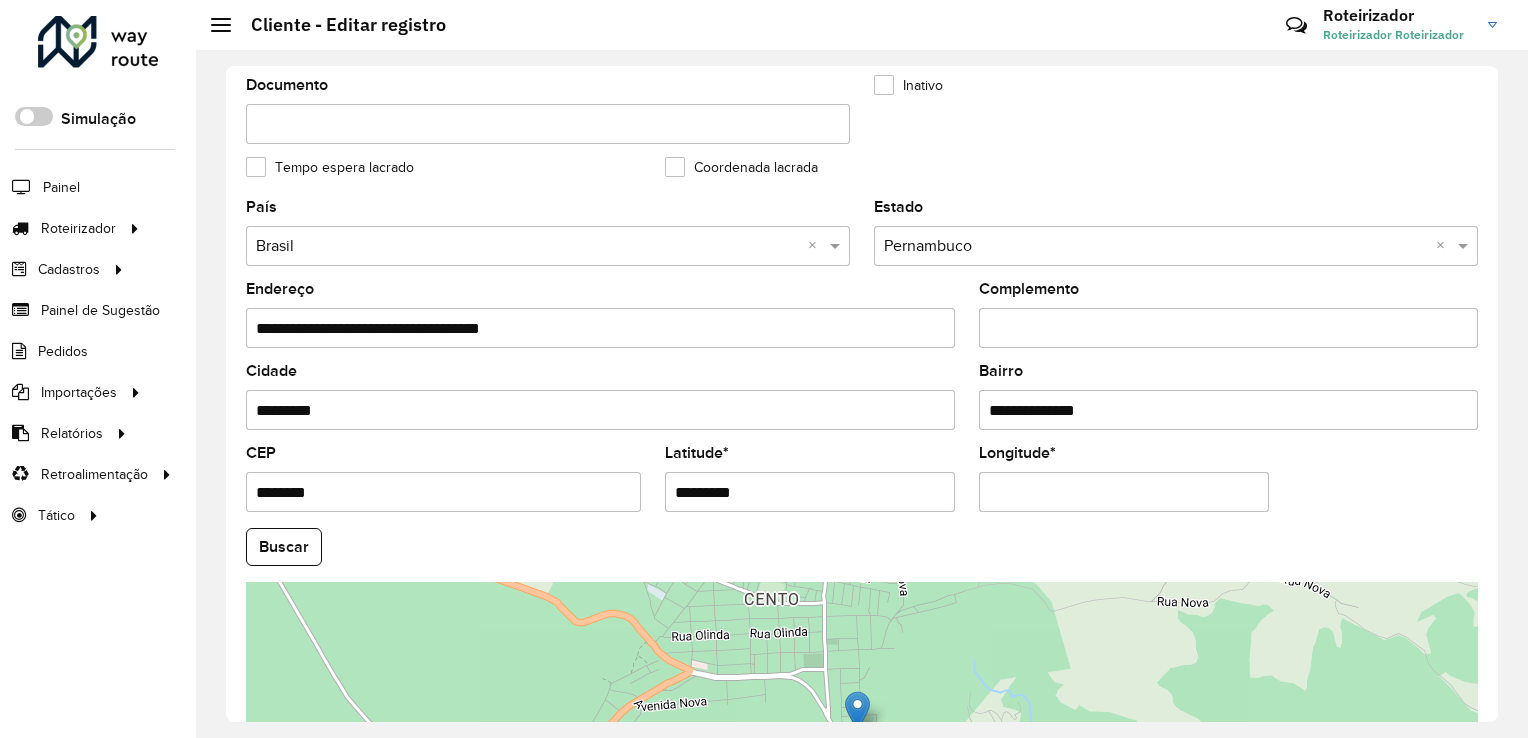 paste on "**********" 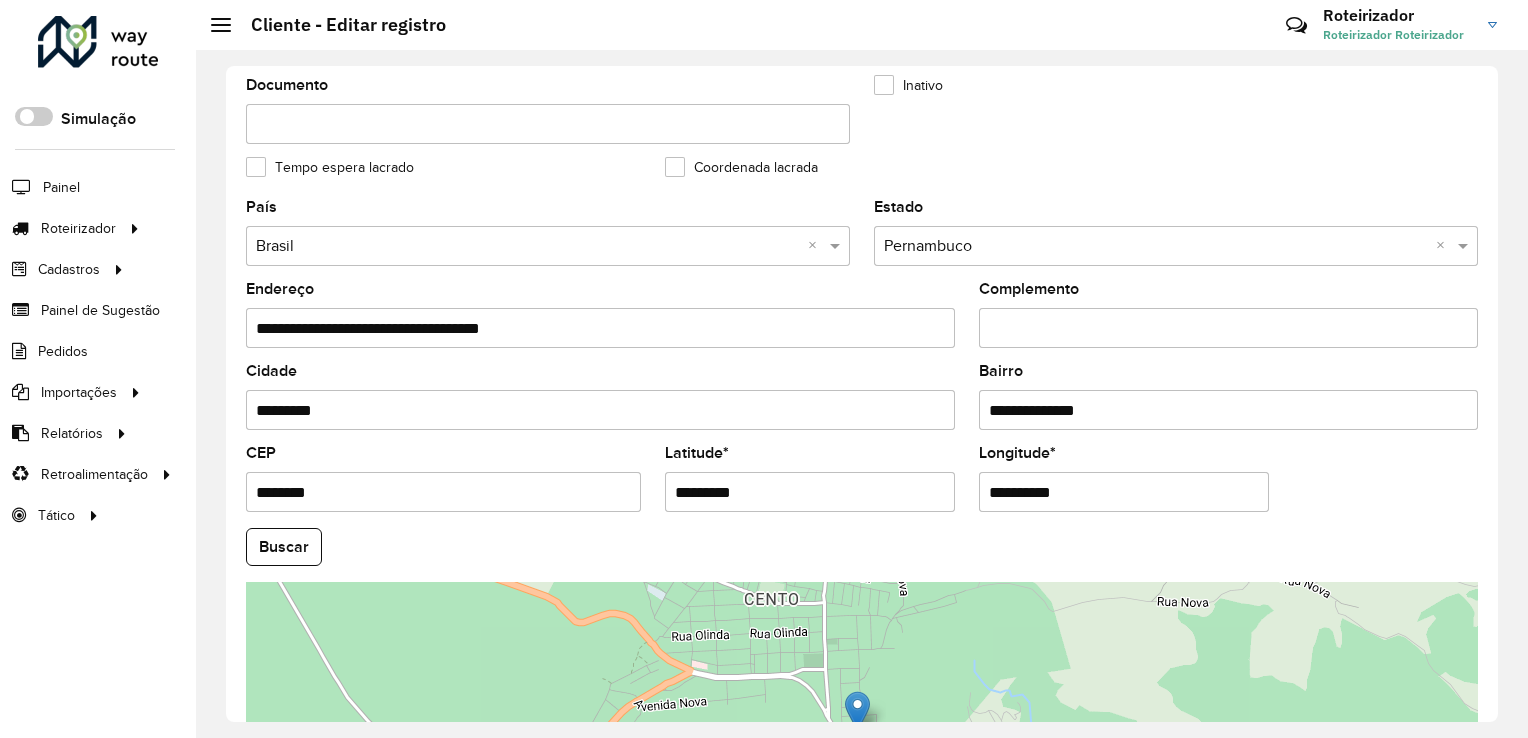 type on "**********" 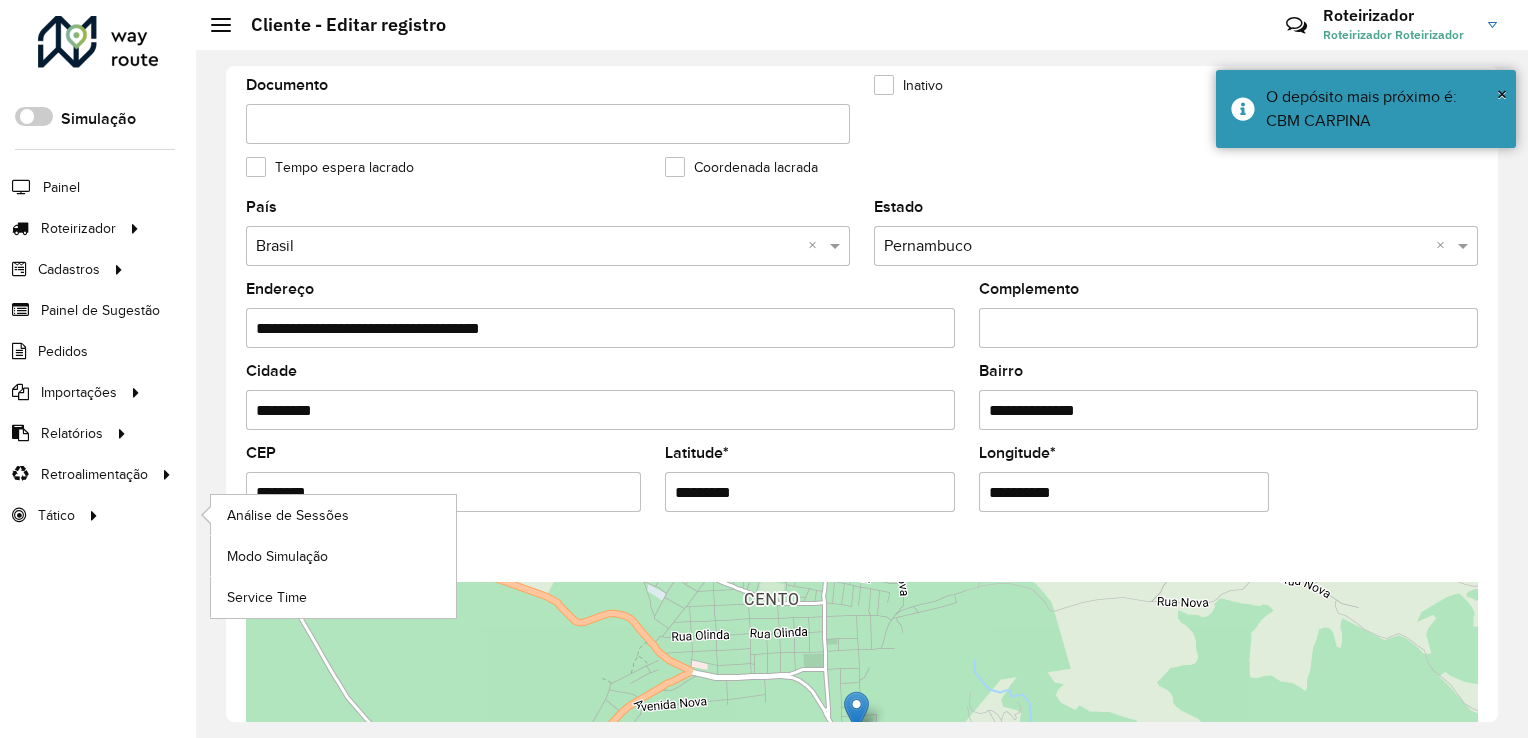 drag, startPoint x: 373, startPoint y: 494, endPoint x: 114, endPoint y: 515, distance: 259.84995 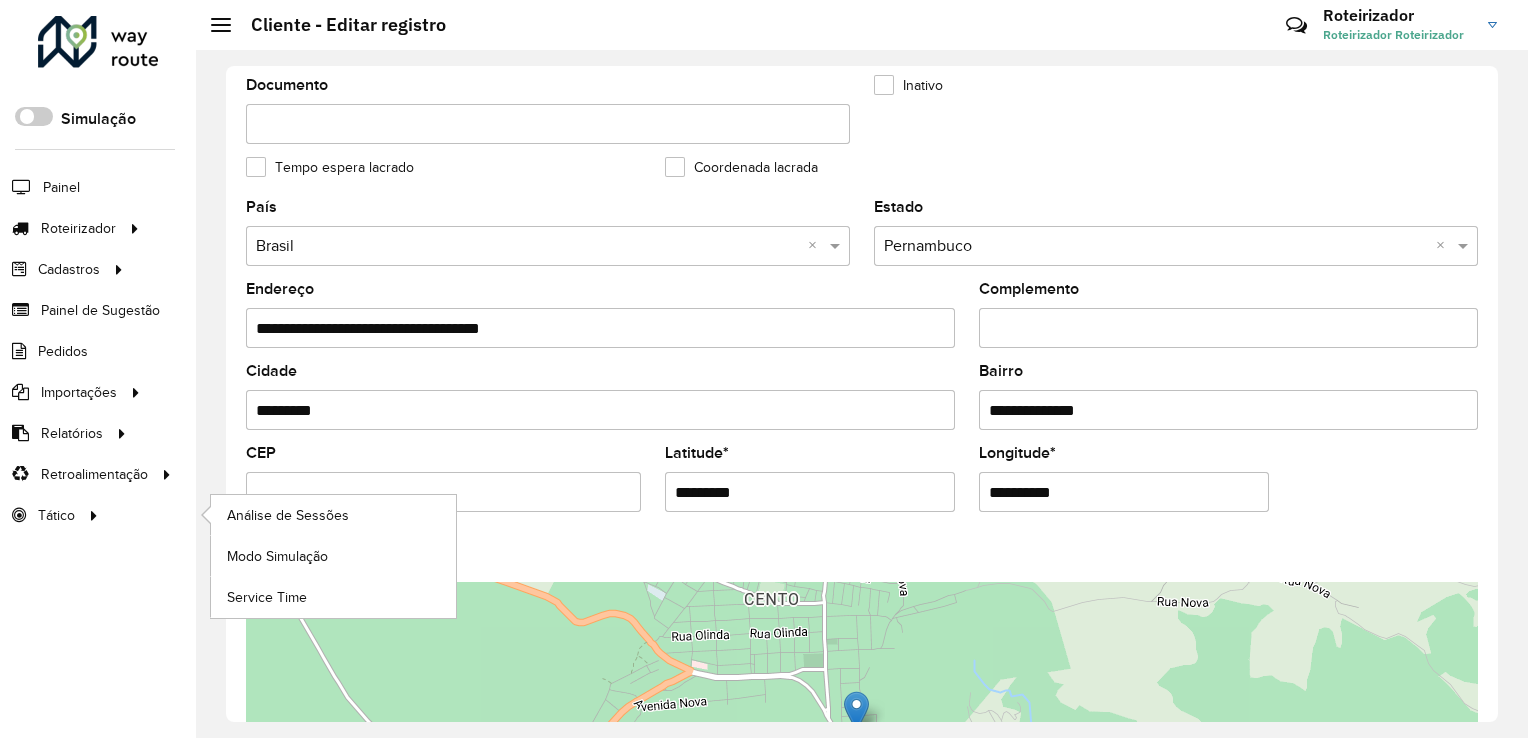 paste on "**********" 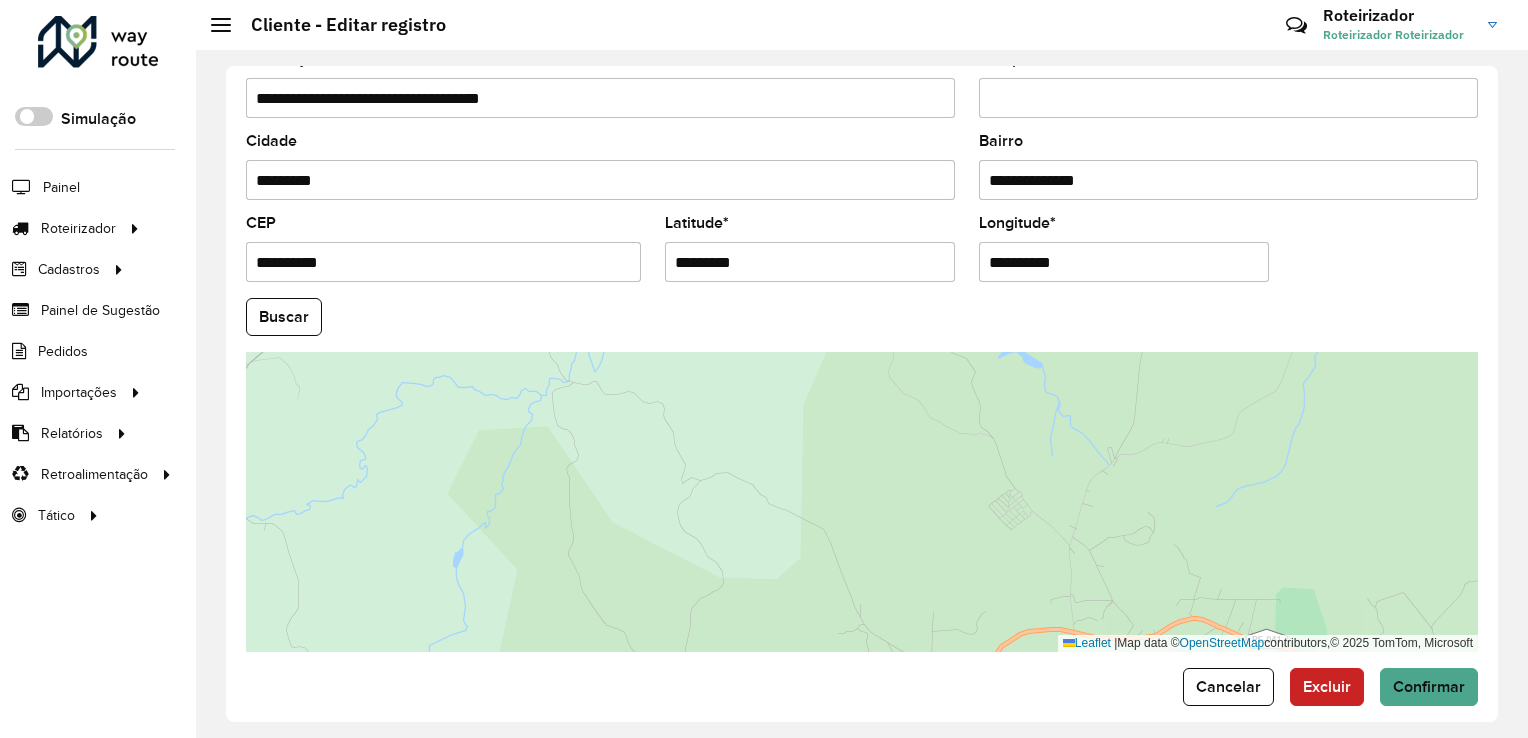 scroll, scrollTop: 741, scrollLeft: 0, axis: vertical 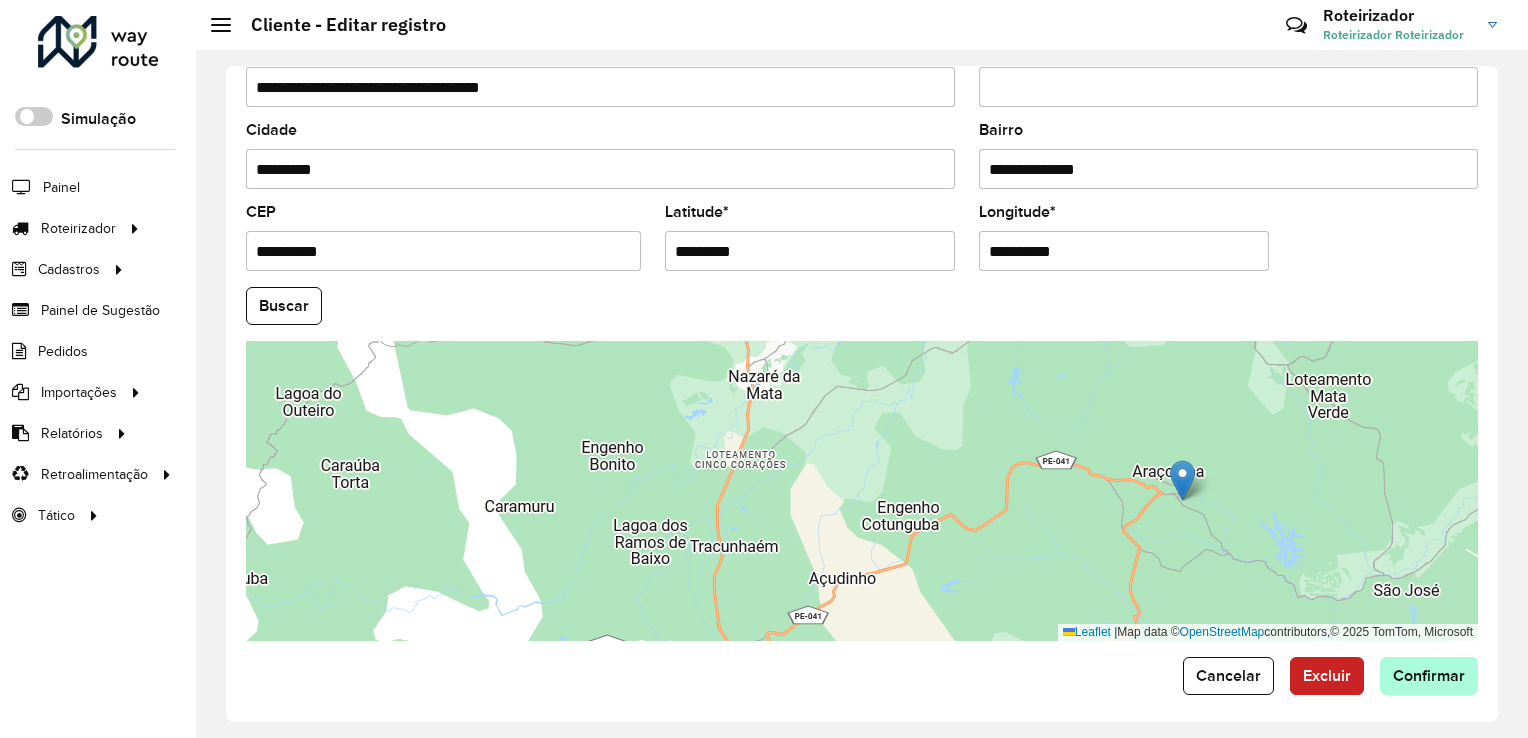 type on "**********" 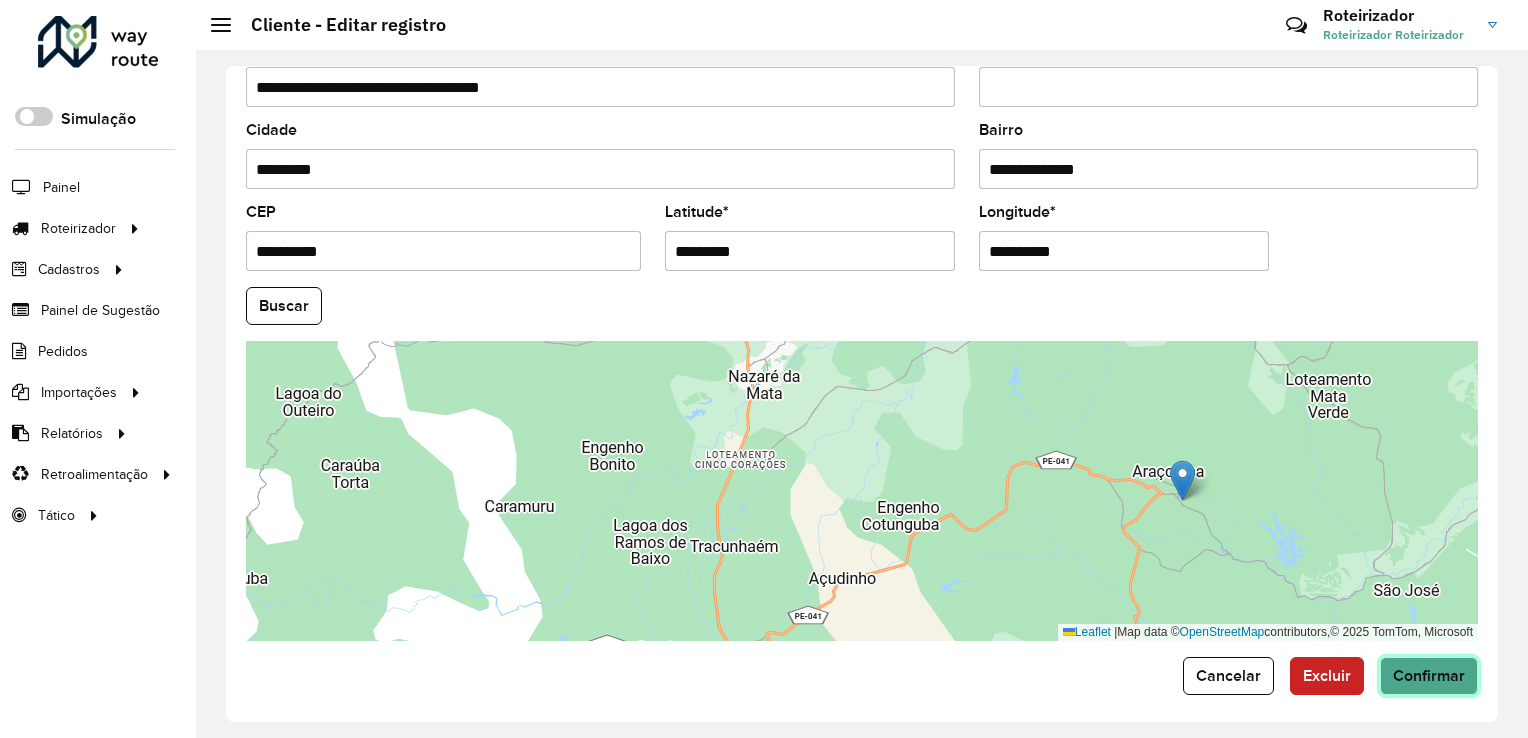 click on "Confirmar" 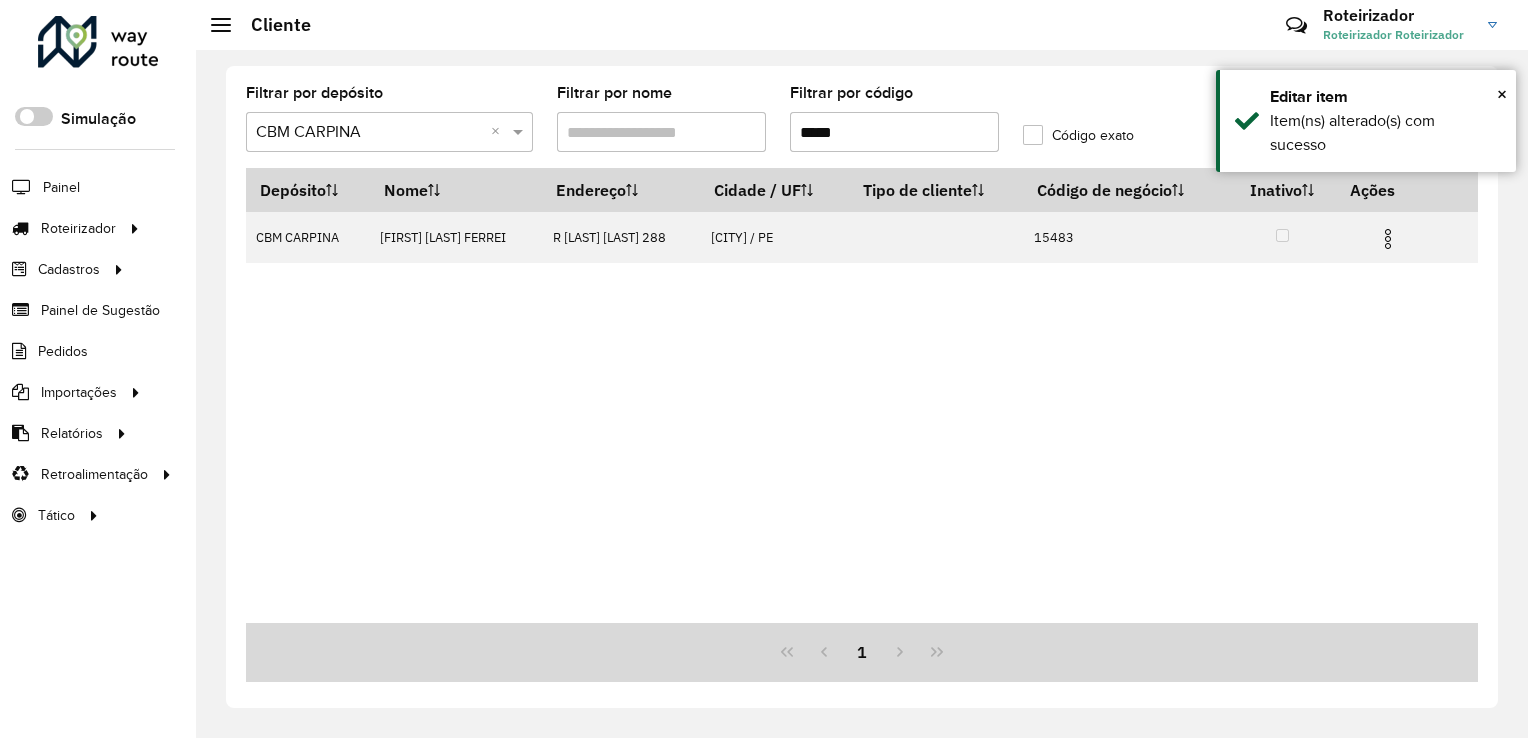 click on "*****" at bounding box center [894, 132] 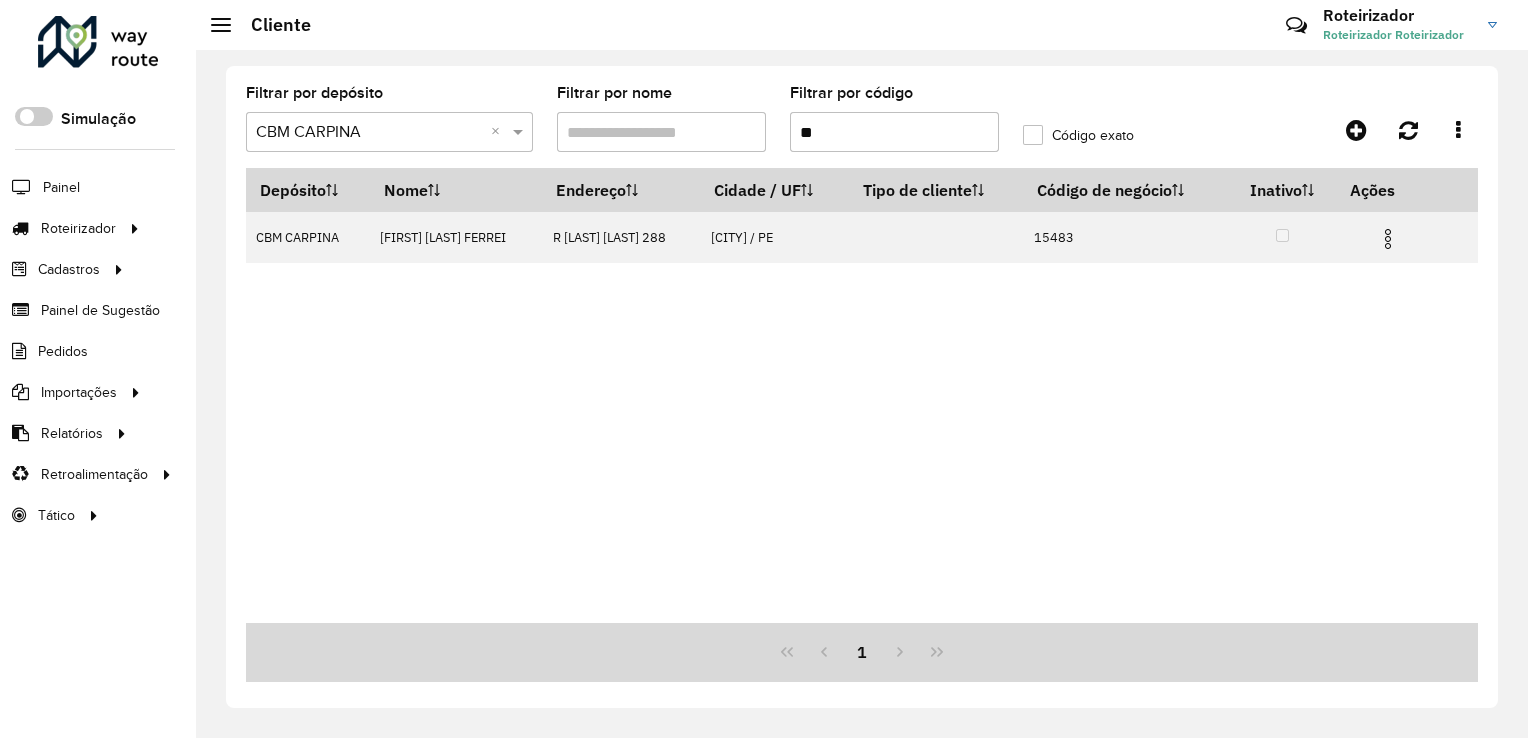 type on "*" 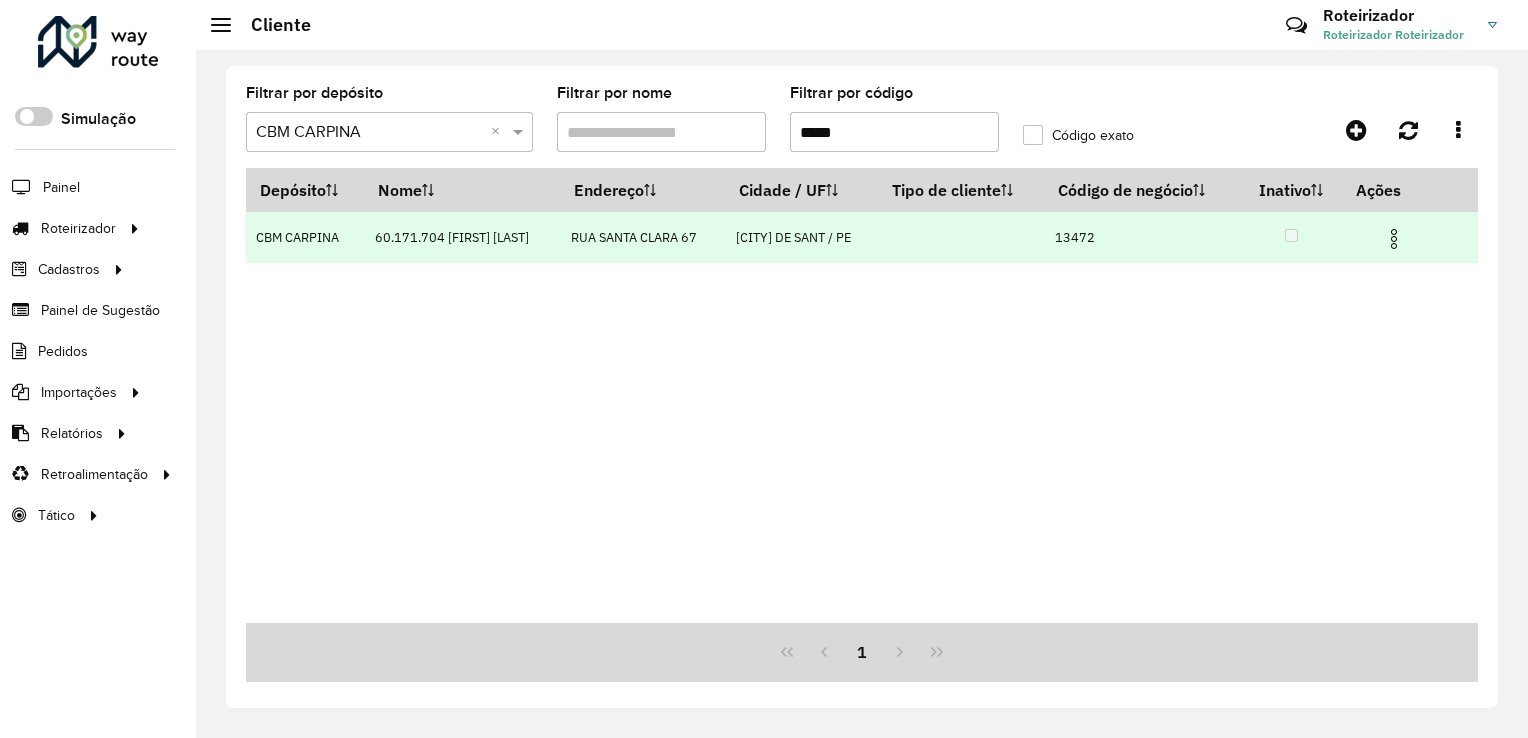 type on "*****" 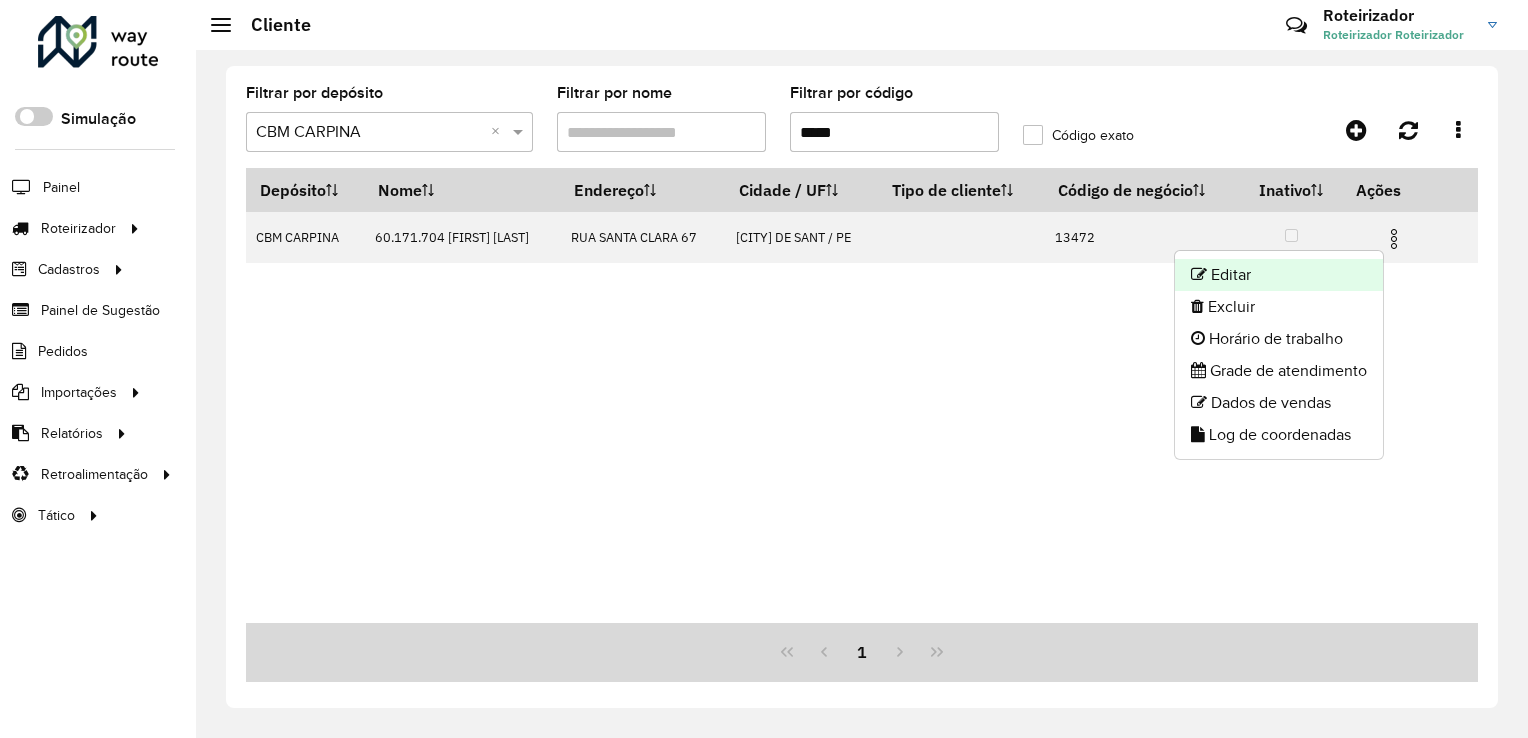 click on "Editar" 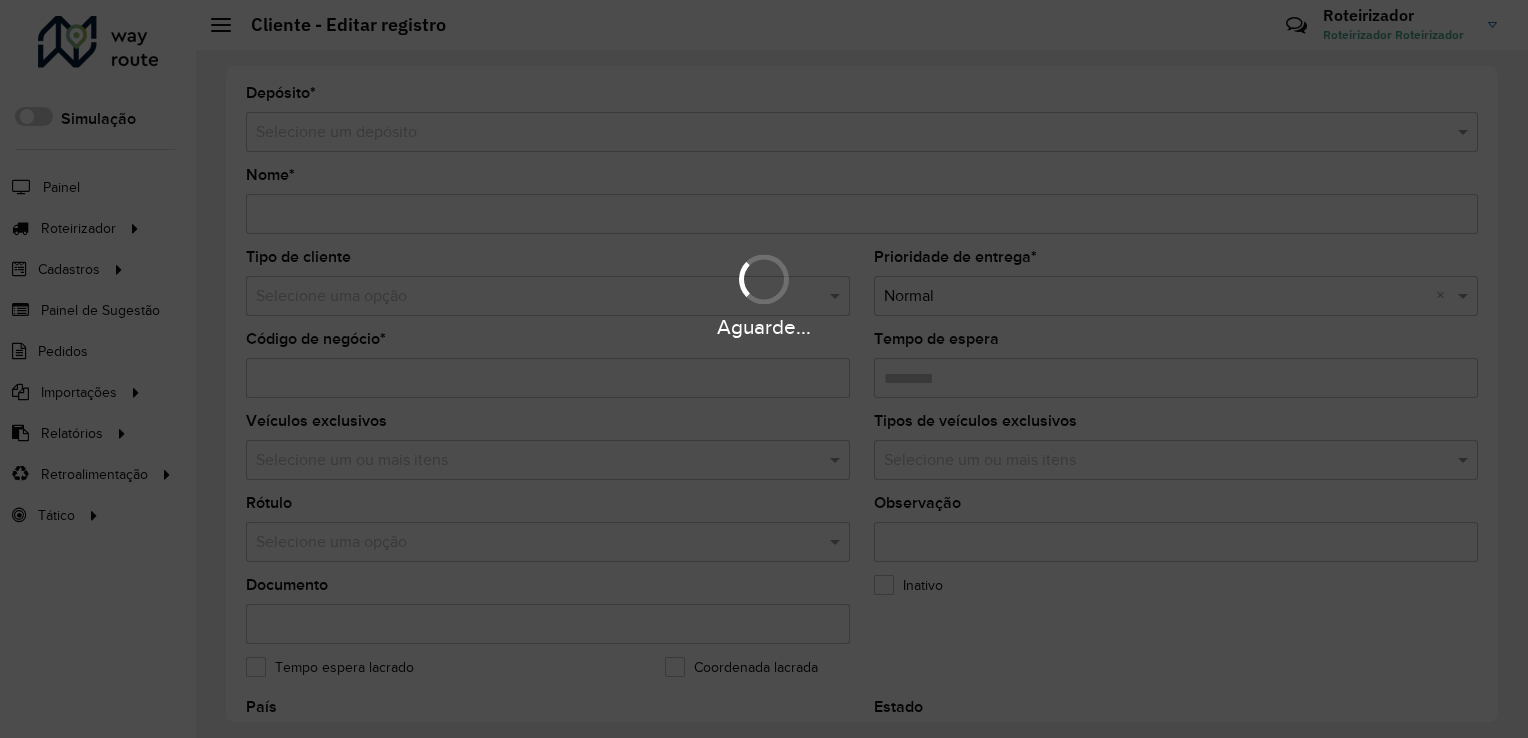type on "**********" 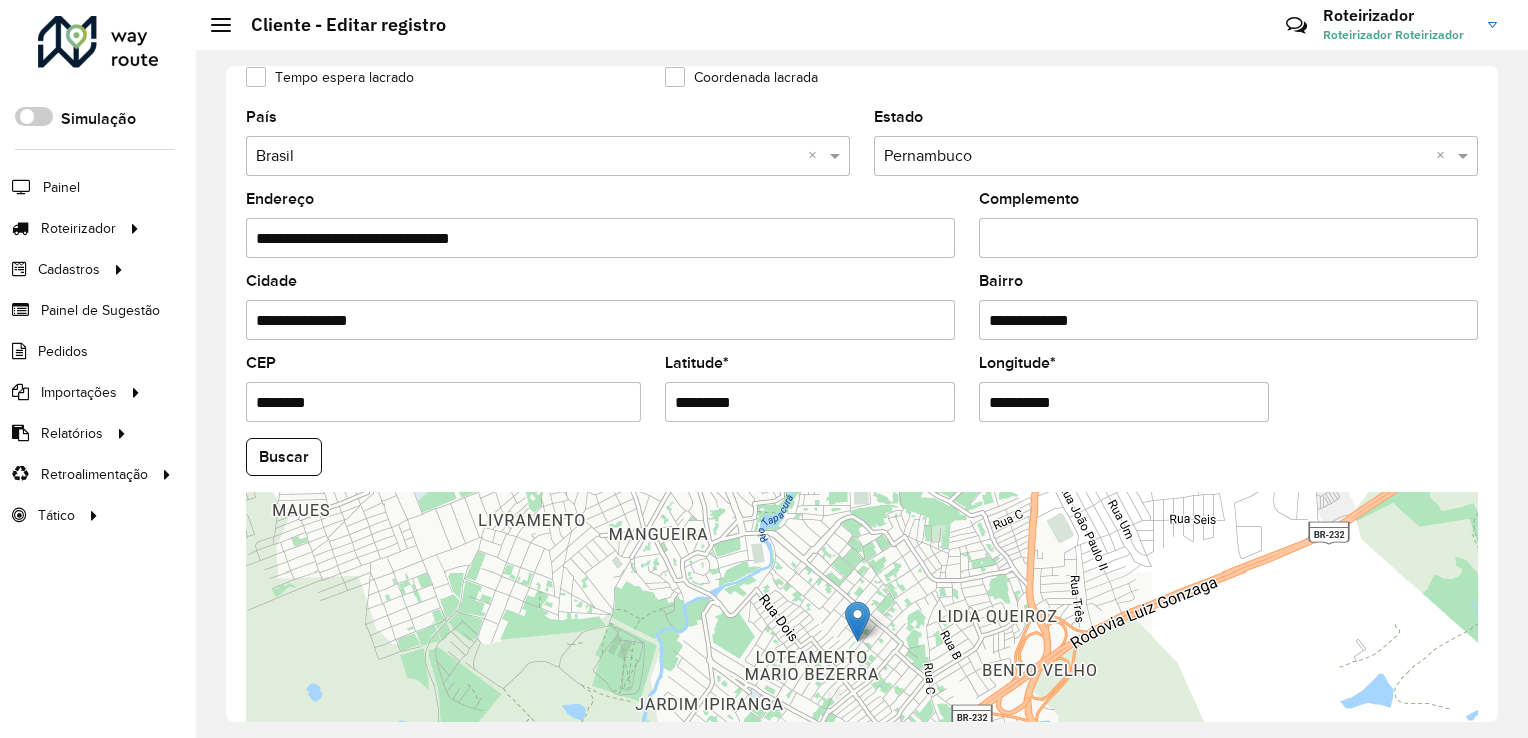 scroll, scrollTop: 600, scrollLeft: 0, axis: vertical 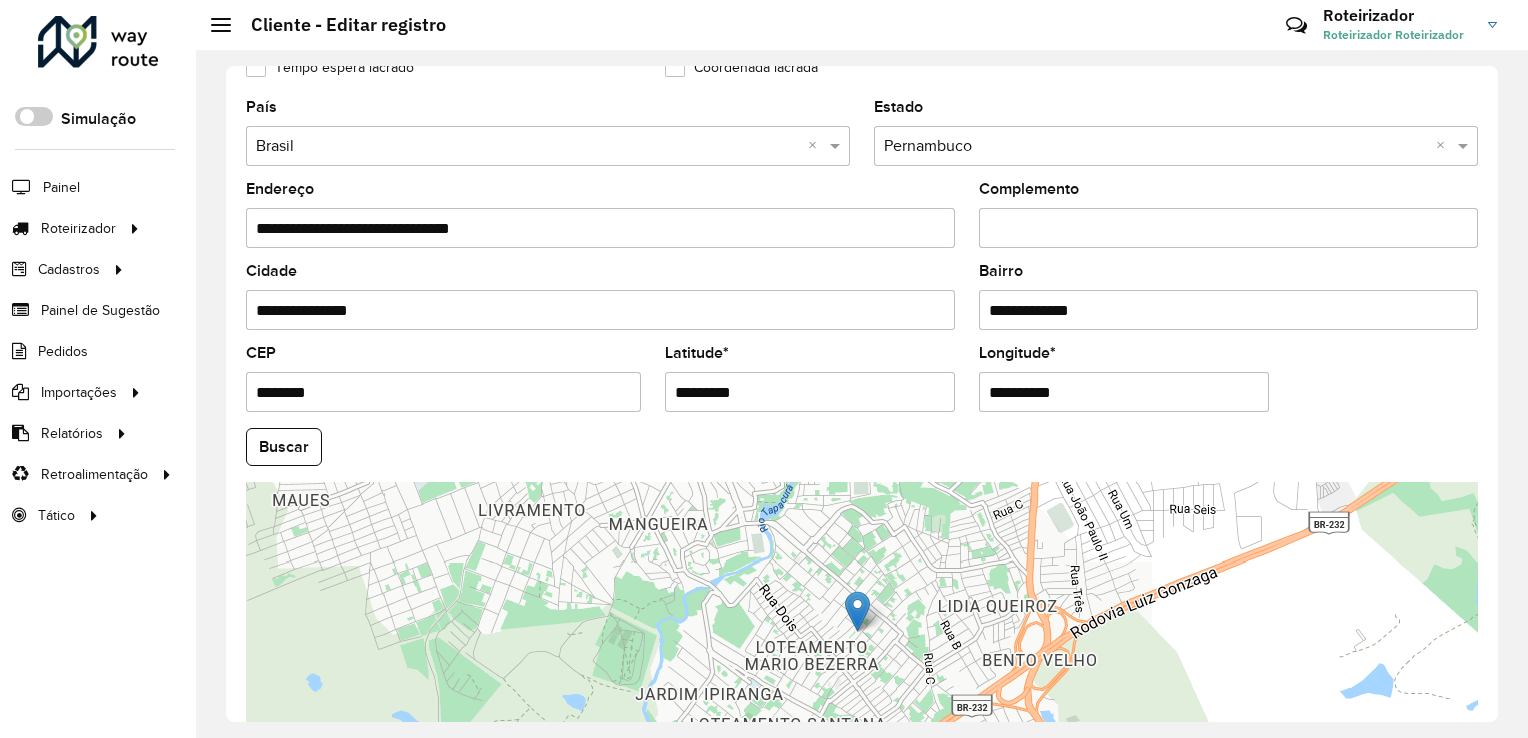 drag, startPoint x: 748, startPoint y: 390, endPoint x: 597, endPoint y: 397, distance: 151.16217 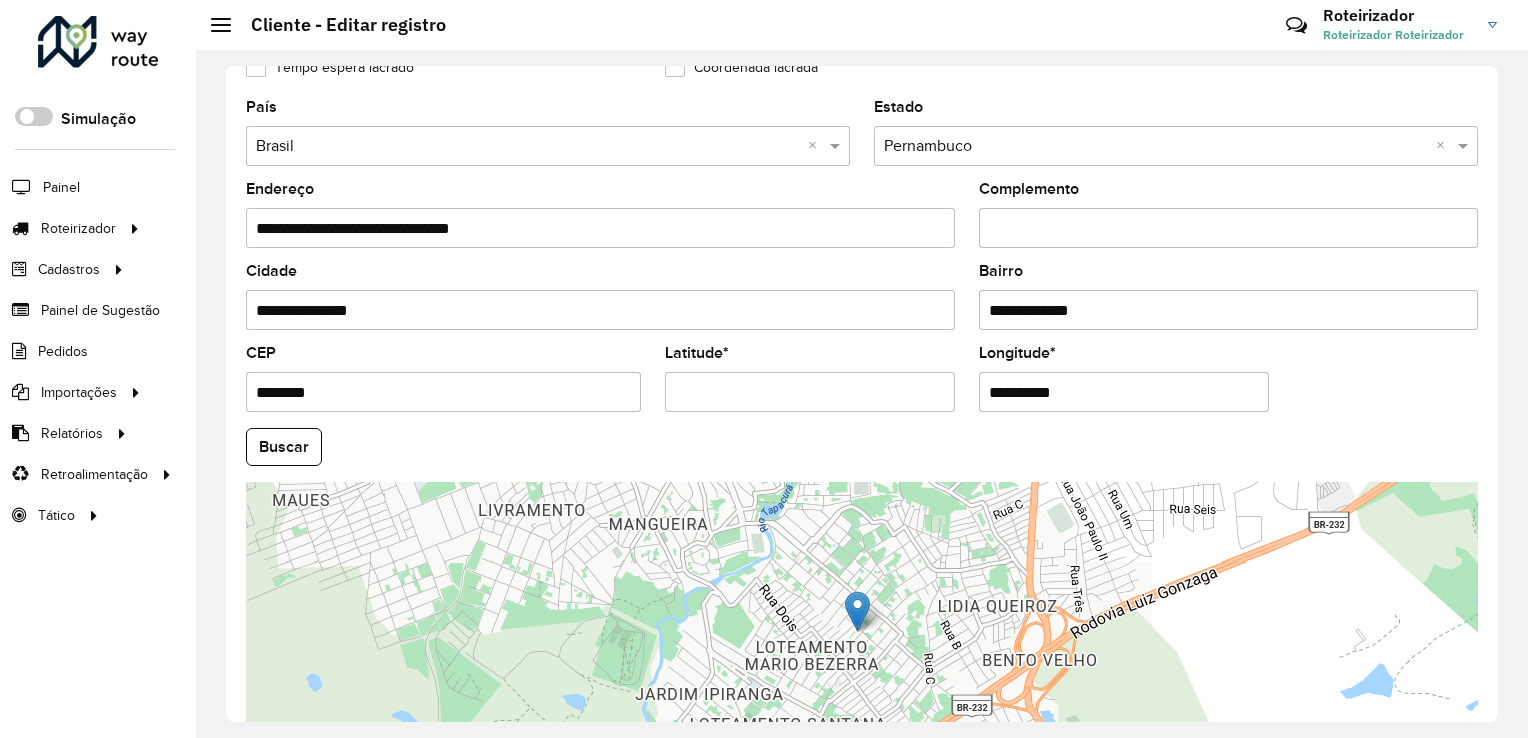 paste on "*********" 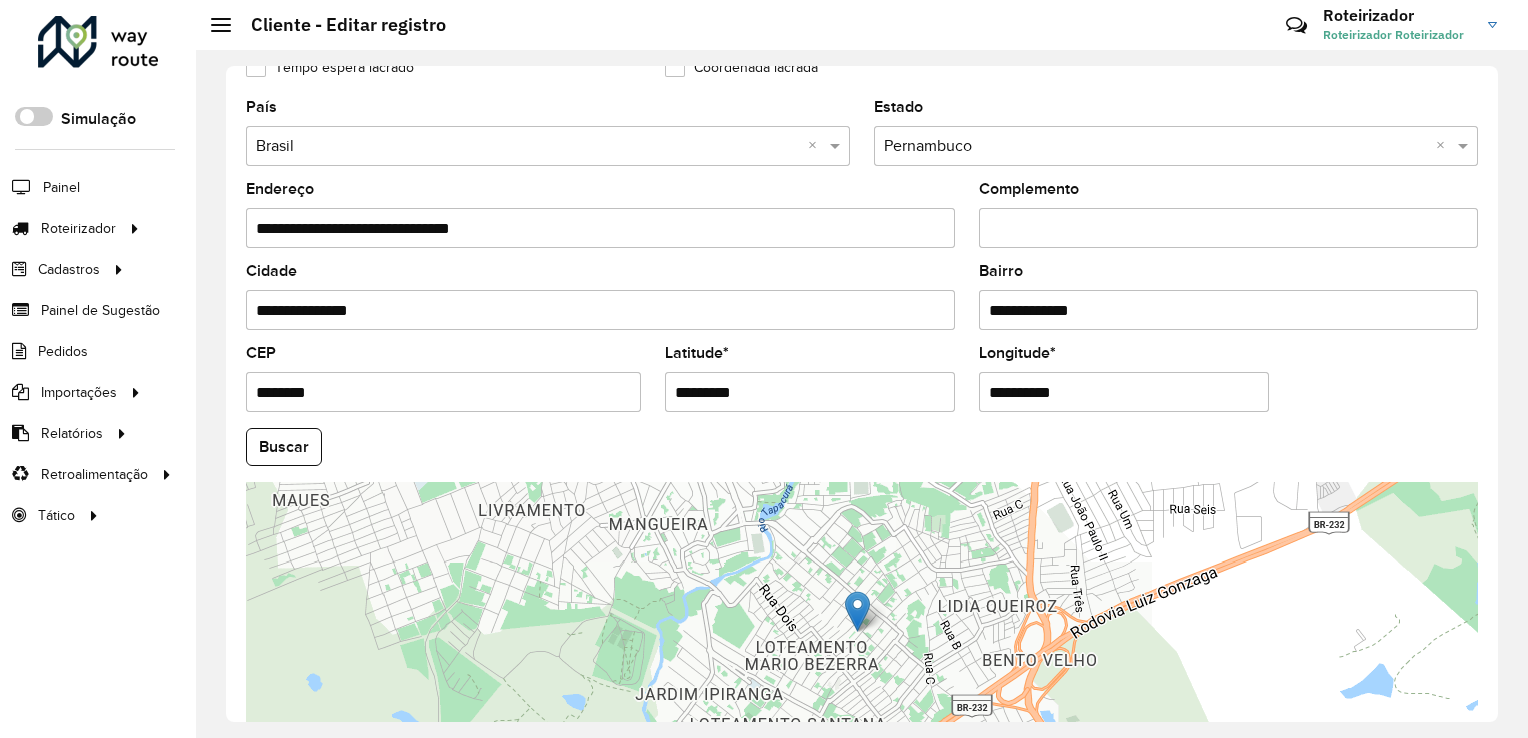 type on "*********" 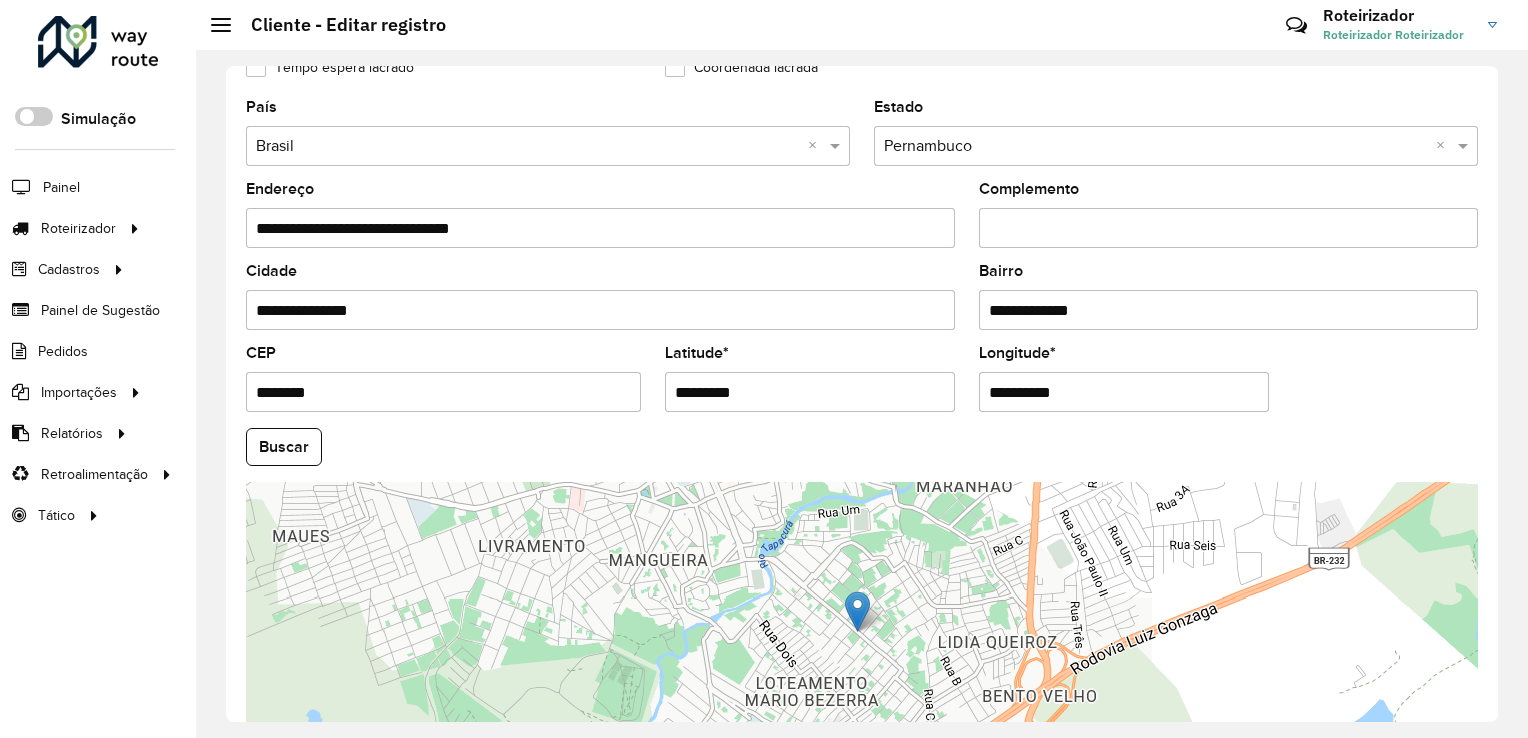 drag, startPoint x: 1060, startPoint y: 383, endPoint x: 856, endPoint y: 401, distance: 204.79257 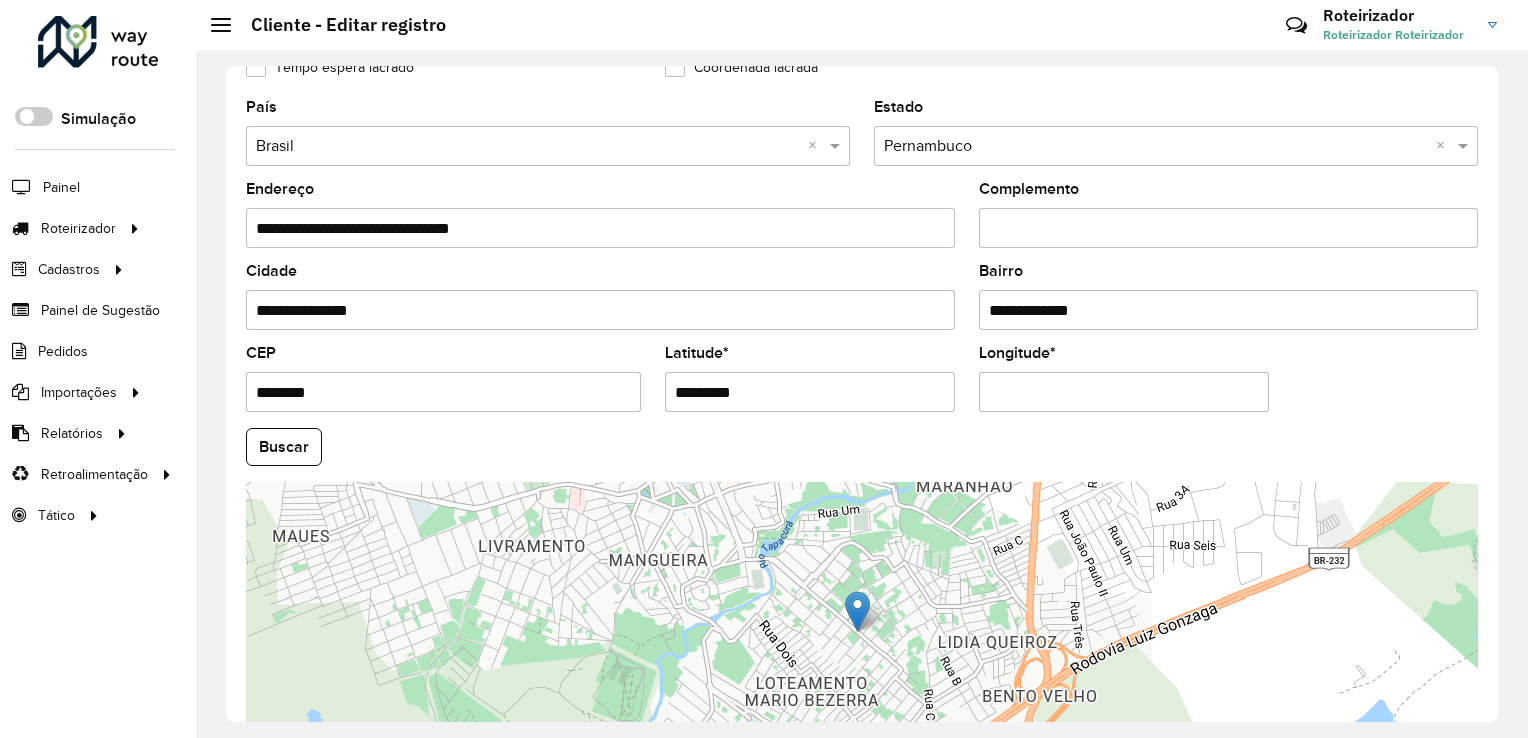 paste on "**********" 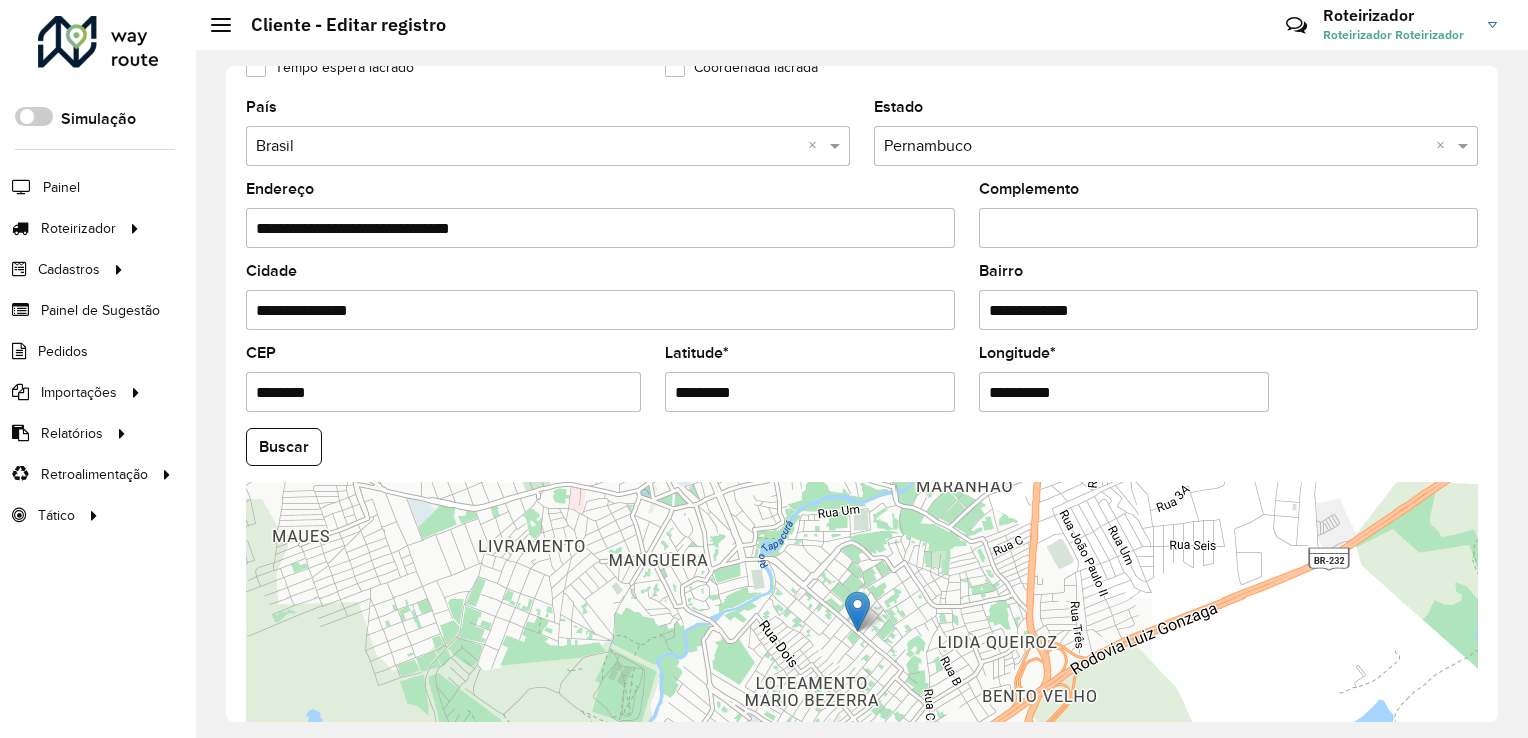 type on "**********" 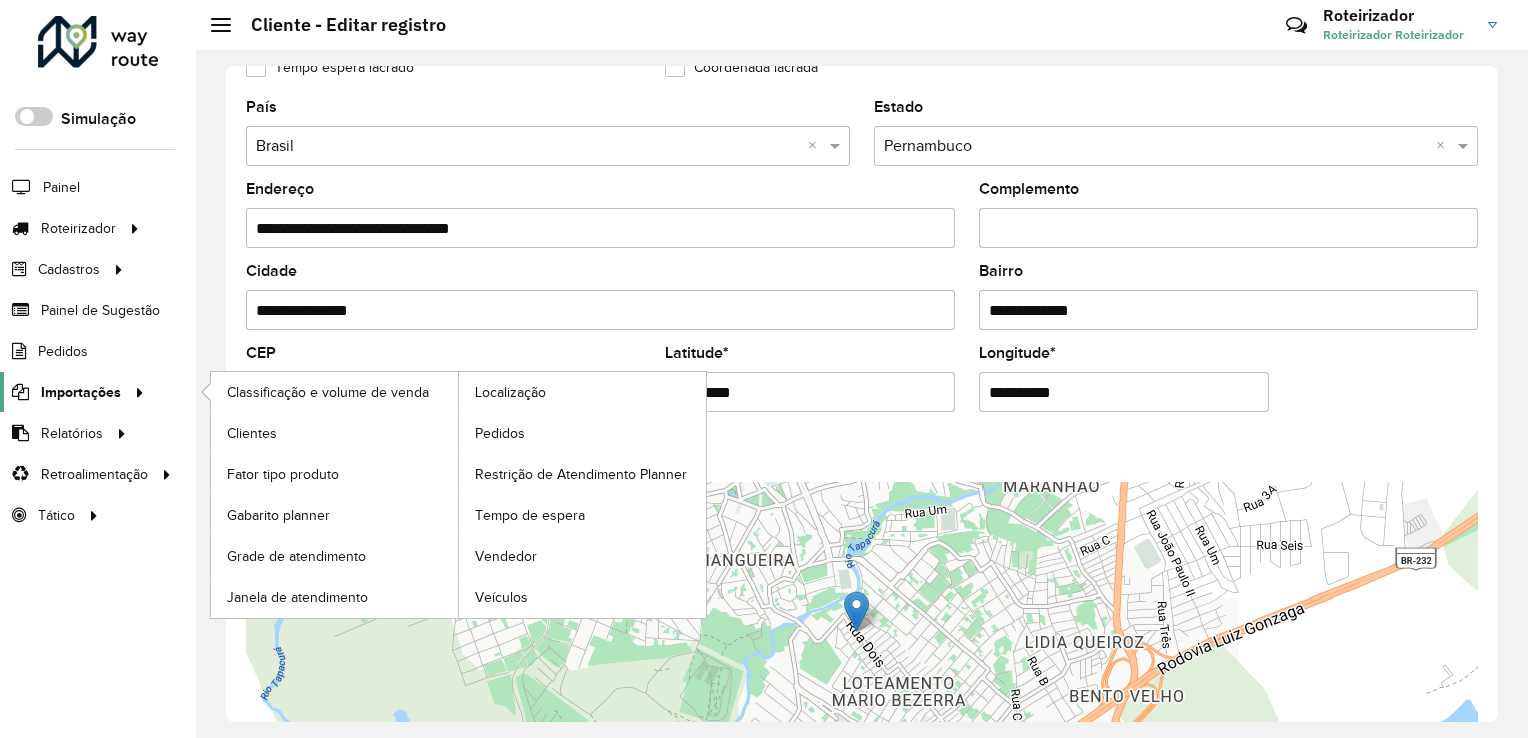 drag, startPoint x: 336, startPoint y: 383, endPoint x: 108, endPoint y: 384, distance: 228.0022 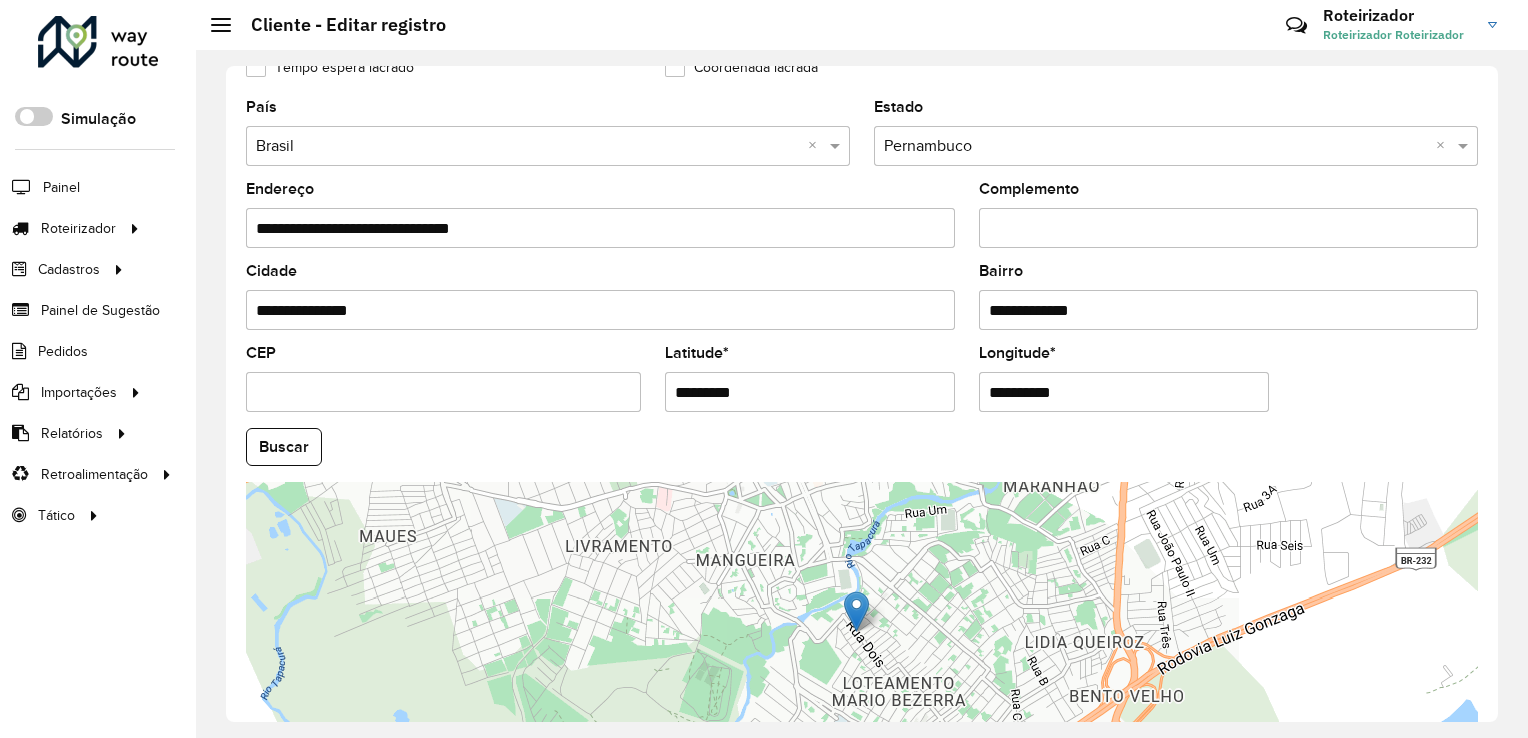 paste on "**********" 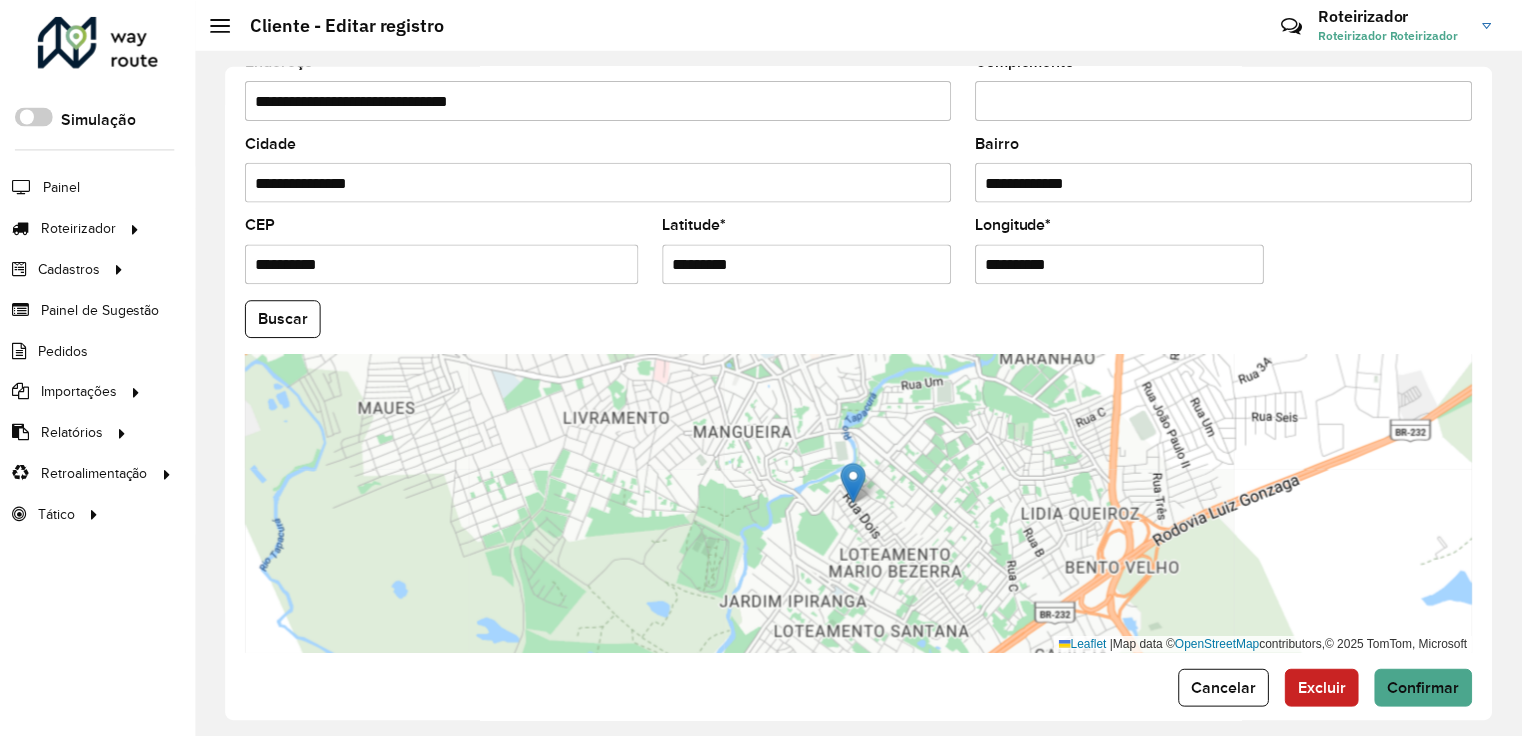 scroll, scrollTop: 741, scrollLeft: 0, axis: vertical 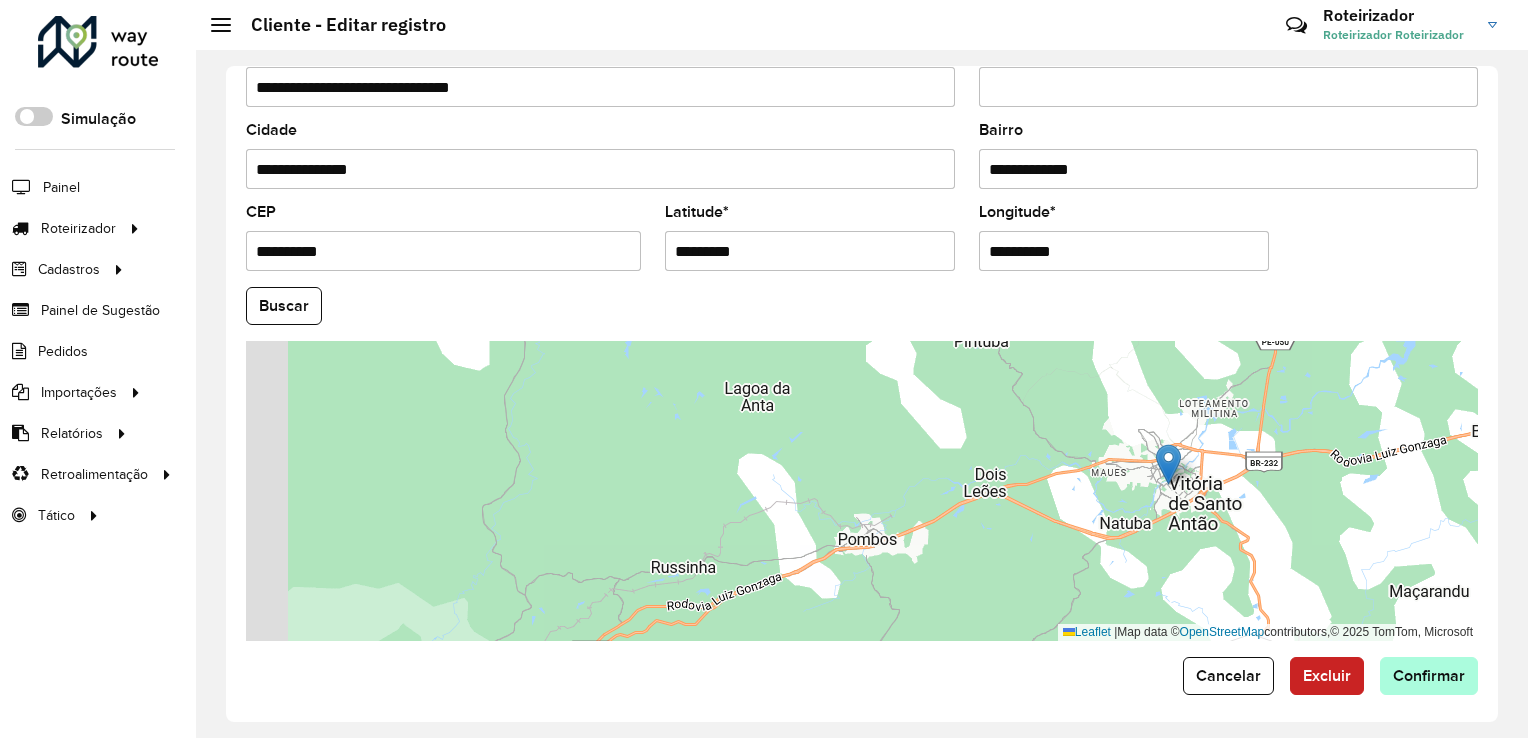 type on "**********" 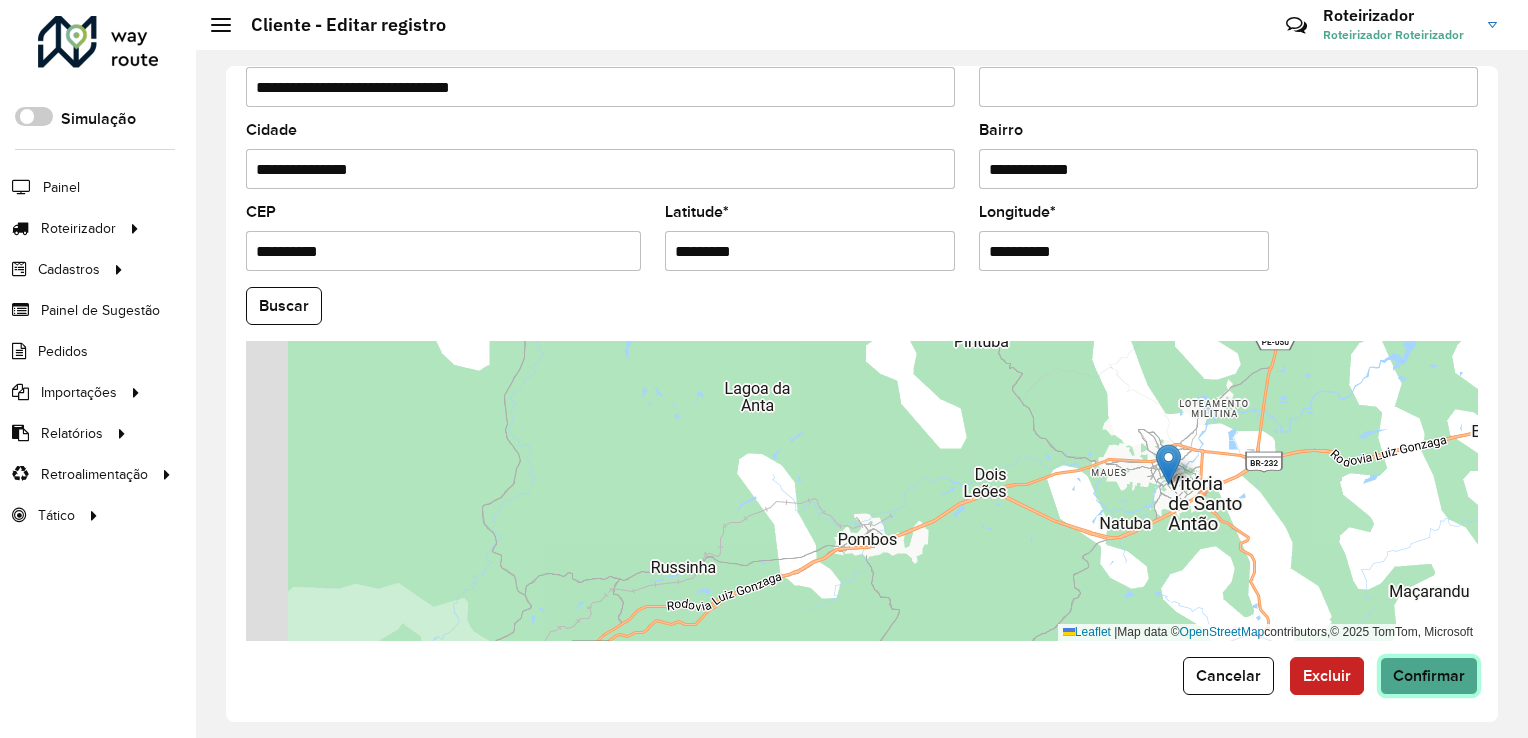 click on "Confirmar" 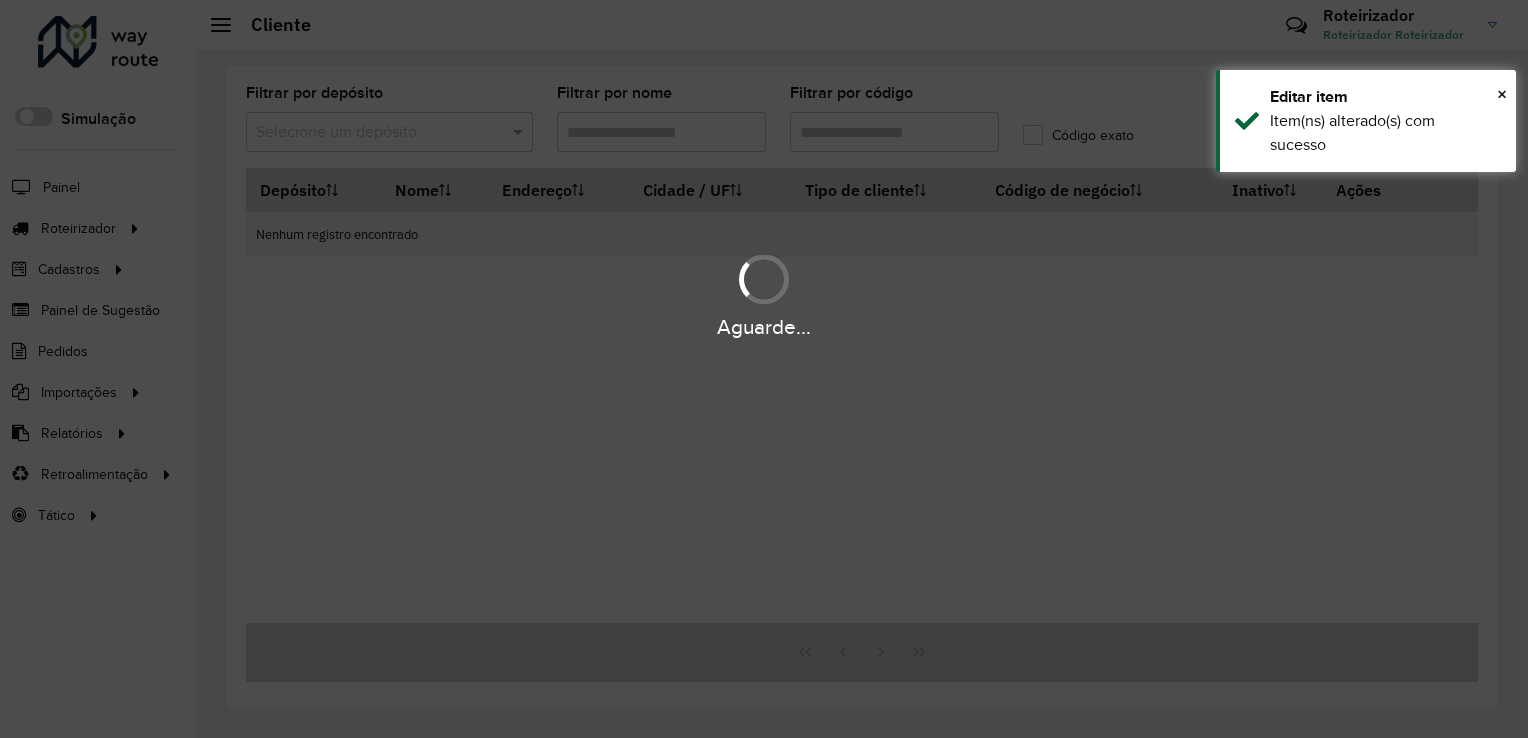 type on "*****" 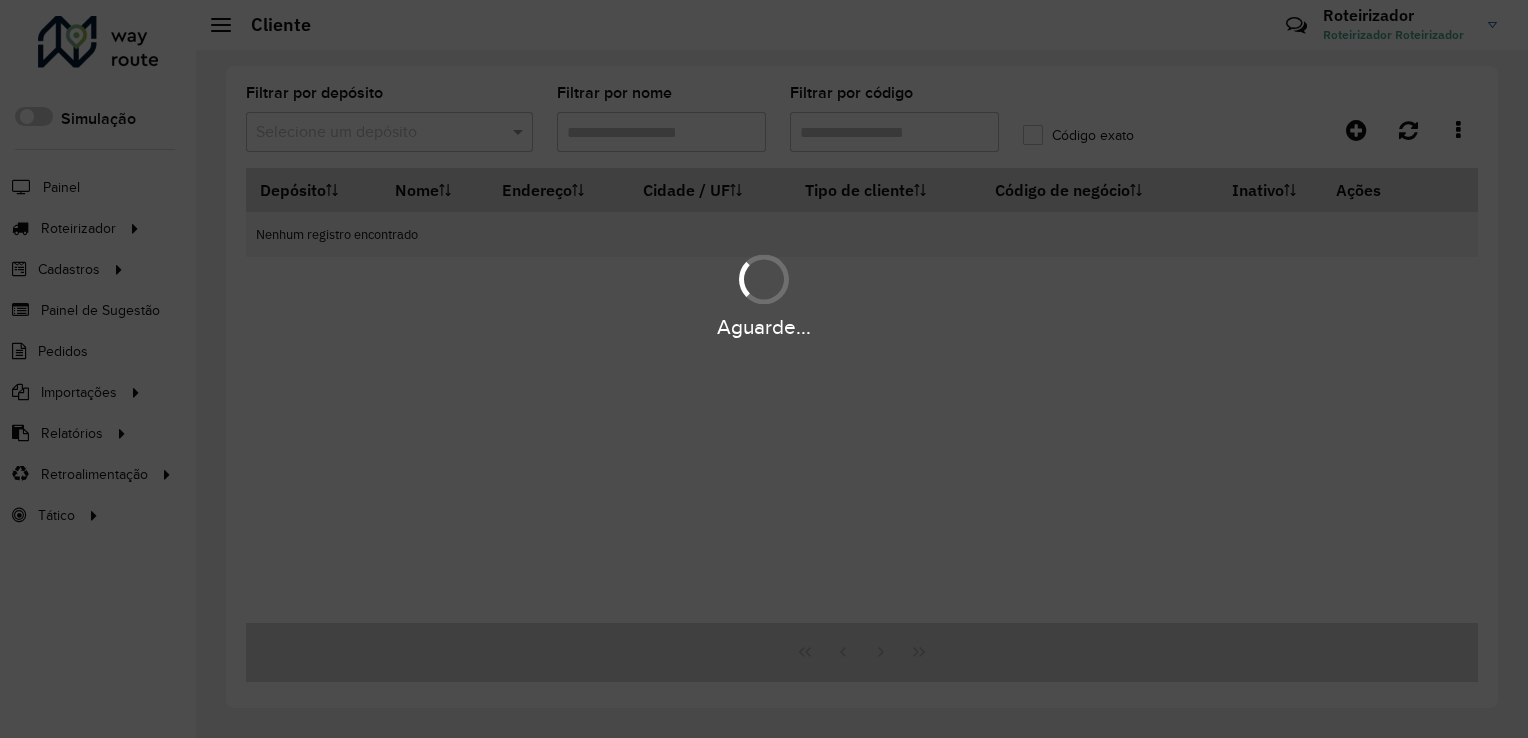 type on "*****" 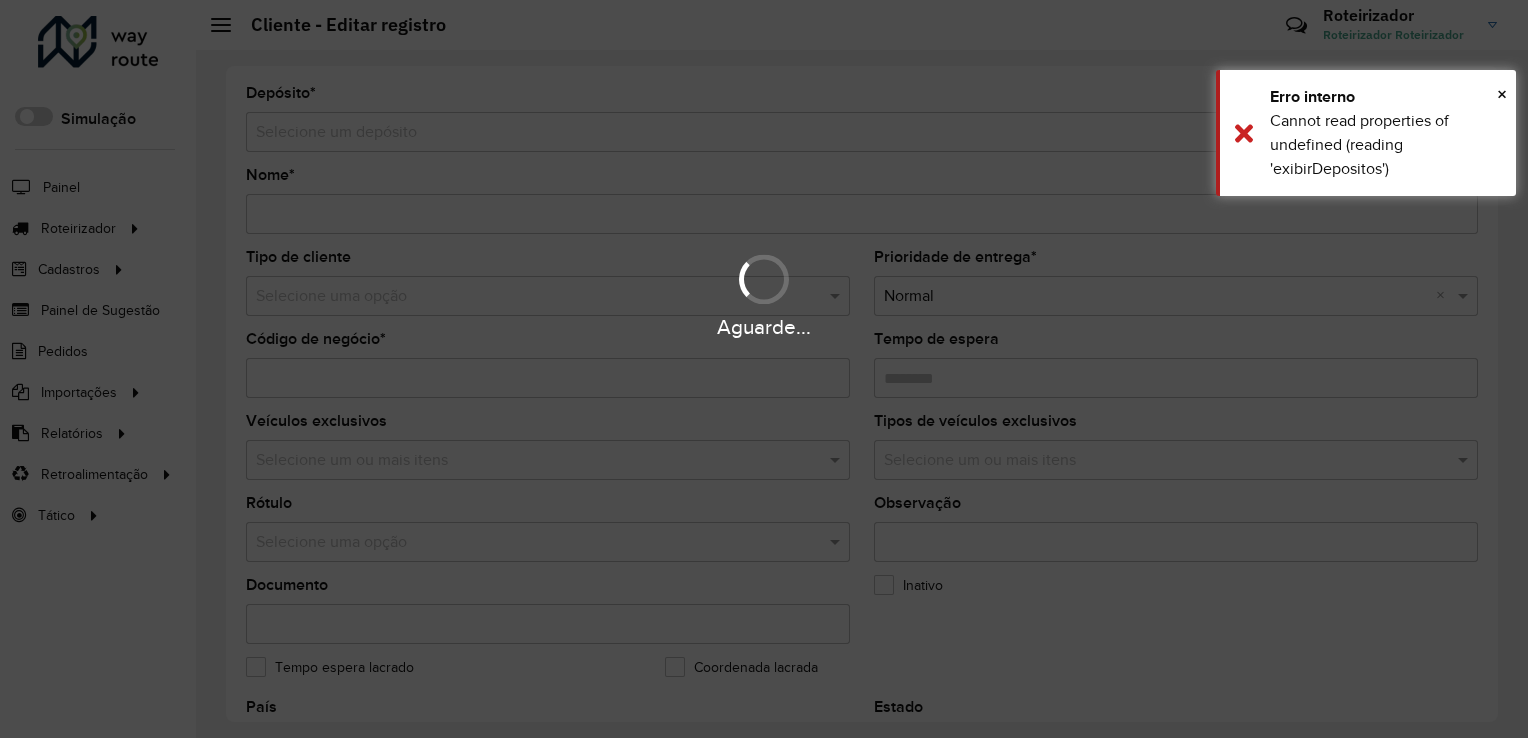 type on "**********" 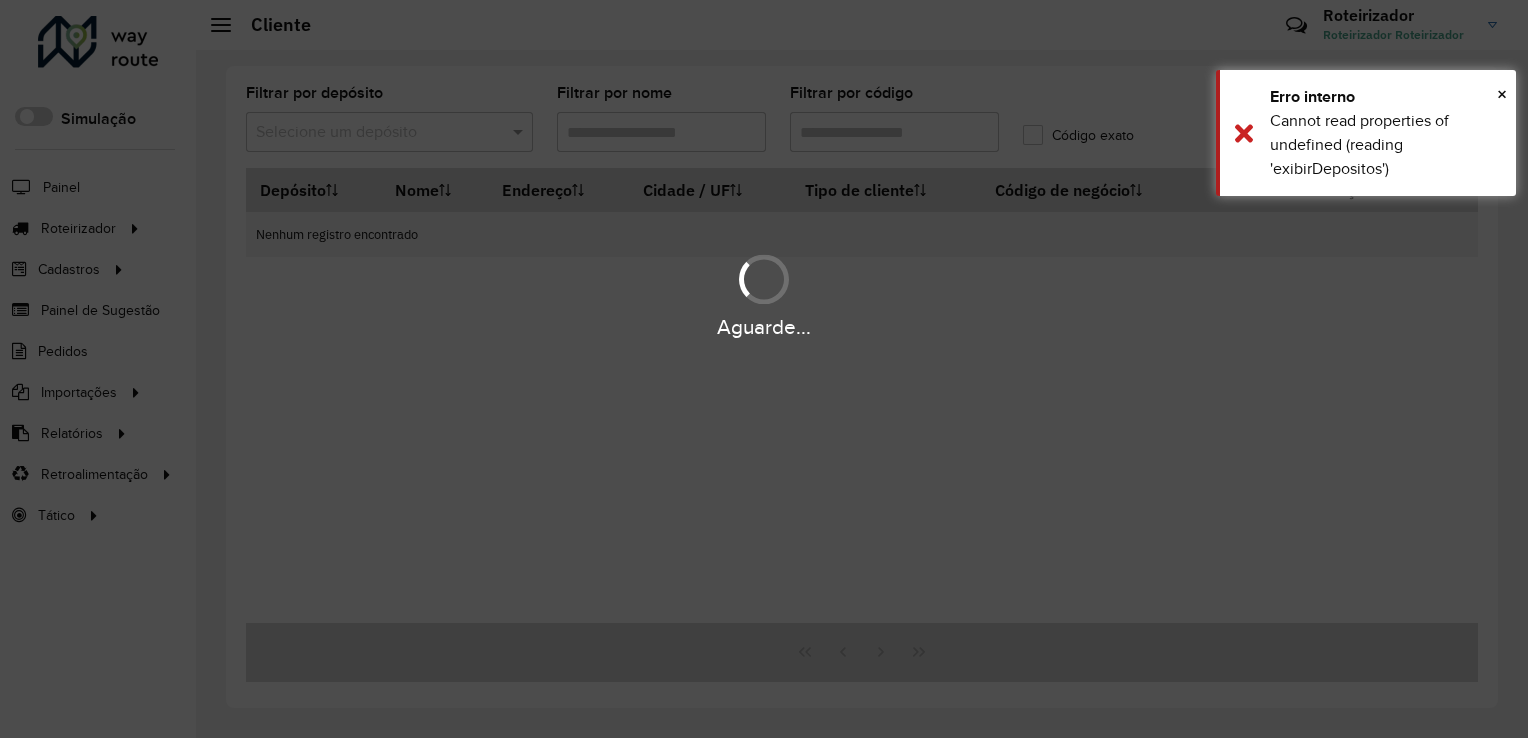 type on "*****" 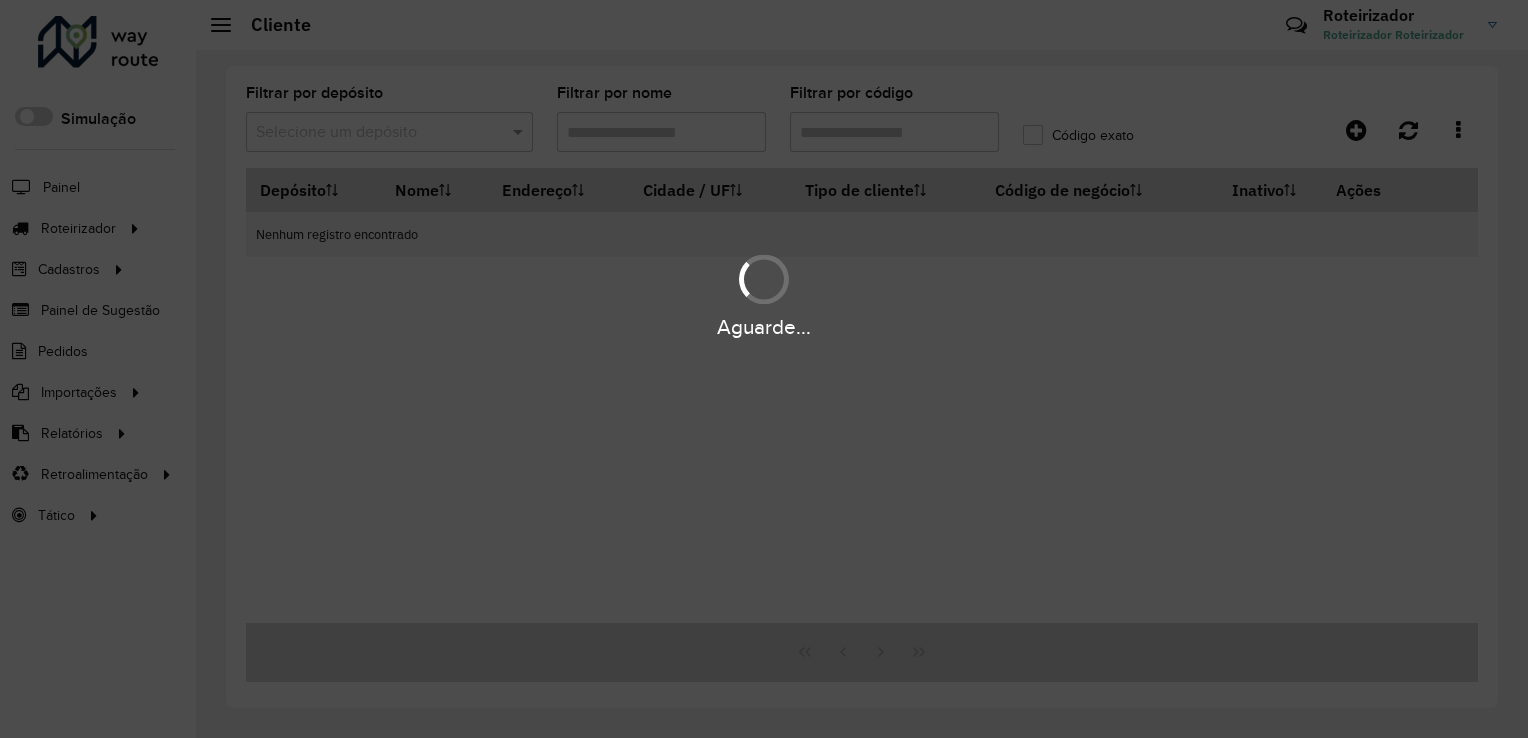 type on "*****" 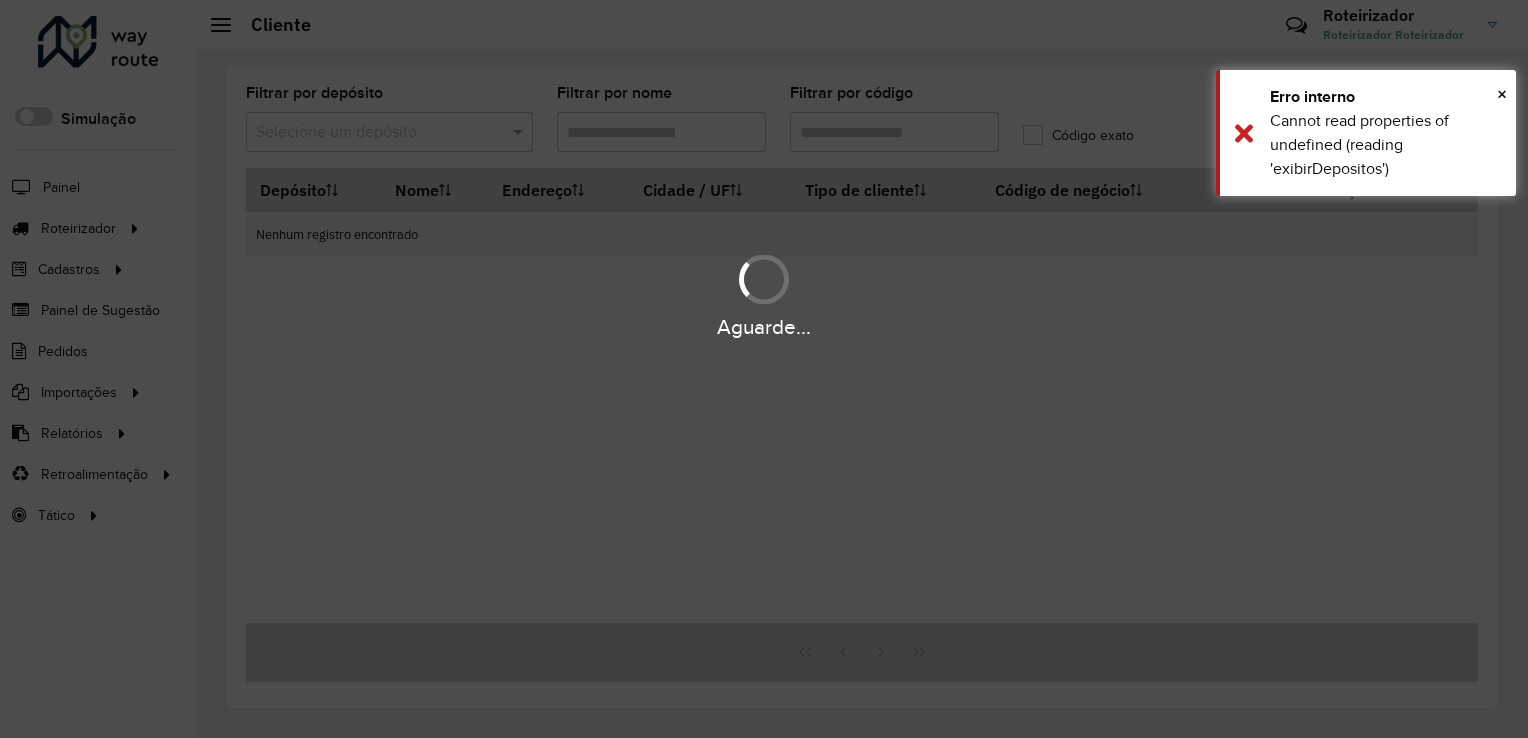type on "*****" 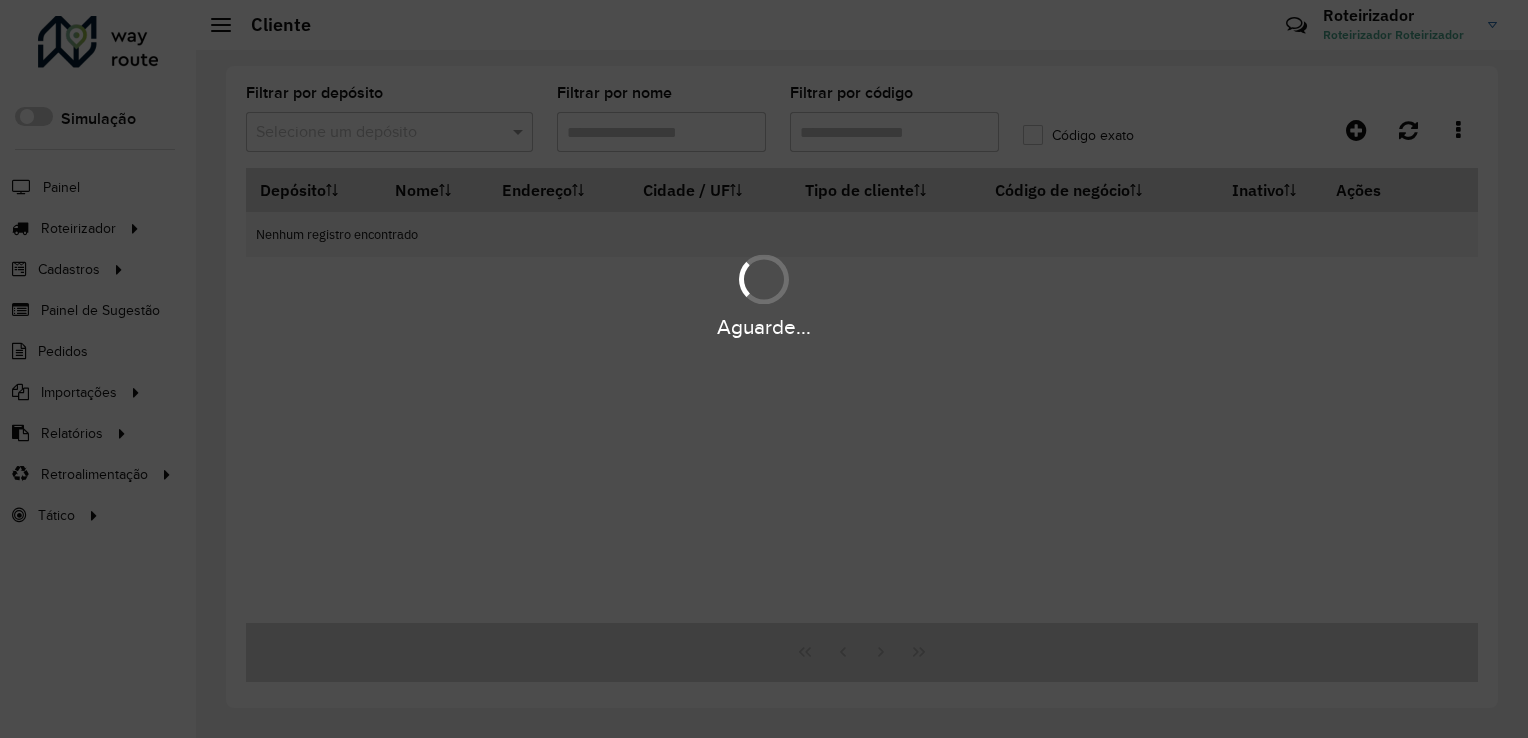 type on "*****" 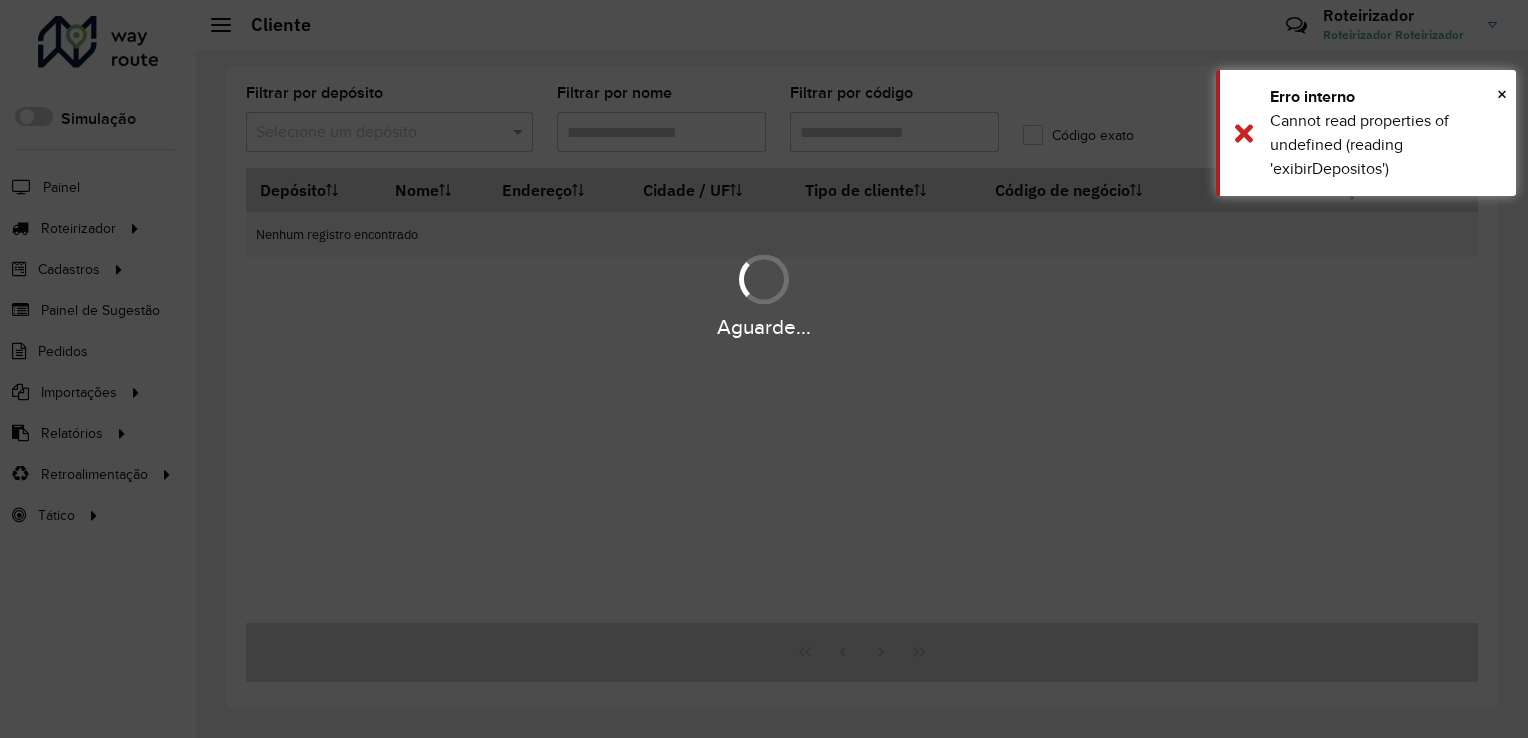 type on "*****" 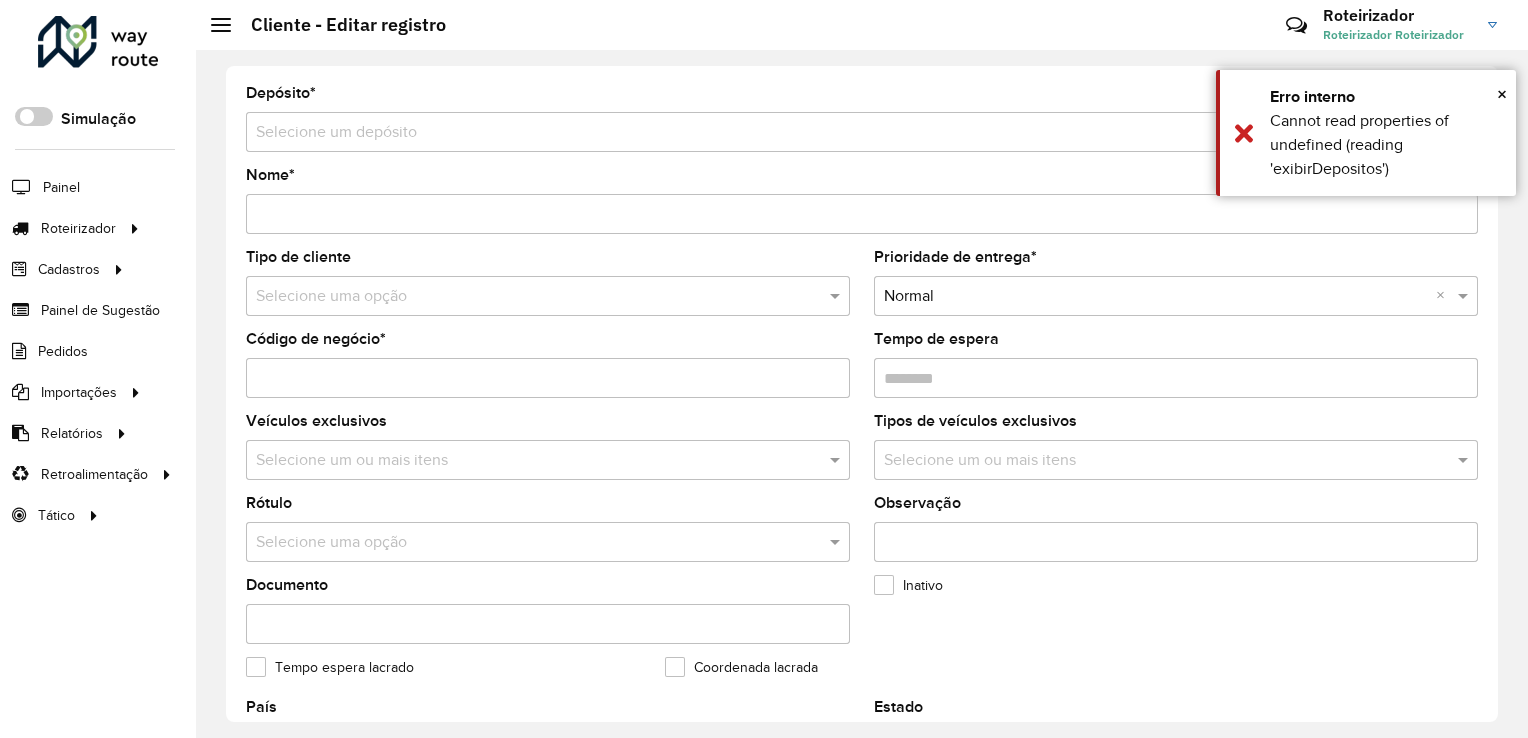 type on "**********" 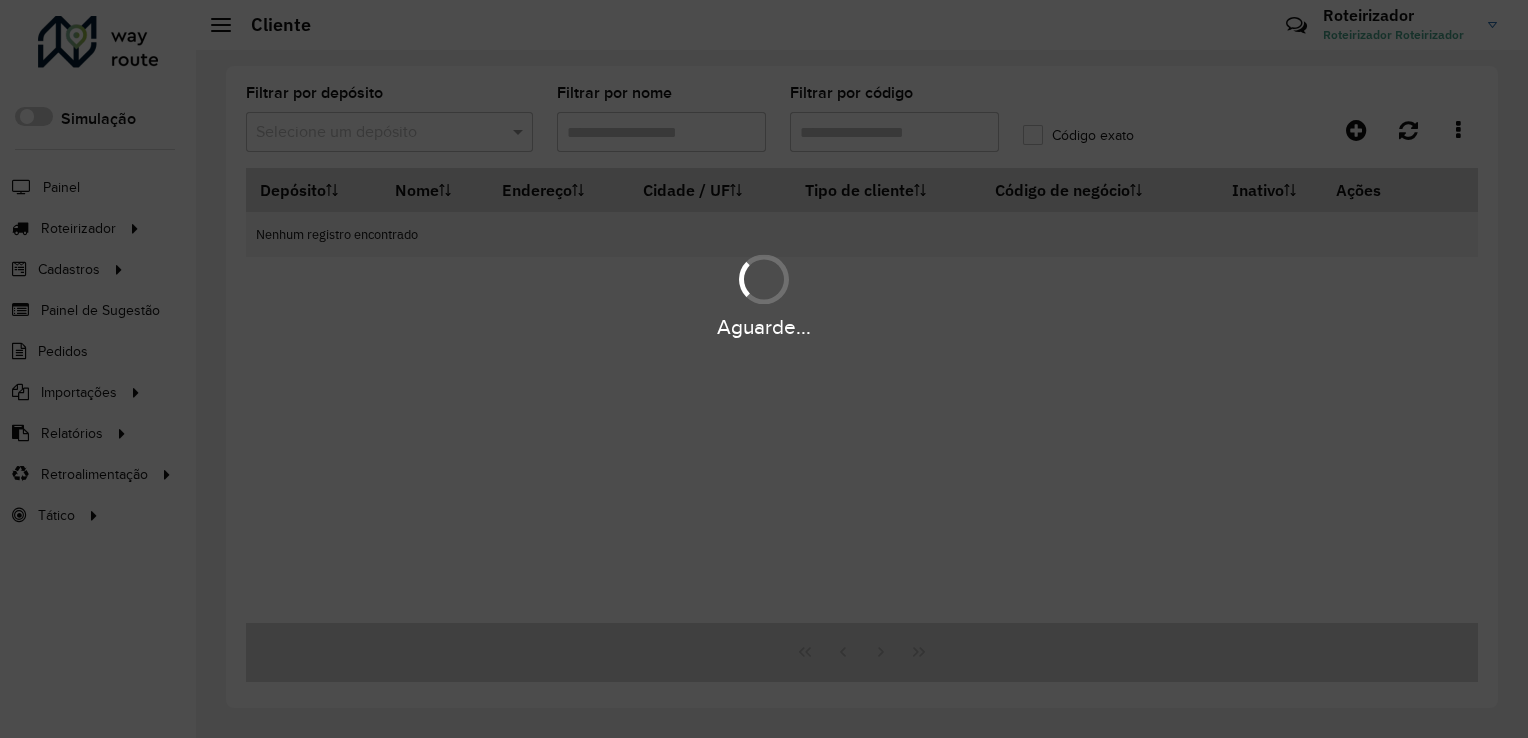 type on "*****" 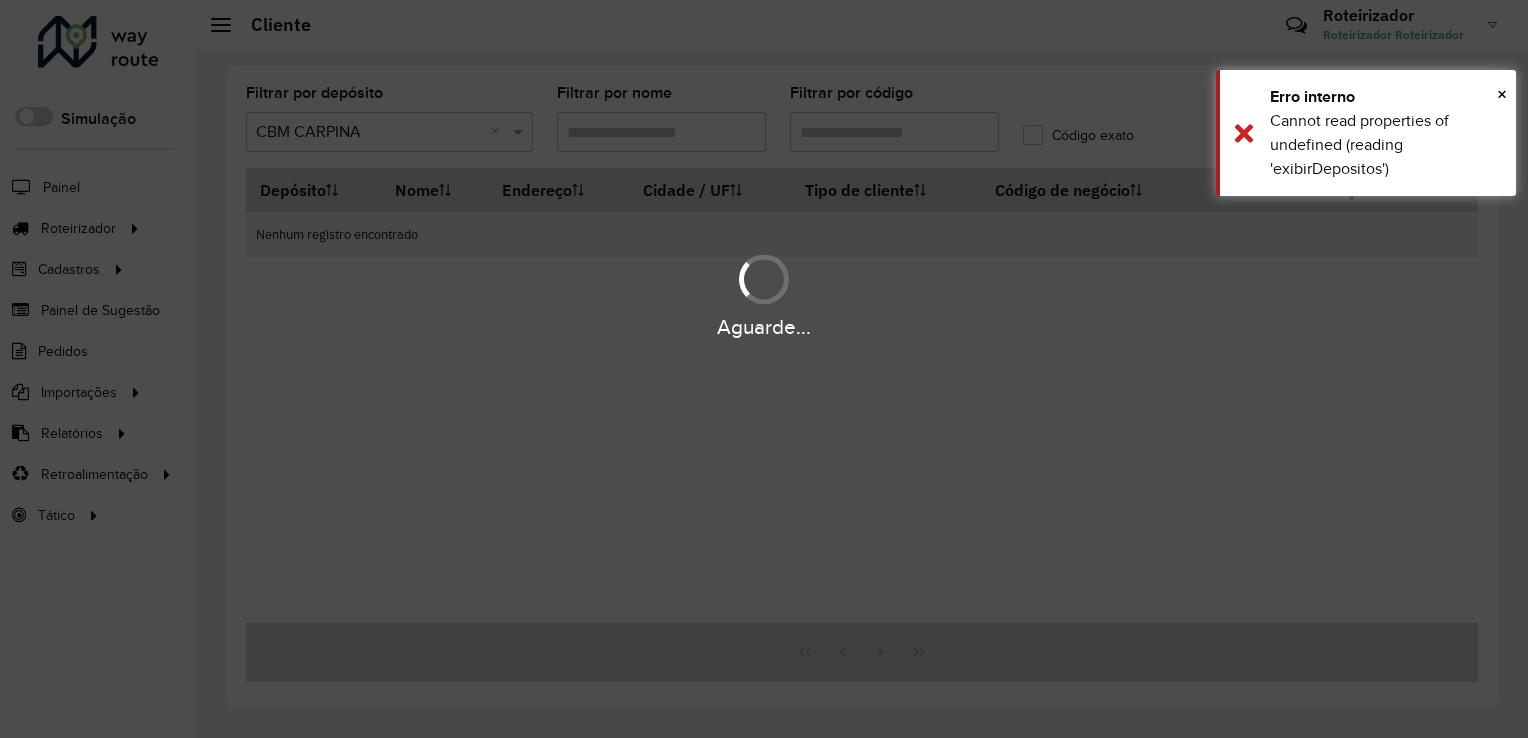 type on "*****" 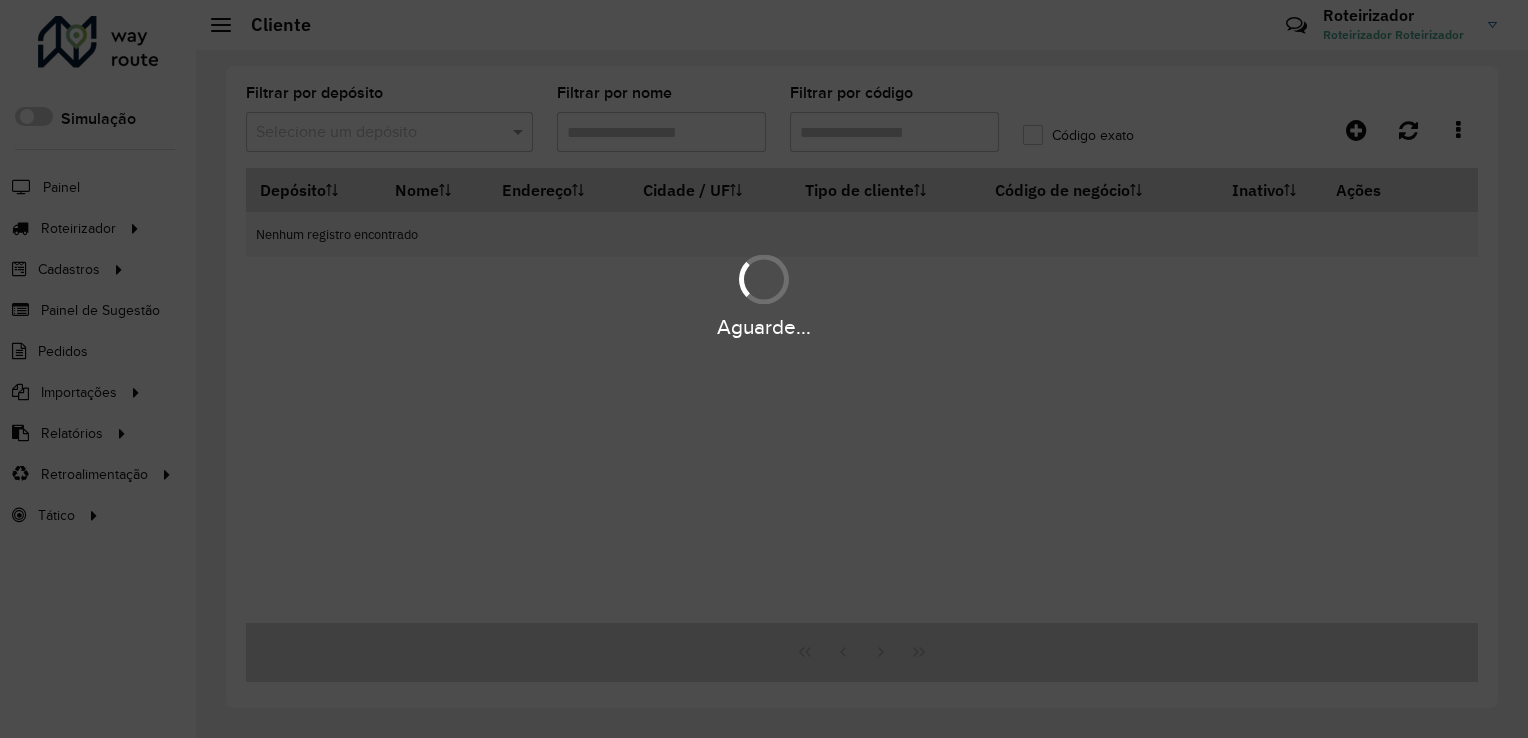 type on "*****" 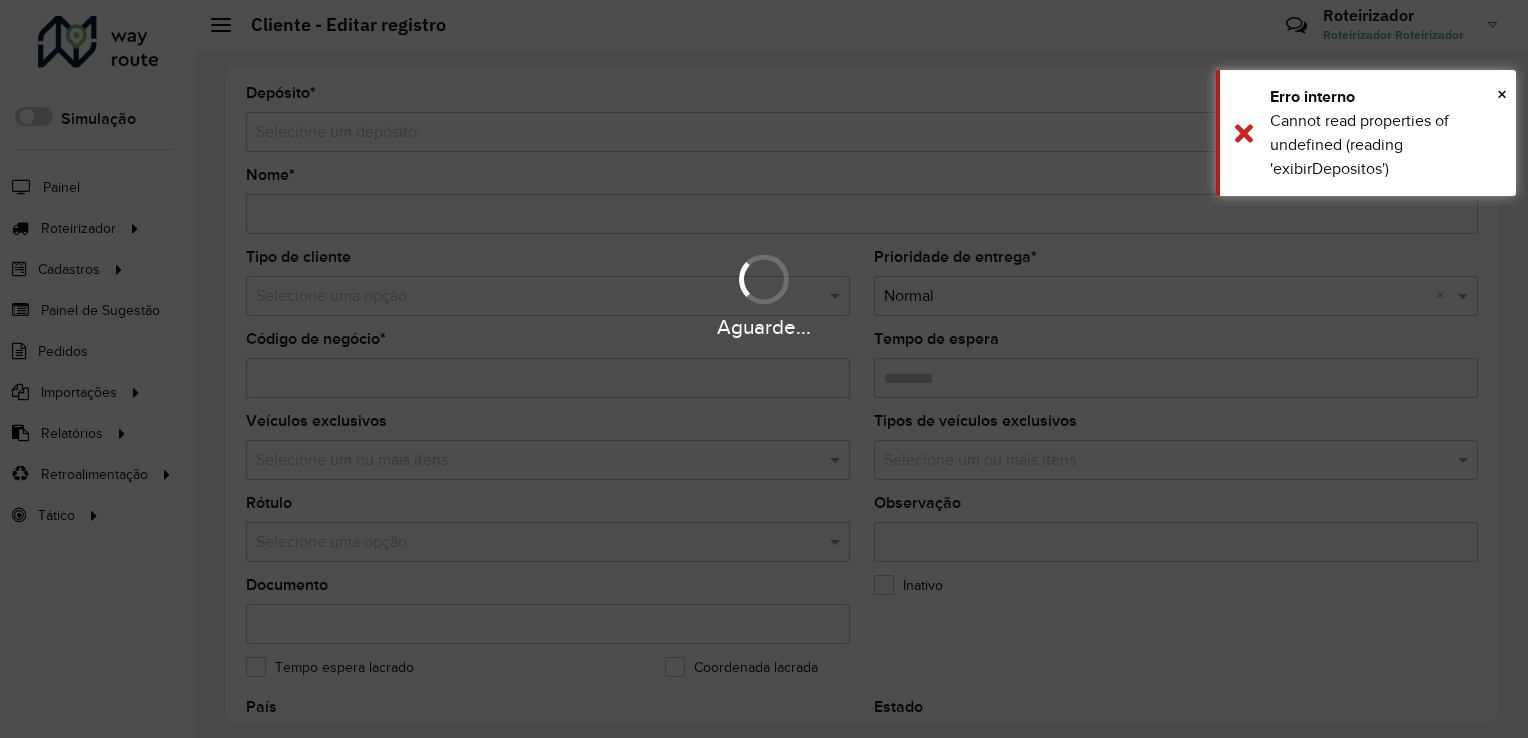 type on "**********" 